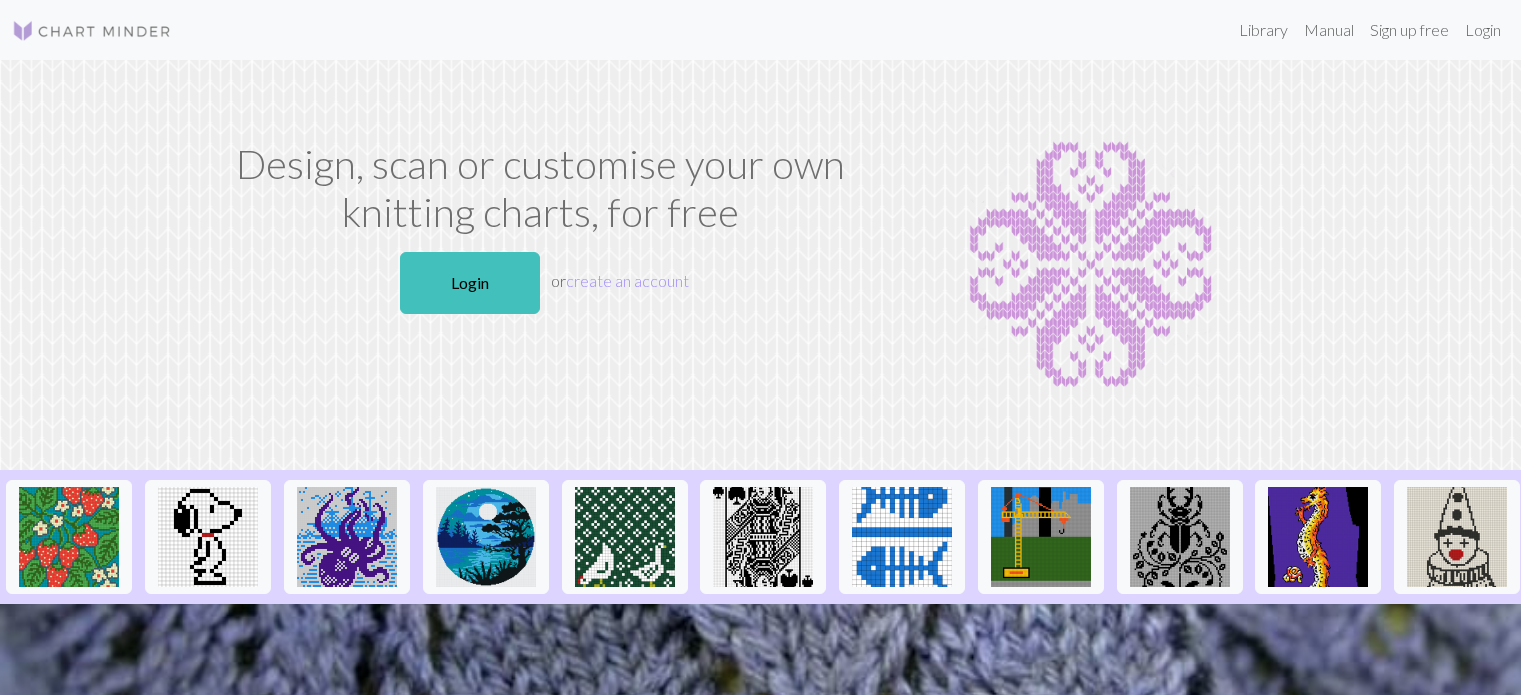scroll, scrollTop: 0, scrollLeft: 0, axis: both 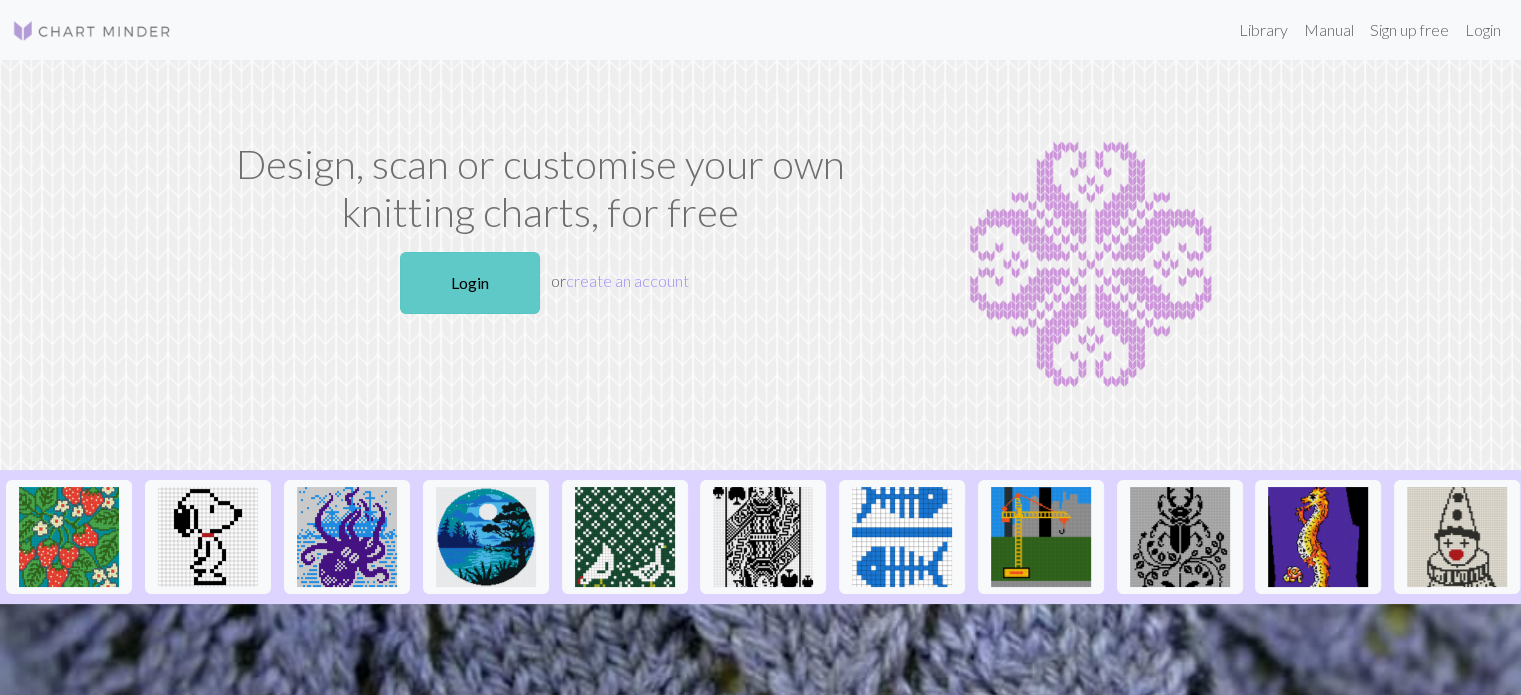 click on "Login" at bounding box center [470, 283] 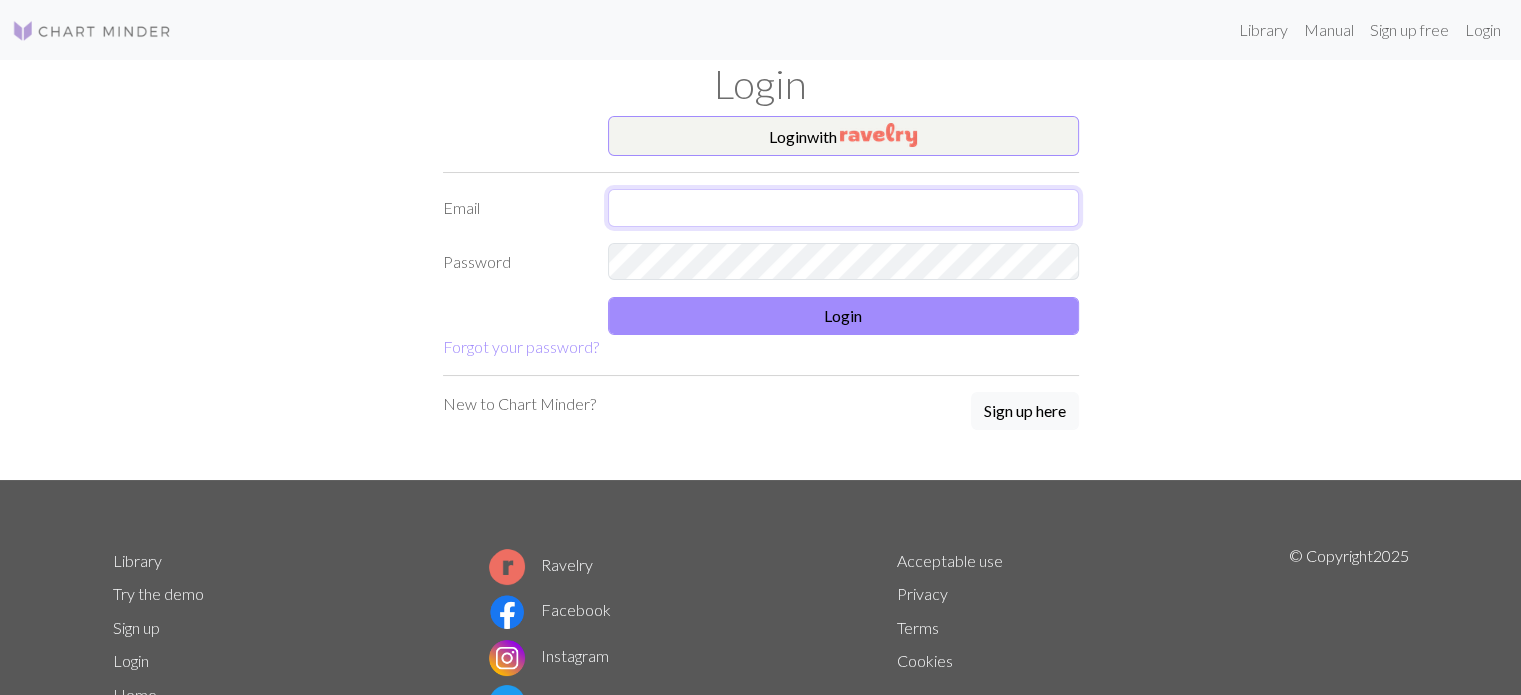 click at bounding box center (843, 208) 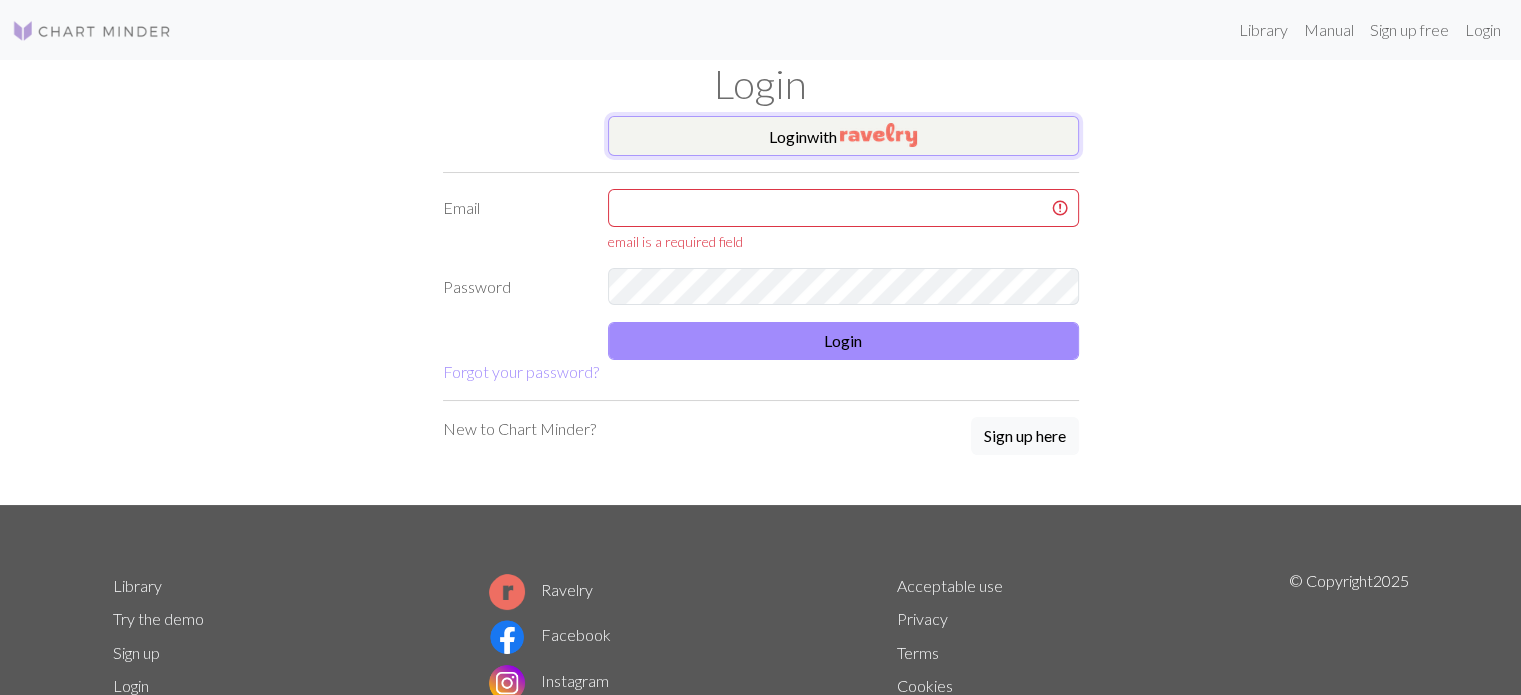 click at bounding box center [878, 135] 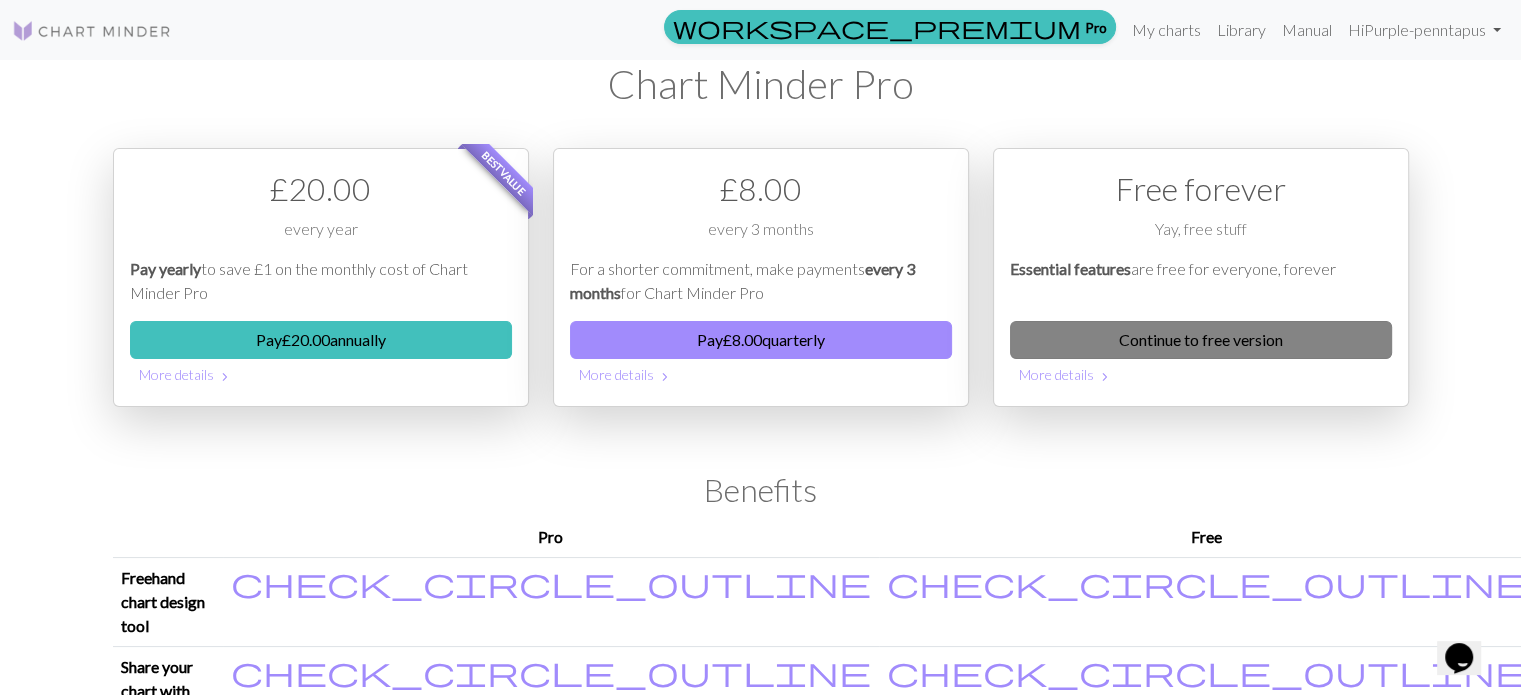 click on "Continue to free version" at bounding box center [1201, 340] 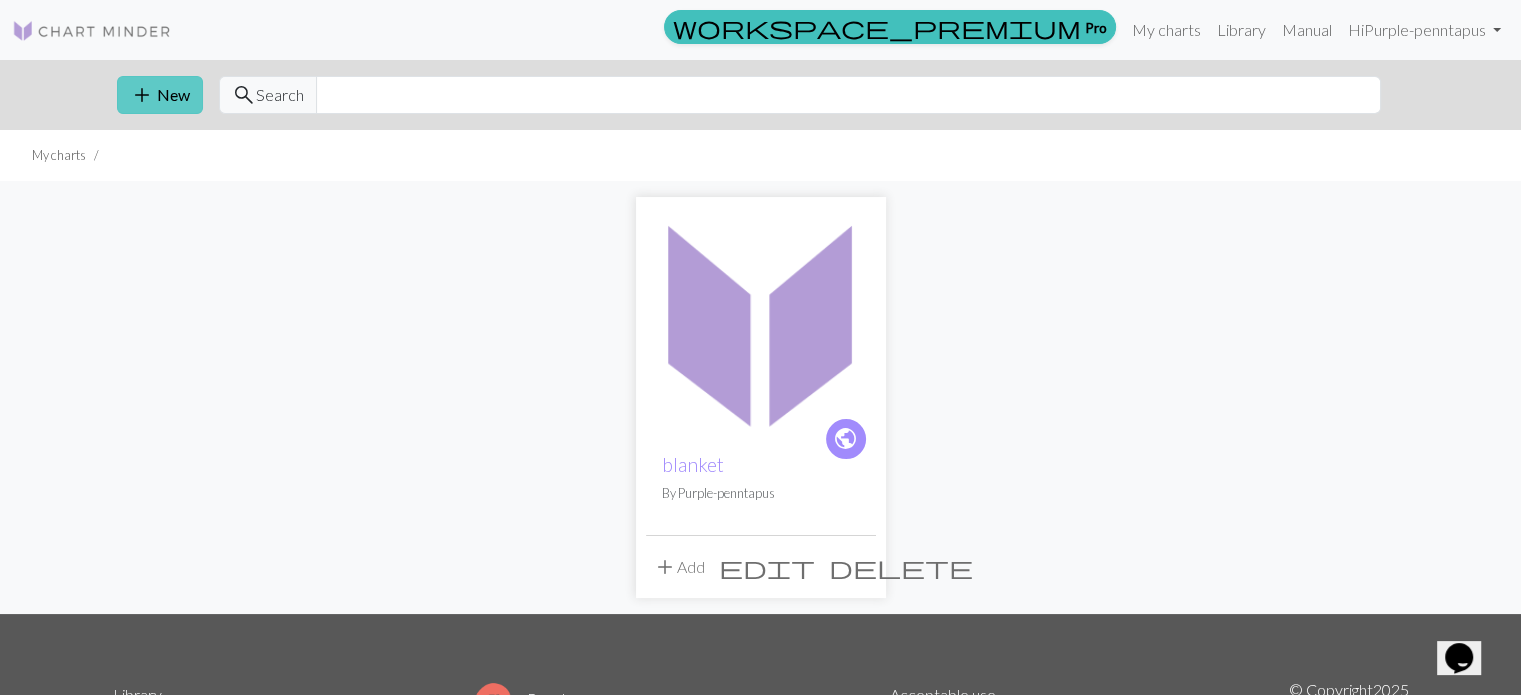 click on "add   New" at bounding box center (160, 95) 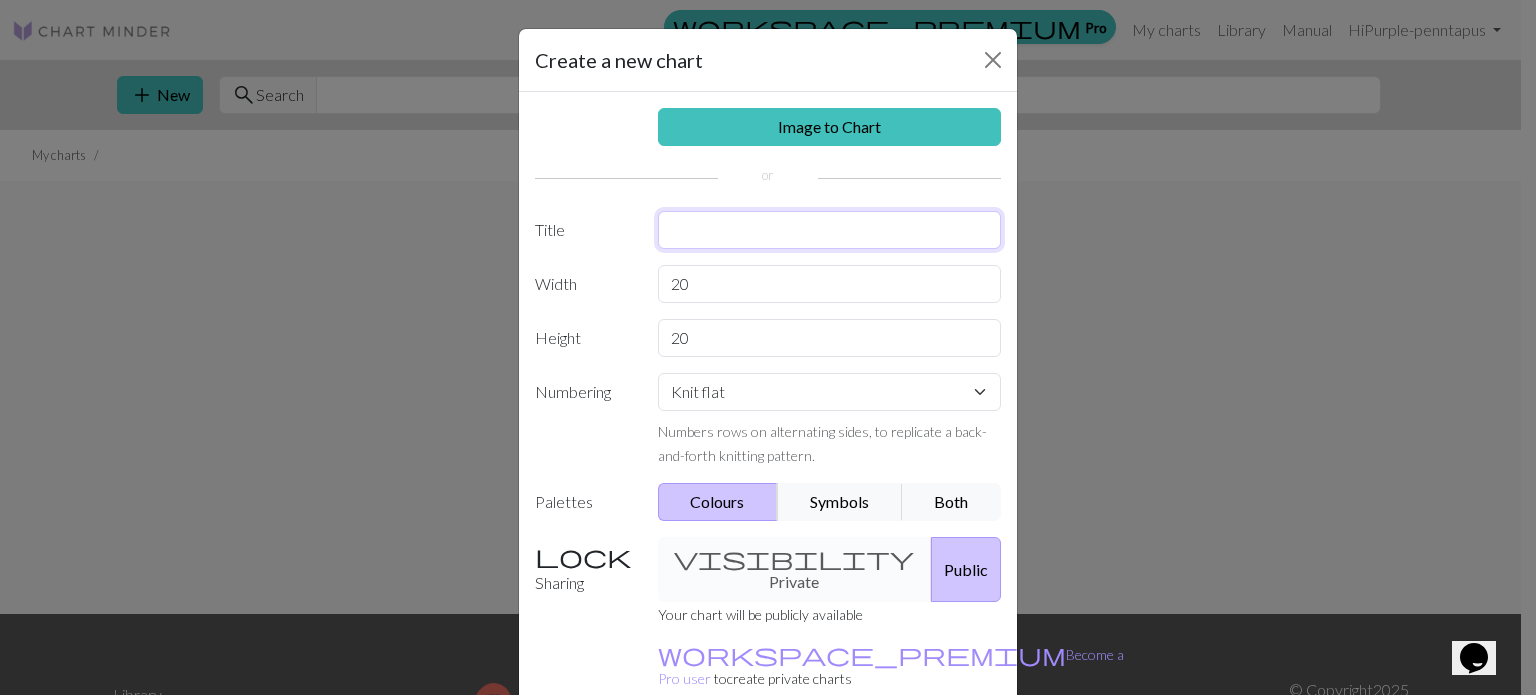 click at bounding box center [830, 230] 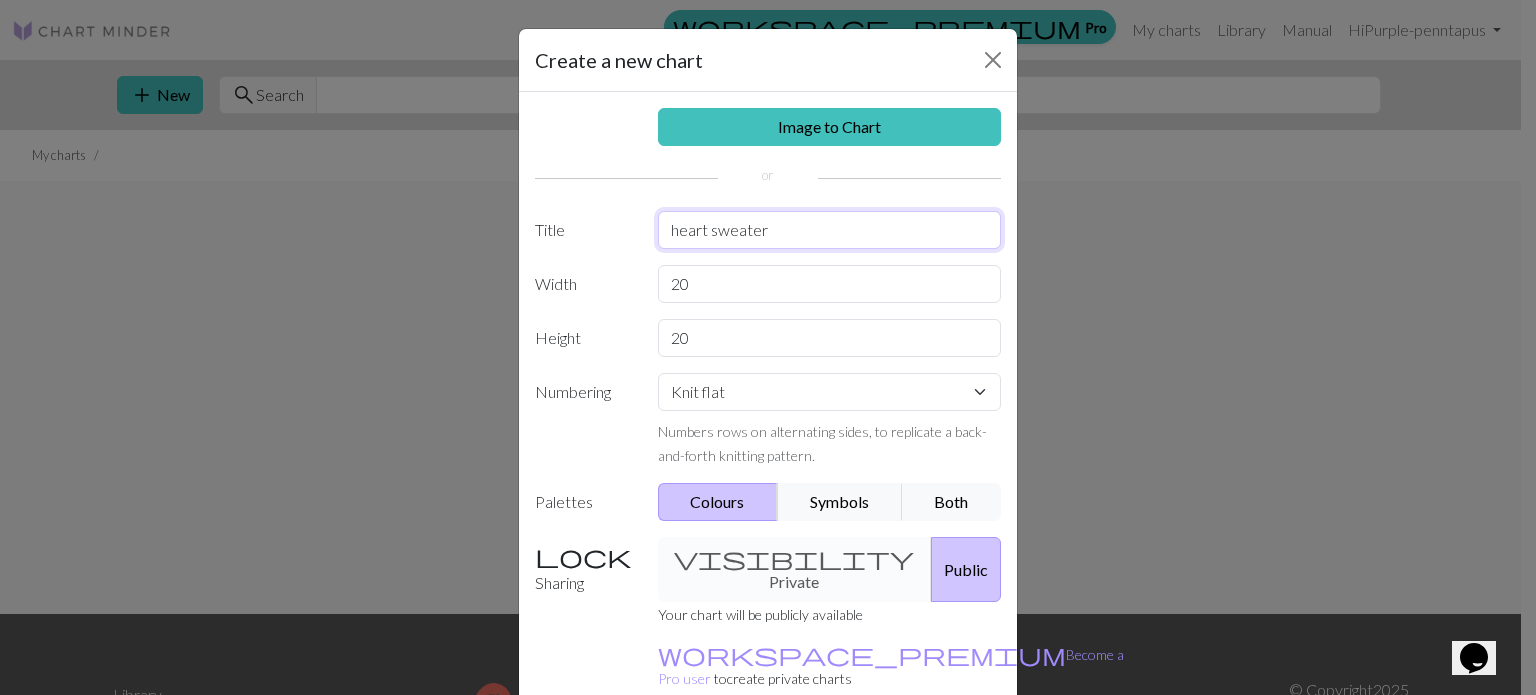 type on "heart sweater" 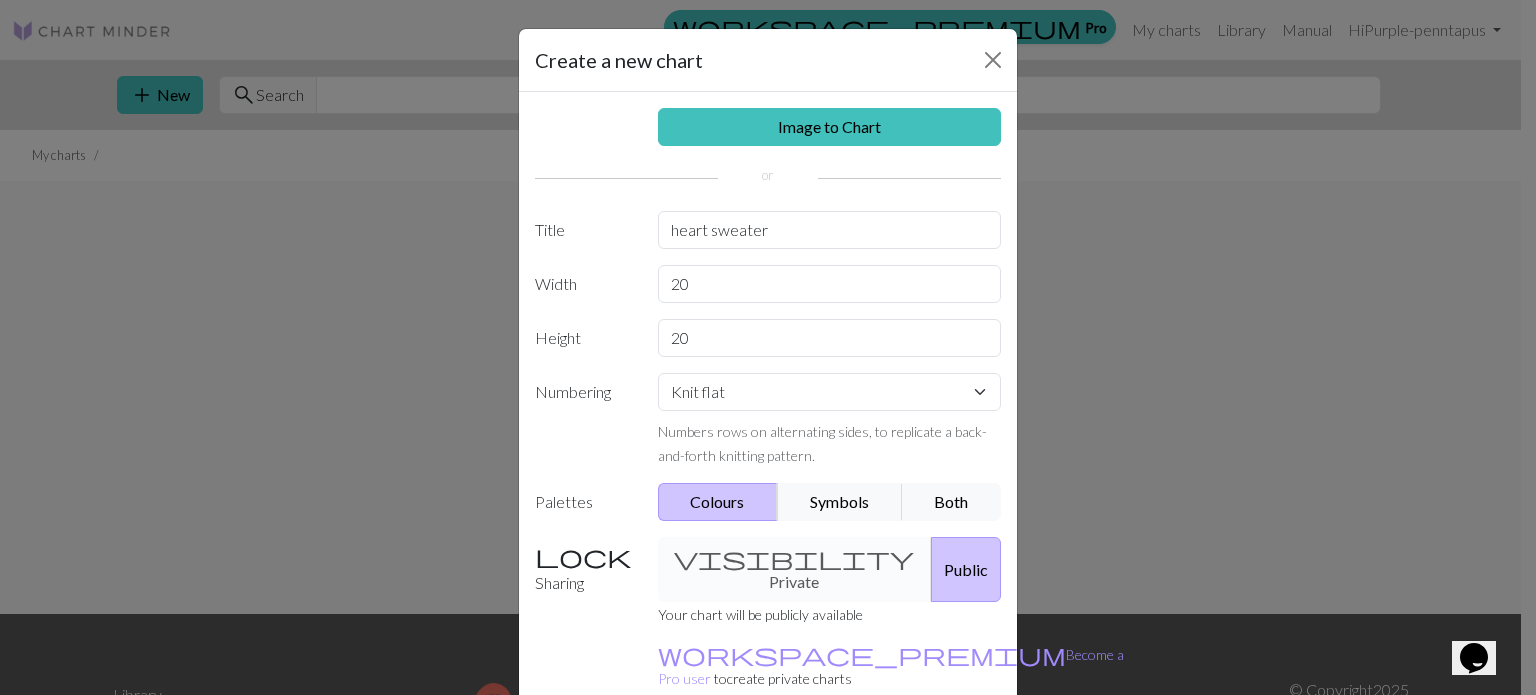 click on "visibility  Private Public" at bounding box center [830, 569] 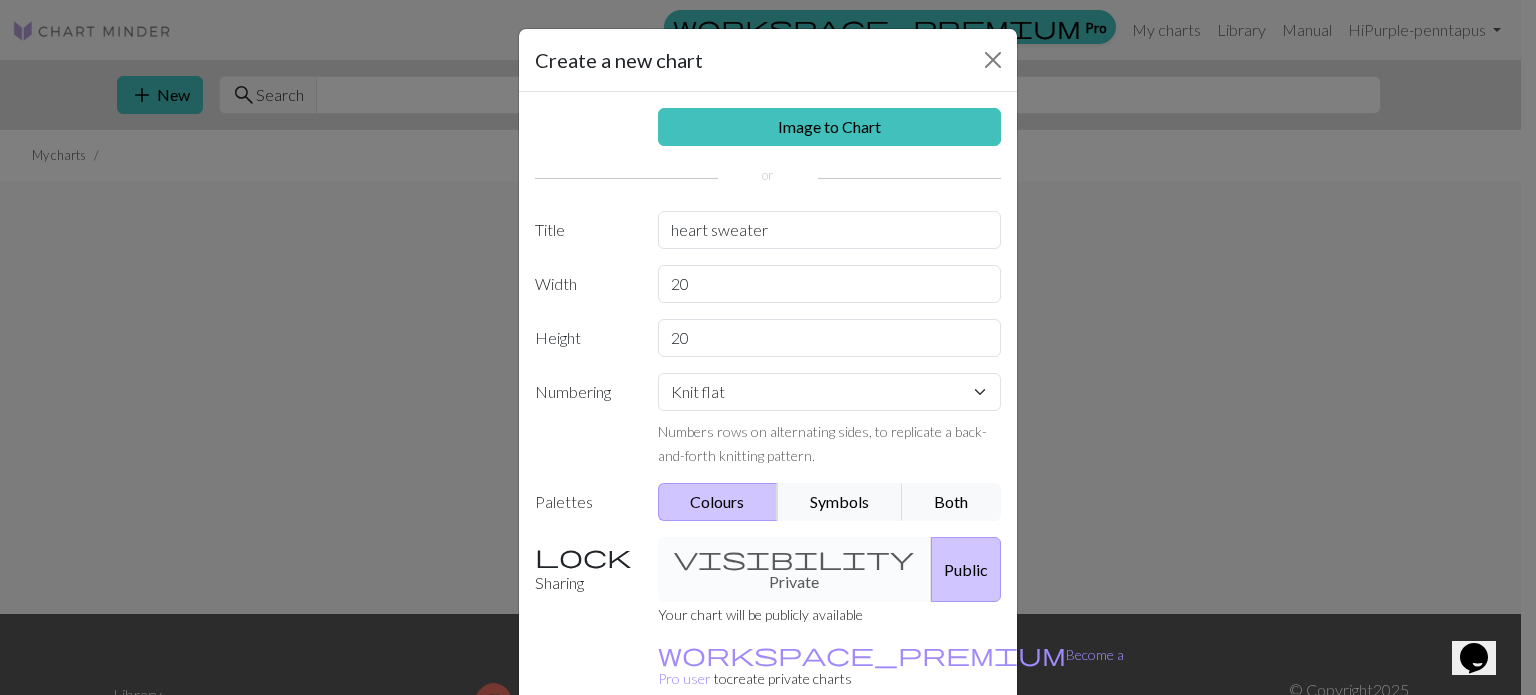 click on "visibility  Private Public" at bounding box center (830, 569) 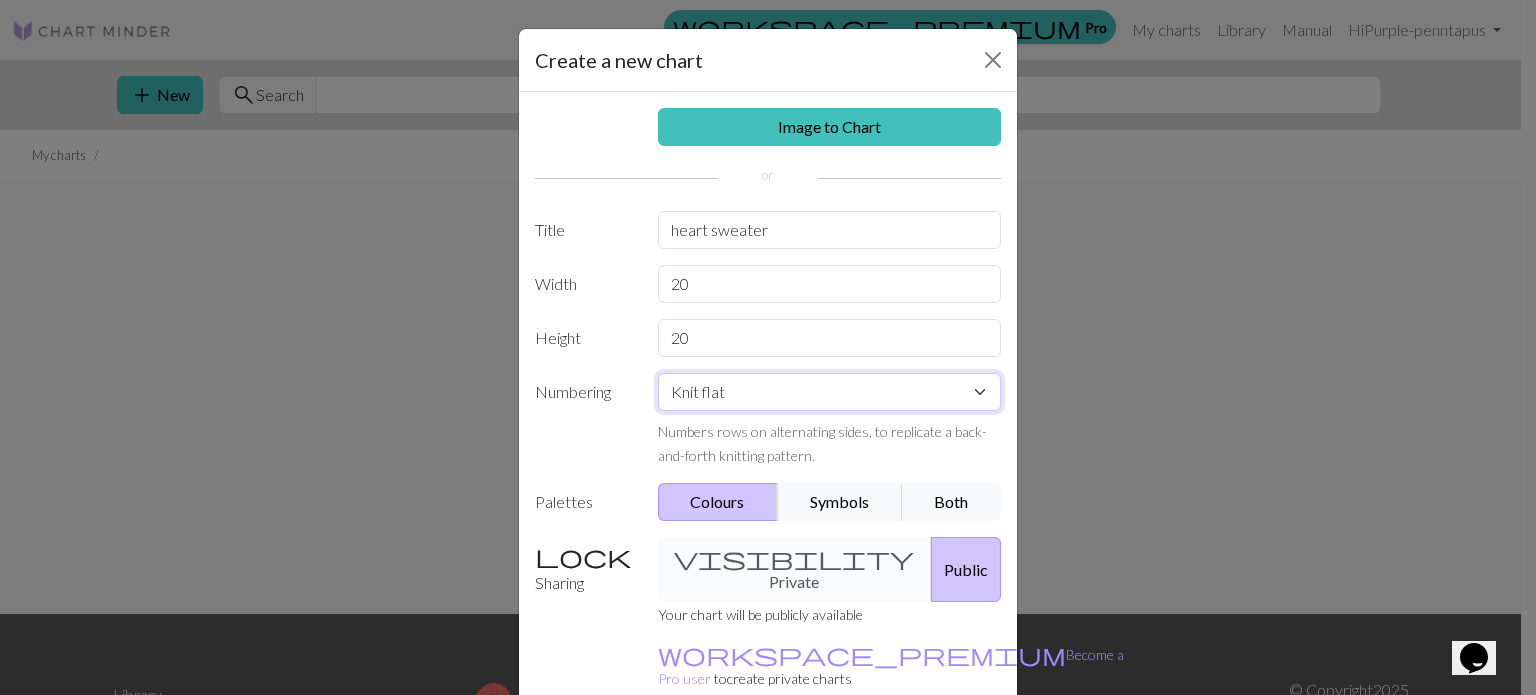 click on "Knit flat Knit in the round Lace knitting Cross stitch" at bounding box center [830, 392] 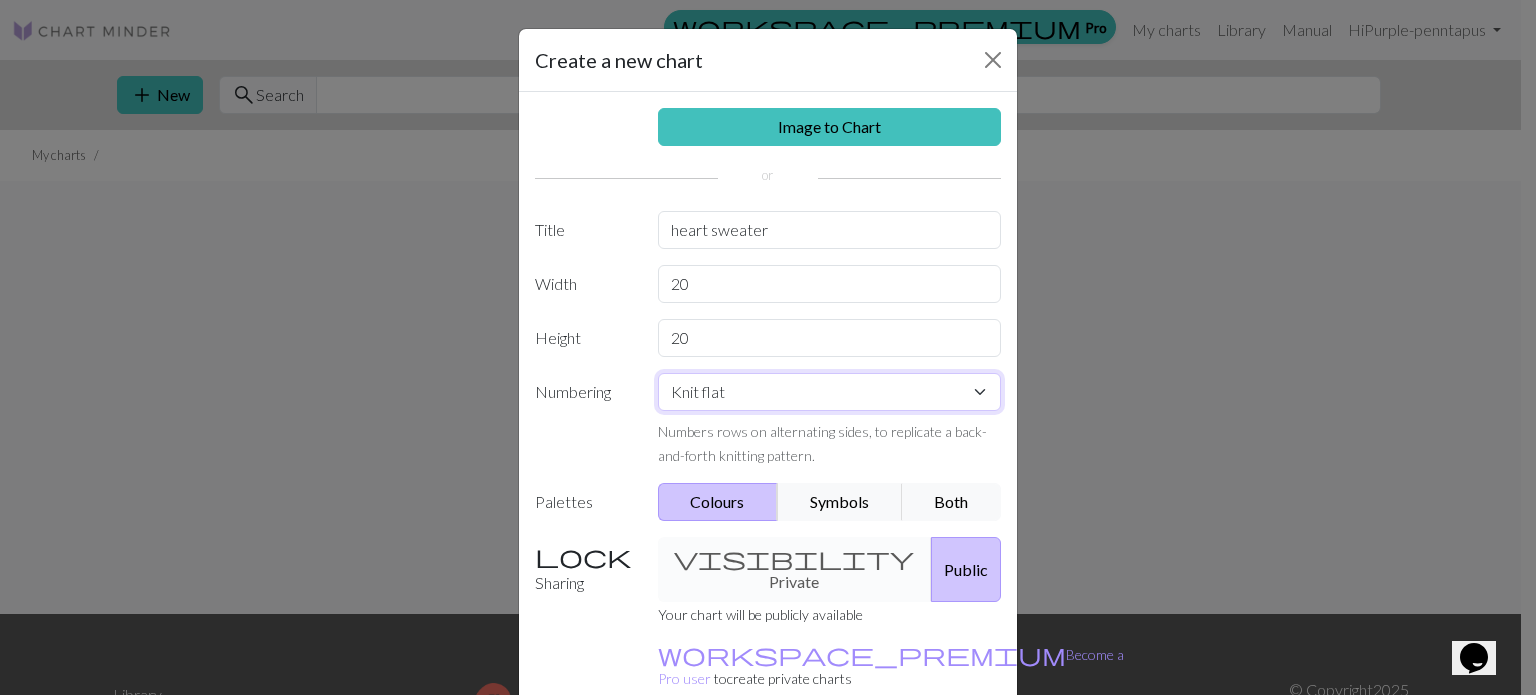 select on "round" 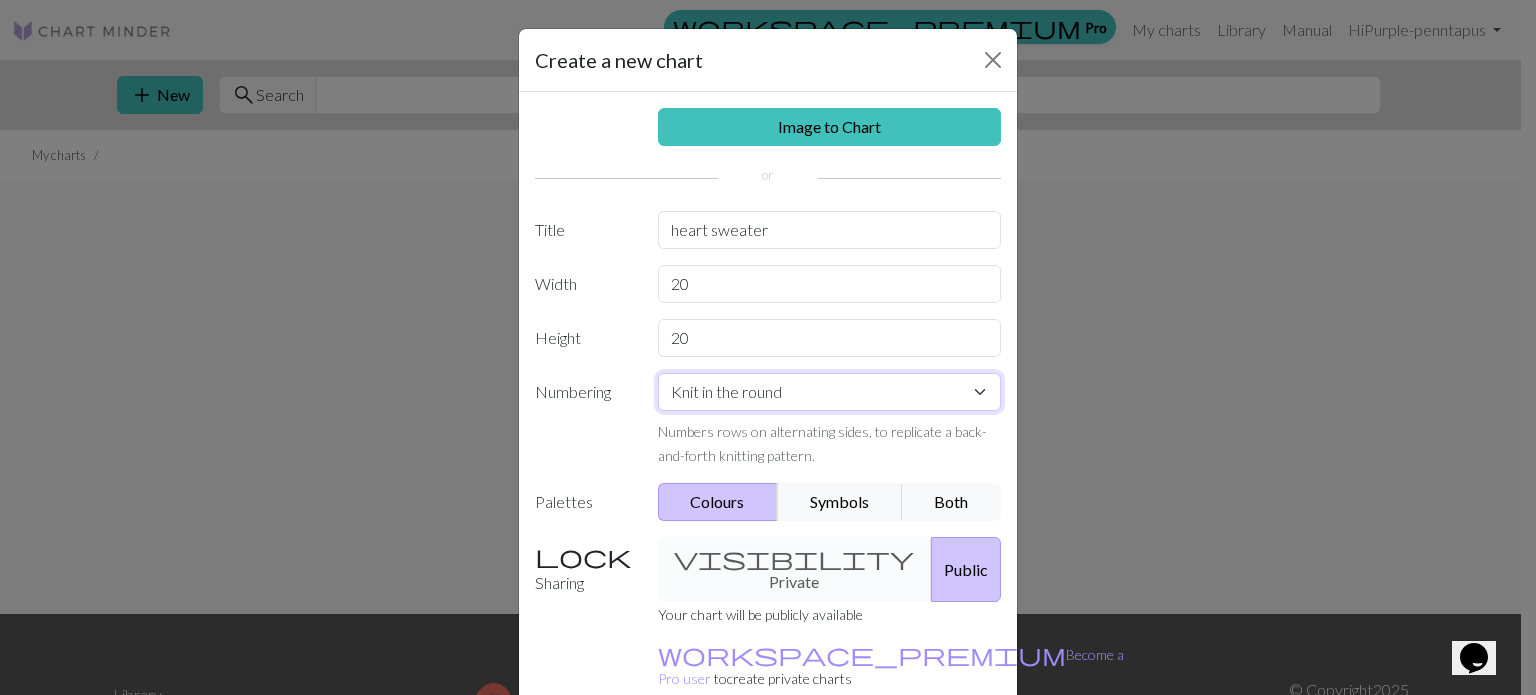 click on "Knit flat Knit in the round Lace knitting Cross stitch" at bounding box center (830, 392) 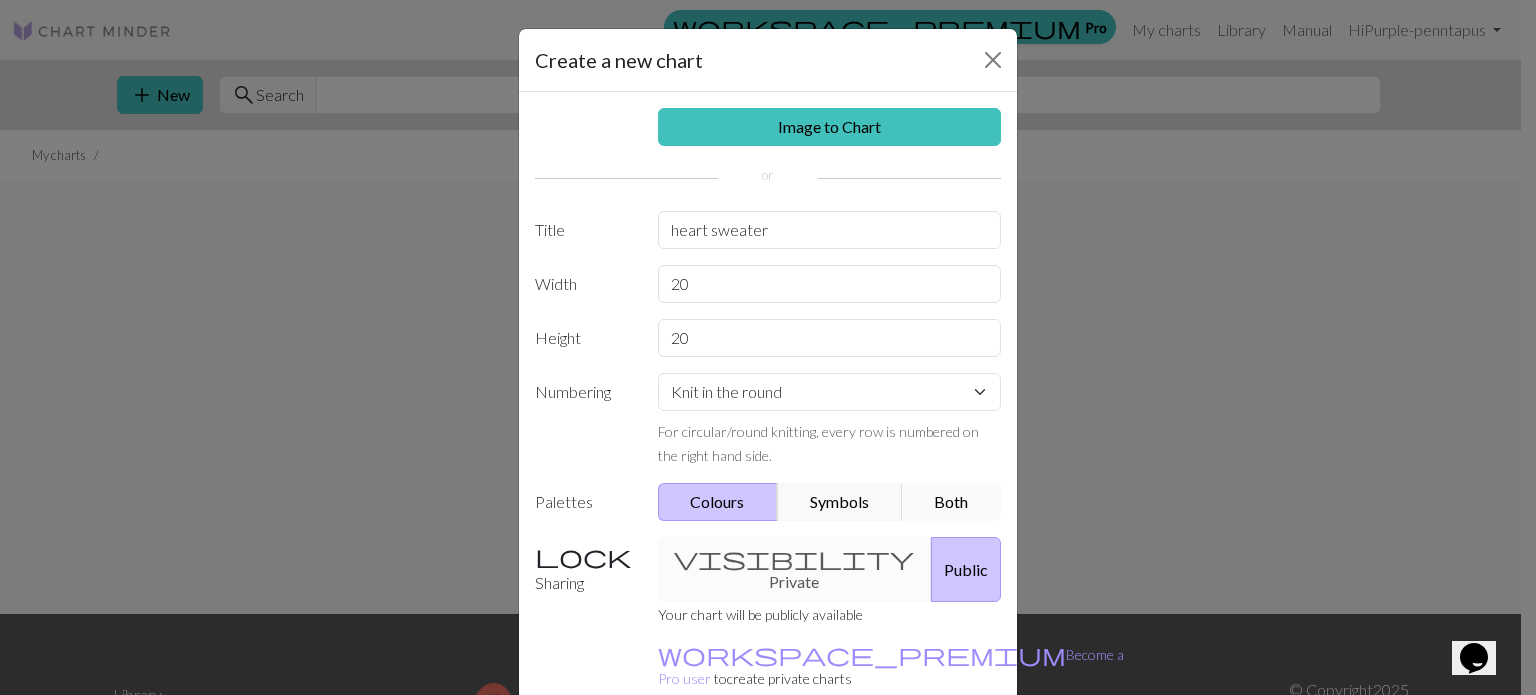 click on "Both" at bounding box center [952, 502] 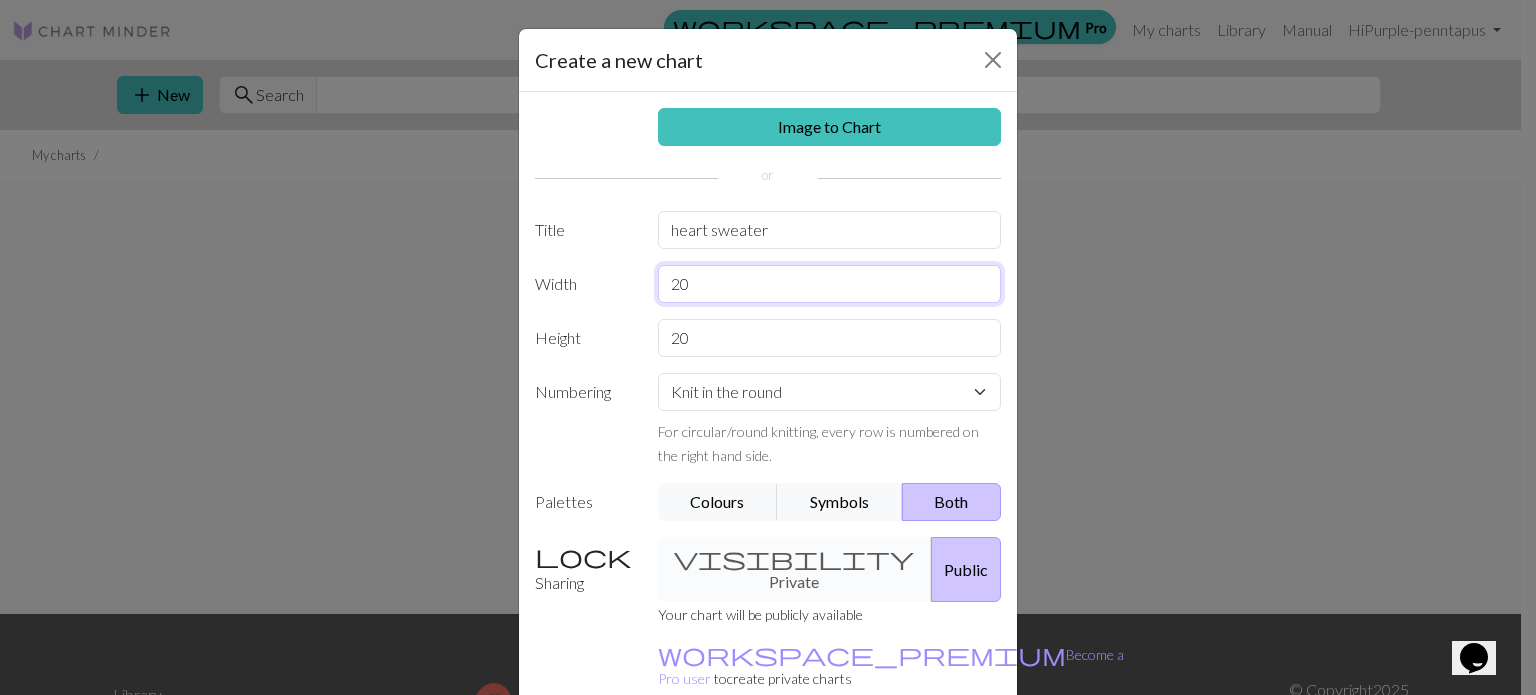 click on "20" at bounding box center (830, 284) 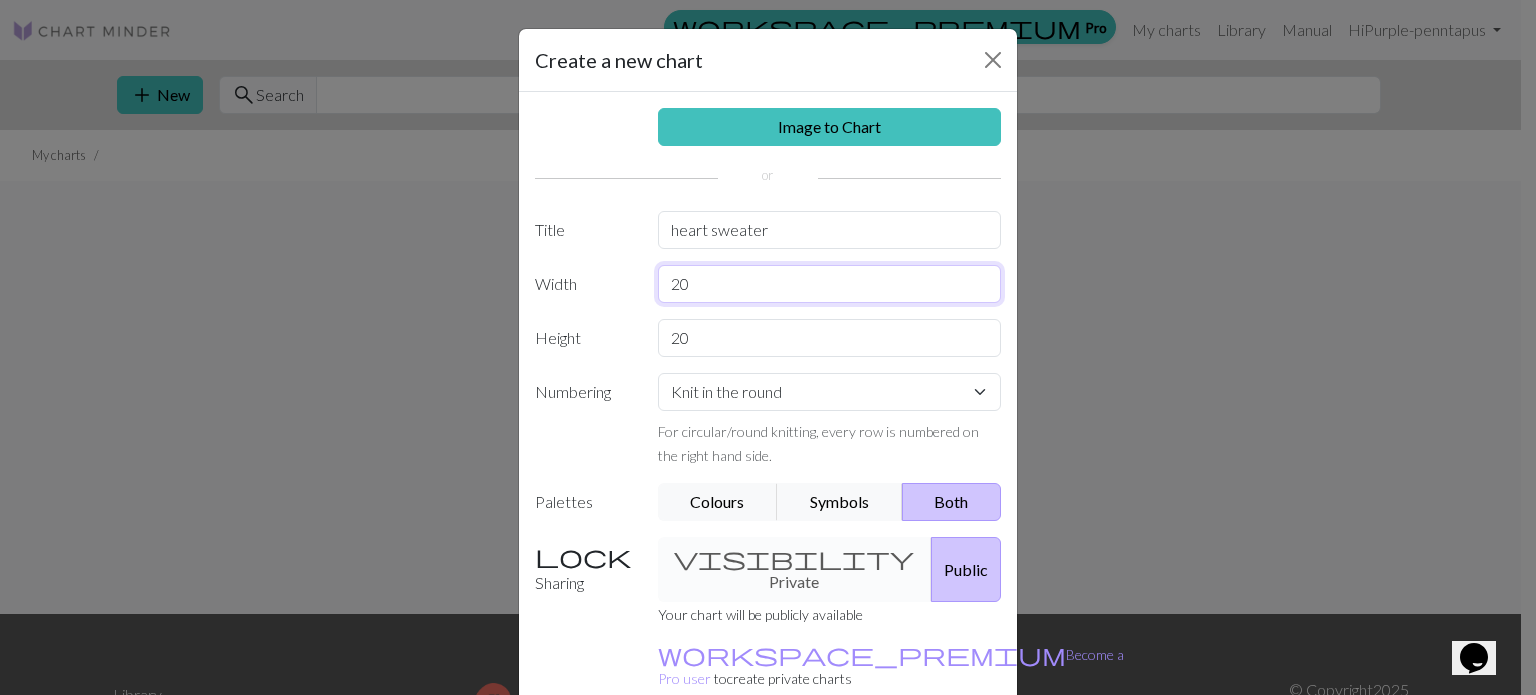 type on "2" 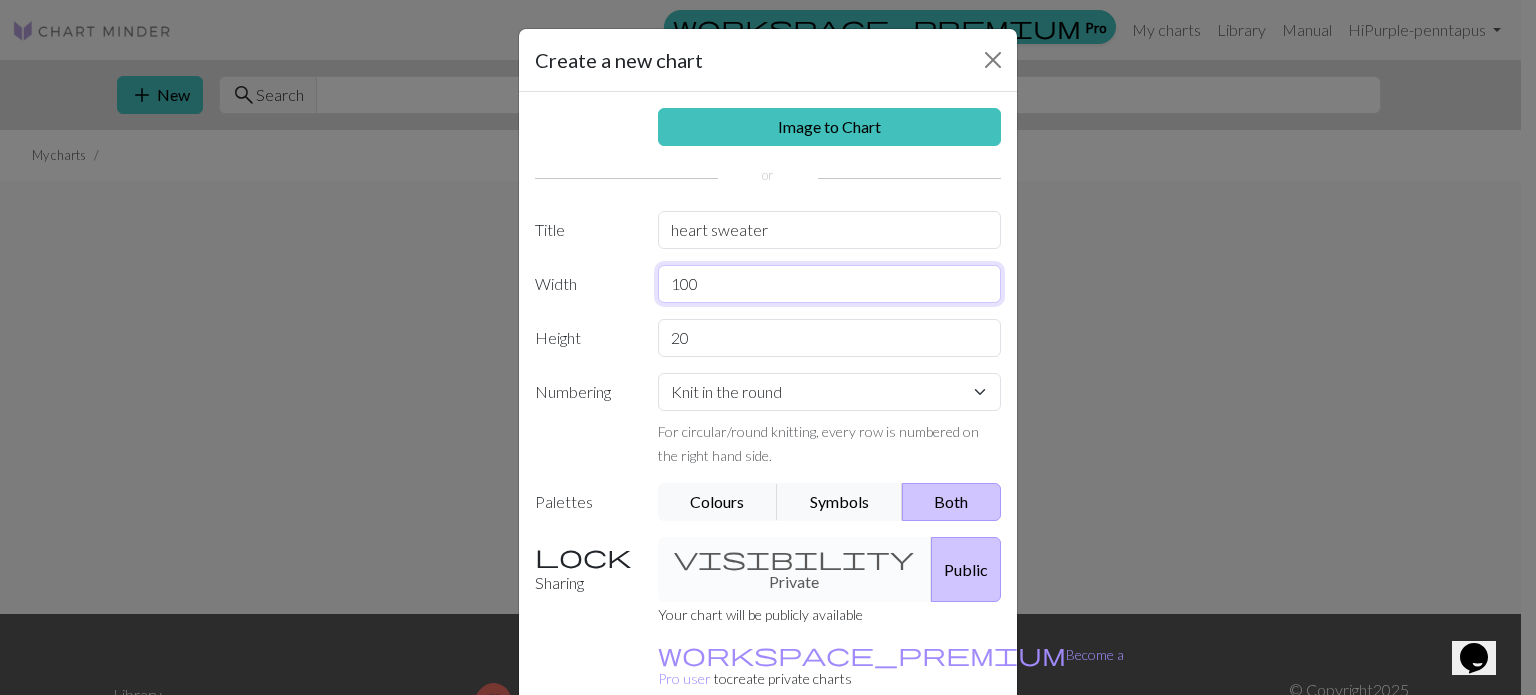 type on "100" 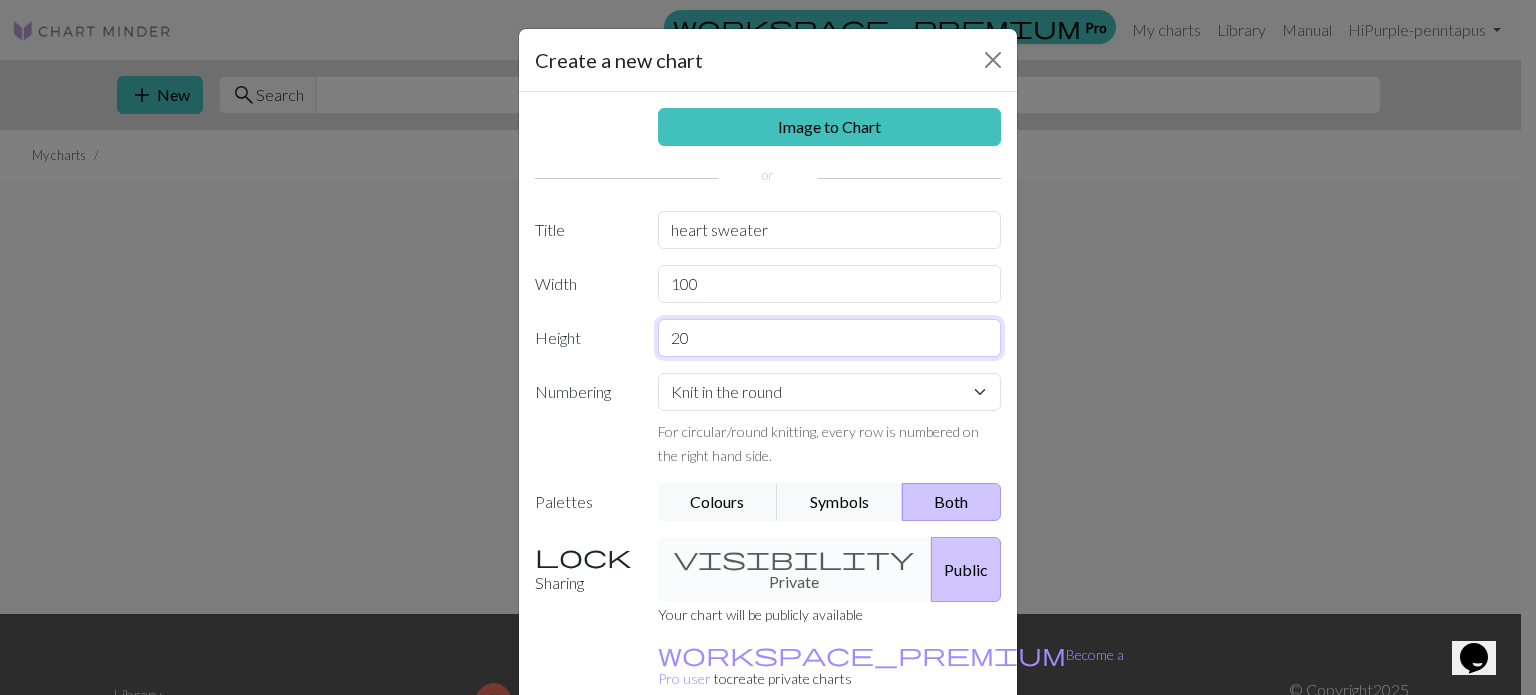 drag, startPoint x: 686, startPoint y: 339, endPoint x: 628, endPoint y: 361, distance: 62.03225 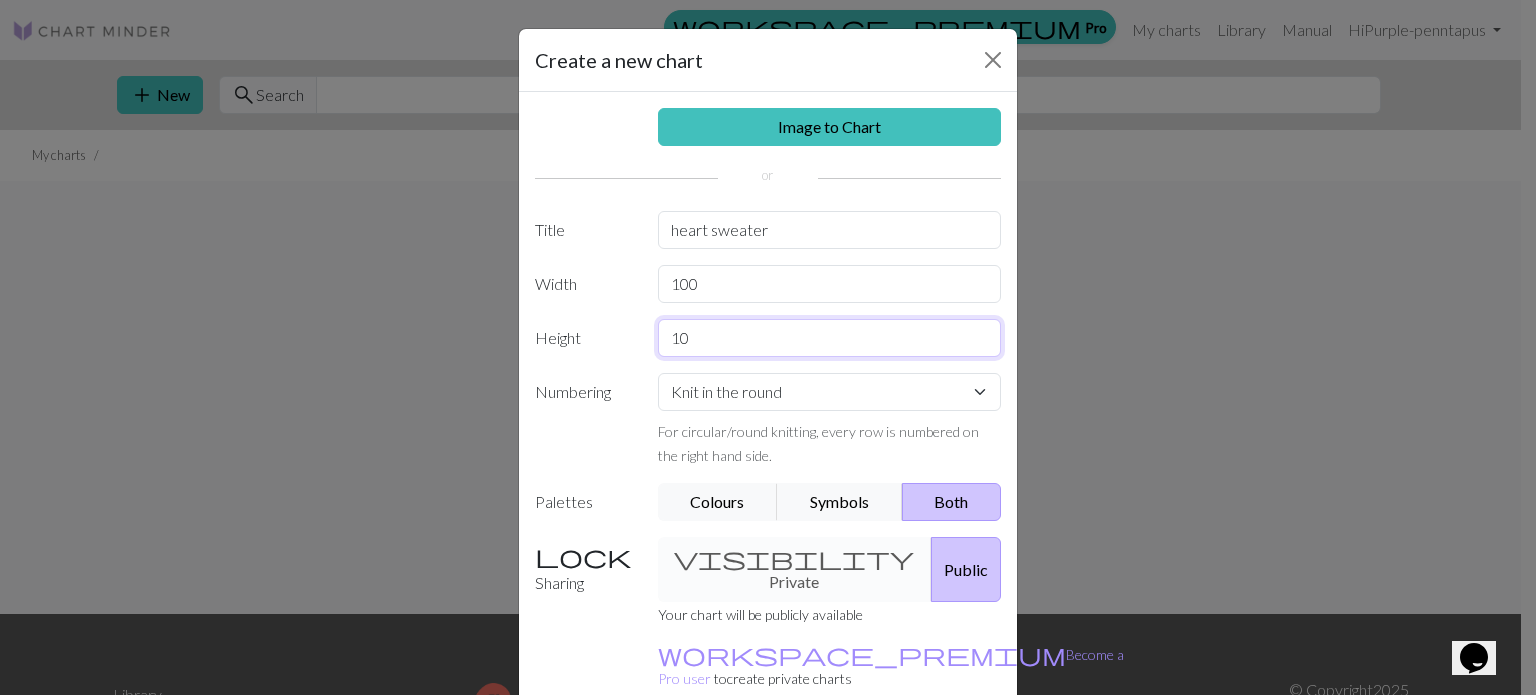 type on "1" 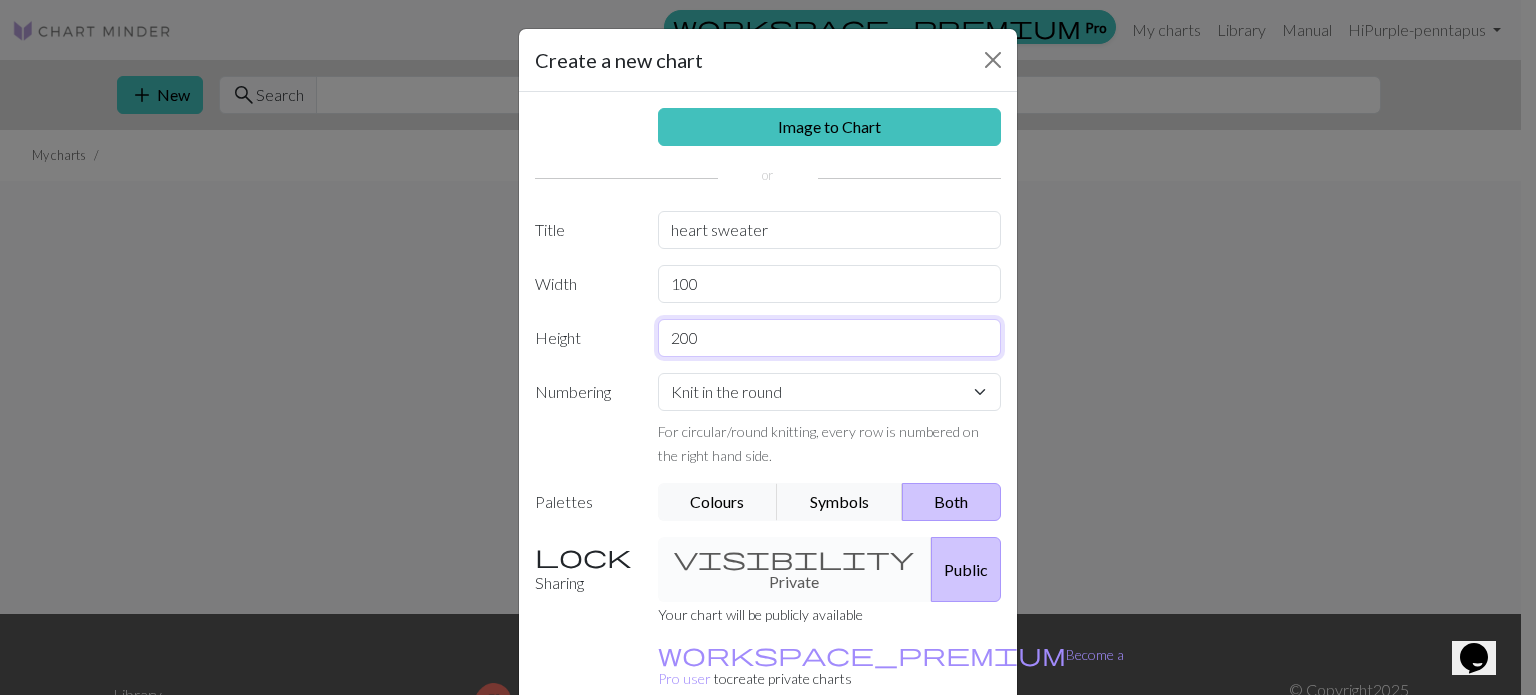 type on "200" 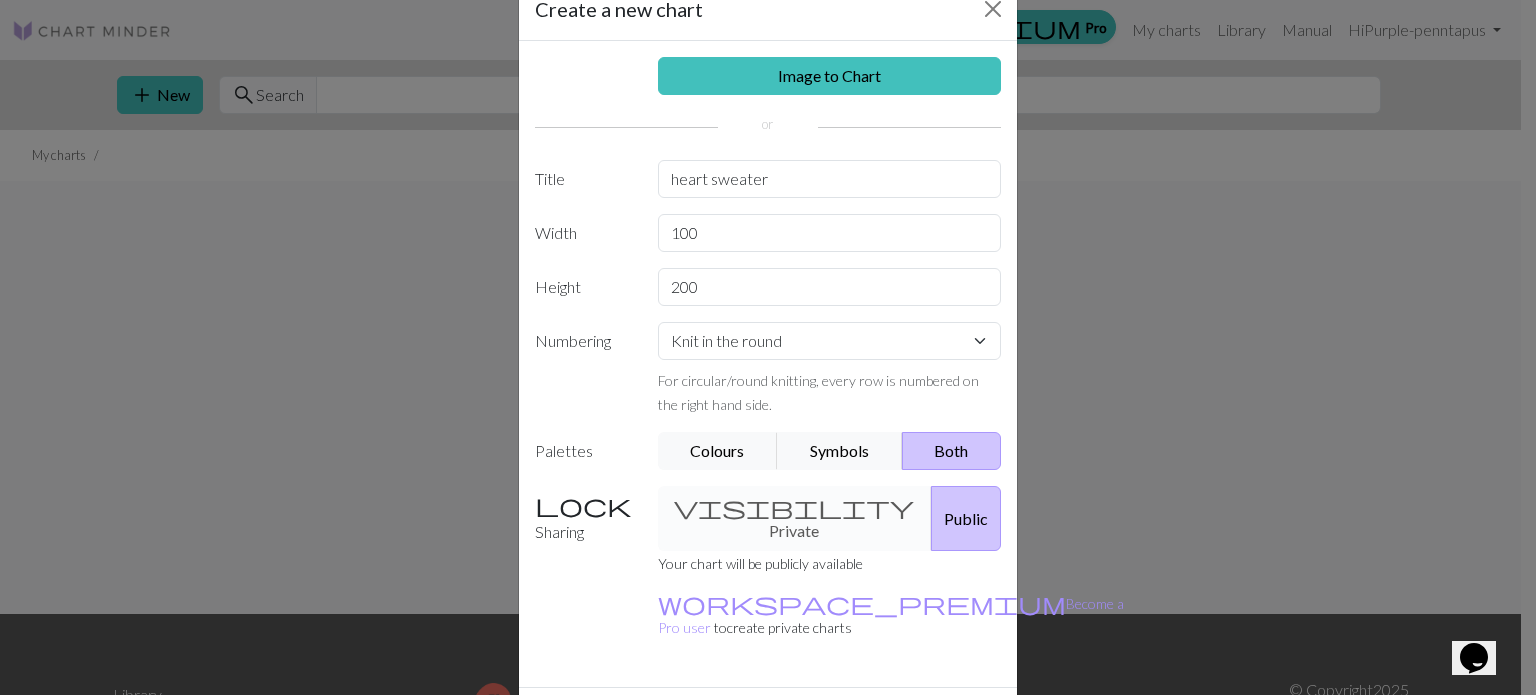 scroll, scrollTop: 92, scrollLeft: 0, axis: vertical 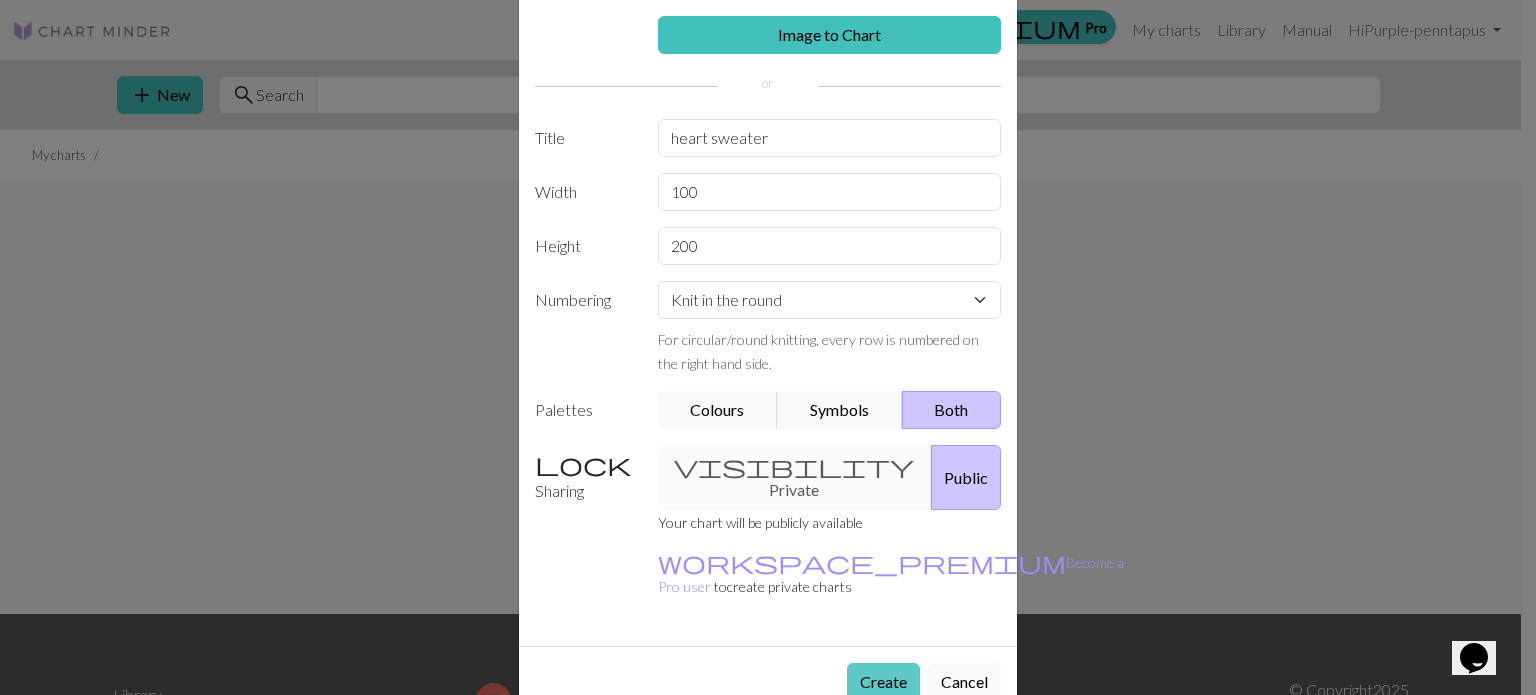 click on "Create" at bounding box center (883, 682) 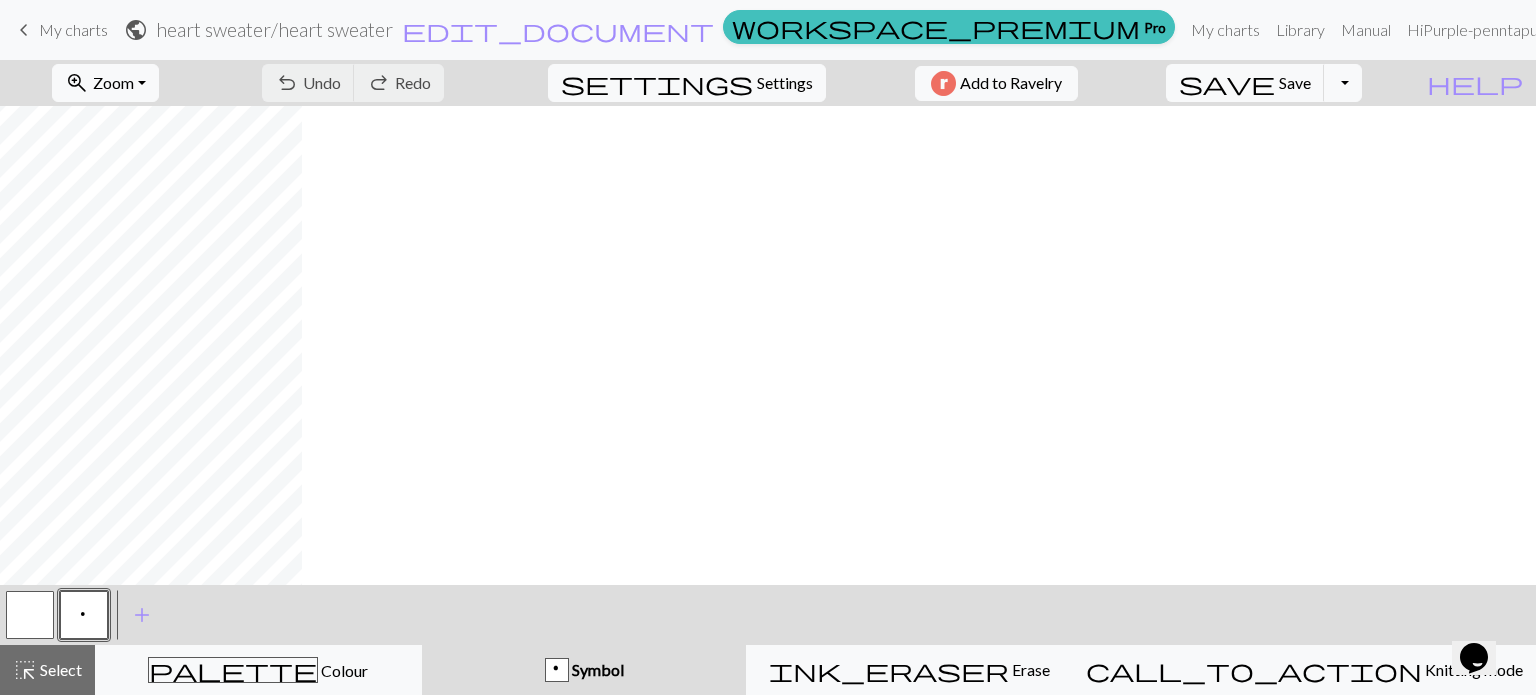 scroll, scrollTop: 0, scrollLeft: 0, axis: both 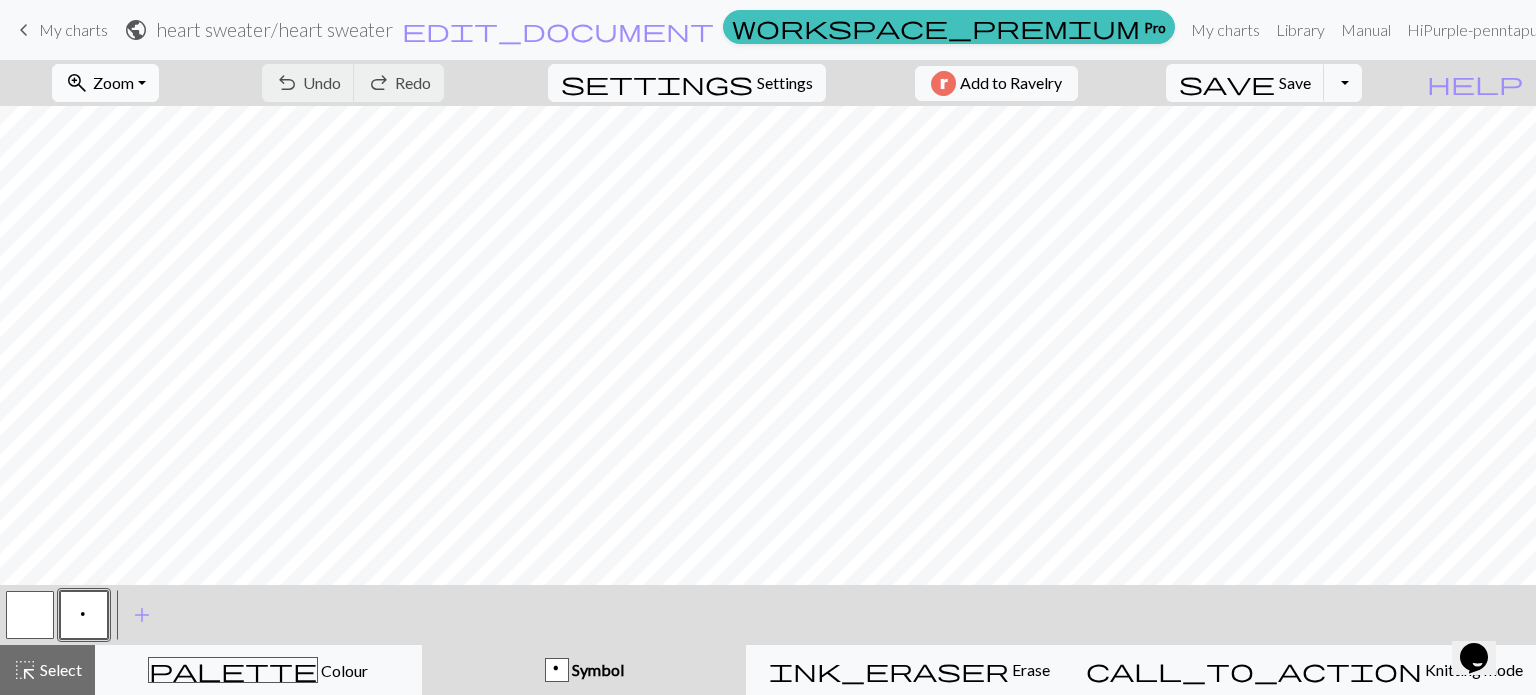 click on "zoom_in Zoom Zoom" at bounding box center [105, 83] 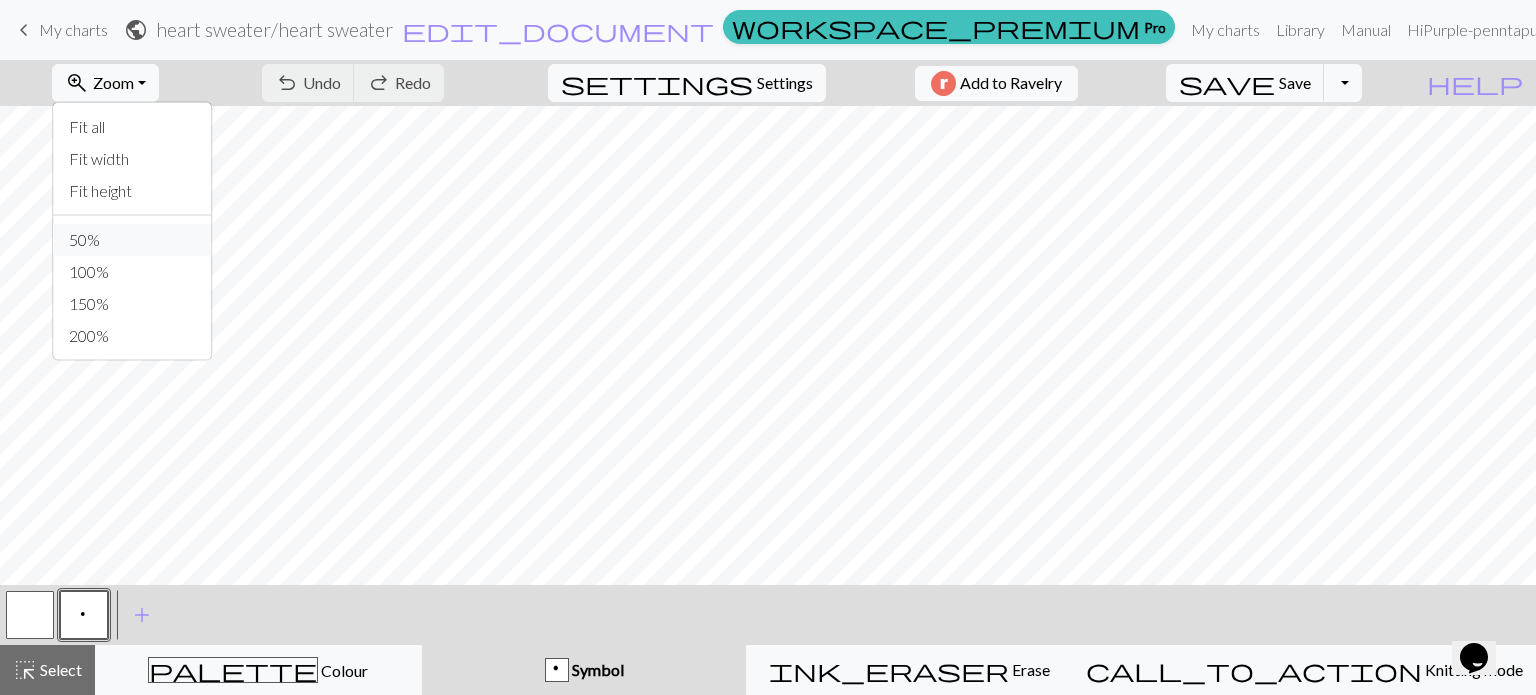 click on "50%" at bounding box center (132, 240) 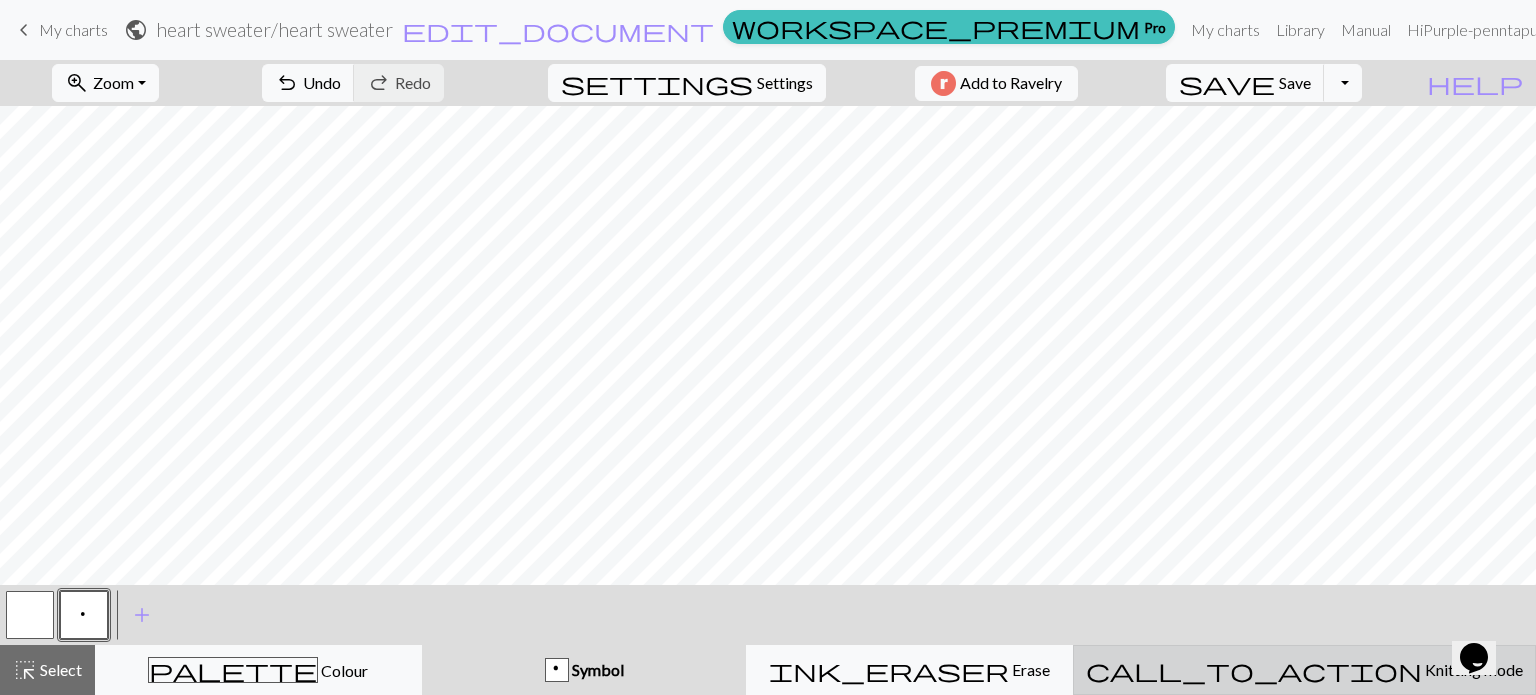 click on "Knitting mode" at bounding box center (1472, 669) 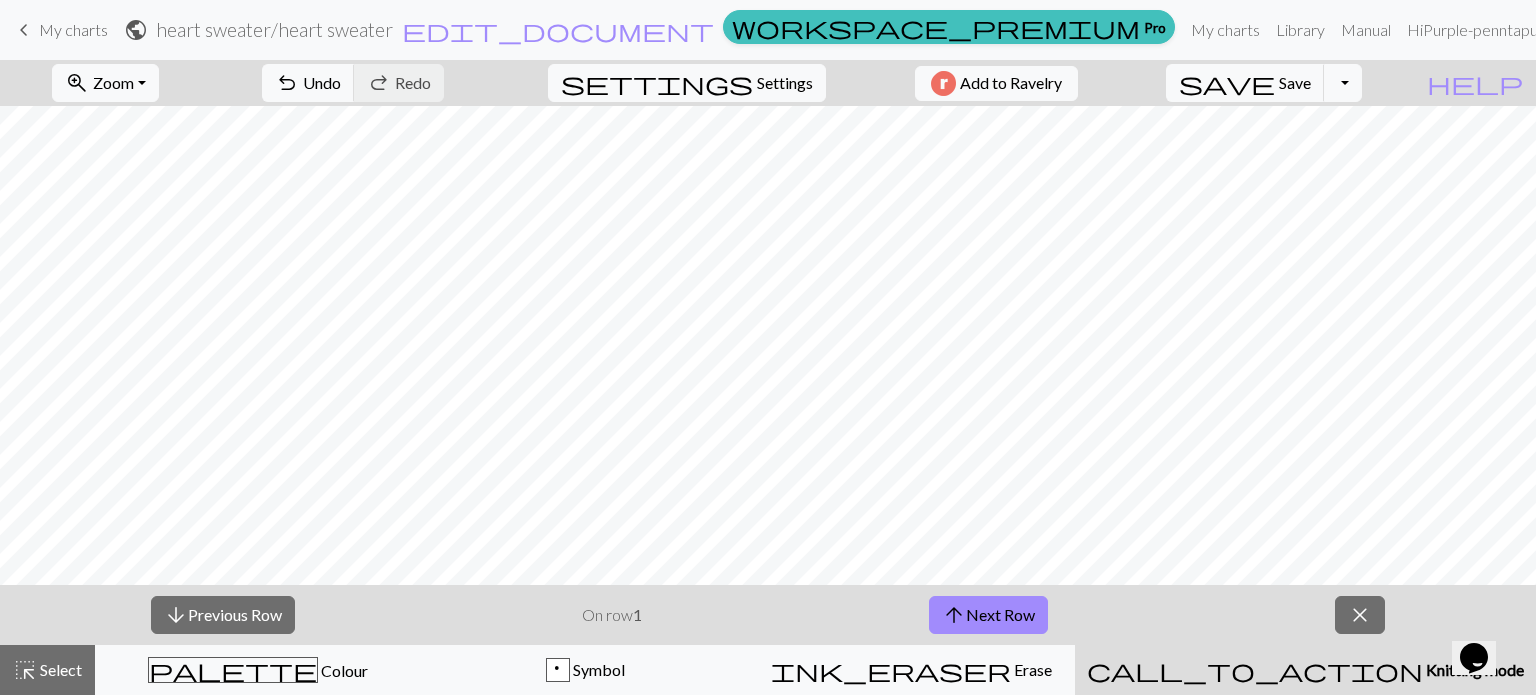 click on "Knitting mode" at bounding box center [1473, 669] 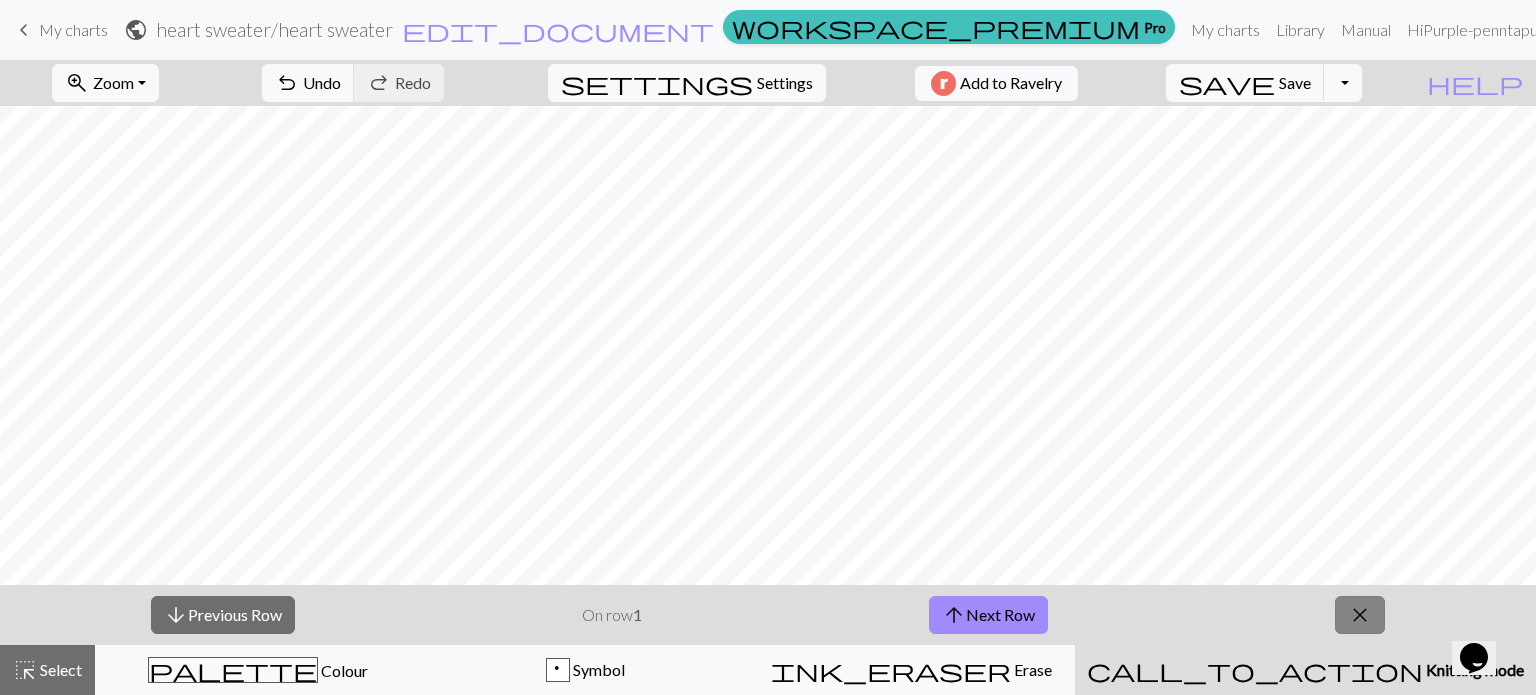 click on "close" at bounding box center [1360, 615] 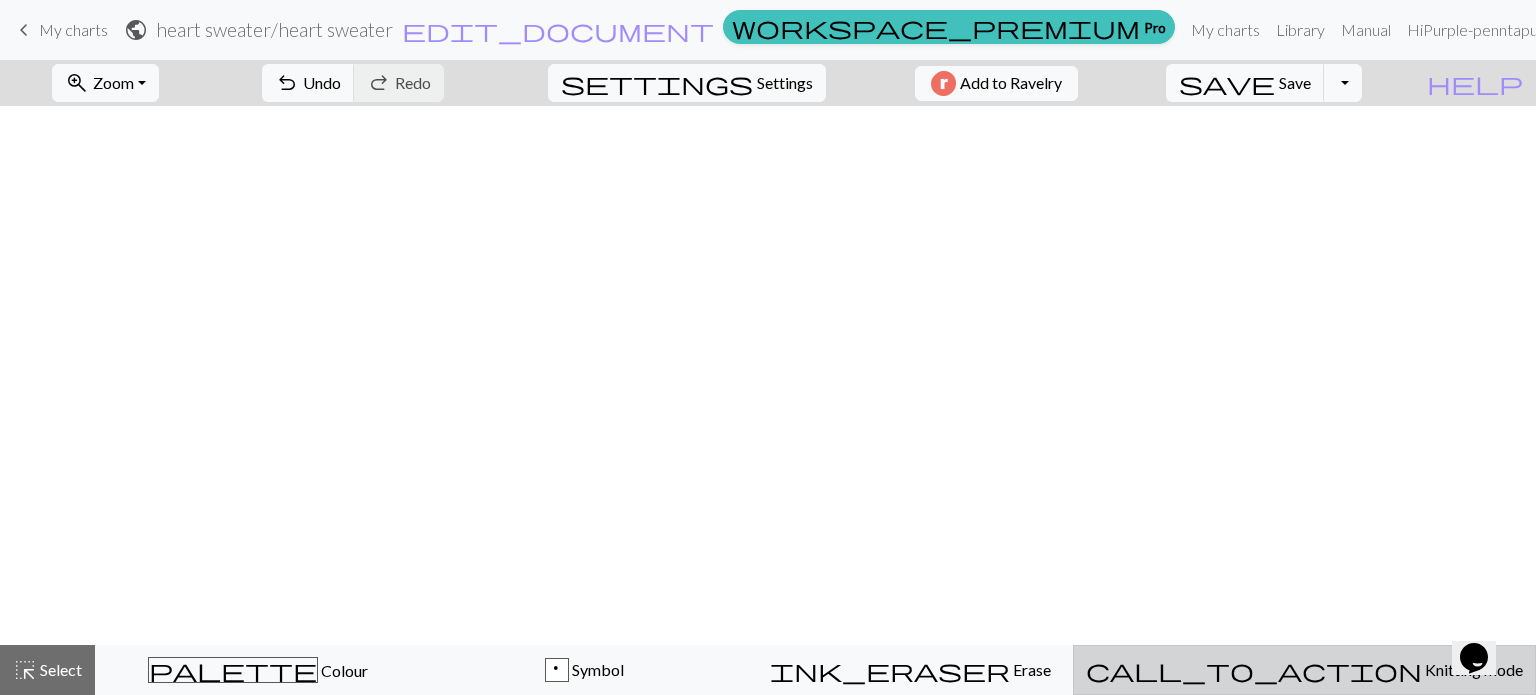 scroll, scrollTop: 1545, scrollLeft: 0, axis: vertical 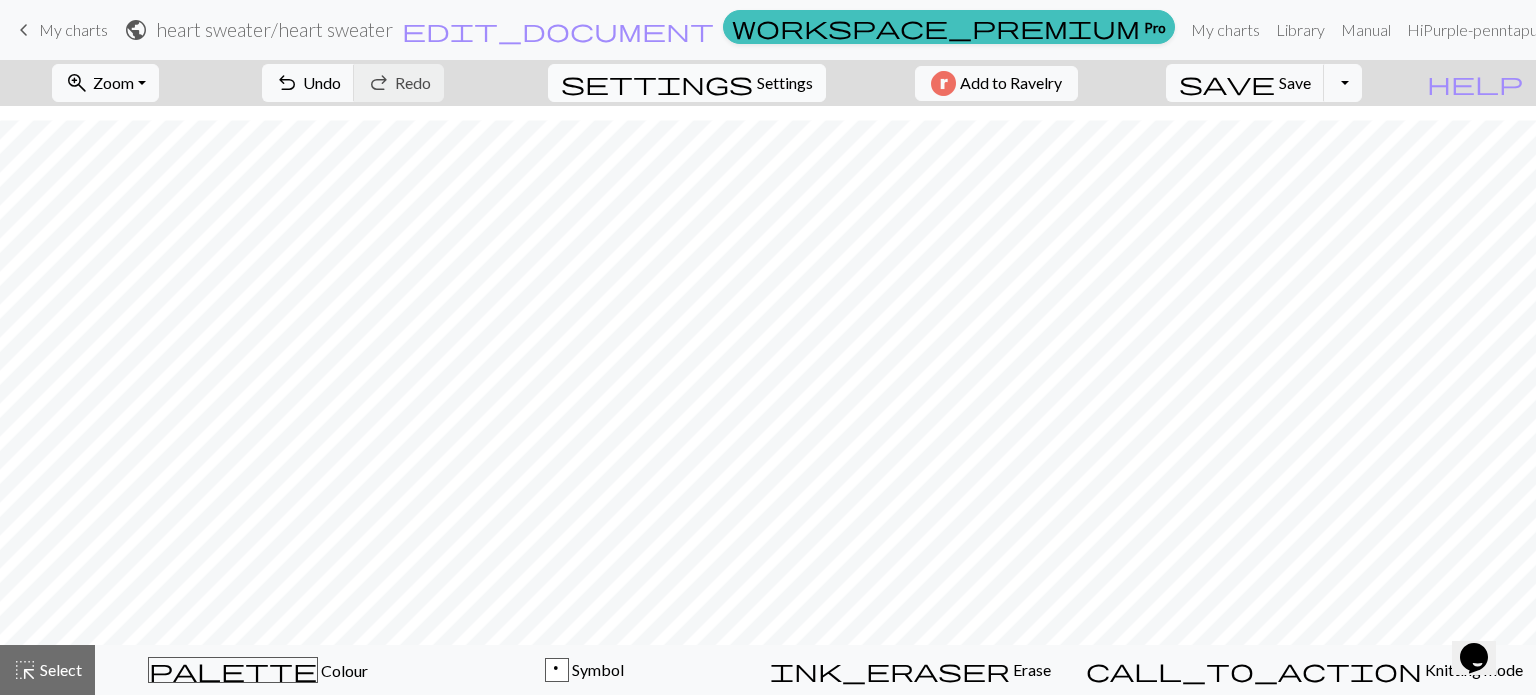 click on "settings  Settings" at bounding box center (687, 83) 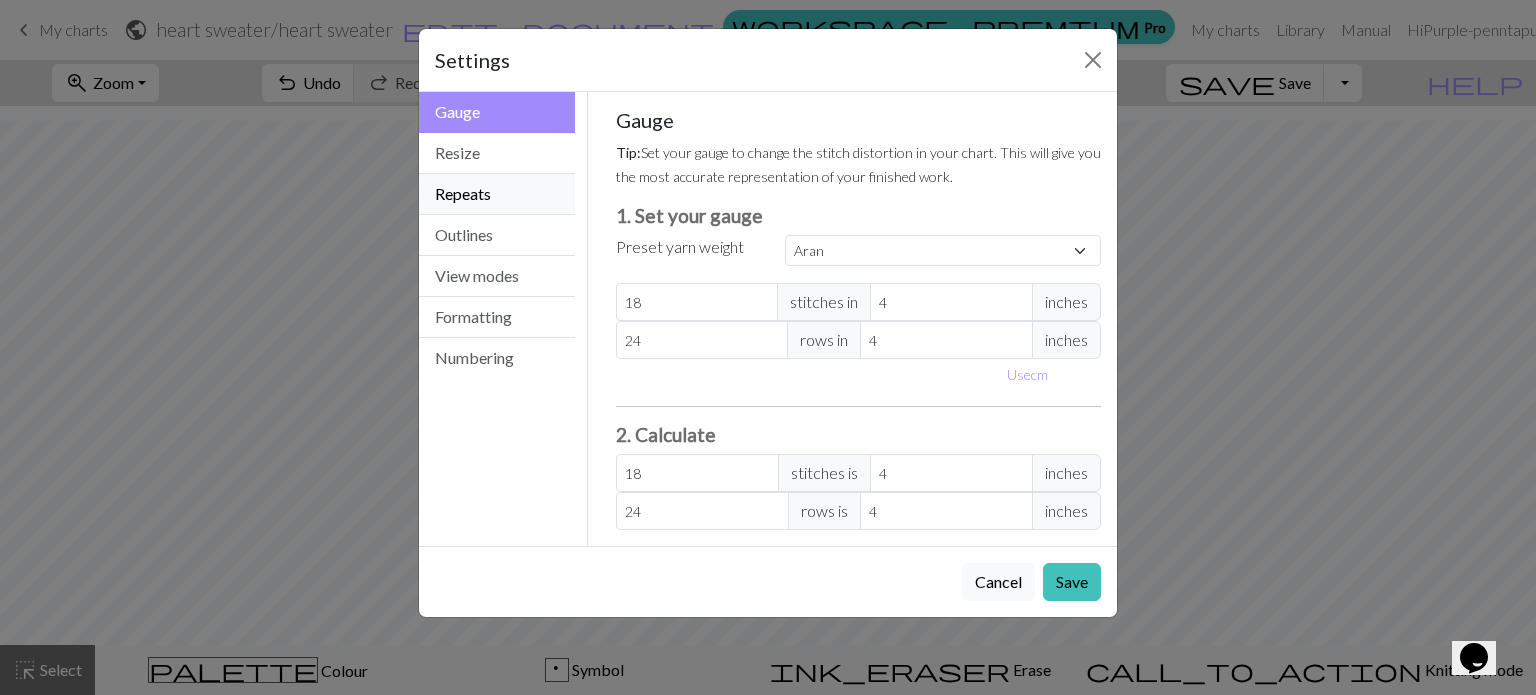 click on "Repeats" at bounding box center (497, 194) 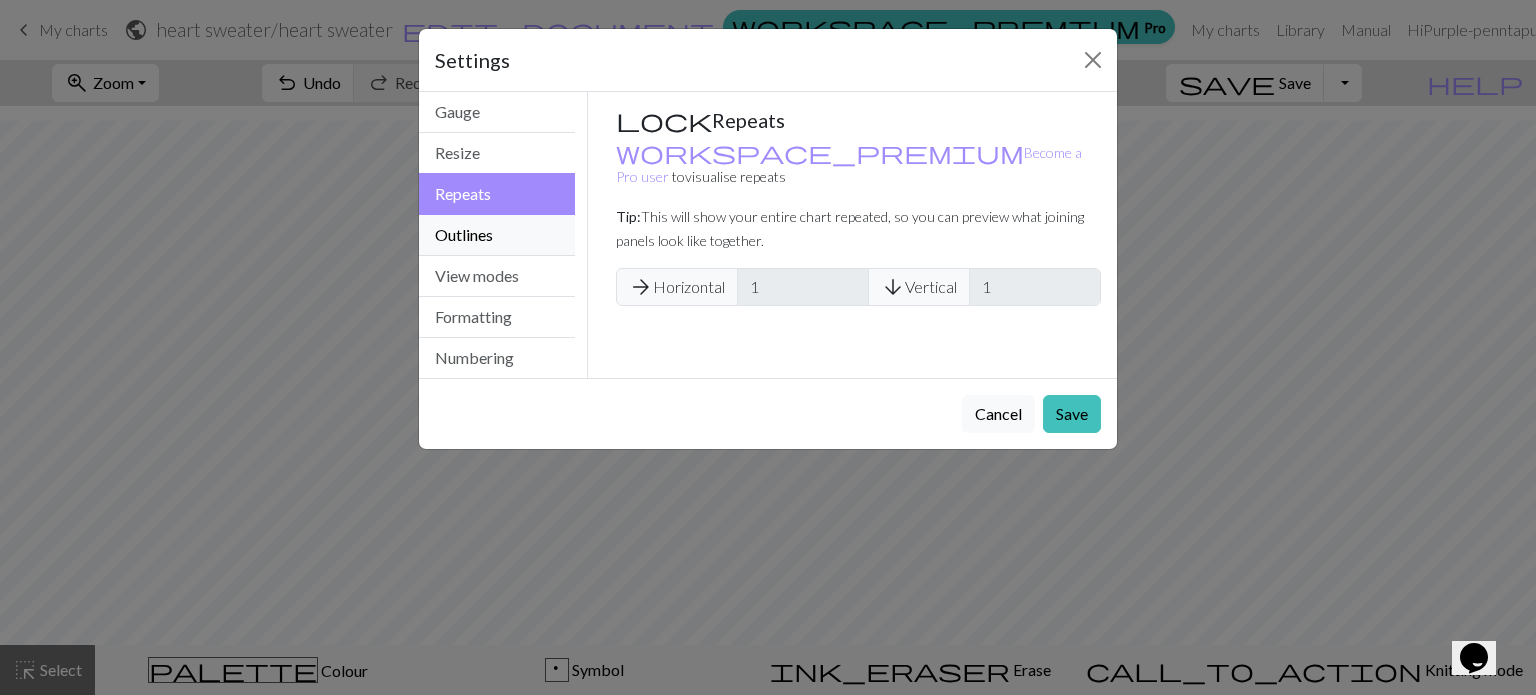 click on "Outlines" at bounding box center (497, 235) 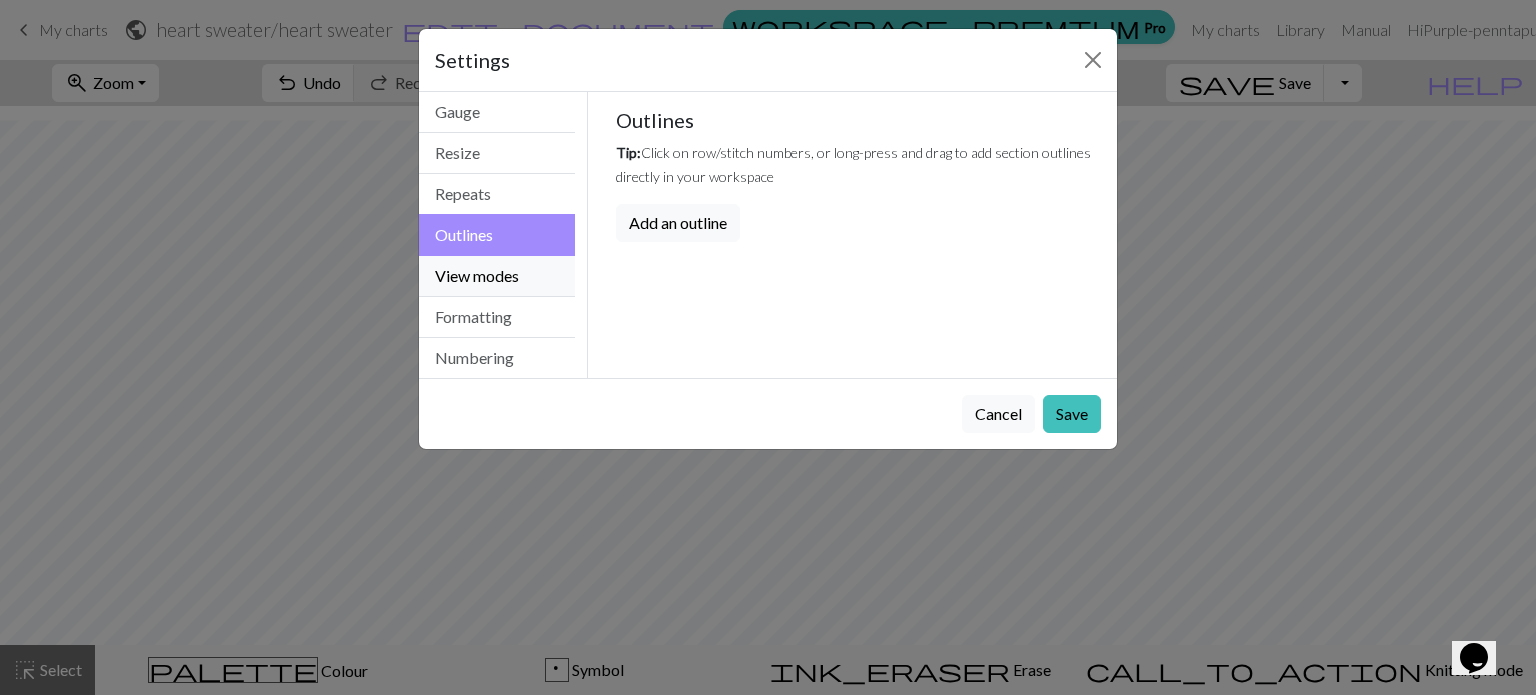 click on "View modes" at bounding box center [497, 276] 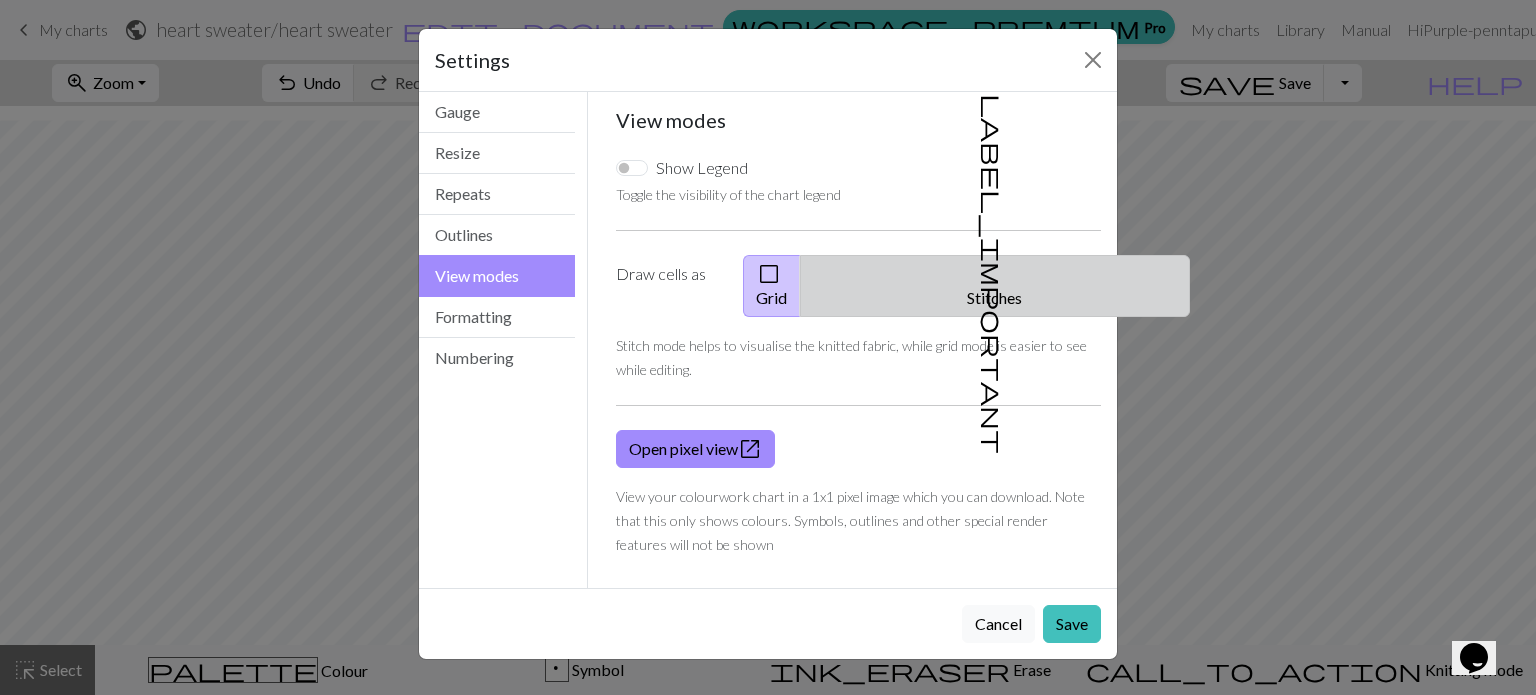 click on "label_important Stitches" at bounding box center [995, 286] 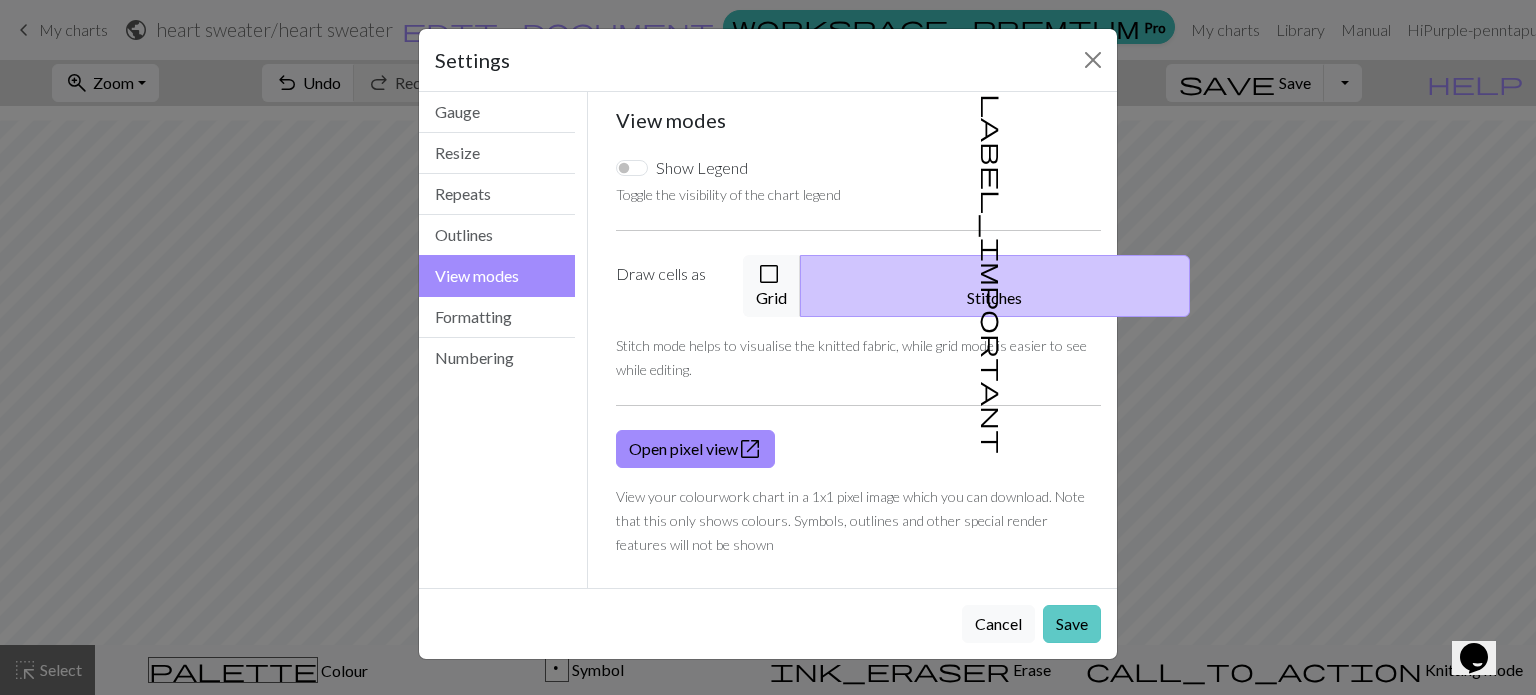 click on "Save" at bounding box center [1072, 624] 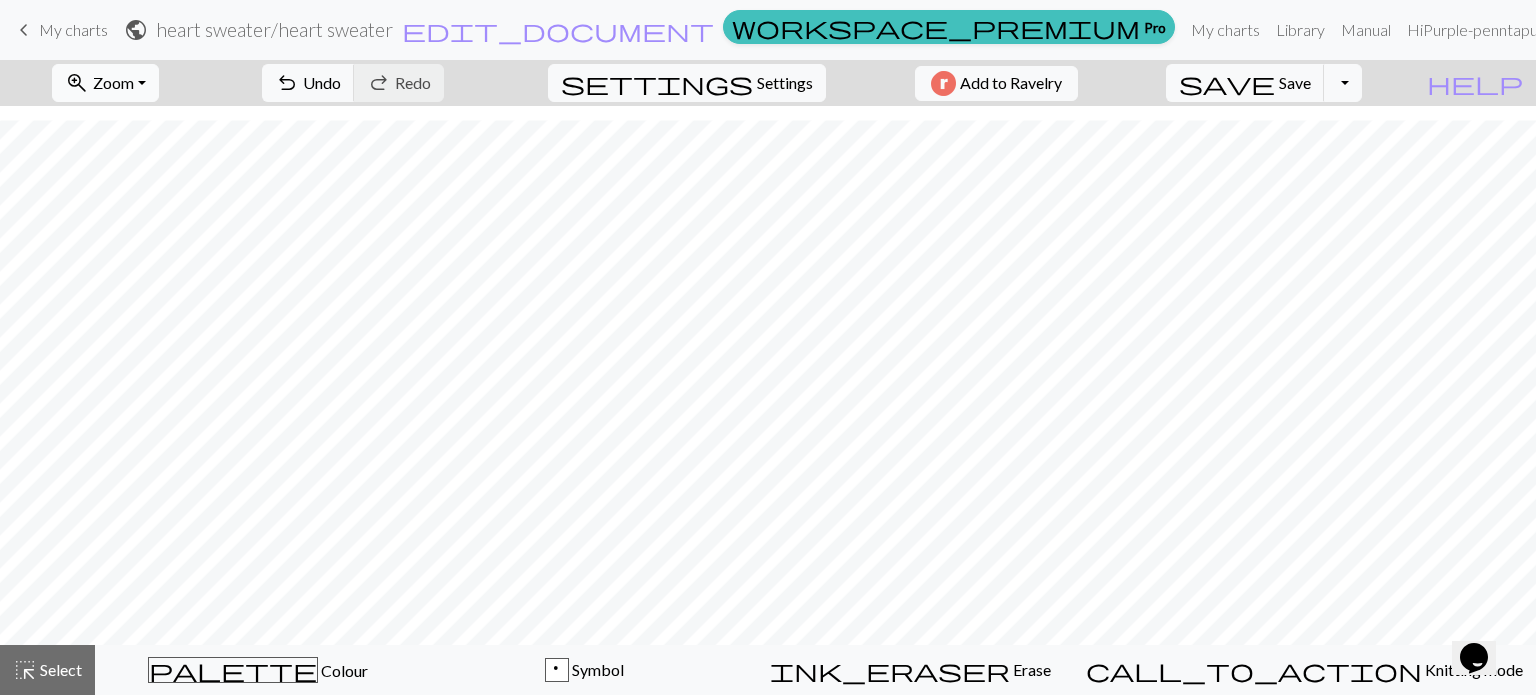 click on "Zoom" at bounding box center [113, 82] 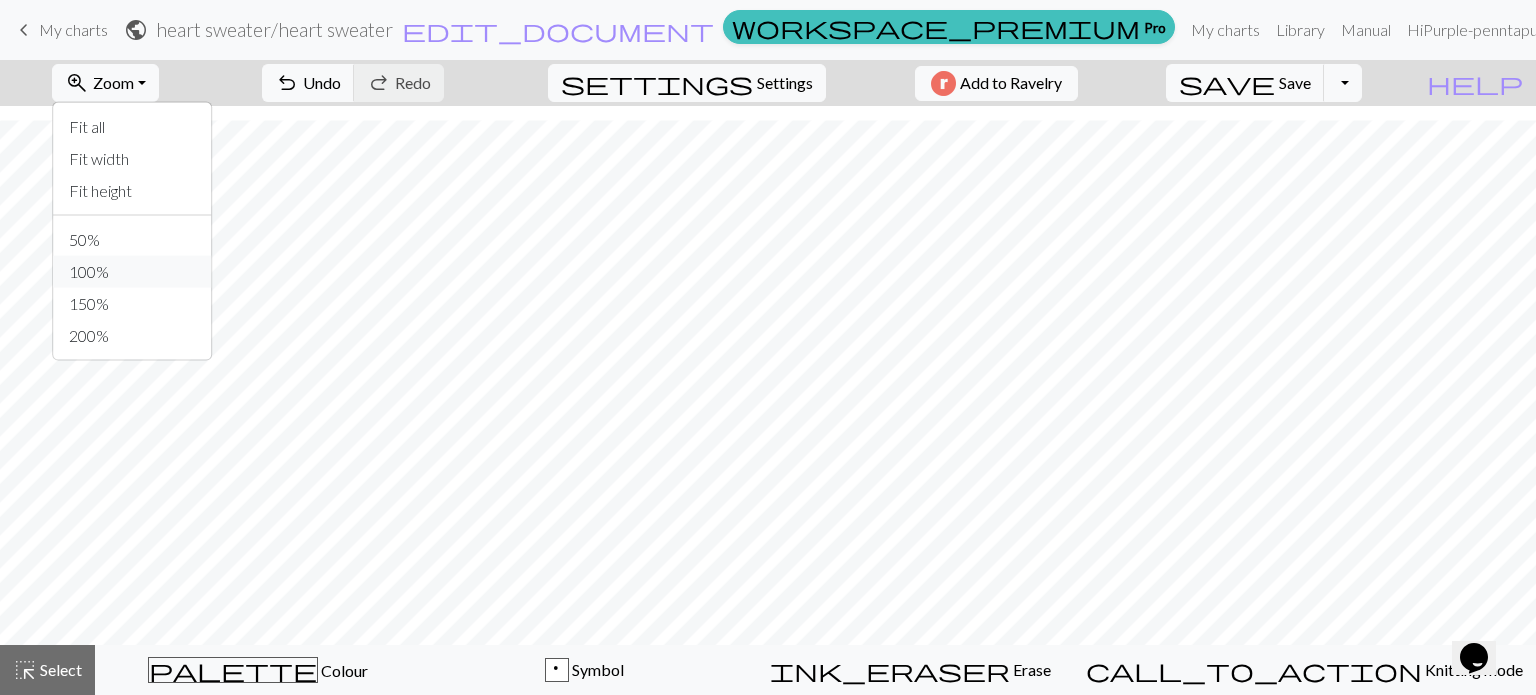 click on "100%" at bounding box center (132, 272) 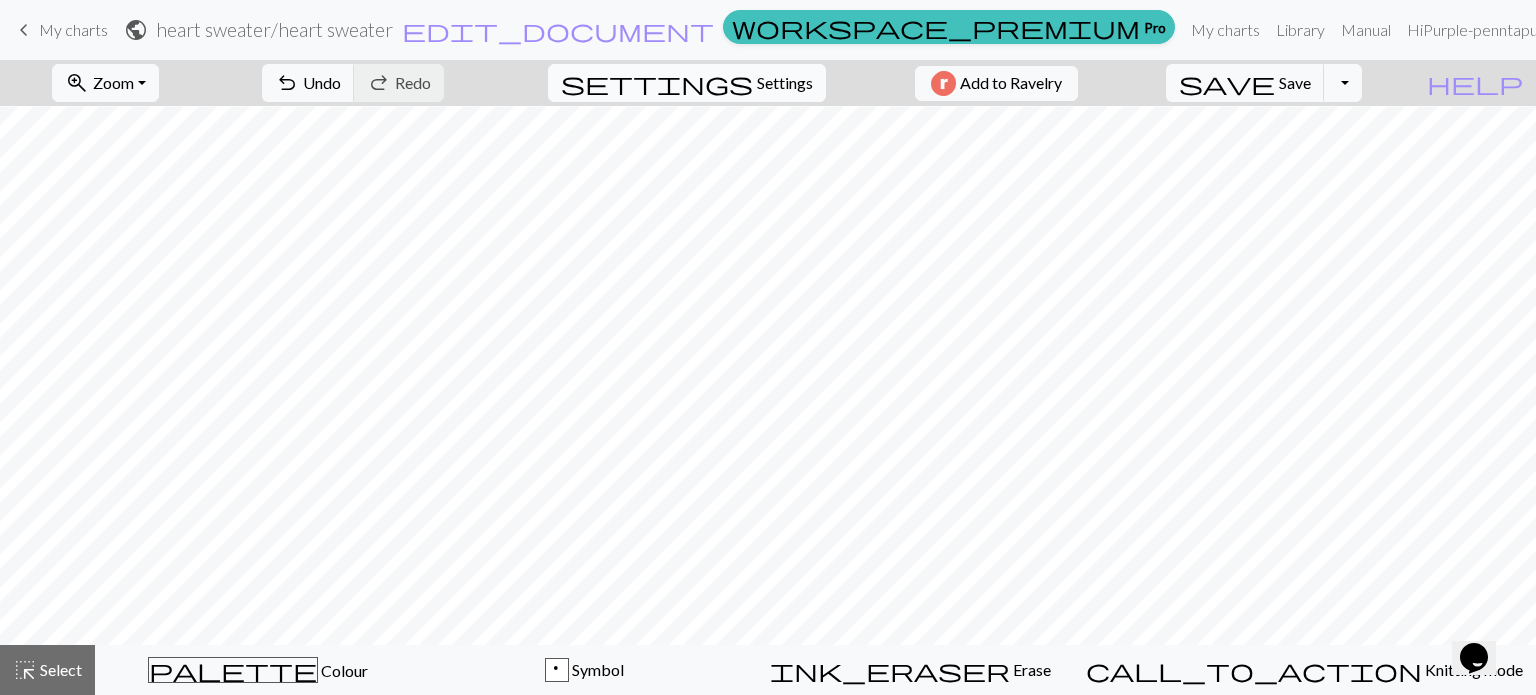 click on "Settings" at bounding box center (785, 83) 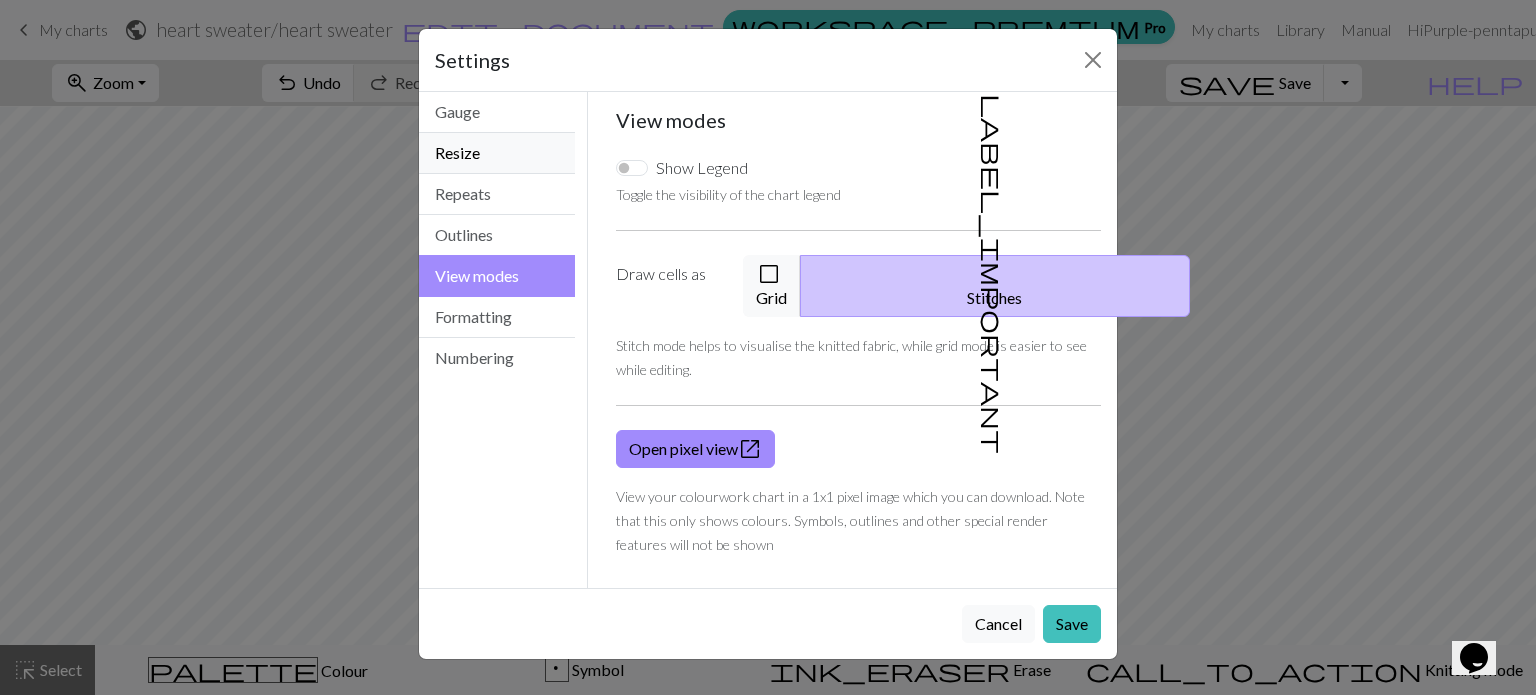 click on "Resize" at bounding box center (497, 153) 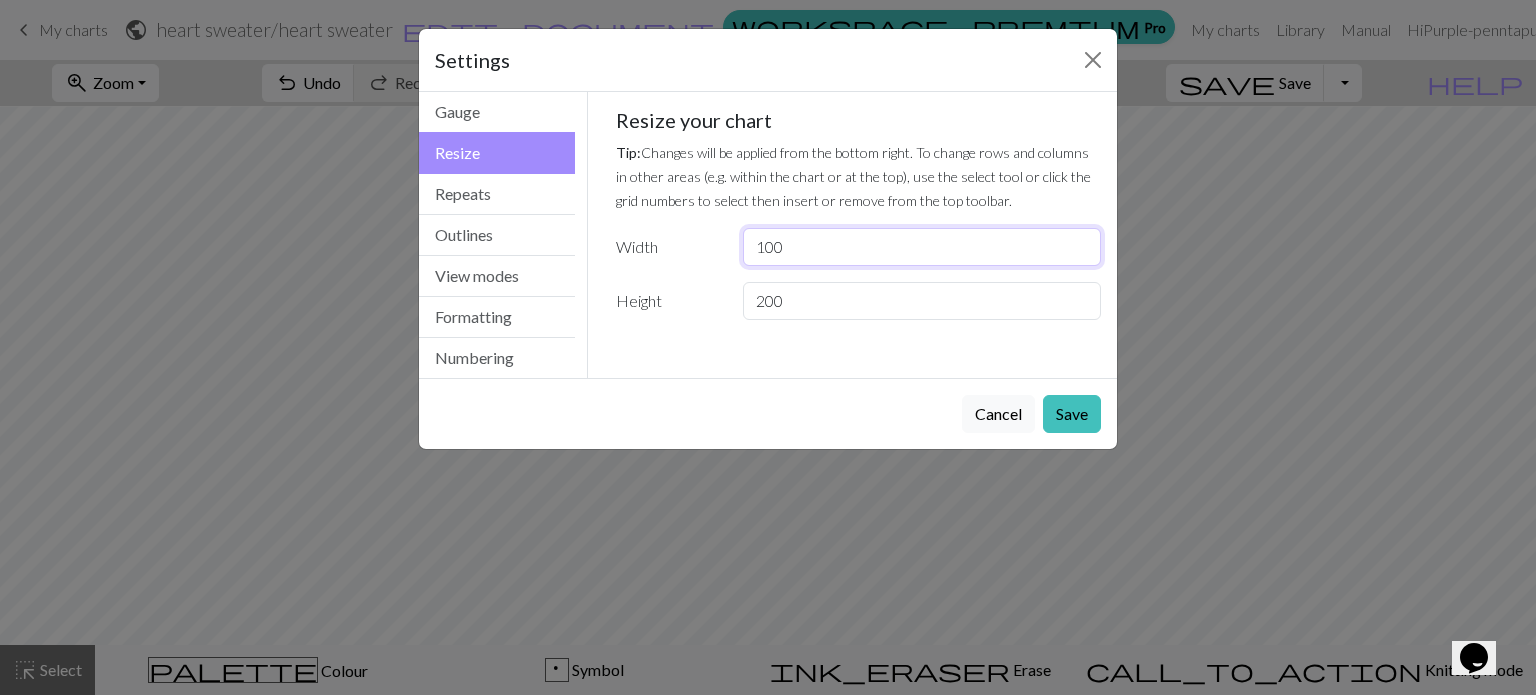 drag, startPoint x: 801, startPoint y: 251, endPoint x: 695, endPoint y: 253, distance: 106.01887 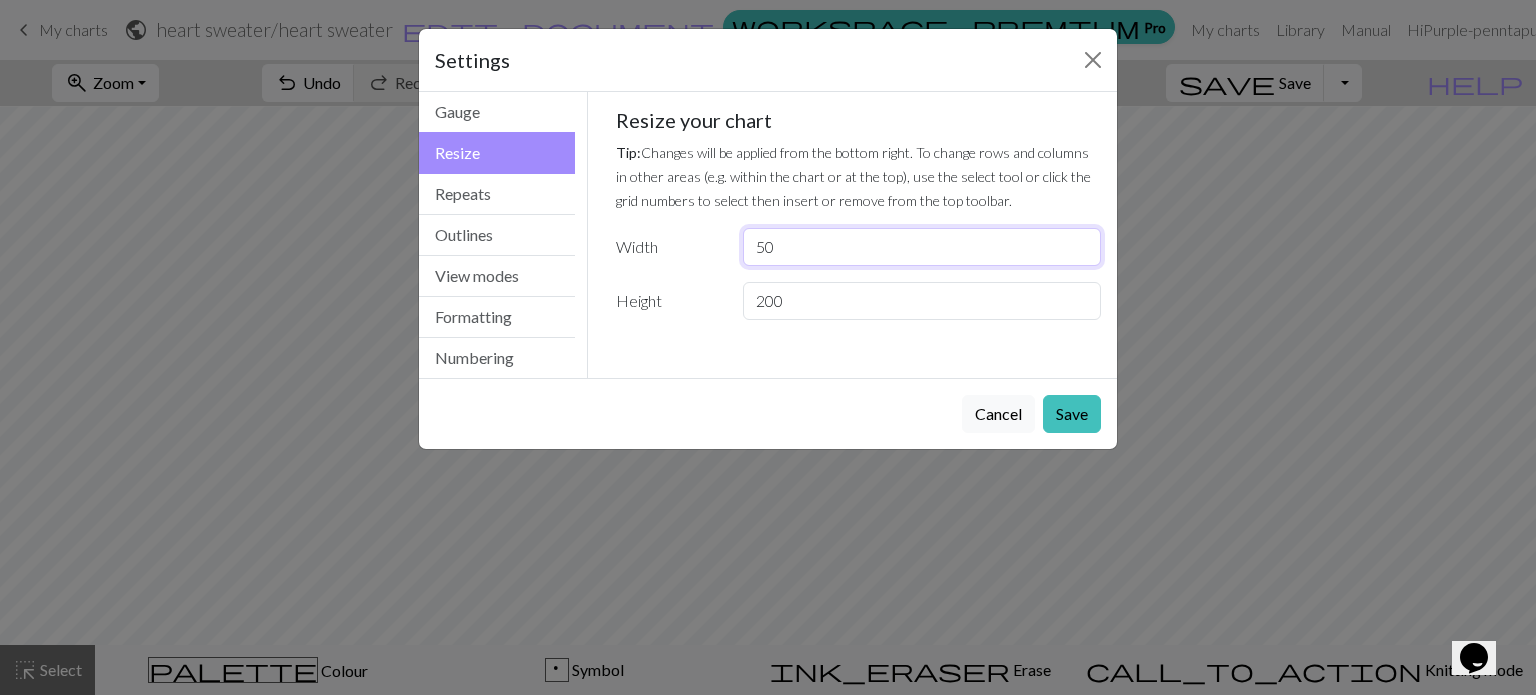 type on "50" 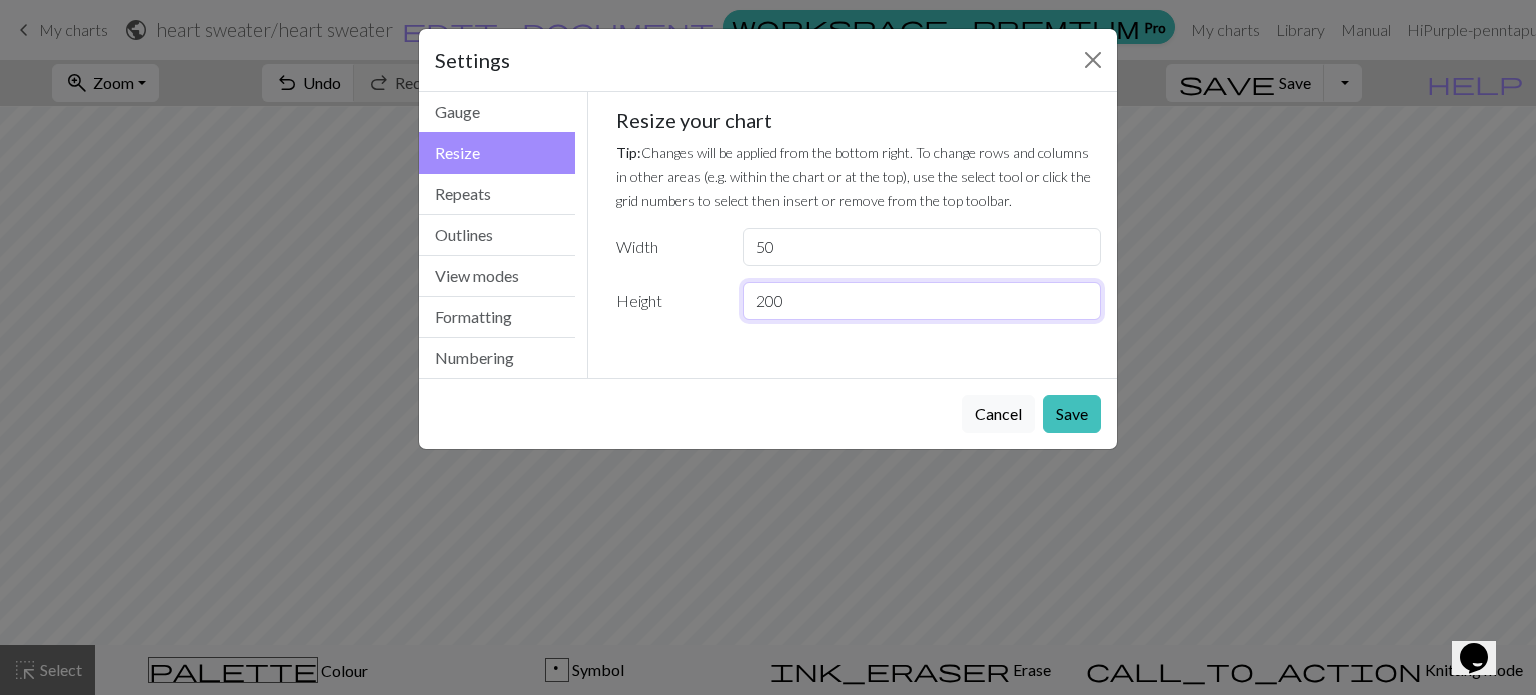 drag, startPoint x: 798, startPoint y: 306, endPoint x: 645, endPoint y: 309, distance: 153.0294 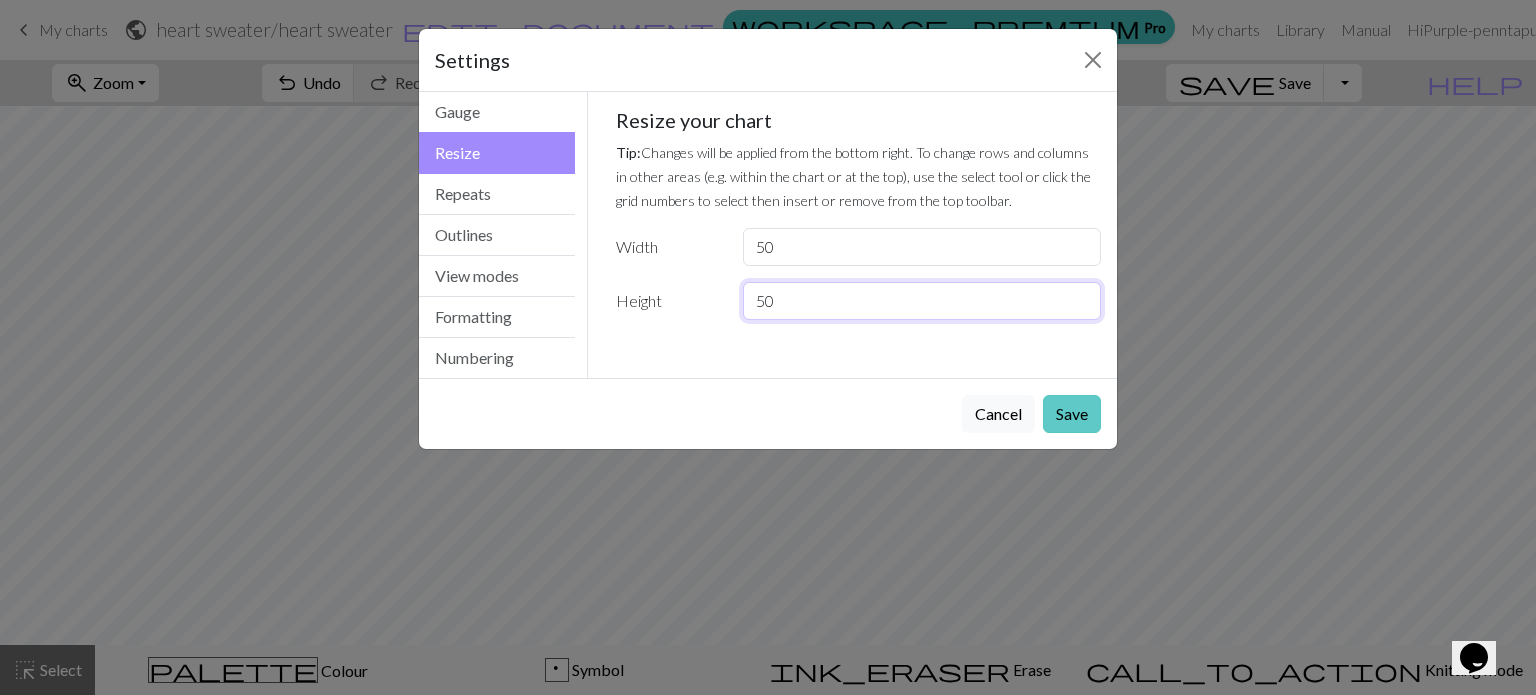 type on "50" 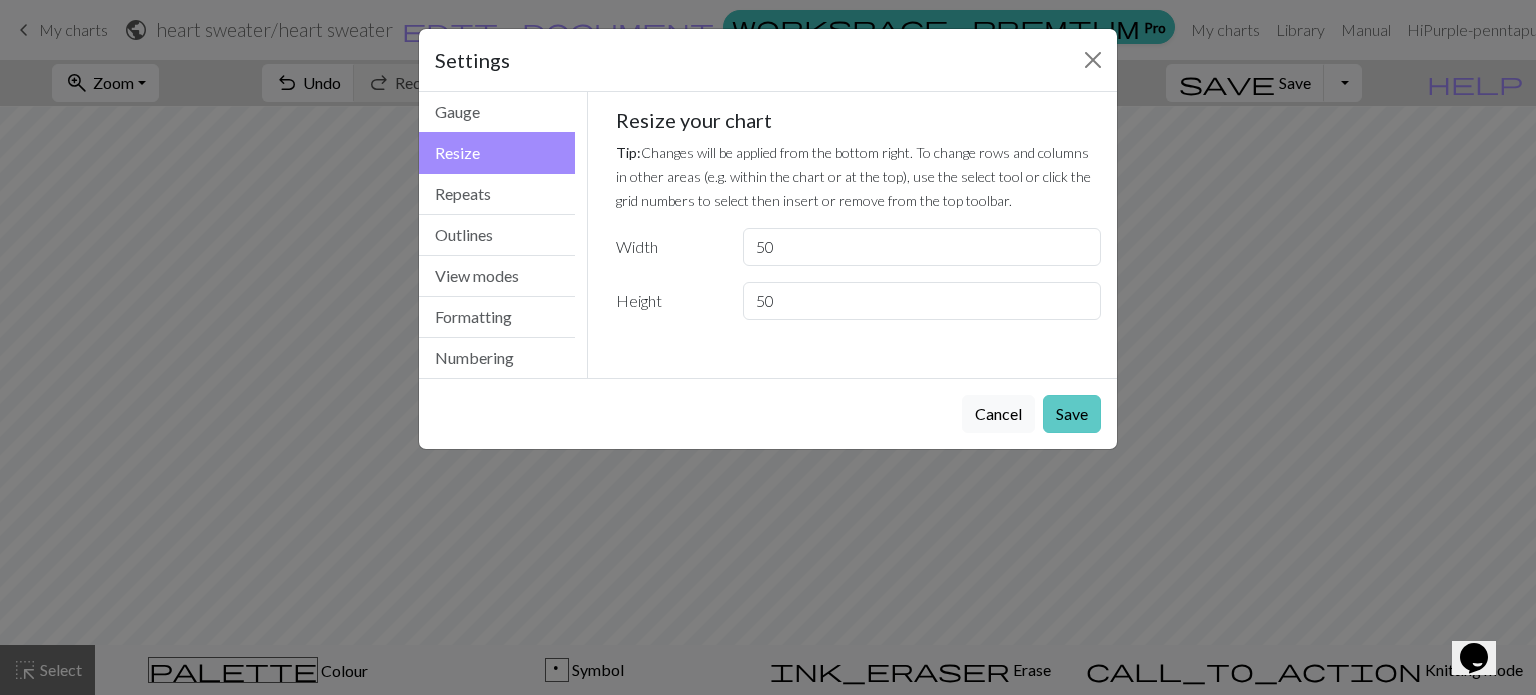 click on "Save" at bounding box center [1072, 414] 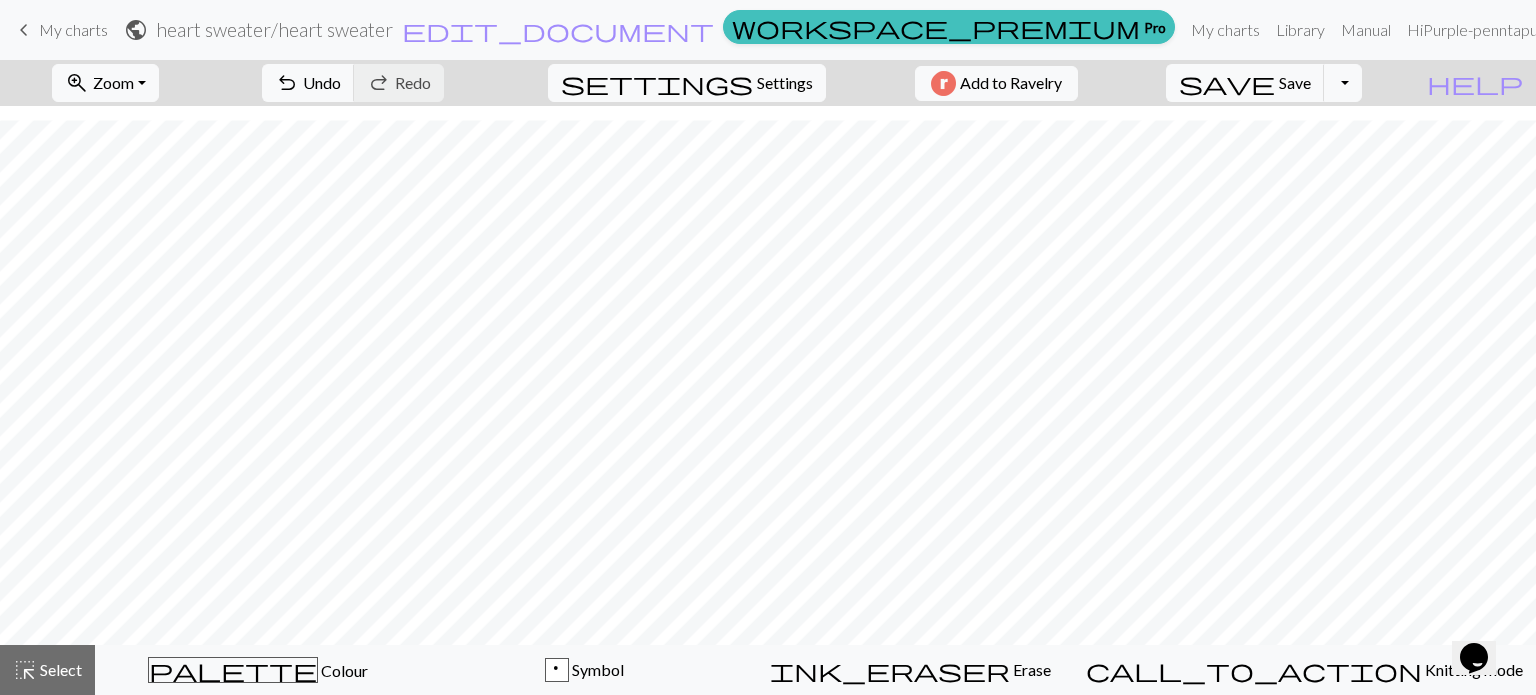 scroll, scrollTop: 565, scrollLeft: 0, axis: vertical 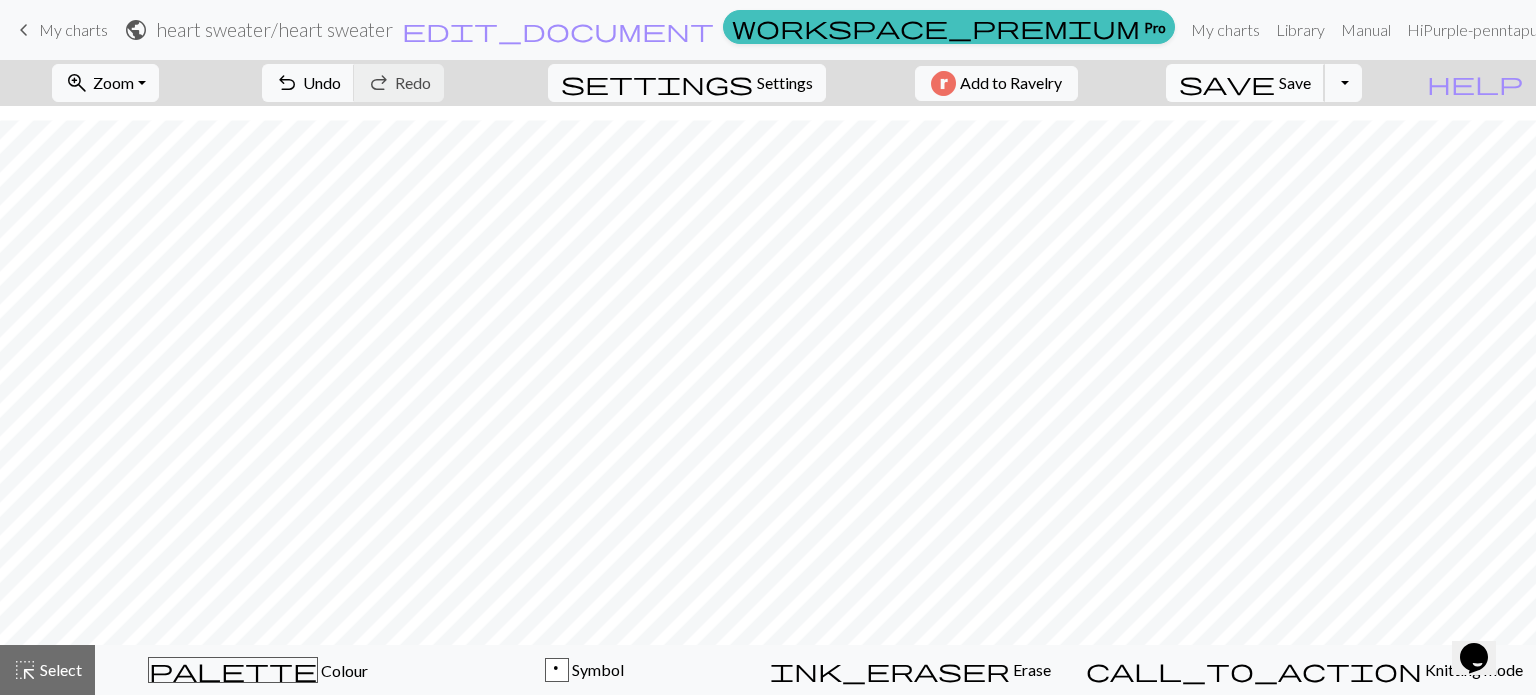 click on "Save" at bounding box center (1295, 82) 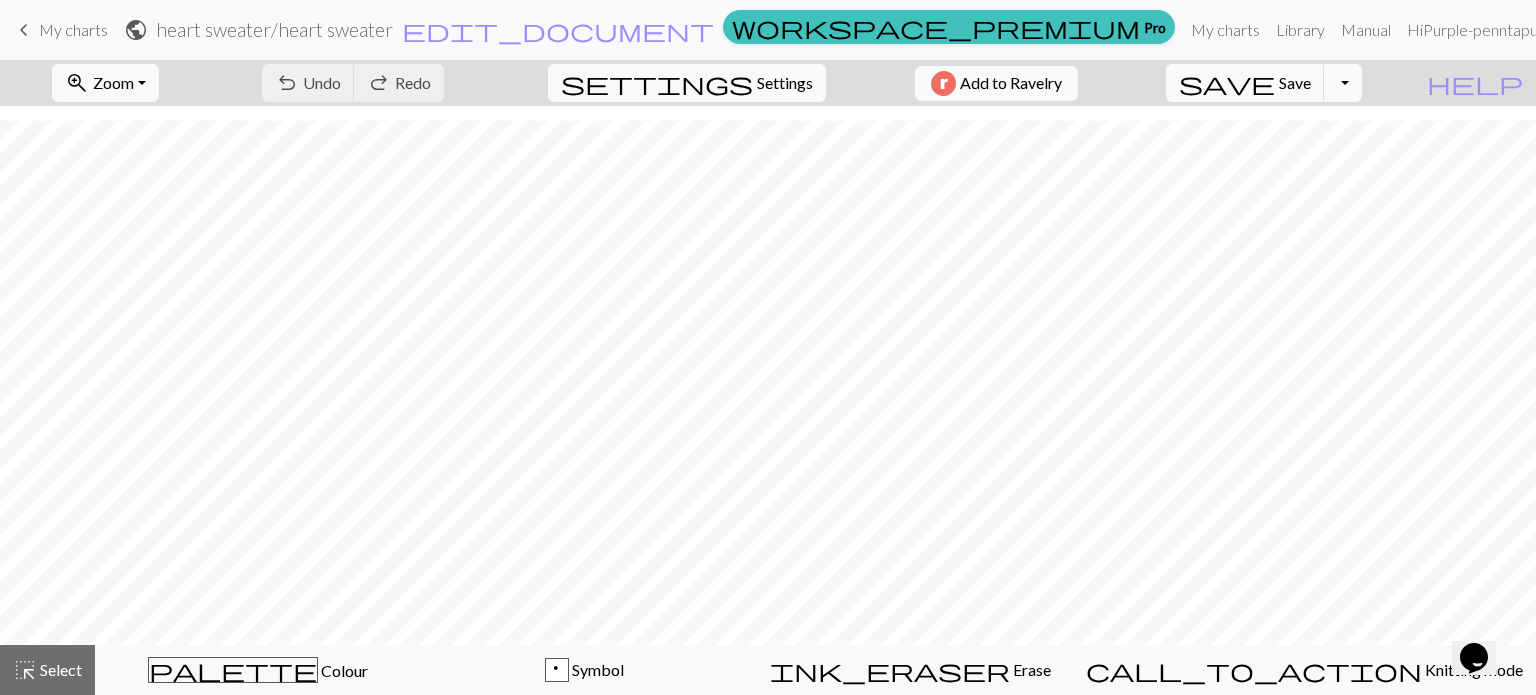 click on "My charts" at bounding box center (73, 29) 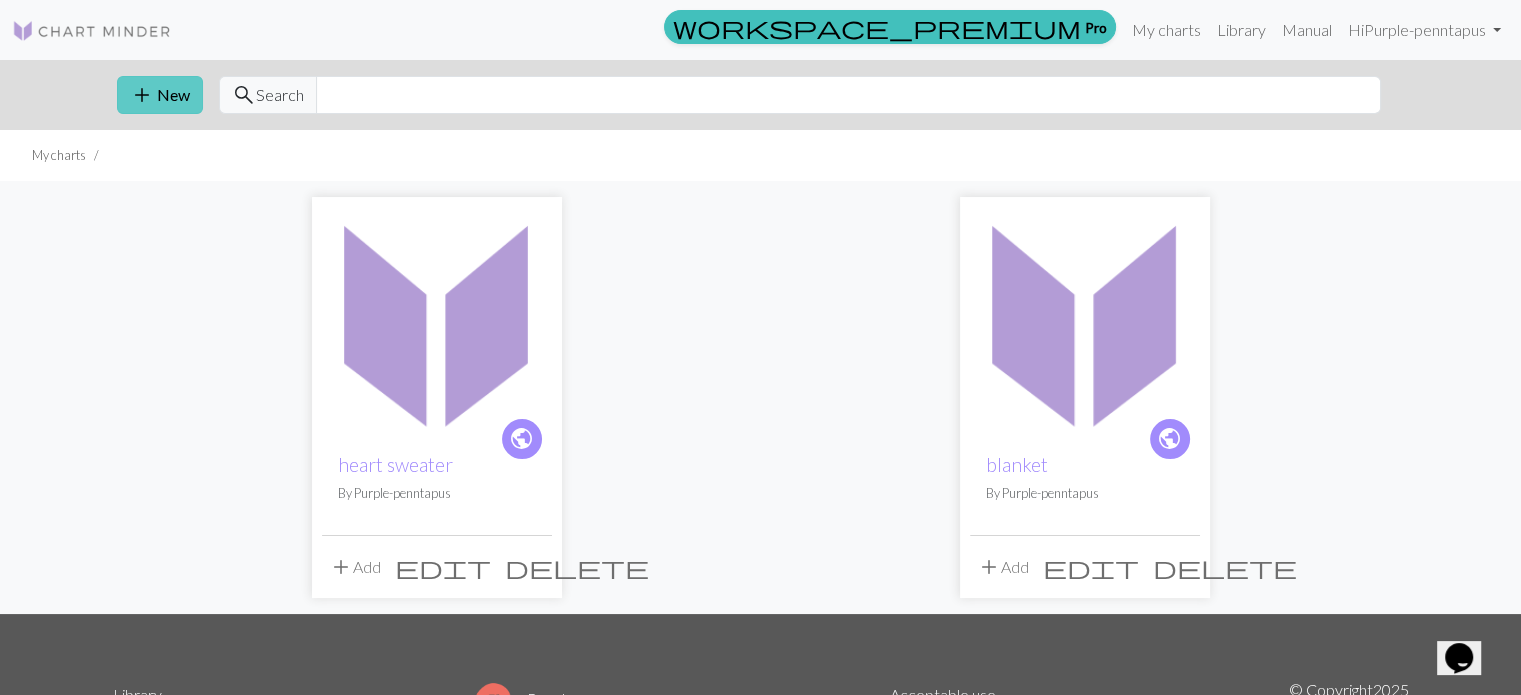 click on "add   New" at bounding box center [160, 95] 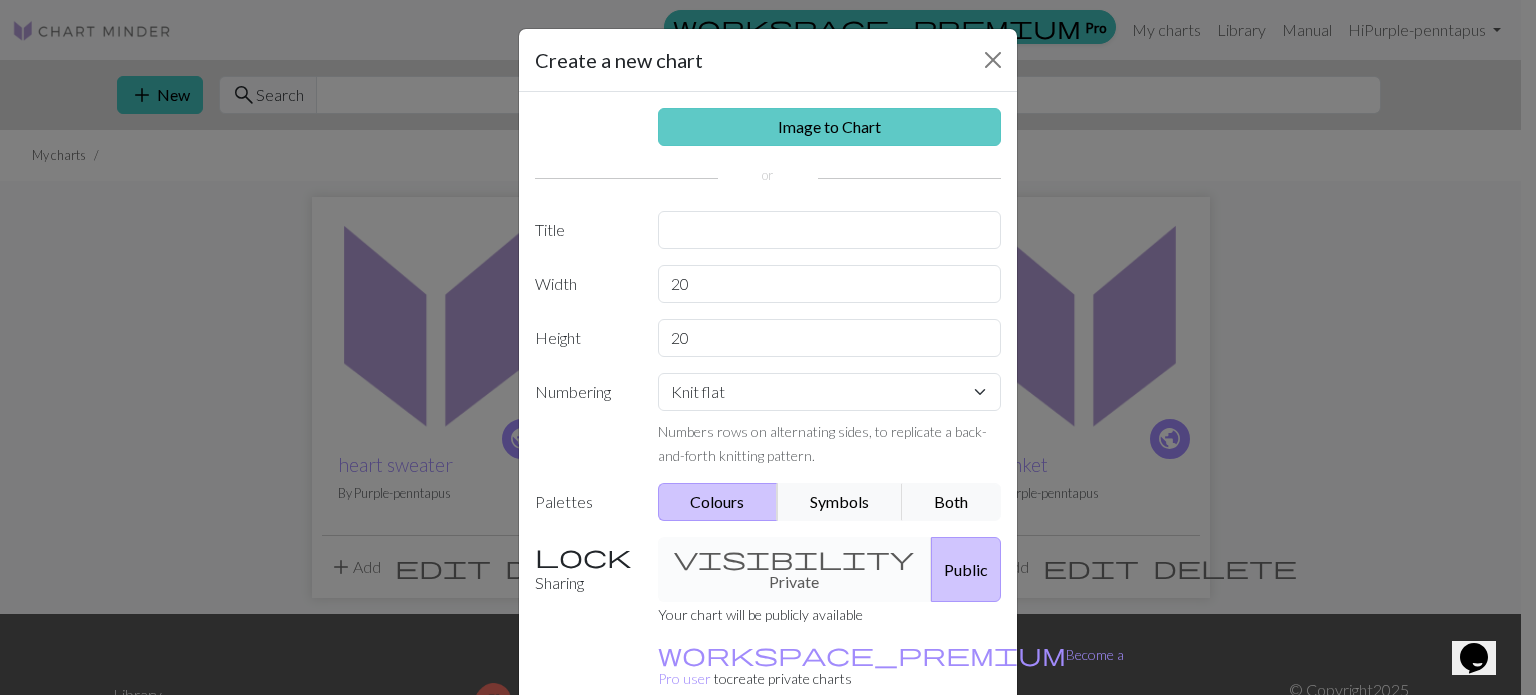 click on "Image to Chart" at bounding box center [830, 127] 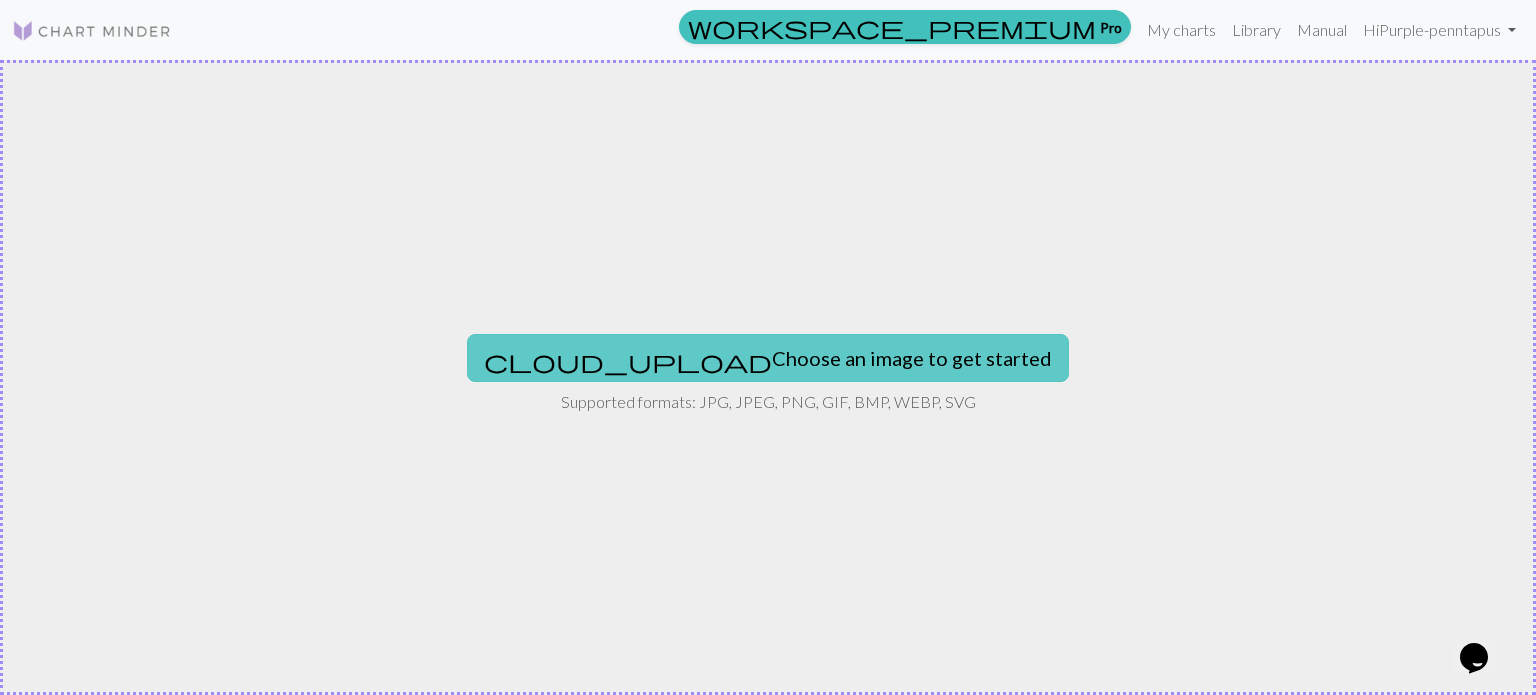 click on "cloud_upload  Choose an image to get started" at bounding box center [768, 358] 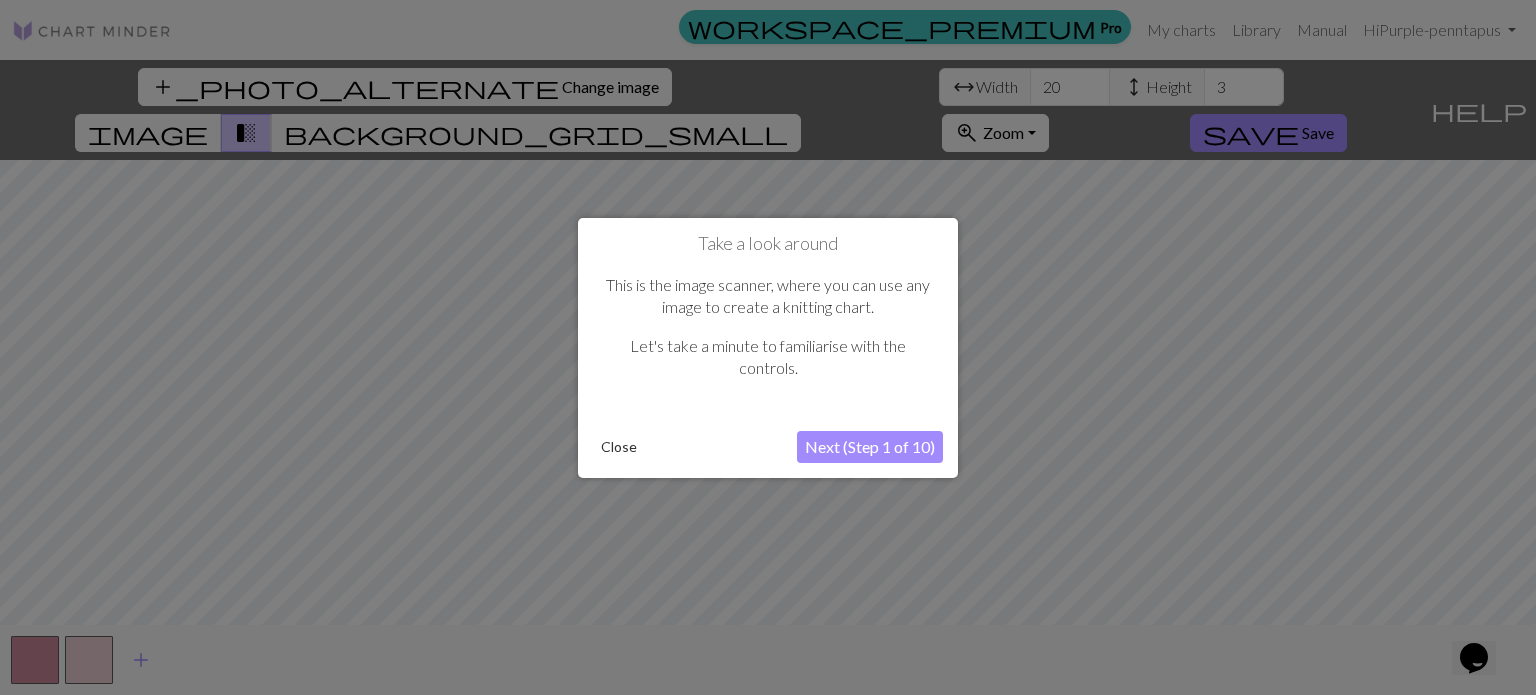 click on "Next (Step 1 of 10)" at bounding box center [870, 447] 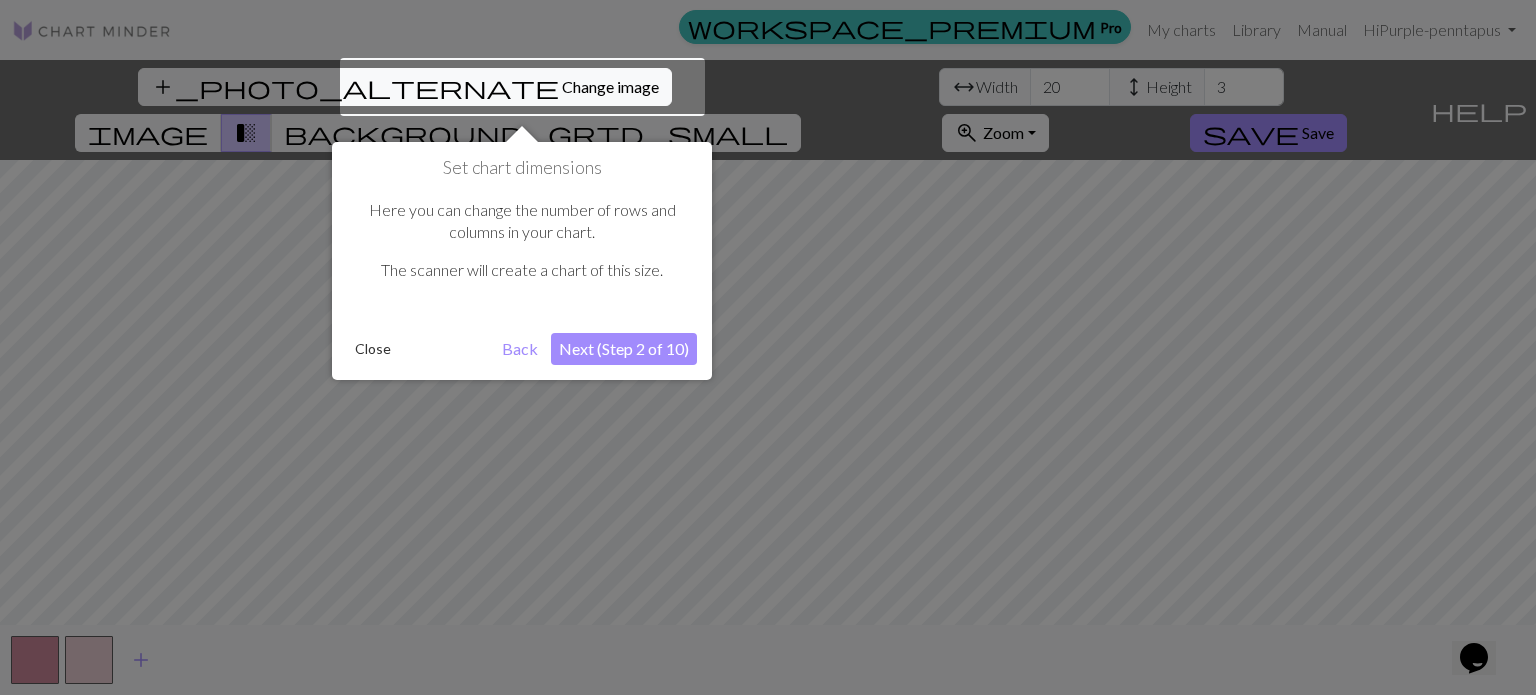 click on "Next (Step 2 of 10)" at bounding box center [624, 349] 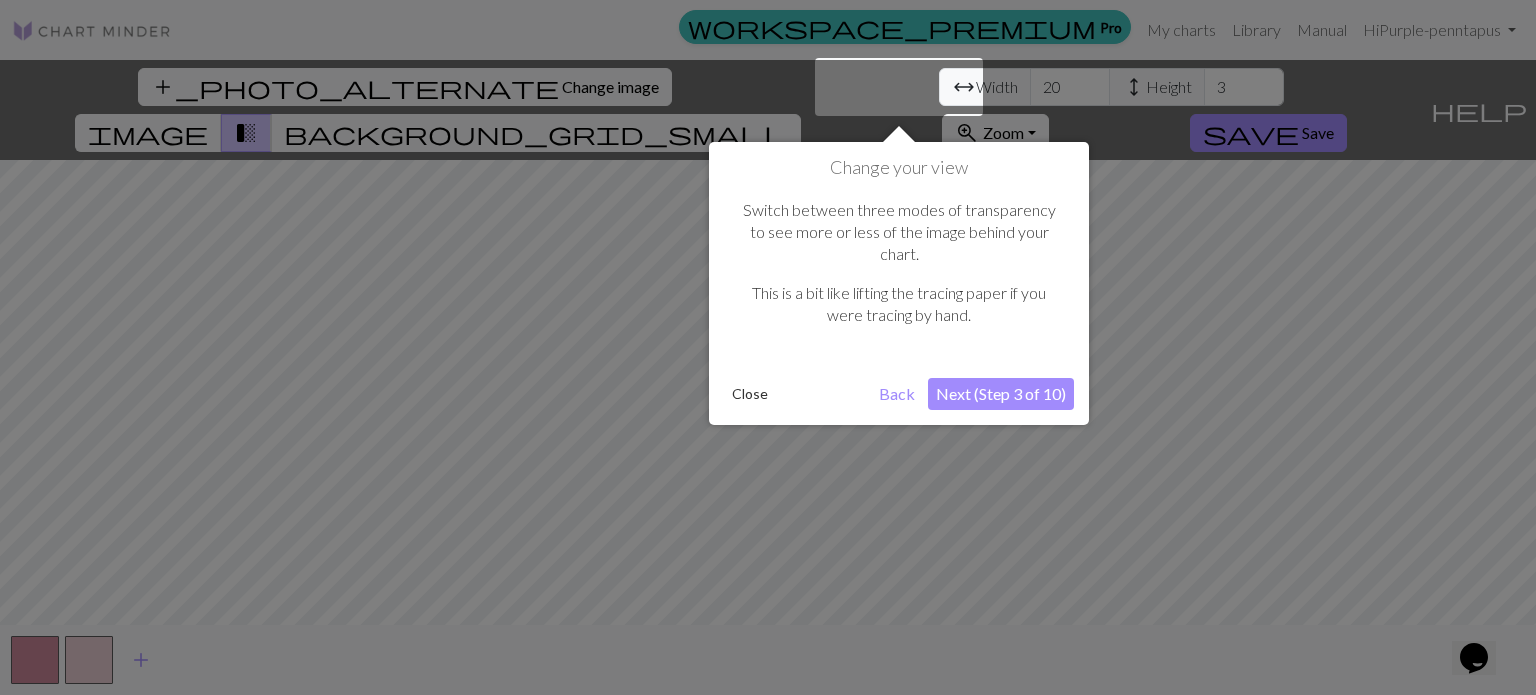 click on "Next (Step 3 of 10)" at bounding box center (1001, 394) 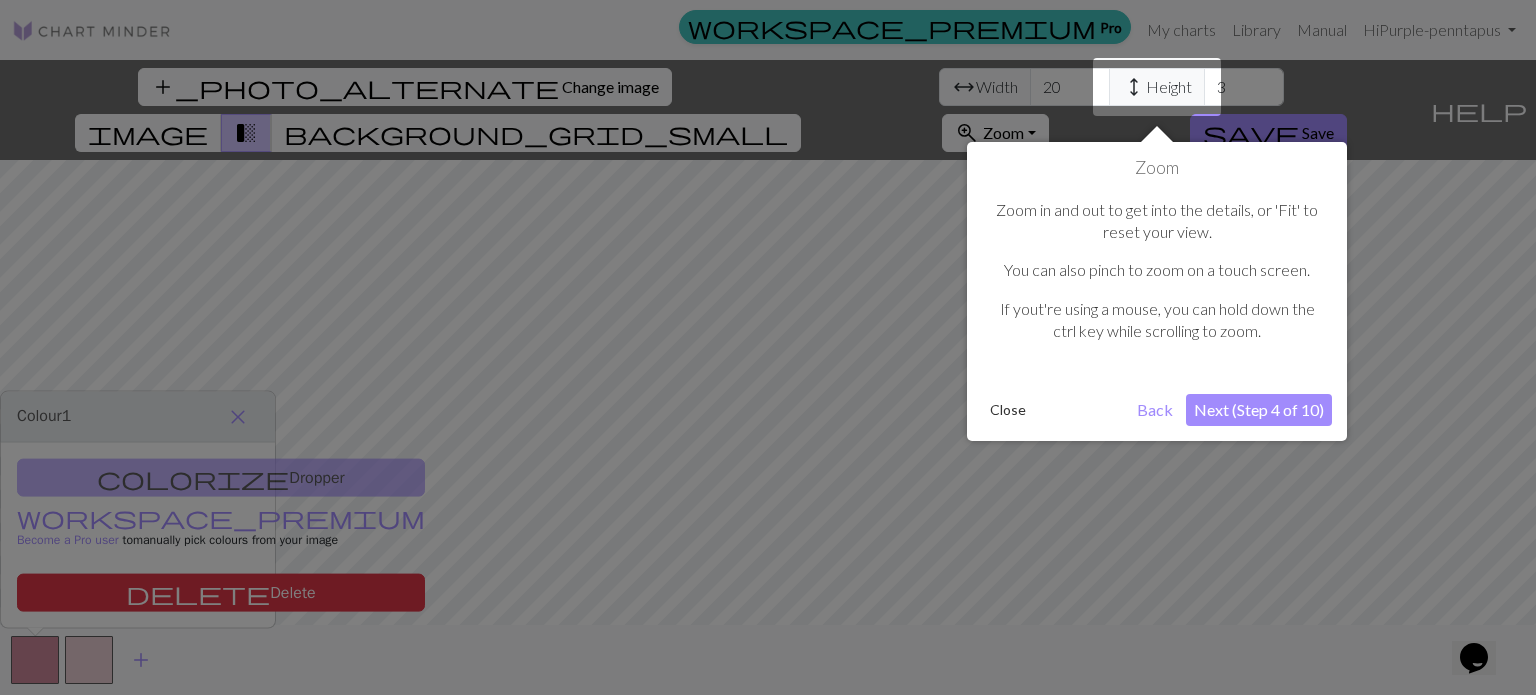 click on "Next (Step 4 of 10)" at bounding box center (1259, 410) 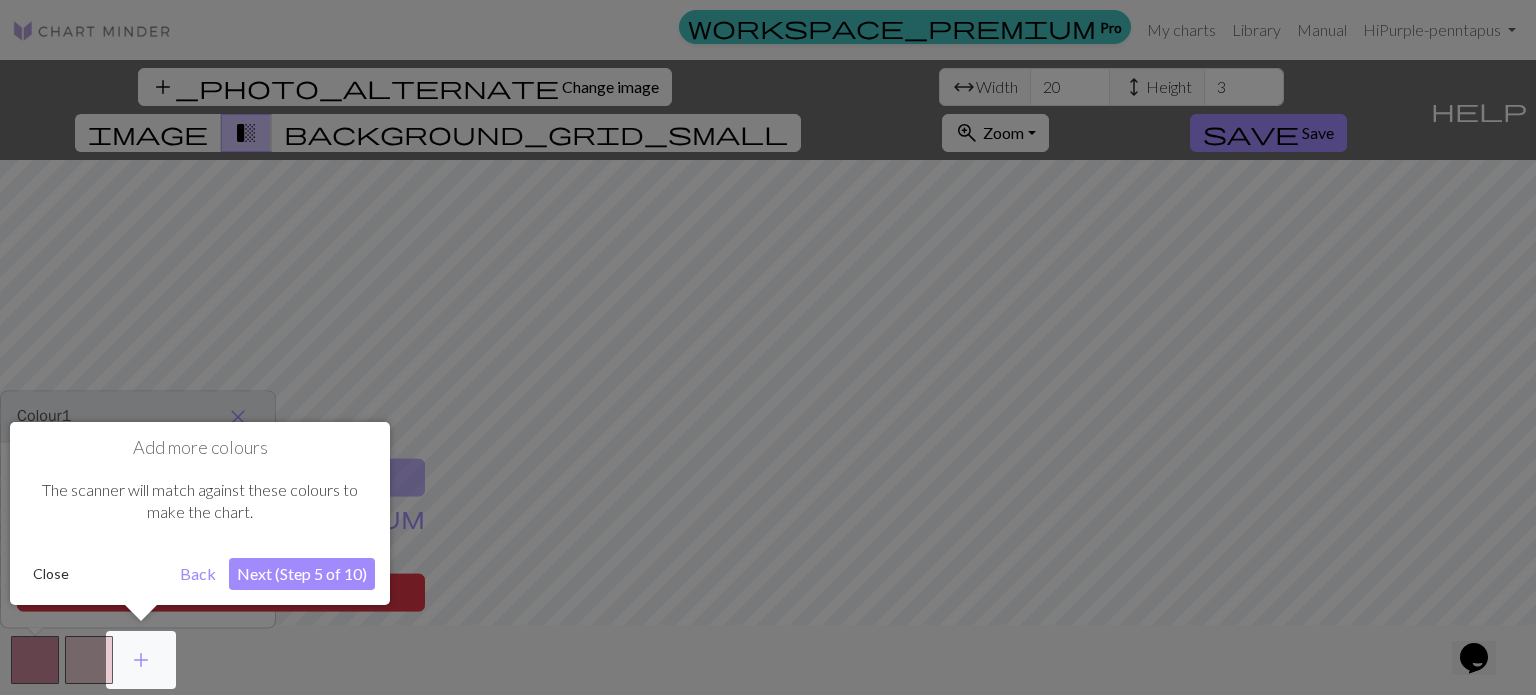 click on "Next (Step 5 of 10)" at bounding box center [302, 574] 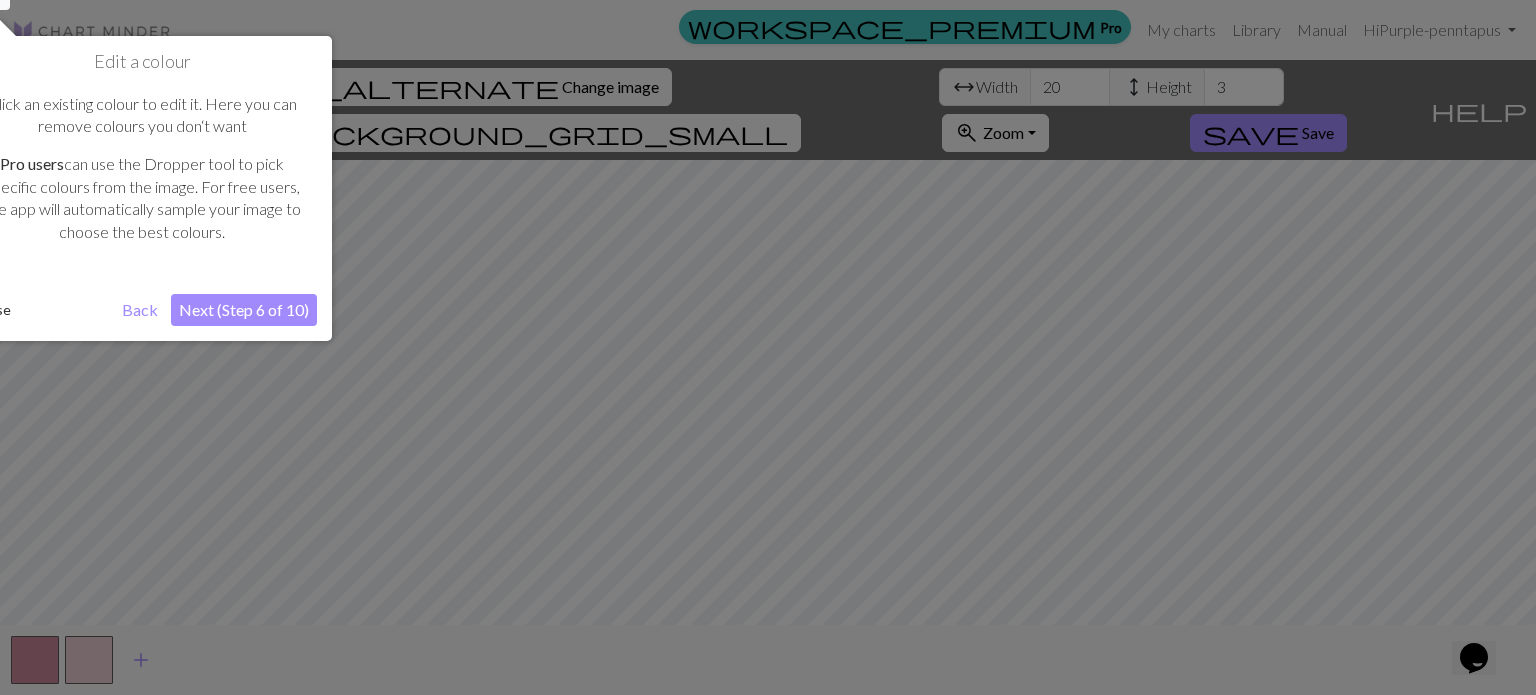 click on "Next (Step 6 of 10)" at bounding box center [244, 310] 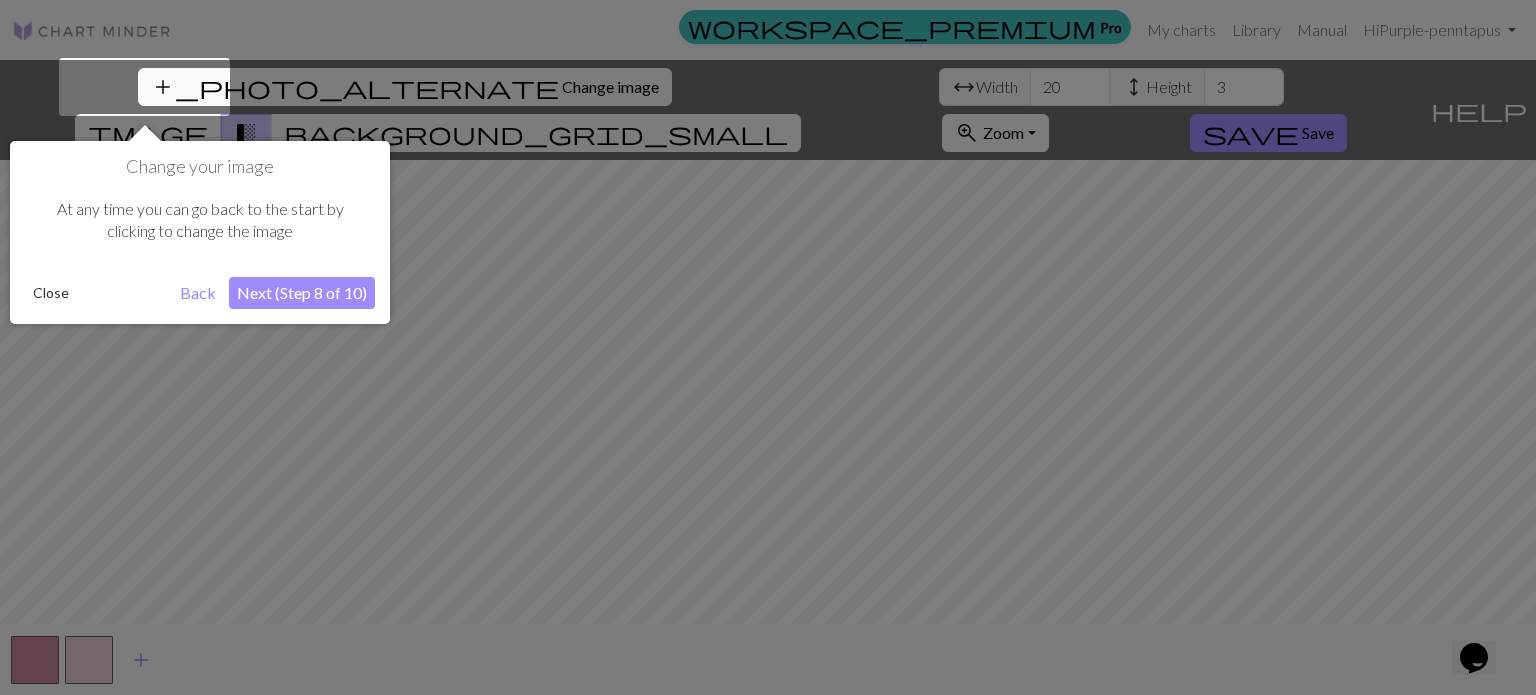click on "Next (Step 8 of 10)" at bounding box center [302, 293] 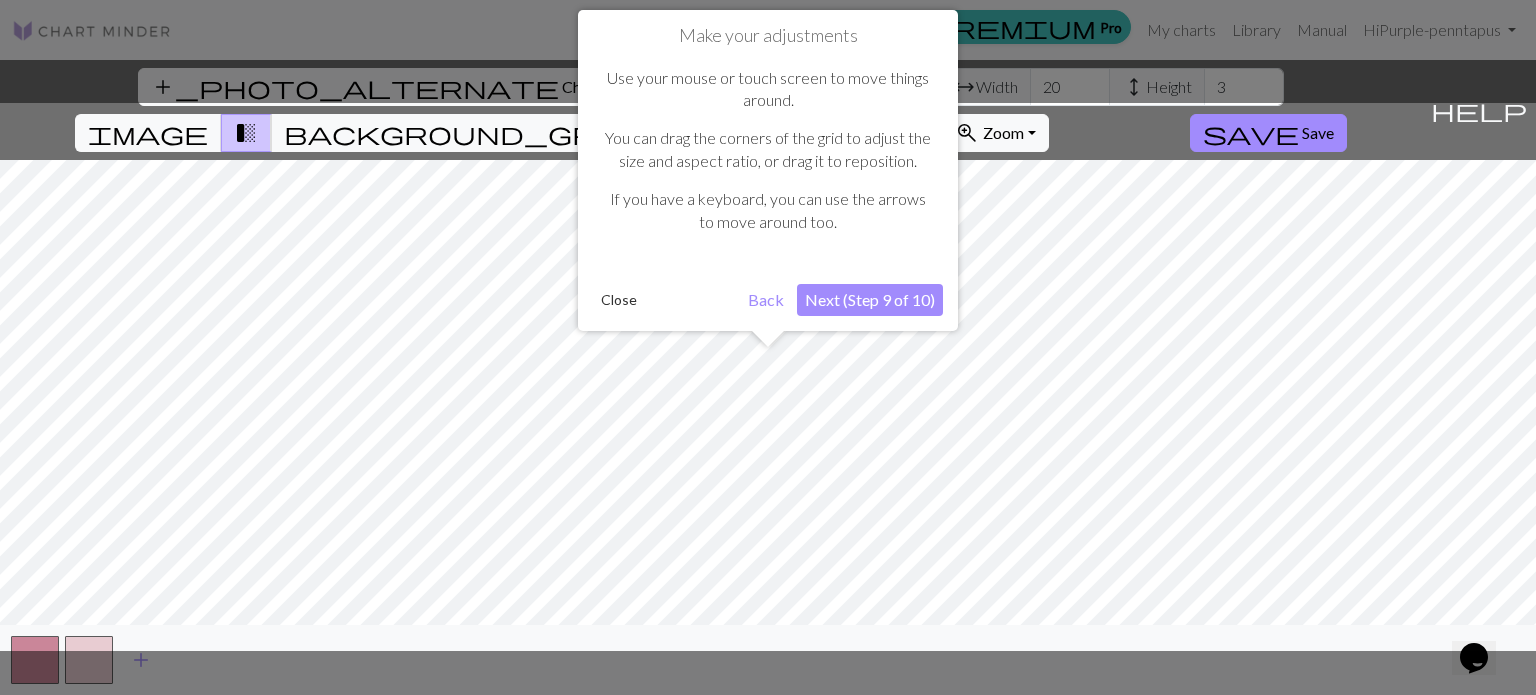 click on "Next (Step 9 of 10)" at bounding box center [870, 300] 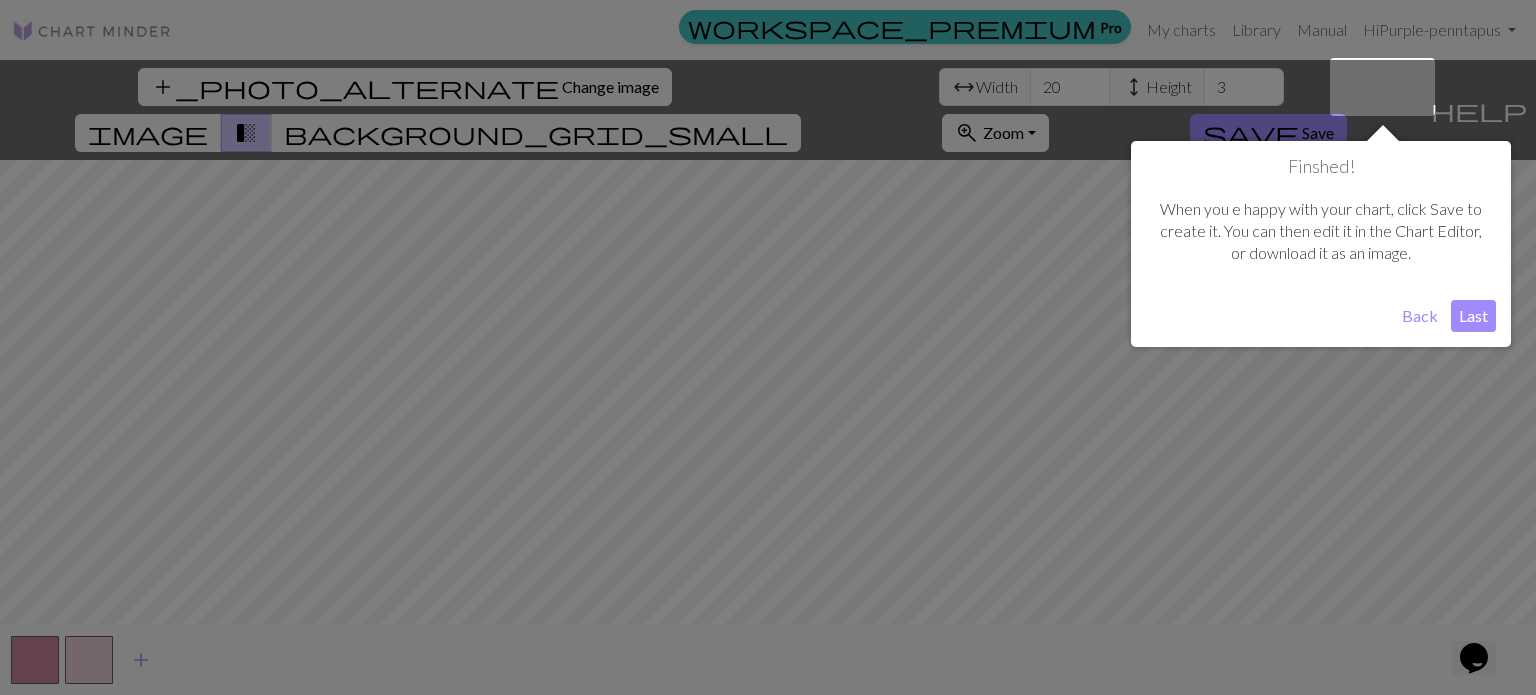 click on "Last" at bounding box center (1473, 316) 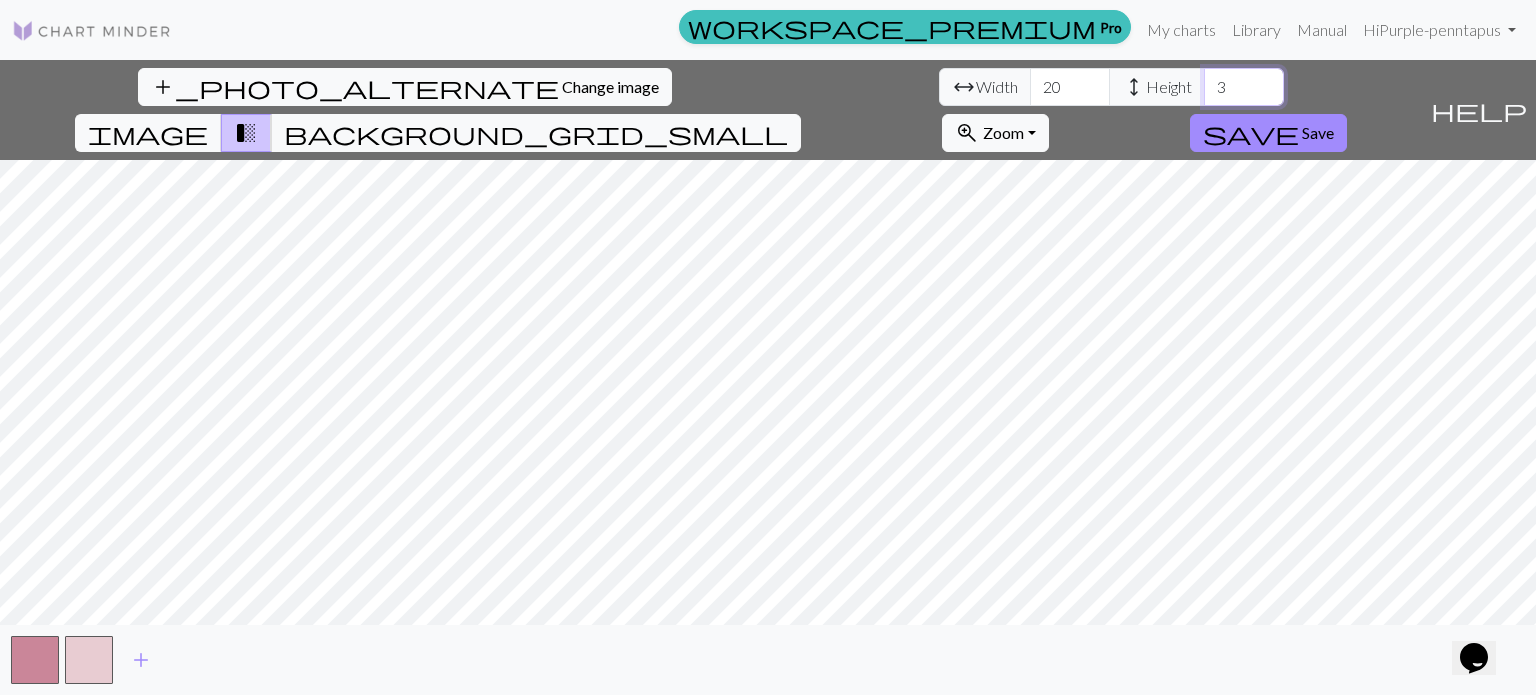 drag, startPoint x: 646, startPoint y: 84, endPoint x: 622, endPoint y: 91, distance: 25 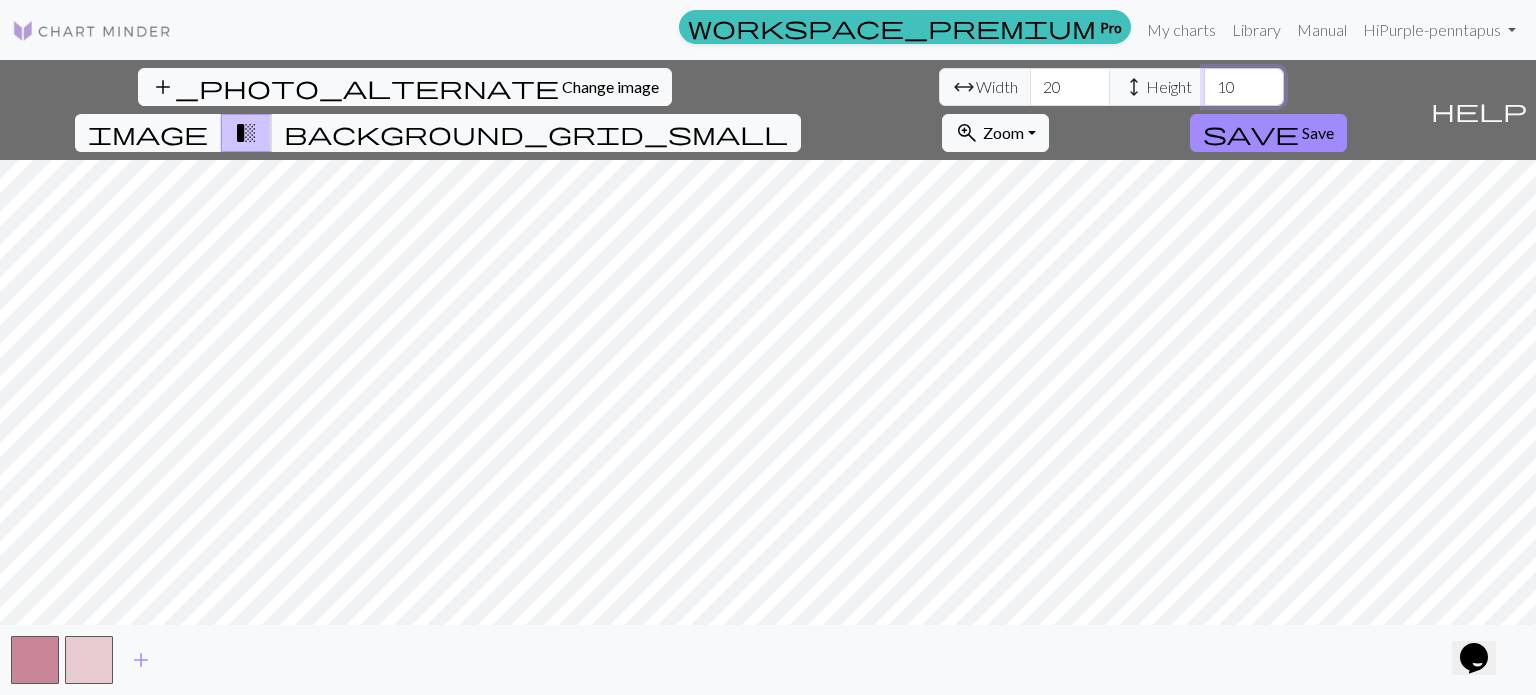type on "10" 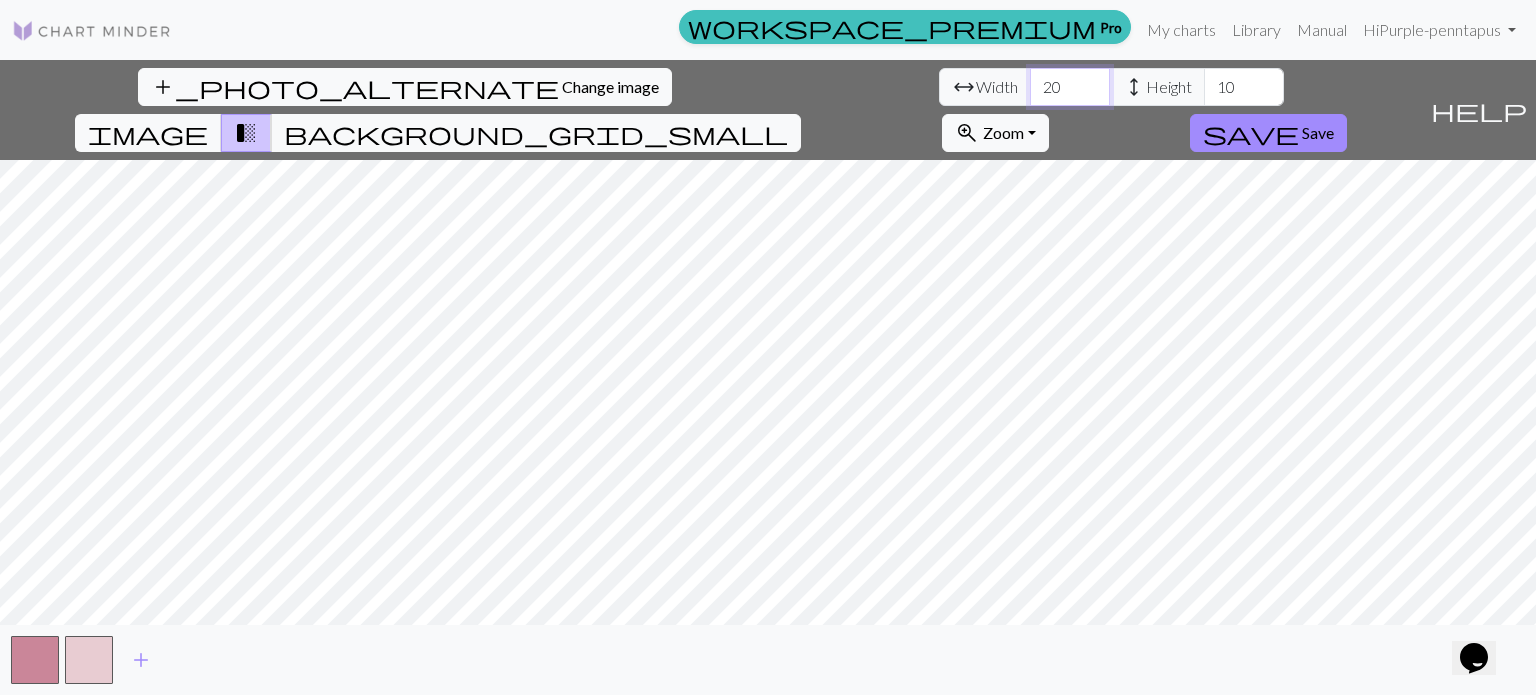 drag, startPoint x: 467, startPoint y: 88, endPoint x: 436, endPoint y: 88, distance: 31 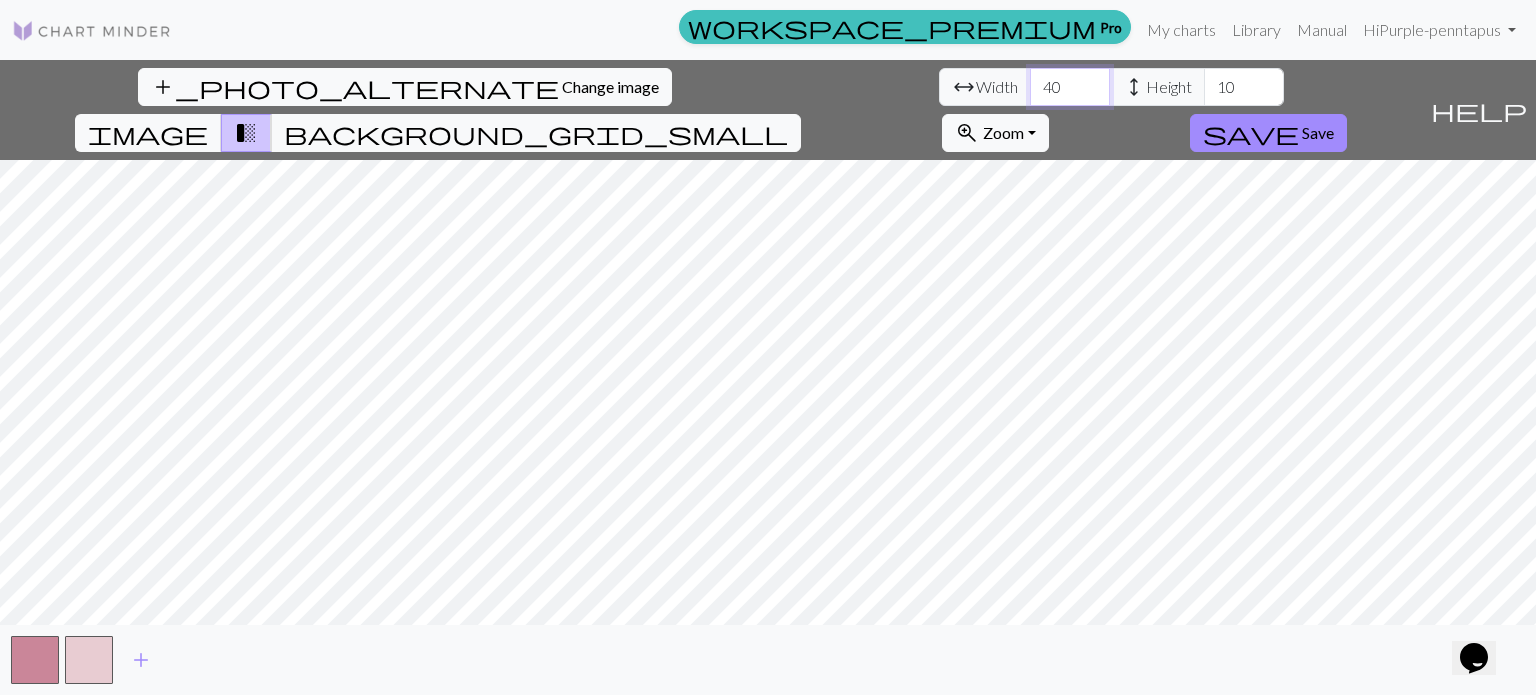 click on "40" at bounding box center [1070, 87] 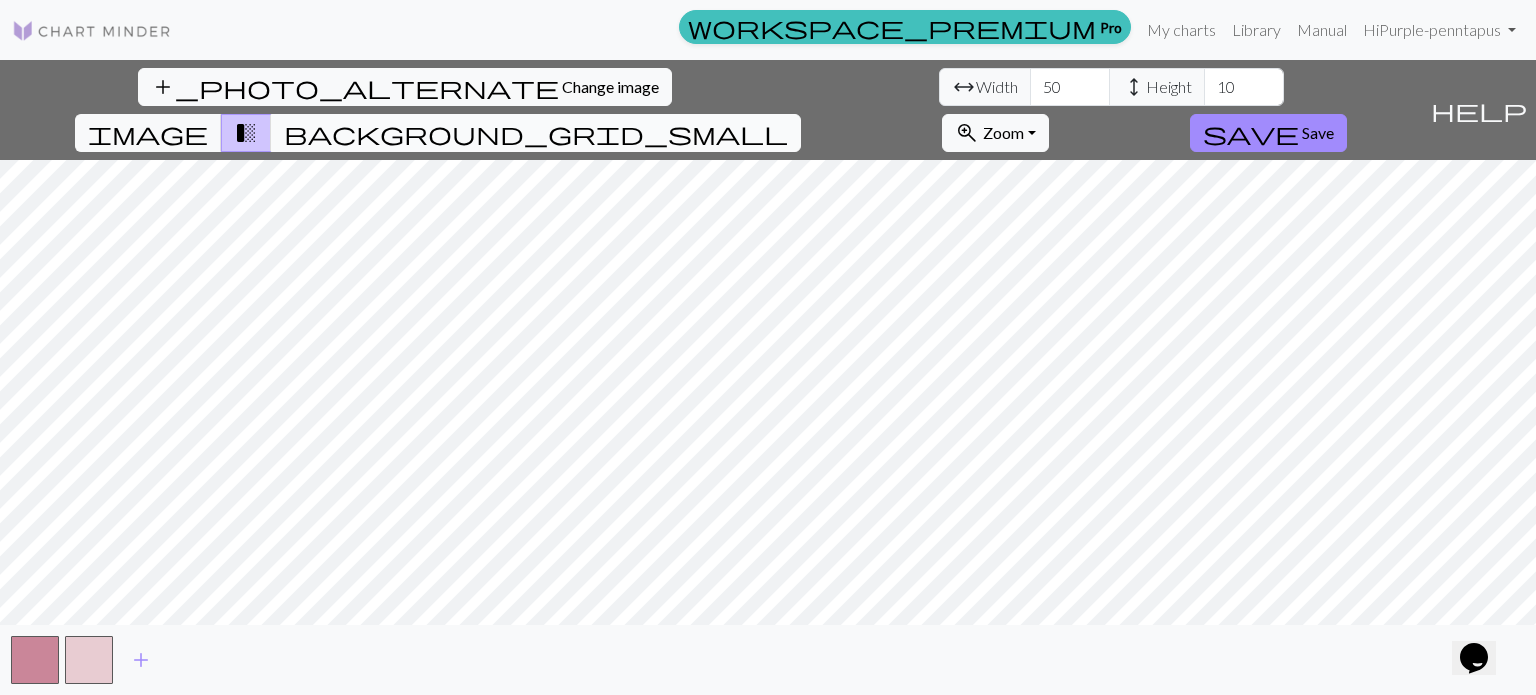 click on "background_grid_small" at bounding box center (536, 133) 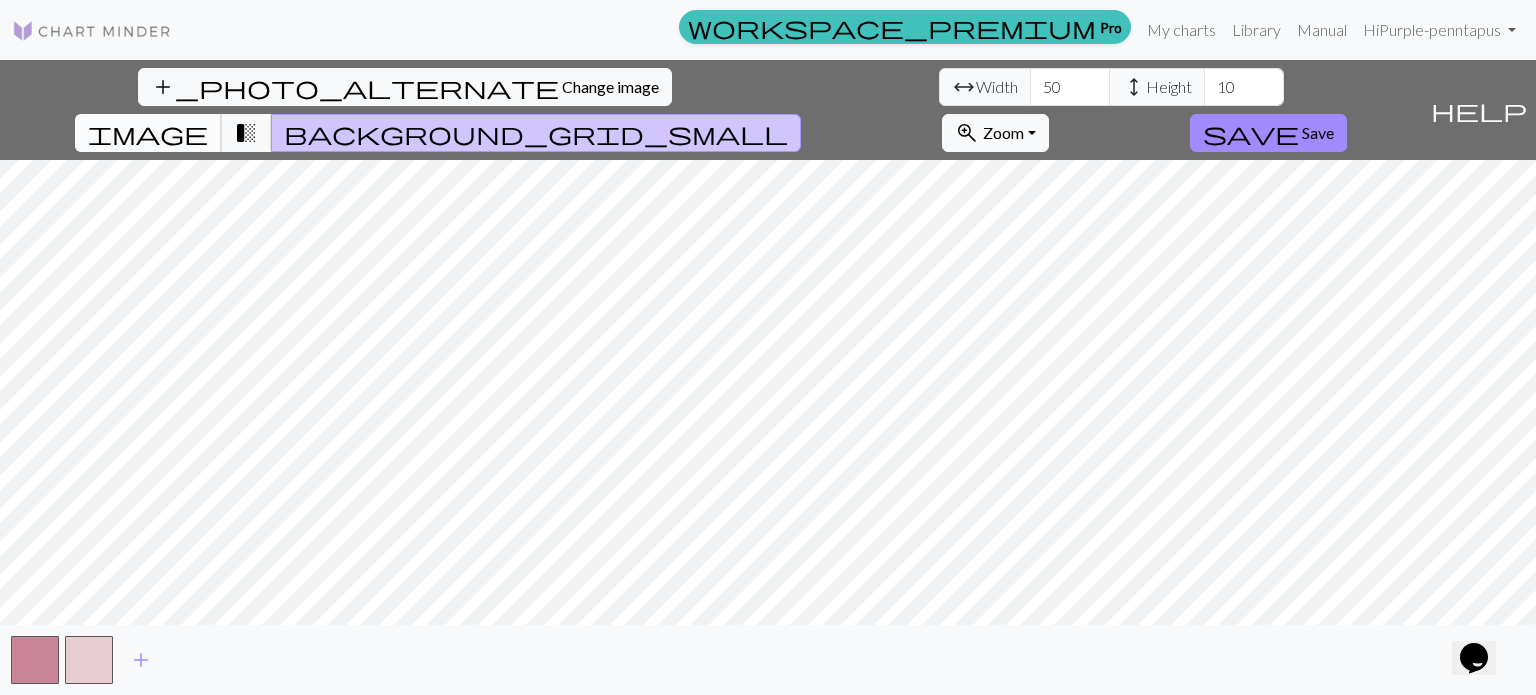click on "image" at bounding box center [148, 133] 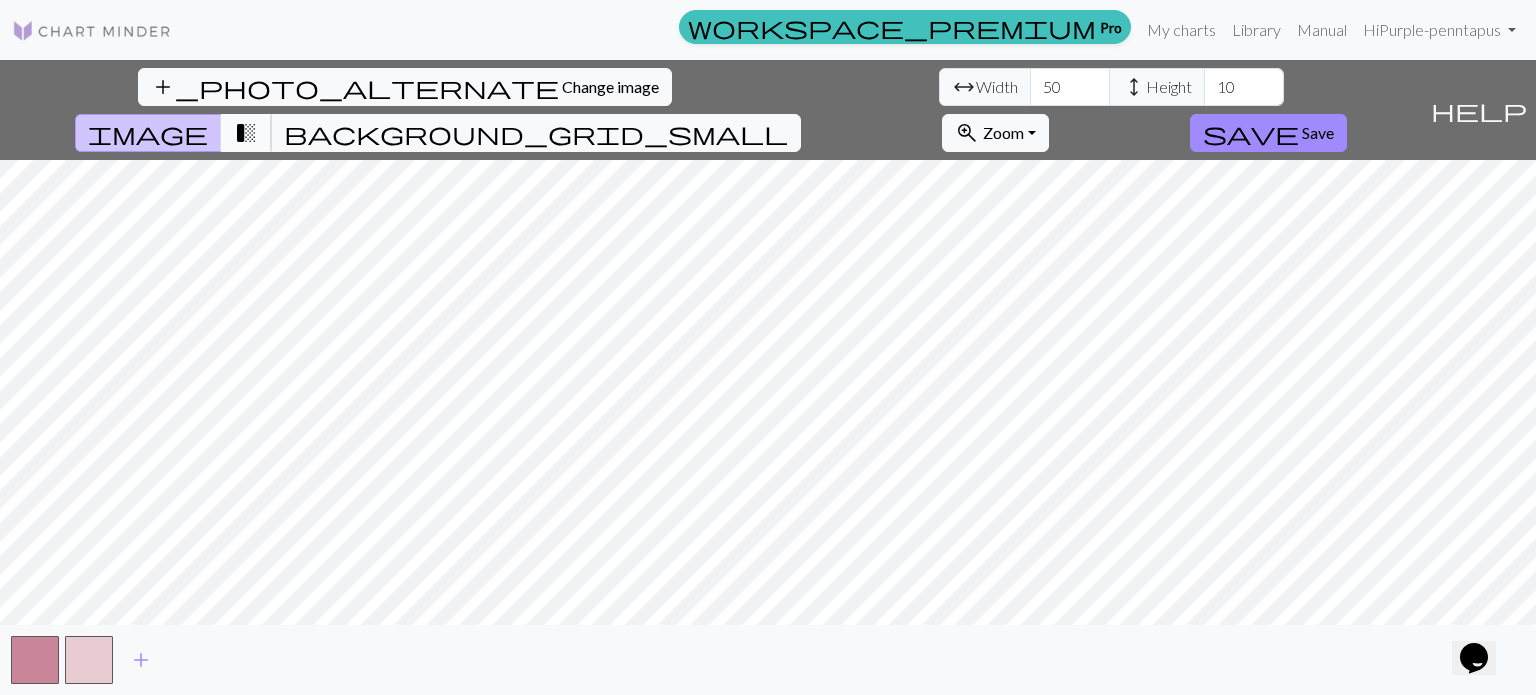 click on "transition_fade" at bounding box center (246, 133) 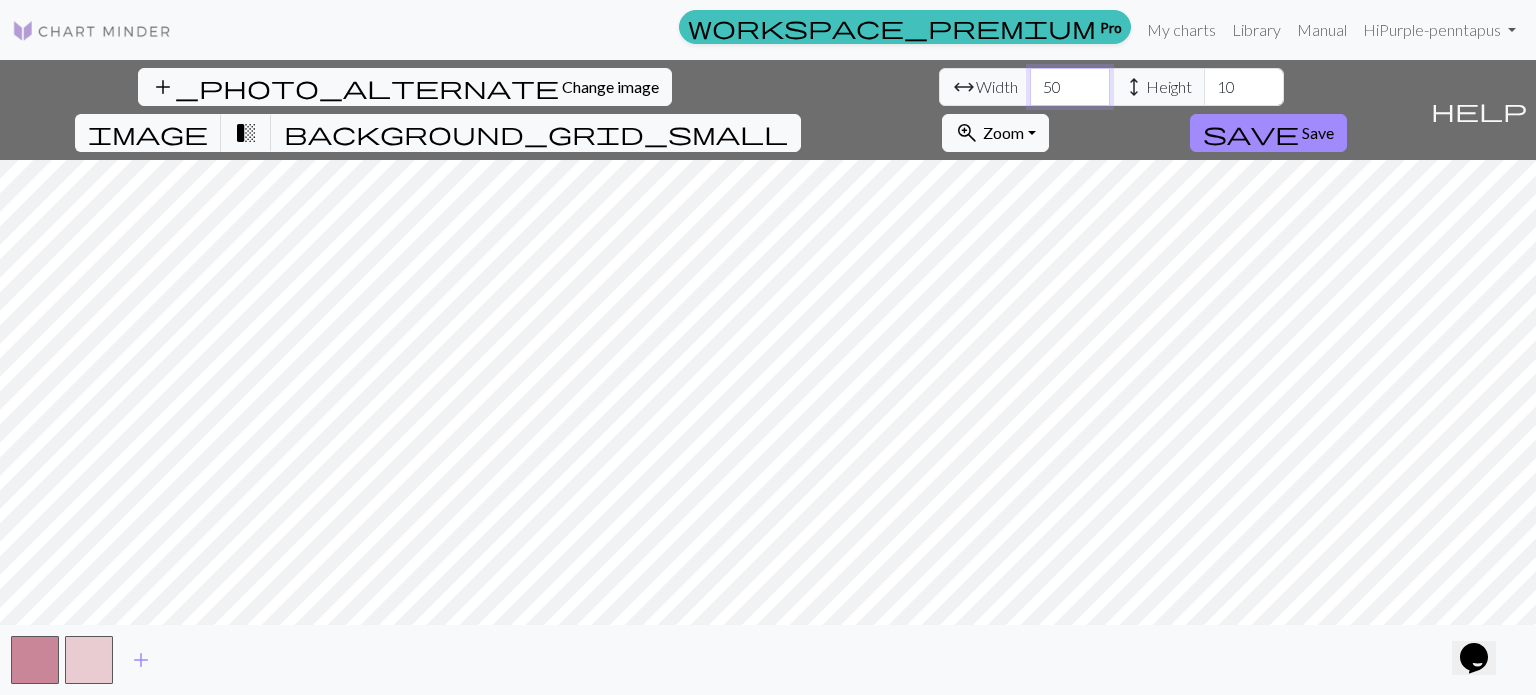 drag, startPoint x: 464, startPoint y: 88, endPoint x: 450, endPoint y: 91, distance: 14.3178215 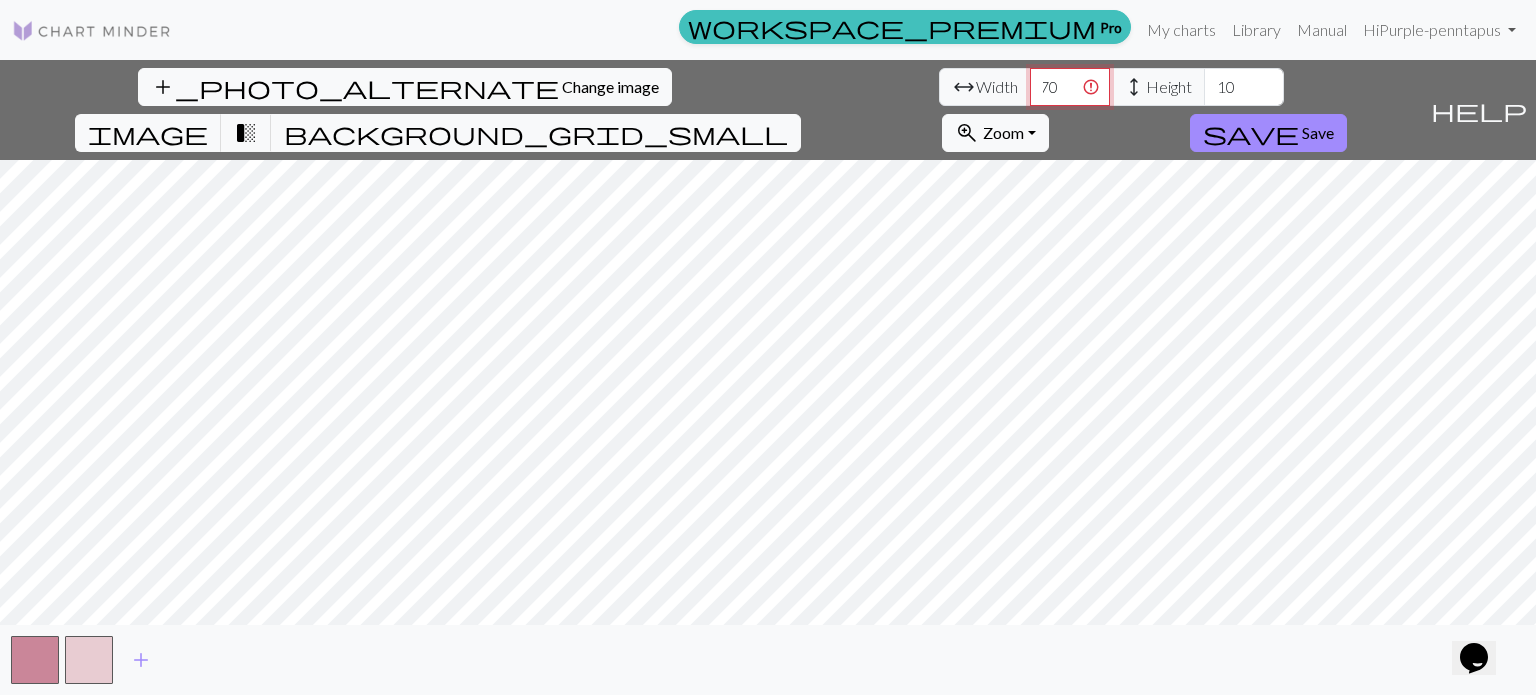 scroll, scrollTop: 0, scrollLeft: 0, axis: both 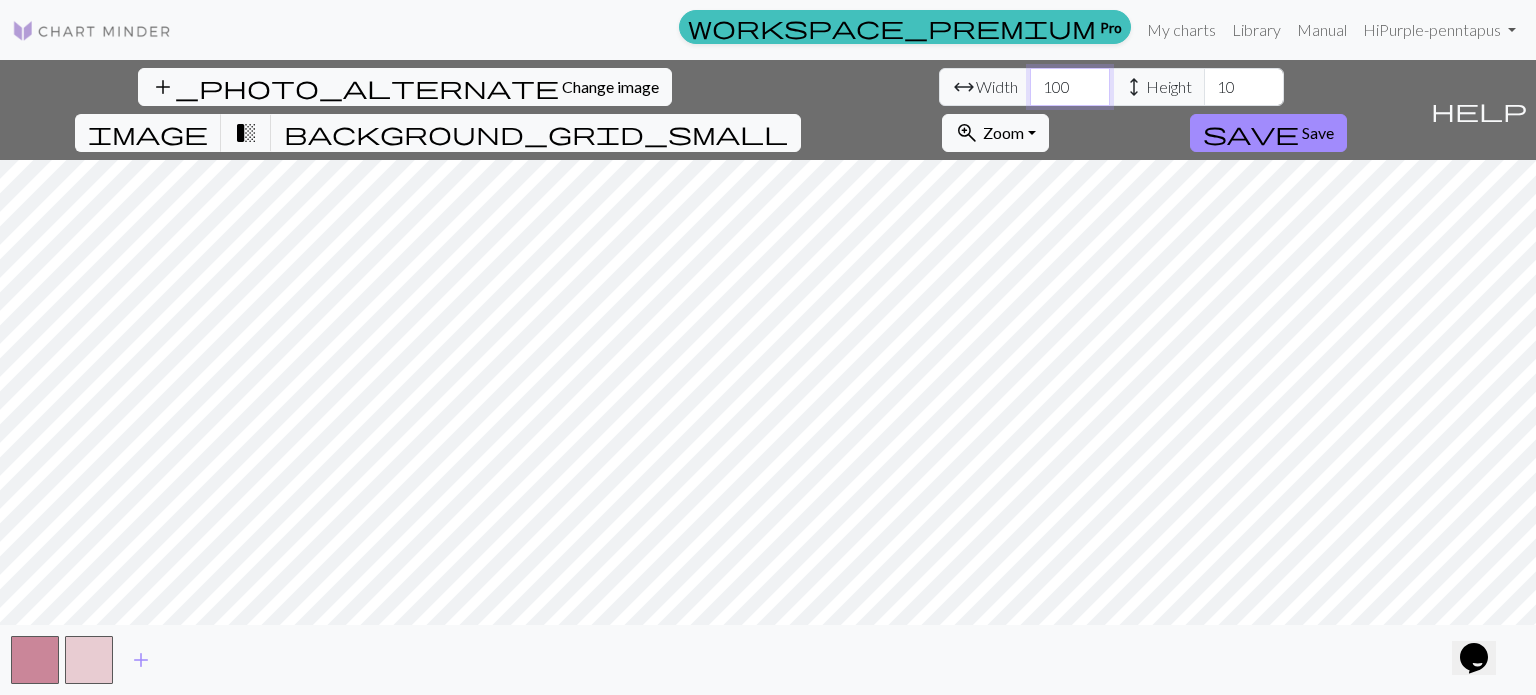 type on "100" 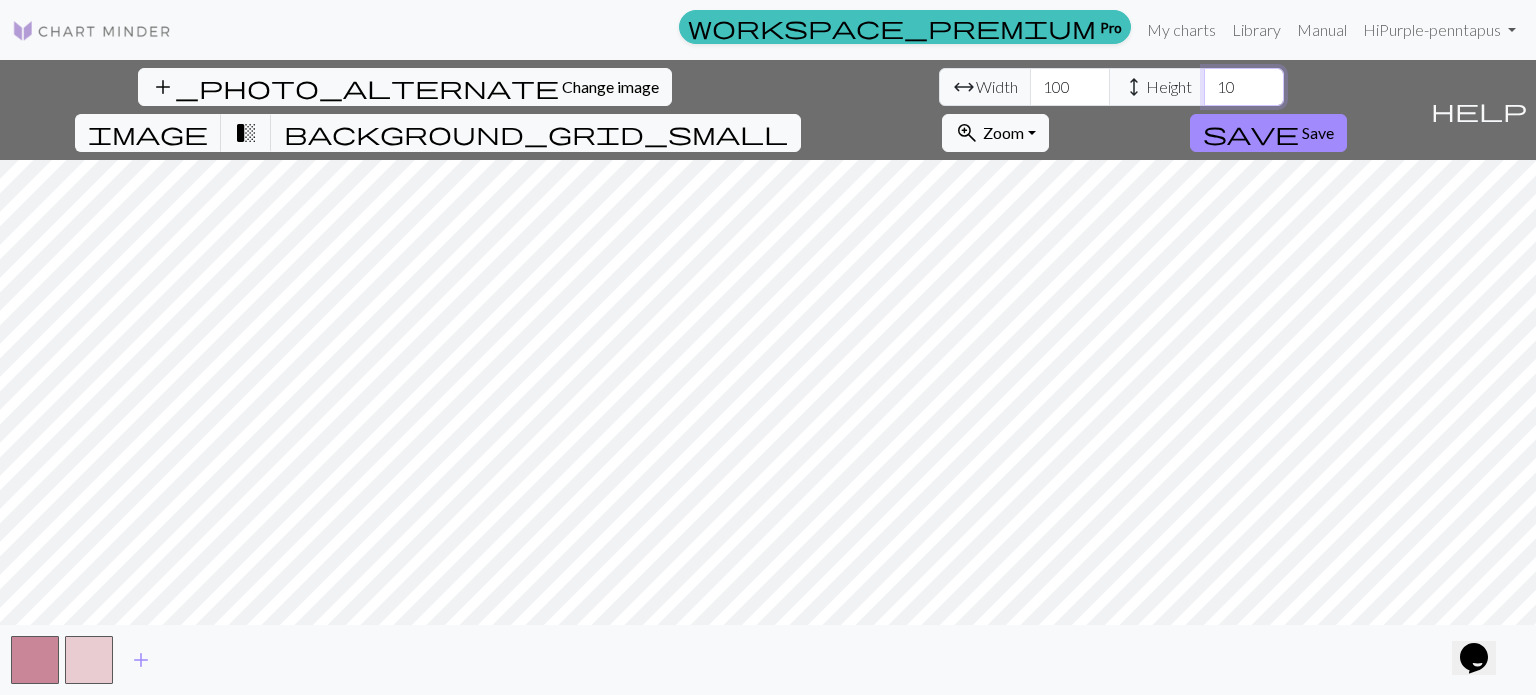 drag, startPoint x: 640, startPoint y: 91, endPoint x: 623, endPoint y: 95, distance: 17.464249 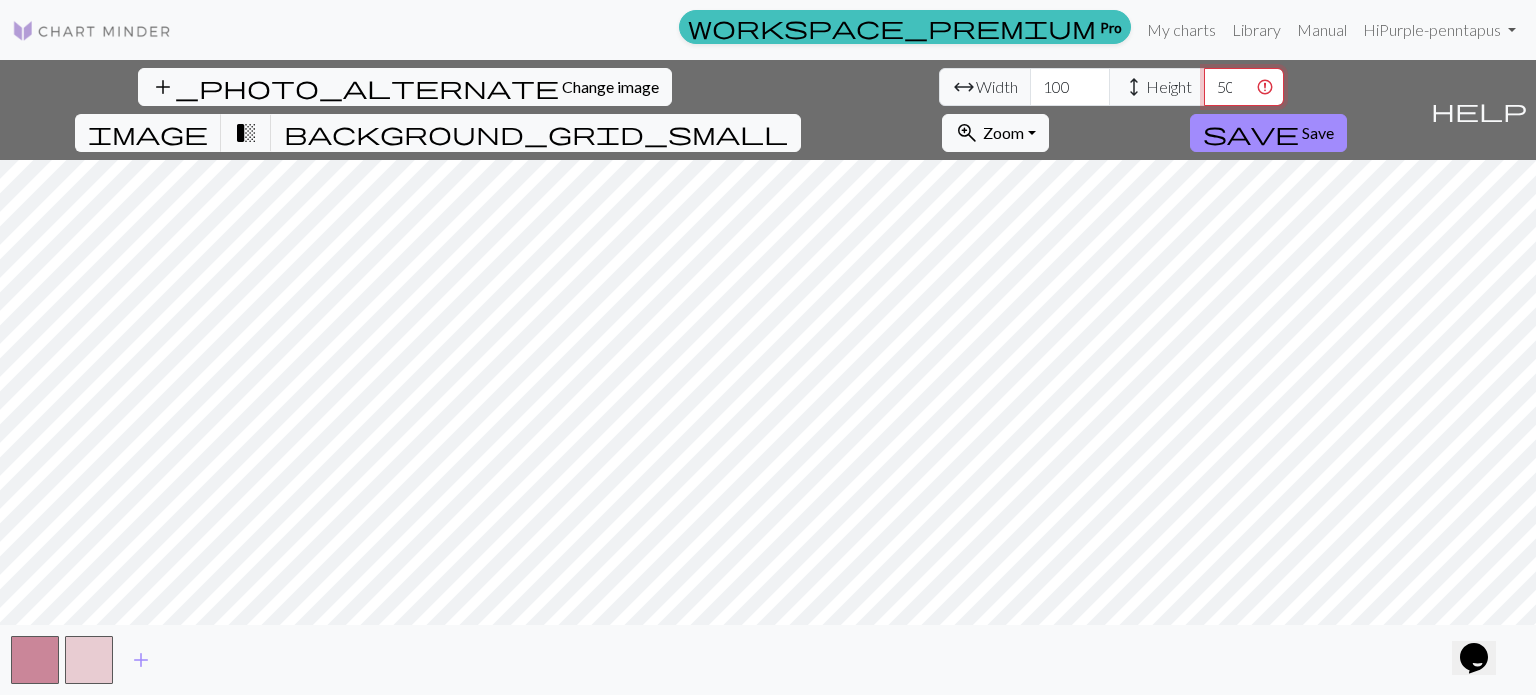scroll, scrollTop: 0, scrollLeft: 4, axis: horizontal 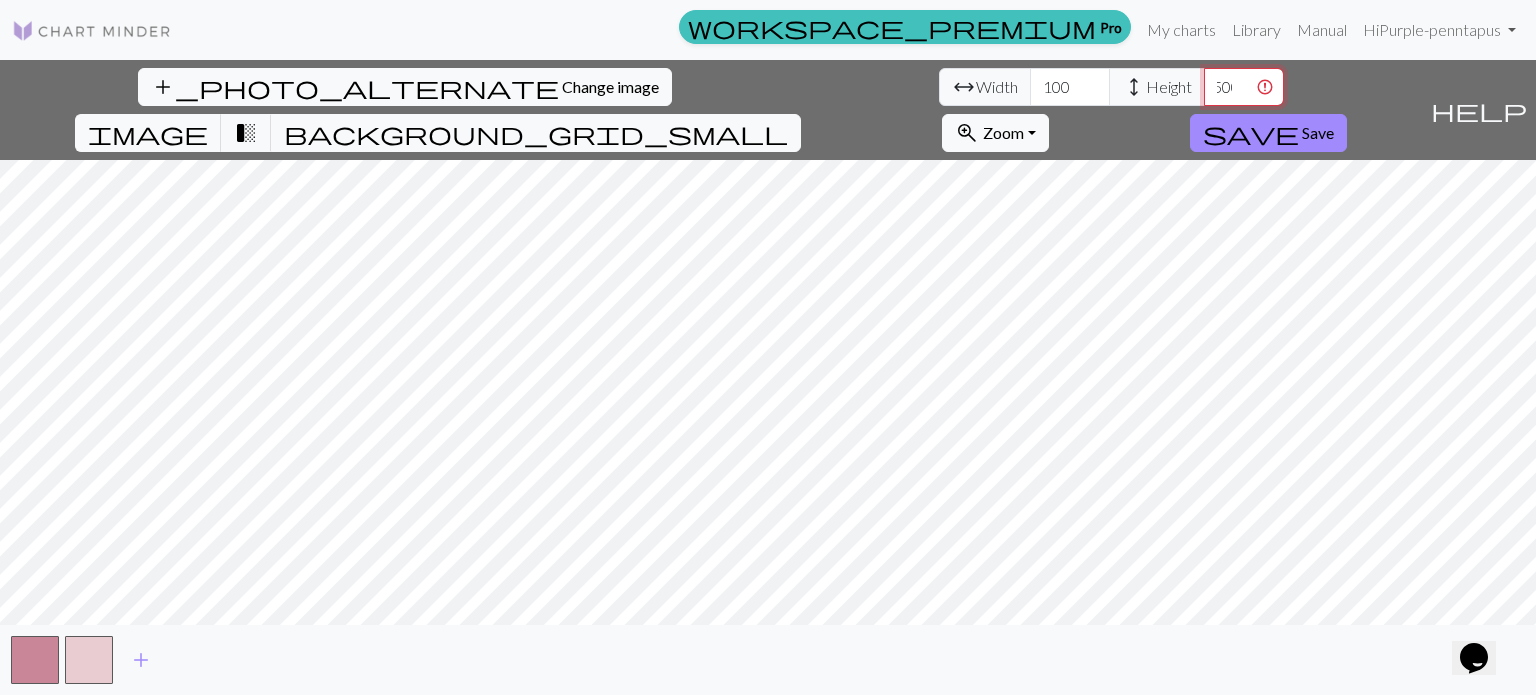 type on "500" 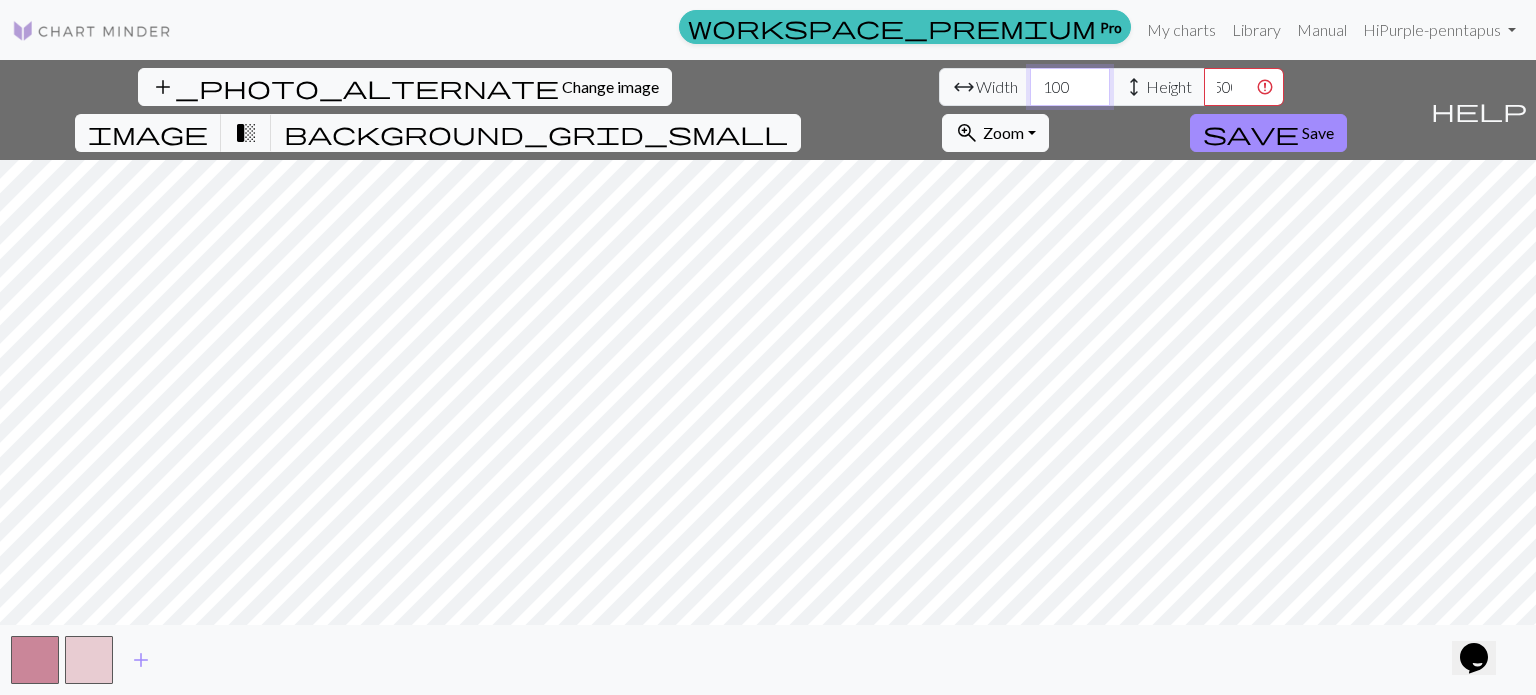 scroll, scrollTop: 0, scrollLeft: 0, axis: both 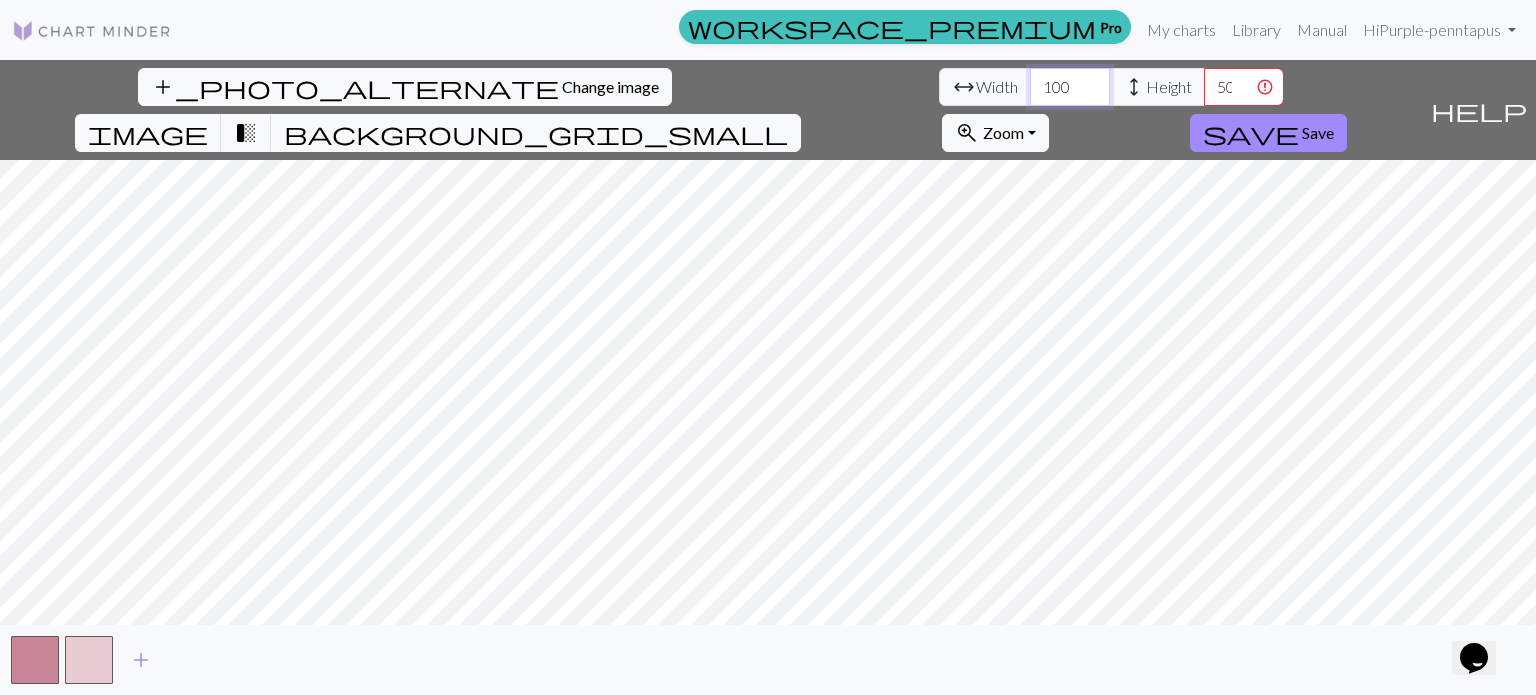 drag, startPoint x: 468, startPoint y: 86, endPoint x: 420, endPoint y: 95, distance: 48.83646 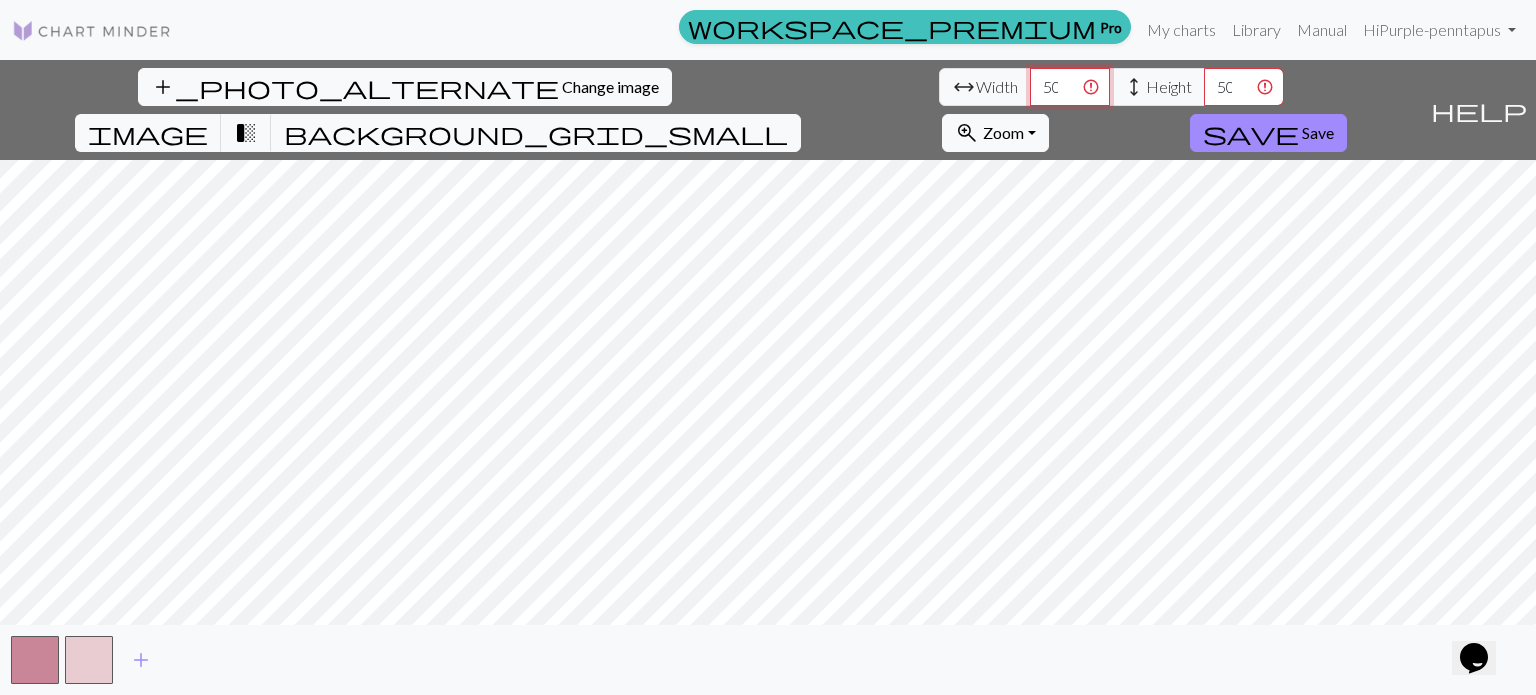 scroll, scrollTop: 0, scrollLeft: 4, axis: horizontal 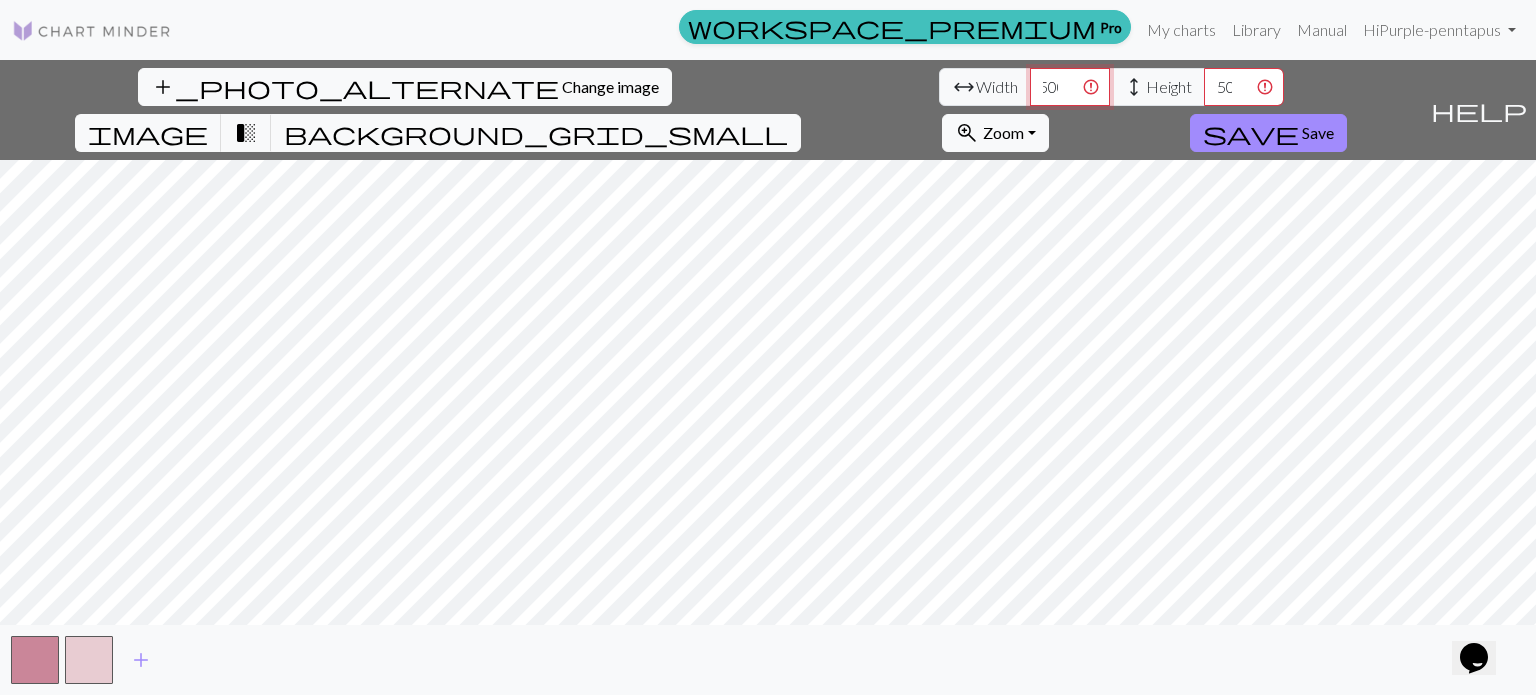 click on "500" at bounding box center (1070, 87) 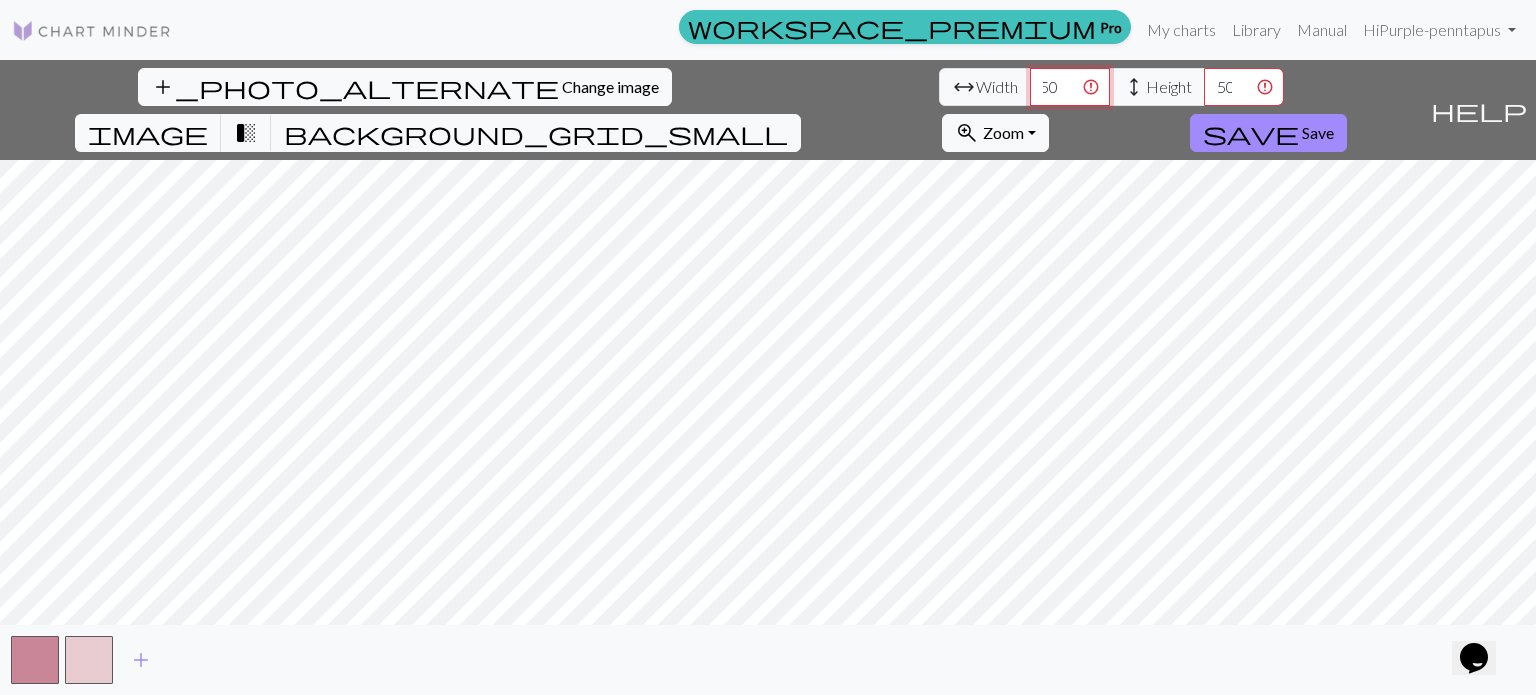 scroll, scrollTop: 0, scrollLeft: 0, axis: both 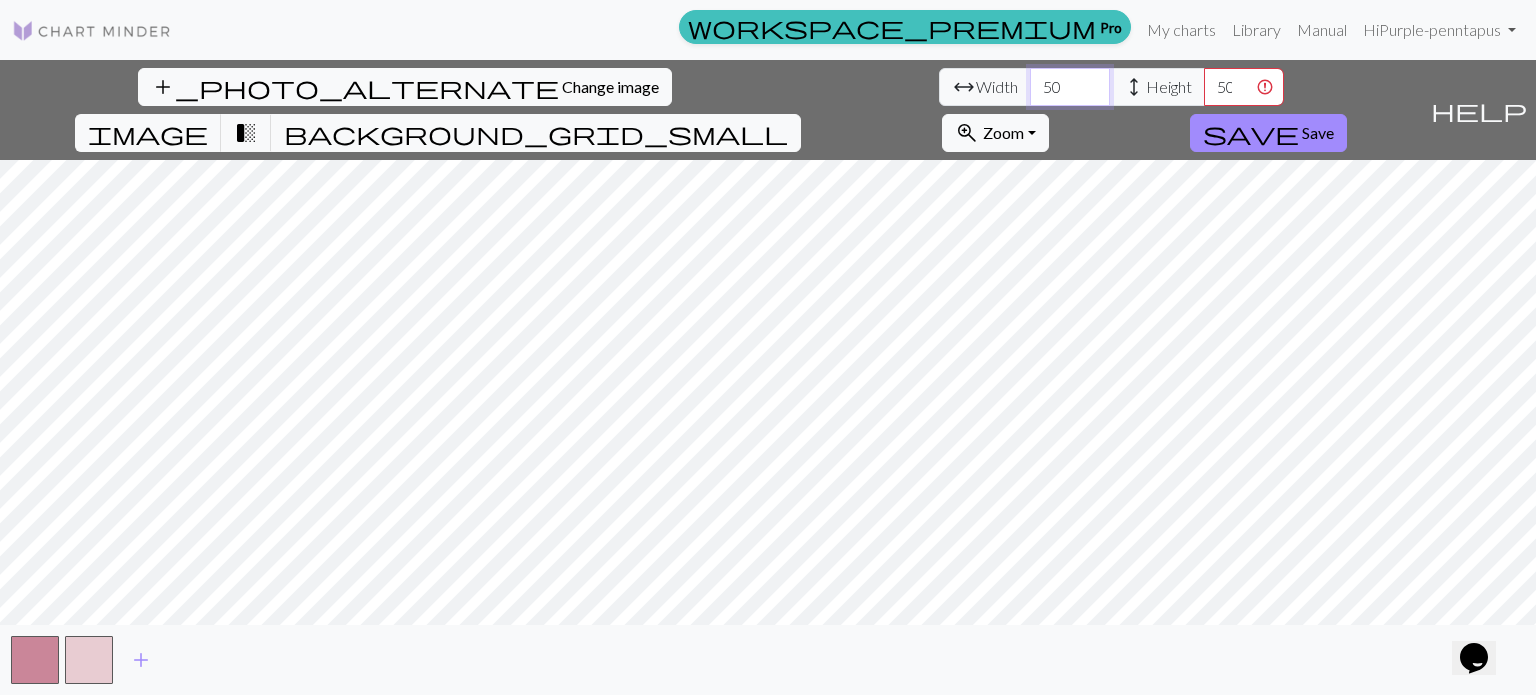 type on "50" 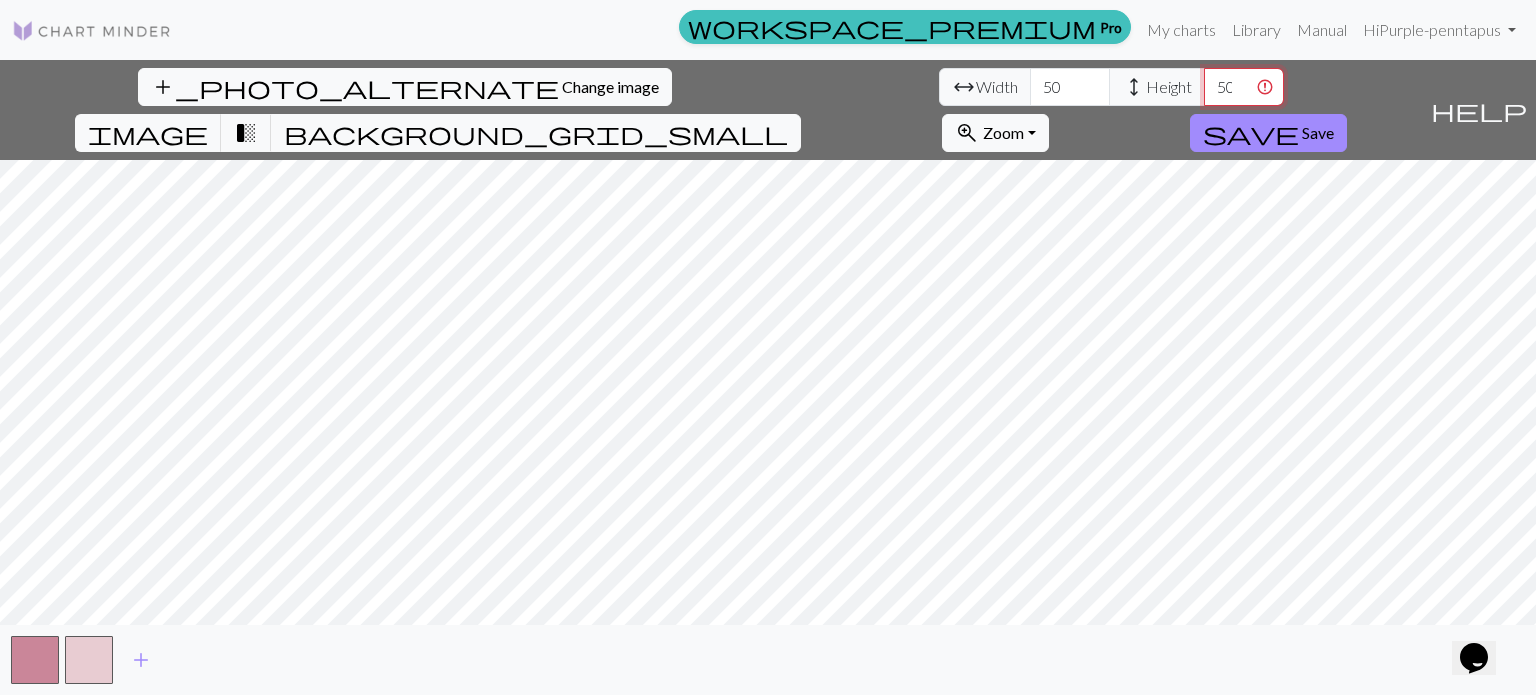click on "500" at bounding box center [1244, 87] 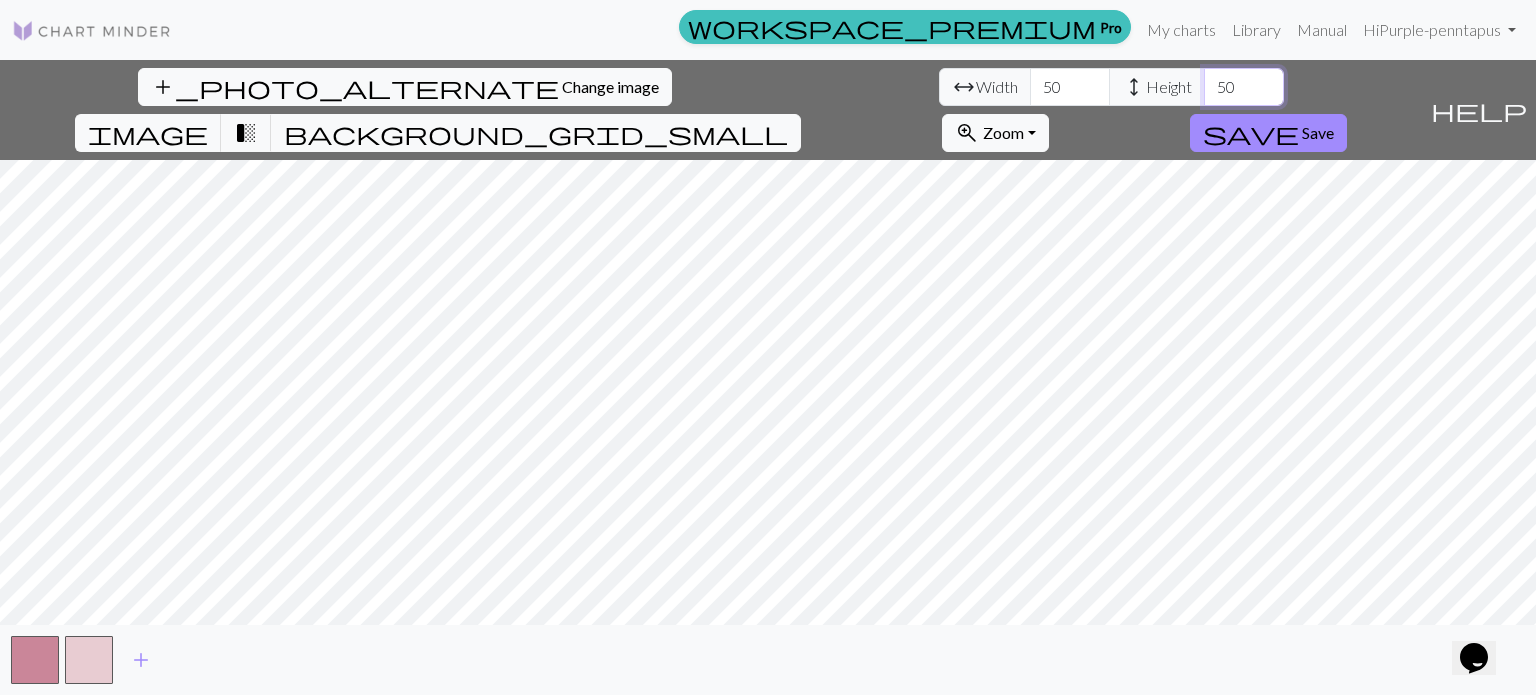 type on "50" 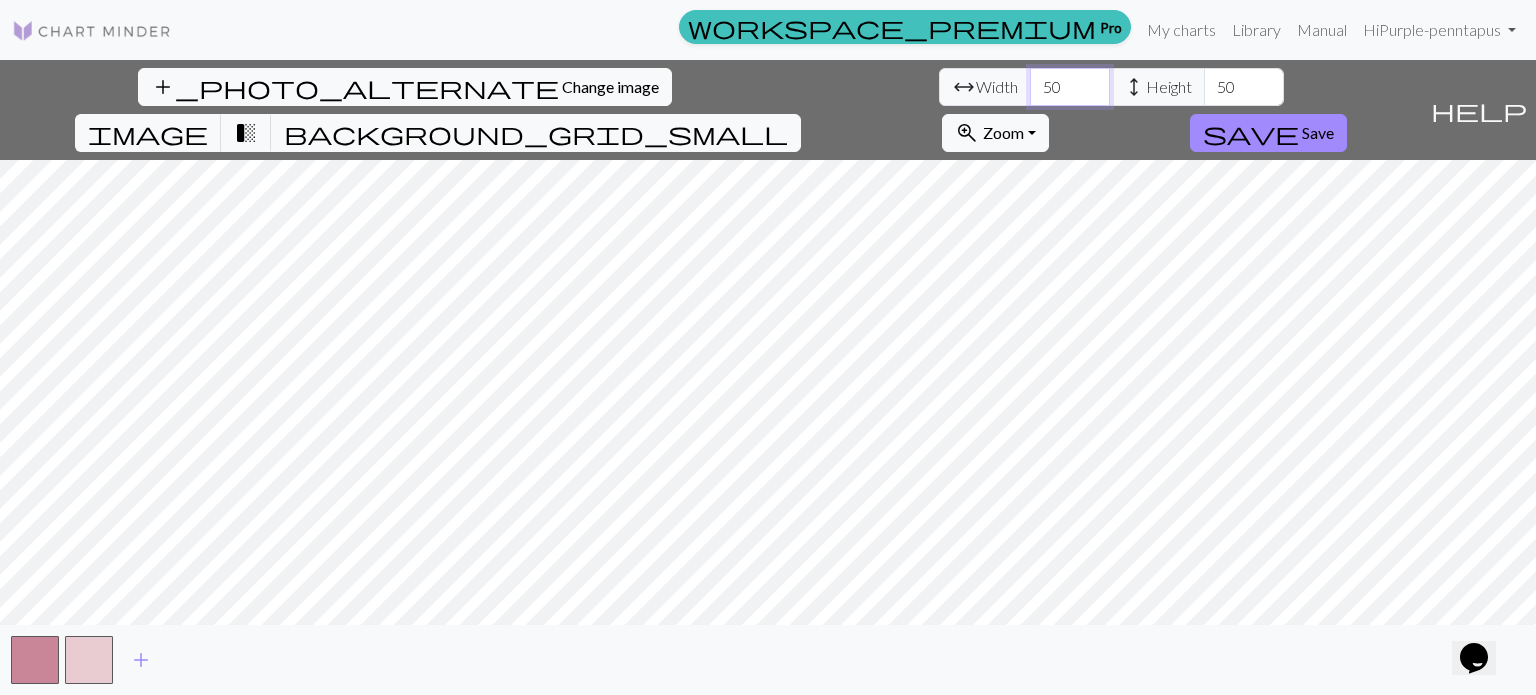 click on "50" at bounding box center (1070, 87) 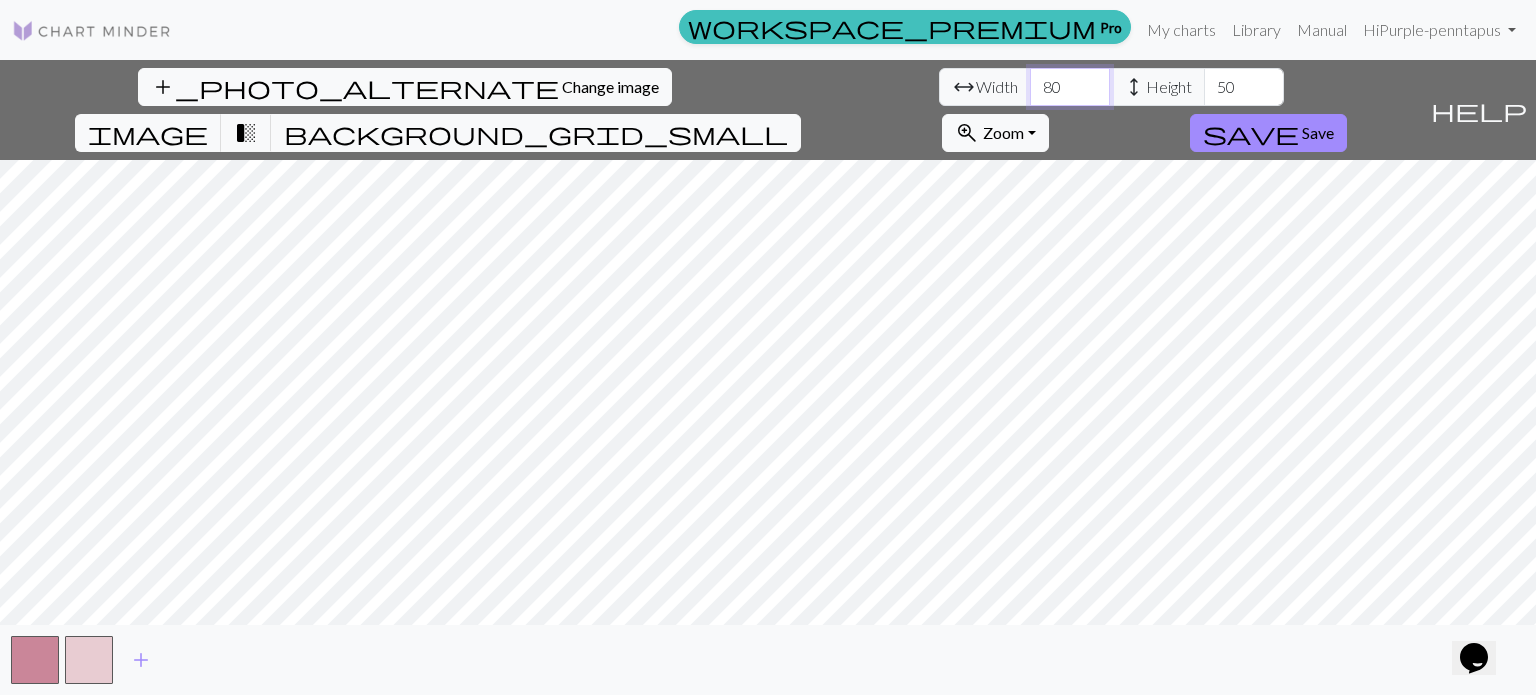 scroll, scrollTop: 0, scrollLeft: 0, axis: both 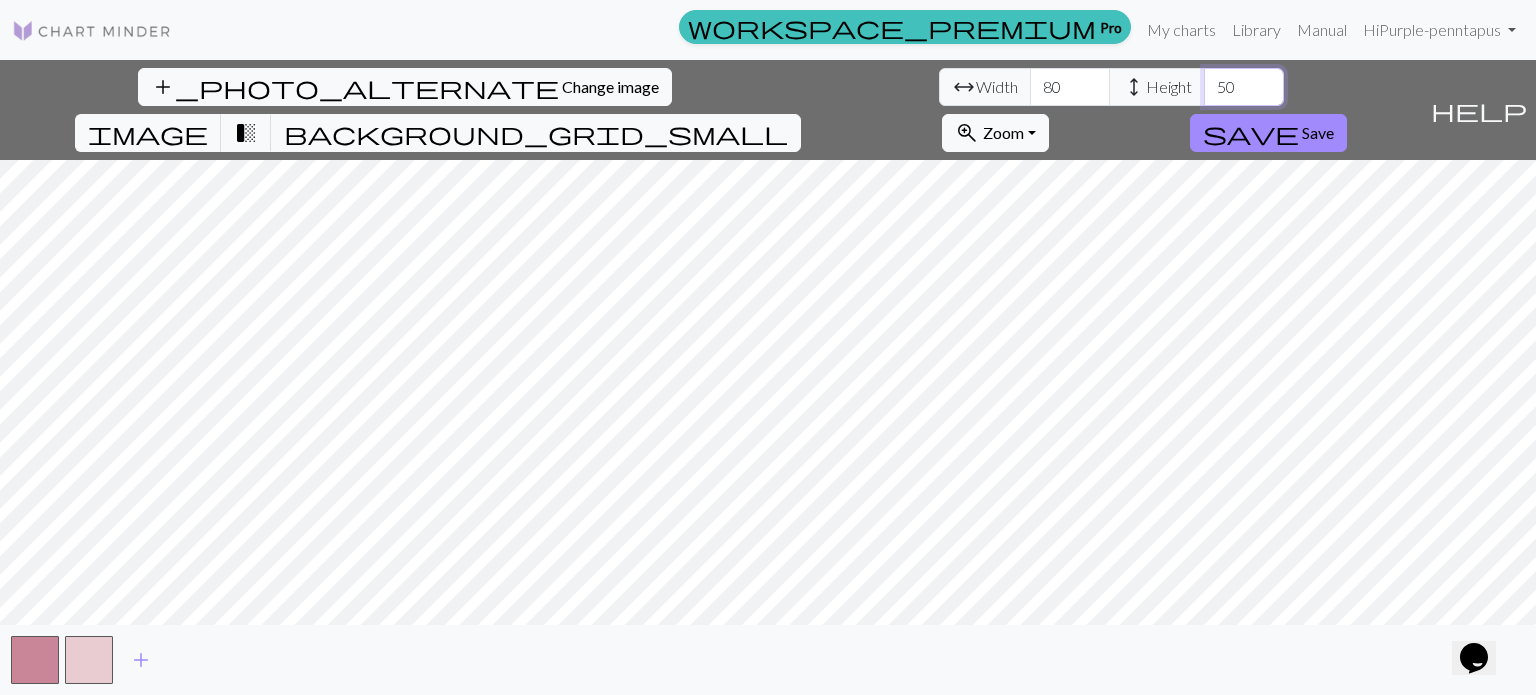 drag, startPoint x: 640, startPoint y: 86, endPoint x: 618, endPoint y: 91, distance: 22.561028 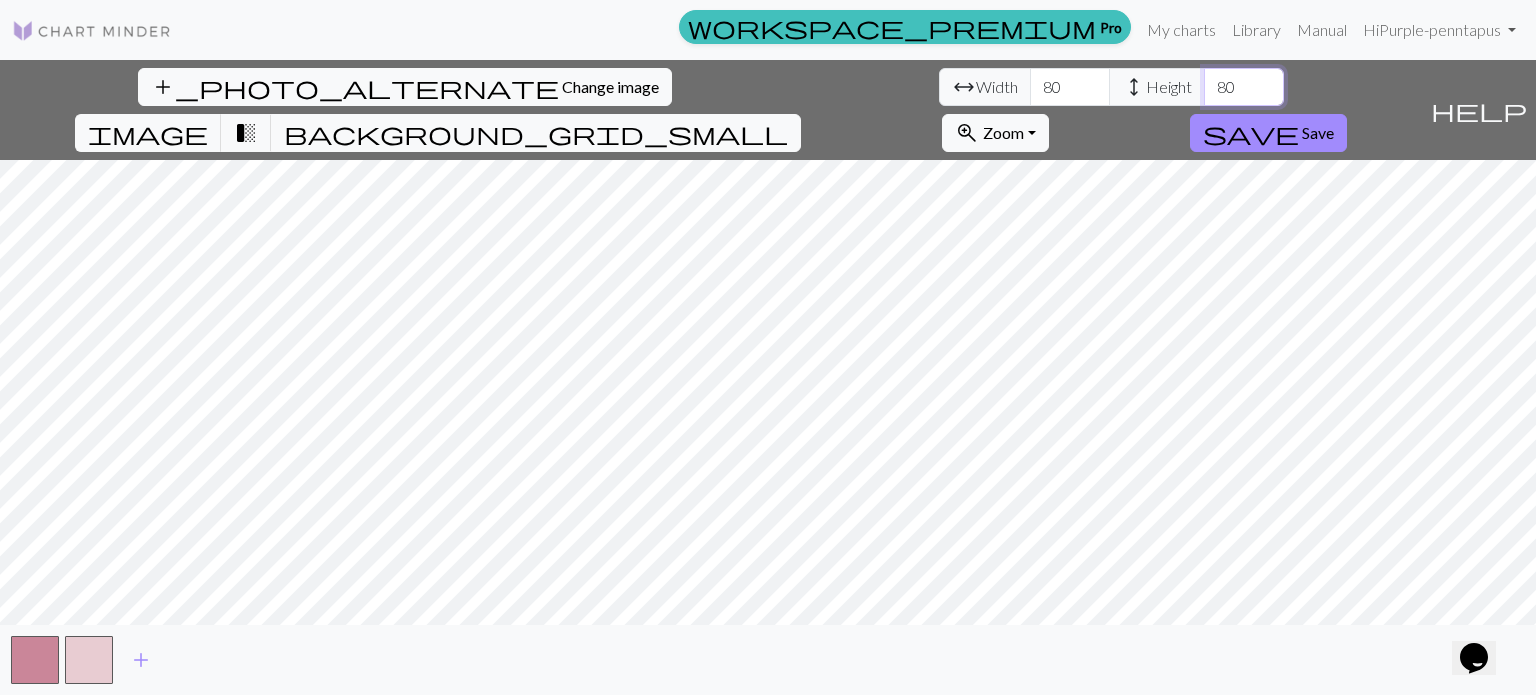 type on "80" 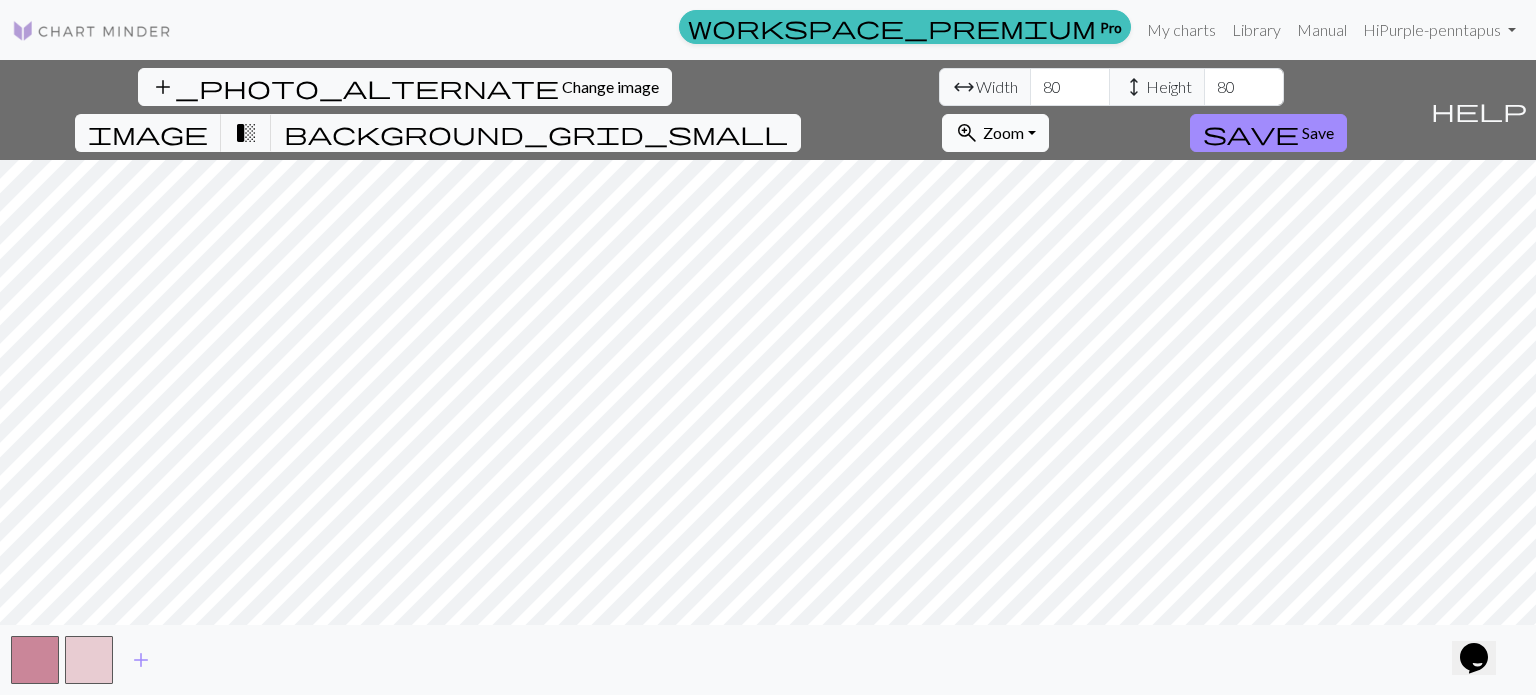 click on "Zoom" at bounding box center [1003, 132] 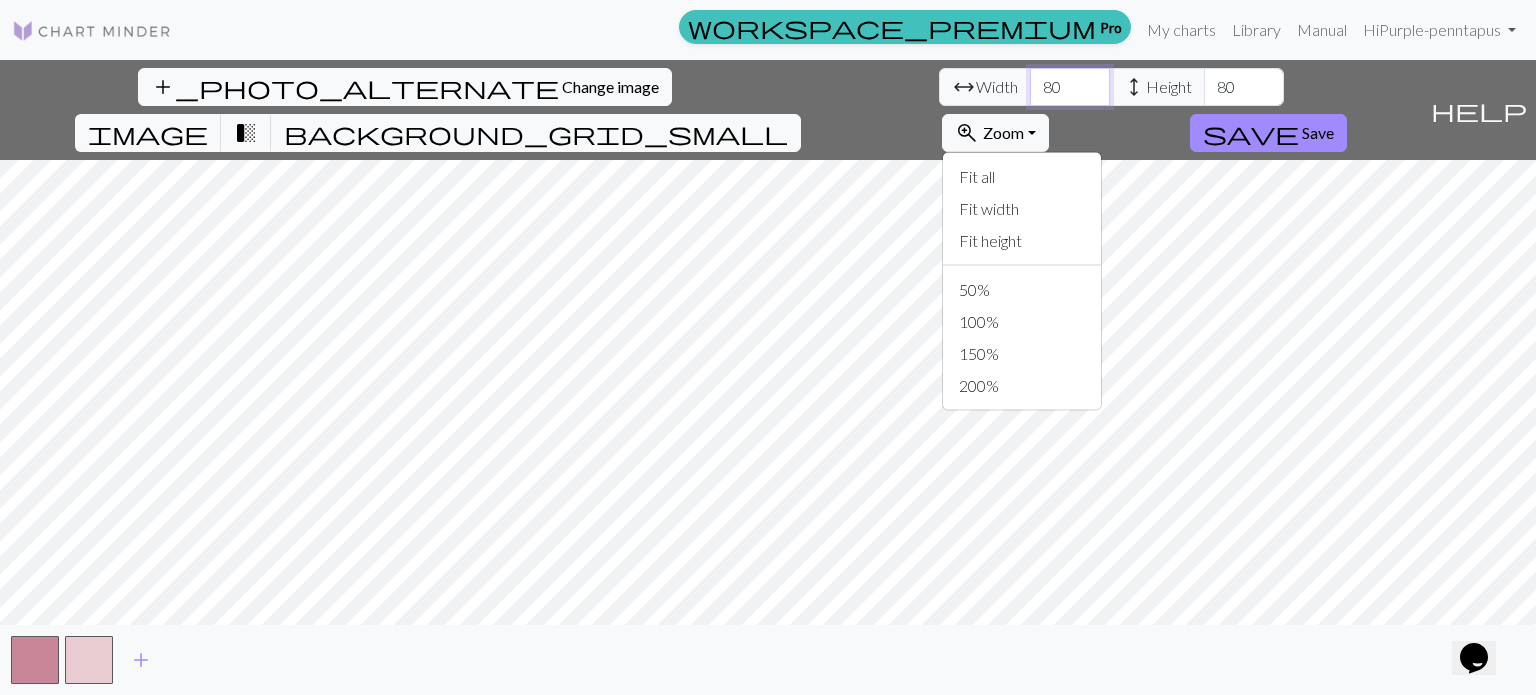 click on "80" at bounding box center [1070, 87] 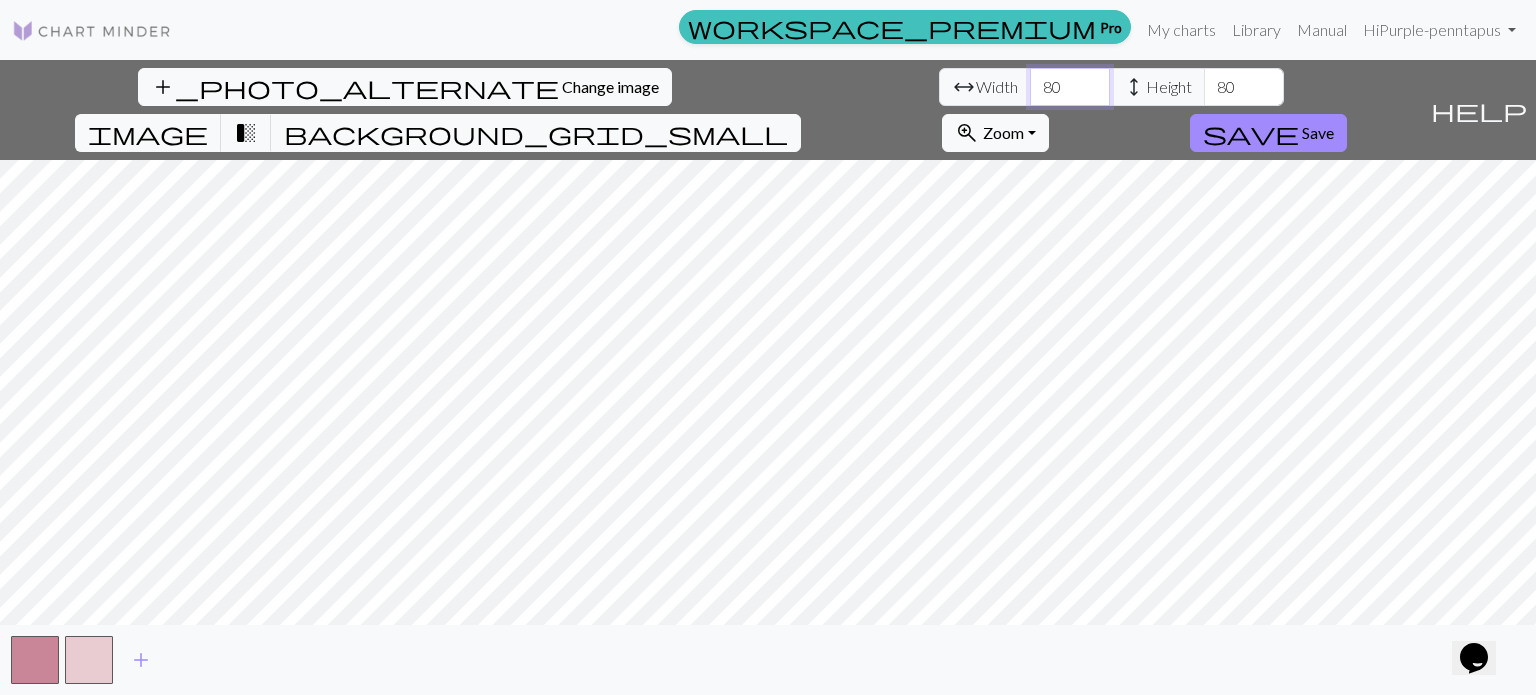 drag, startPoint x: 464, startPoint y: 88, endPoint x: 434, endPoint y: 94, distance: 30.594116 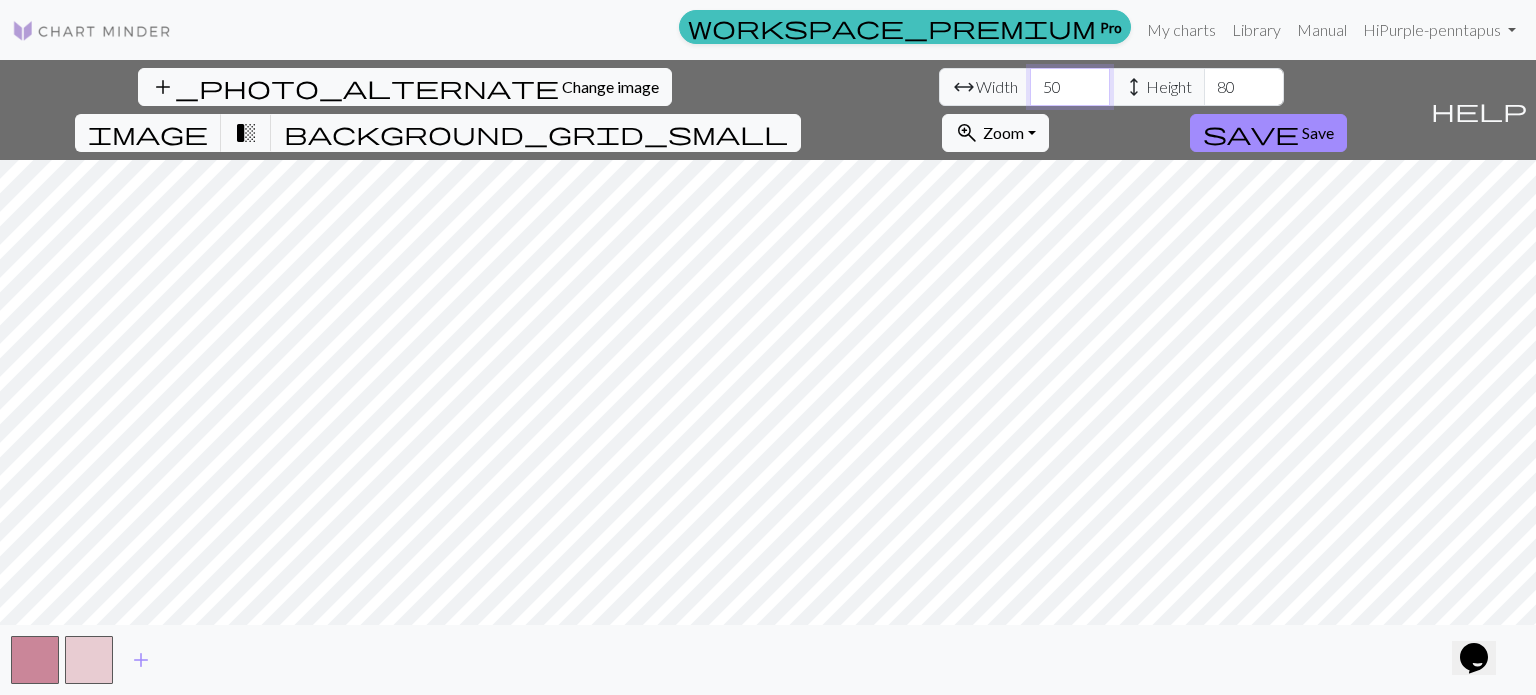 type on "50" 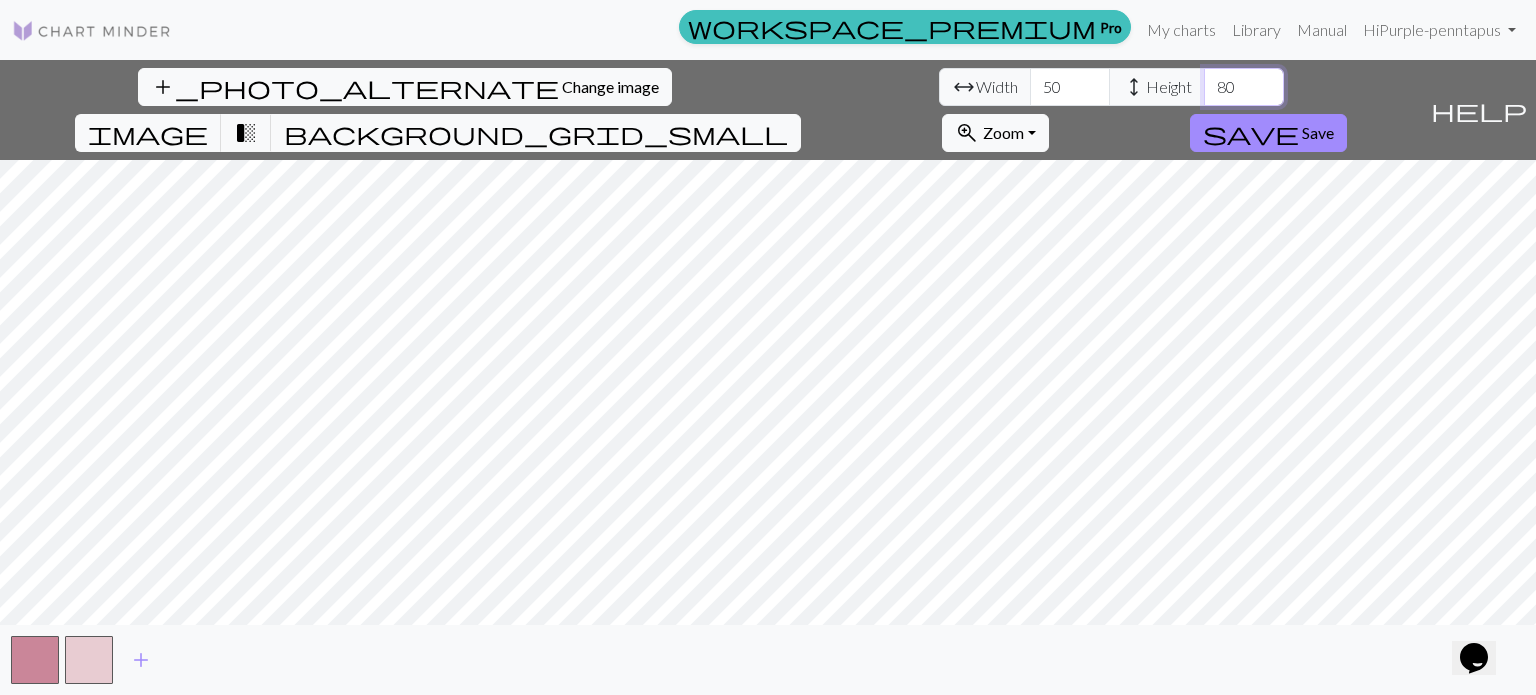 drag, startPoint x: 641, startPoint y: 79, endPoint x: 620, endPoint y: 88, distance: 22.847319 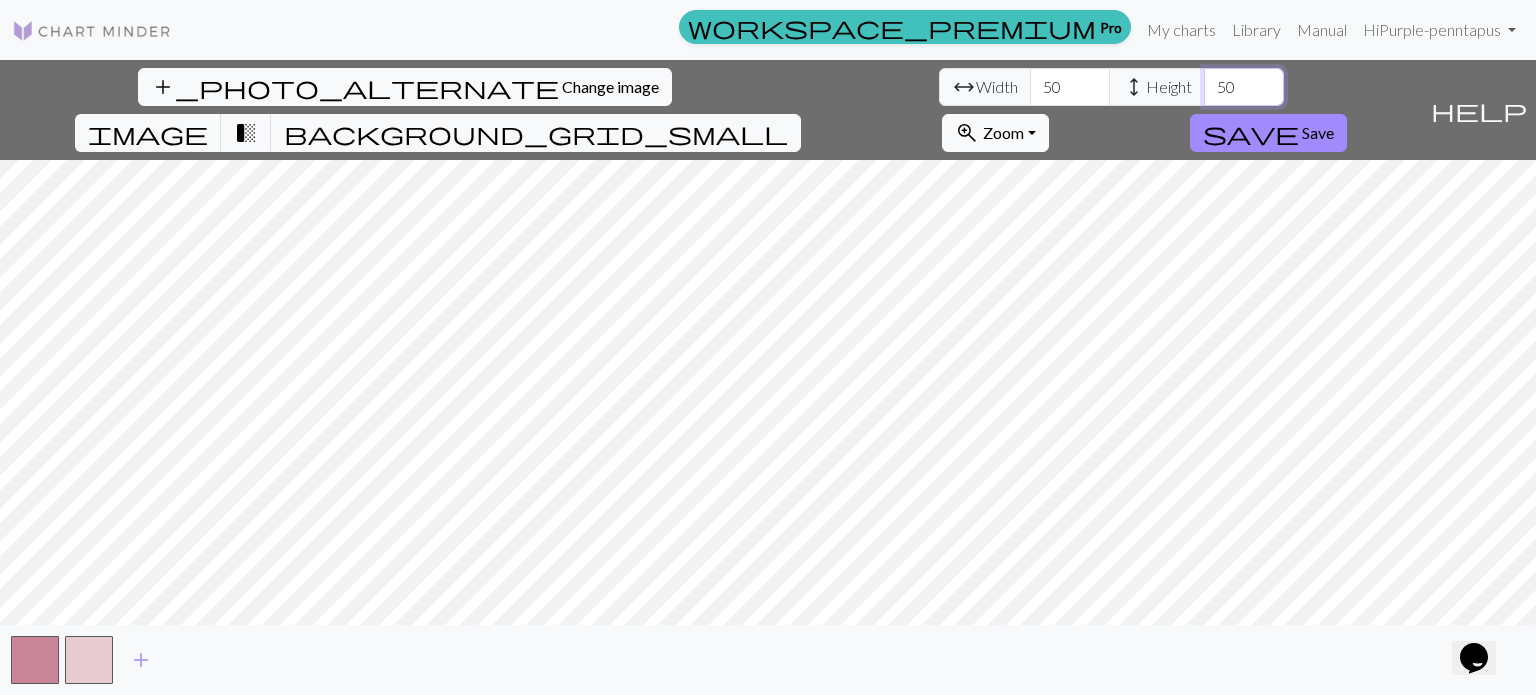 type on "50" 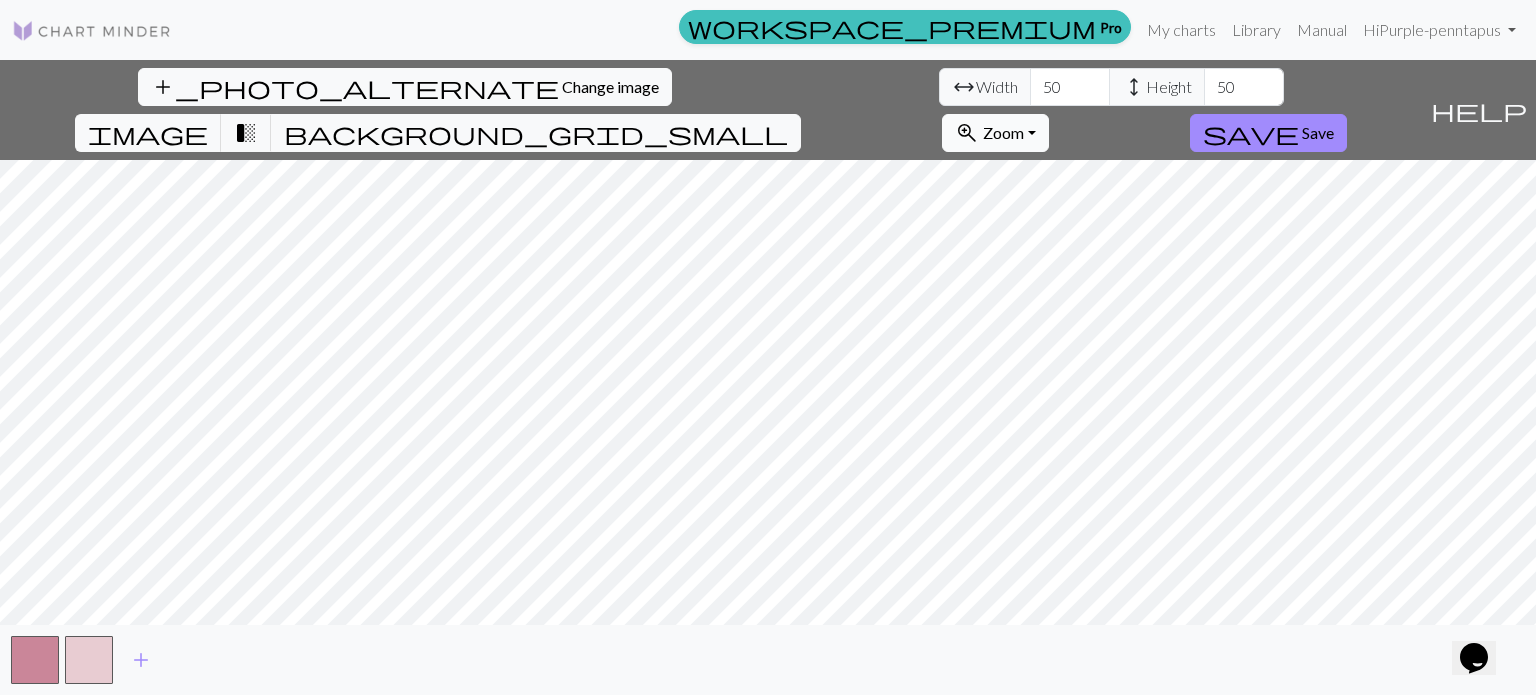 click on "Zoom" at bounding box center [1003, 132] 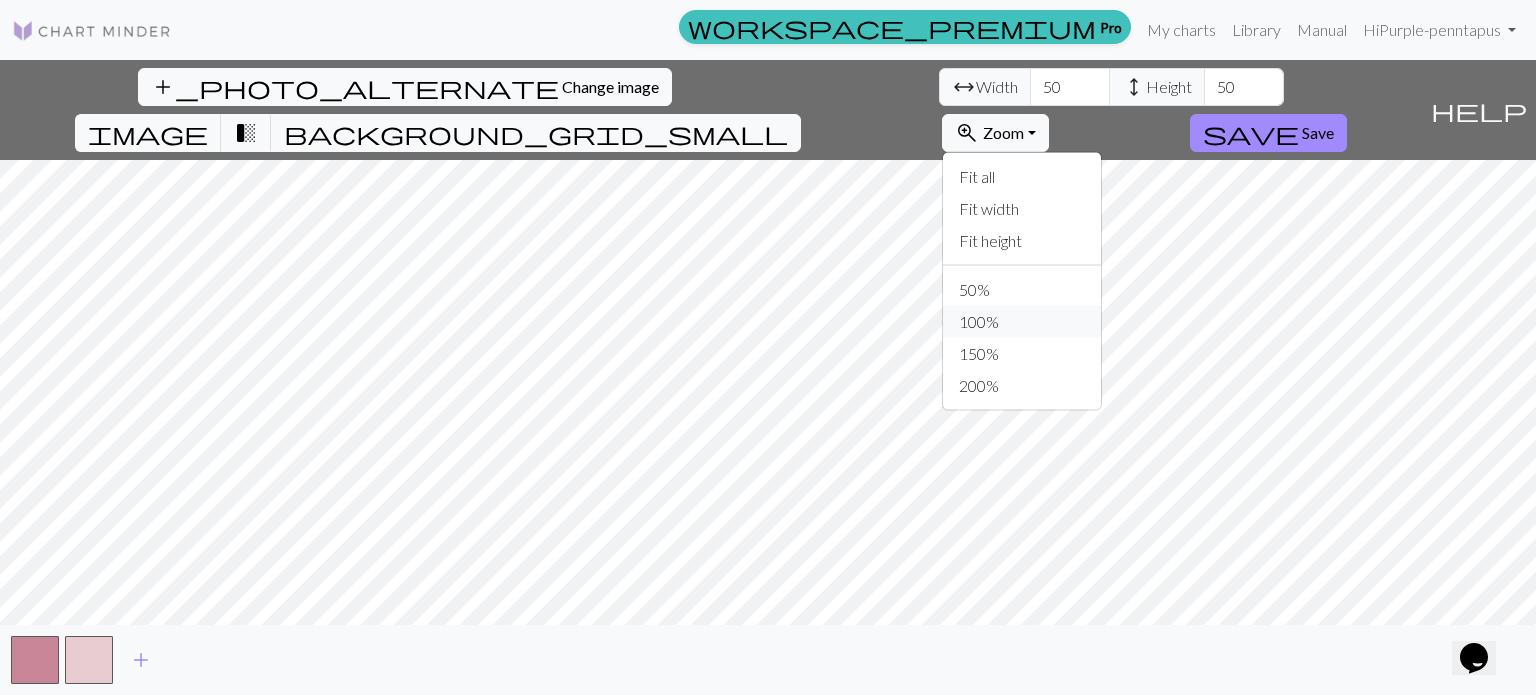 click on "100%" at bounding box center [1022, 322] 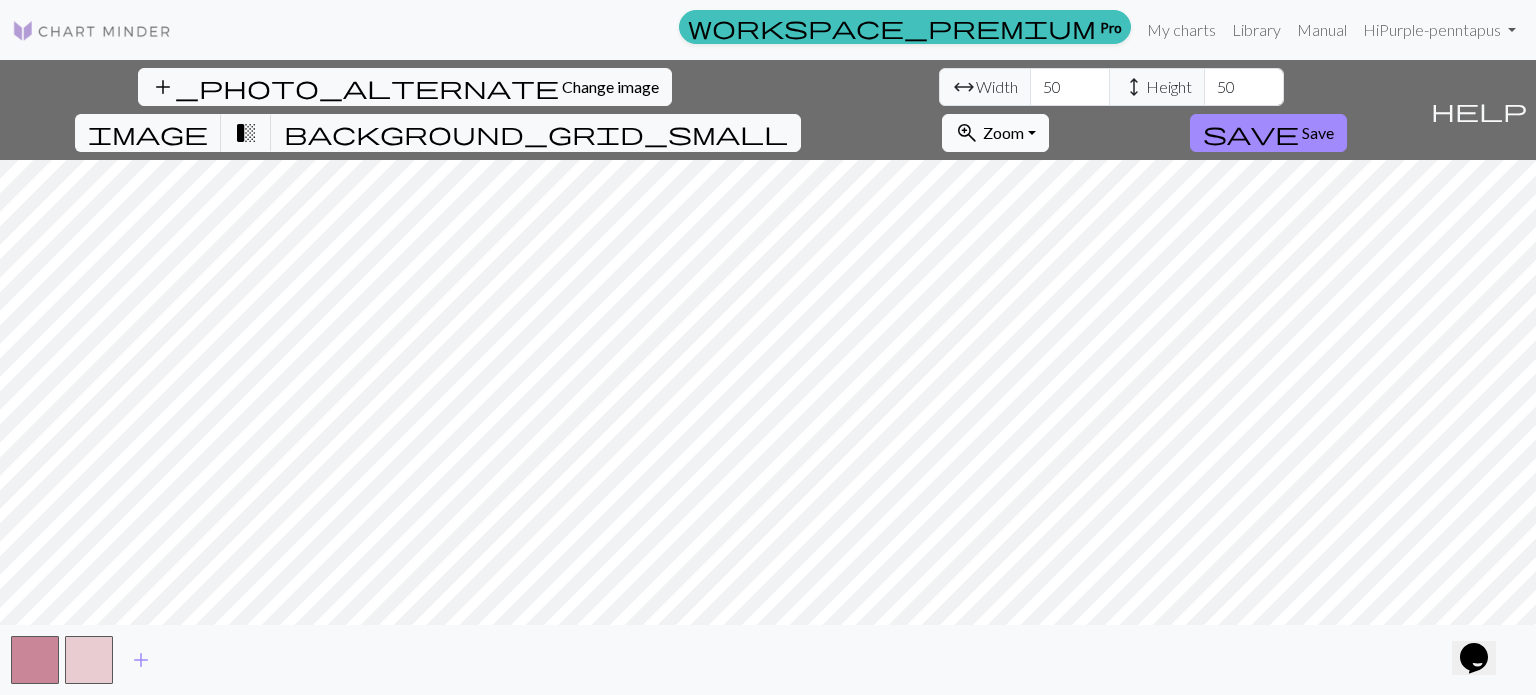 click on "zoom_in Zoom Zoom" at bounding box center (995, 133) 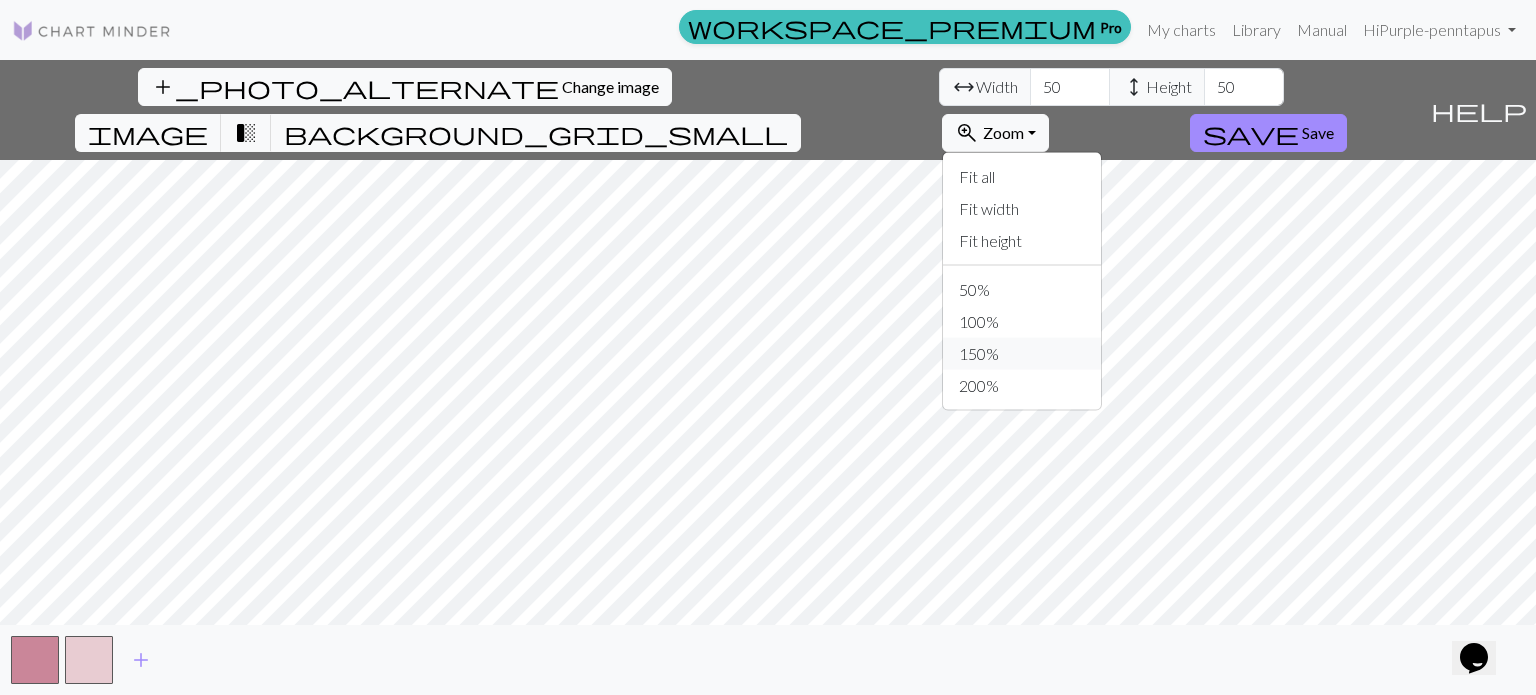 click on "150%" at bounding box center (1022, 354) 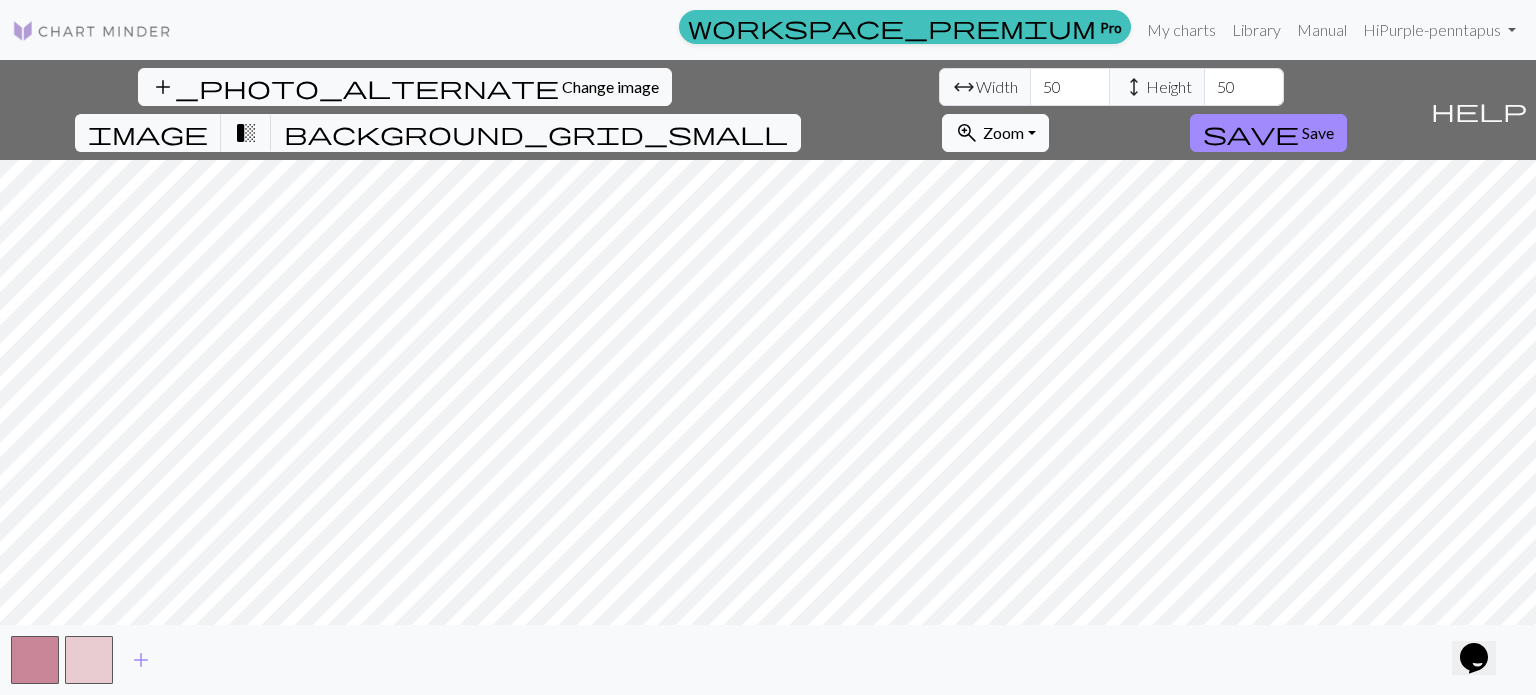 click on "Zoom" at bounding box center (1003, 132) 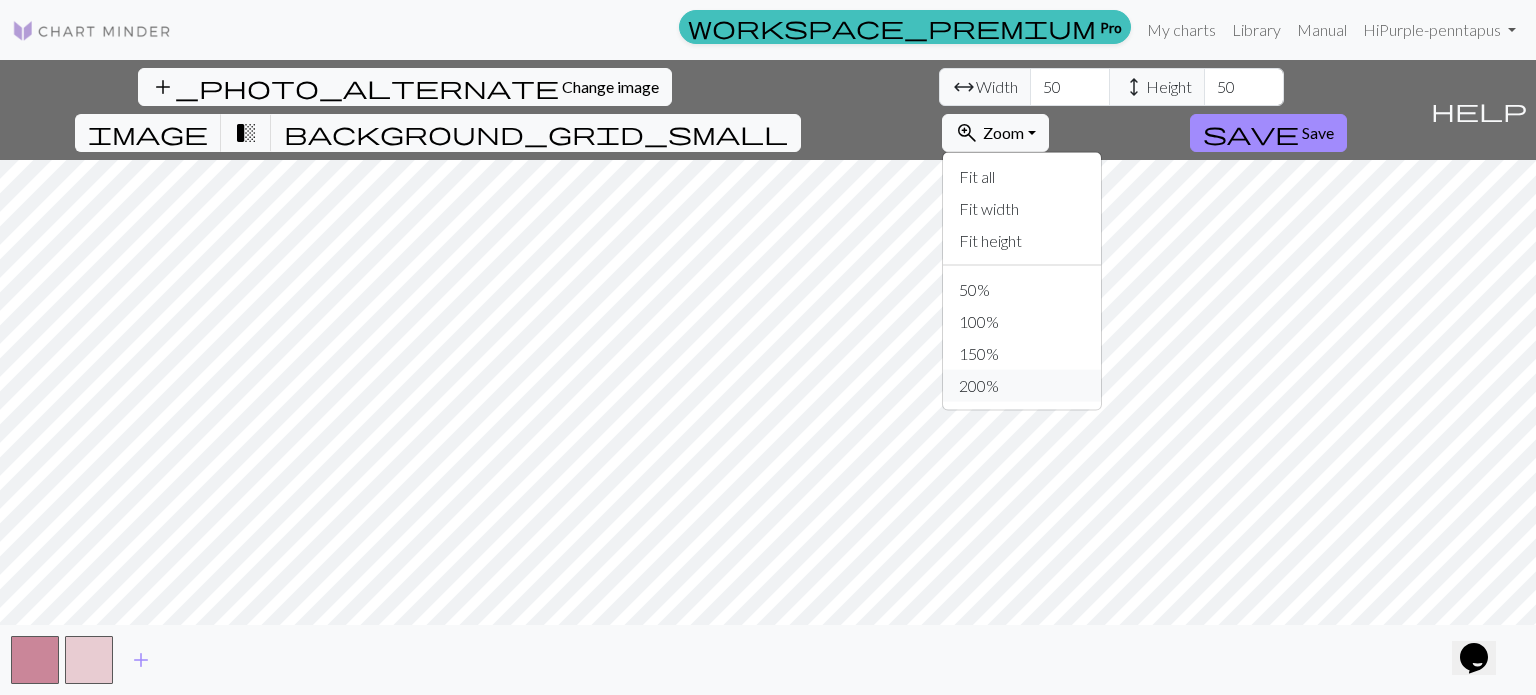 click on "200%" at bounding box center (1022, 386) 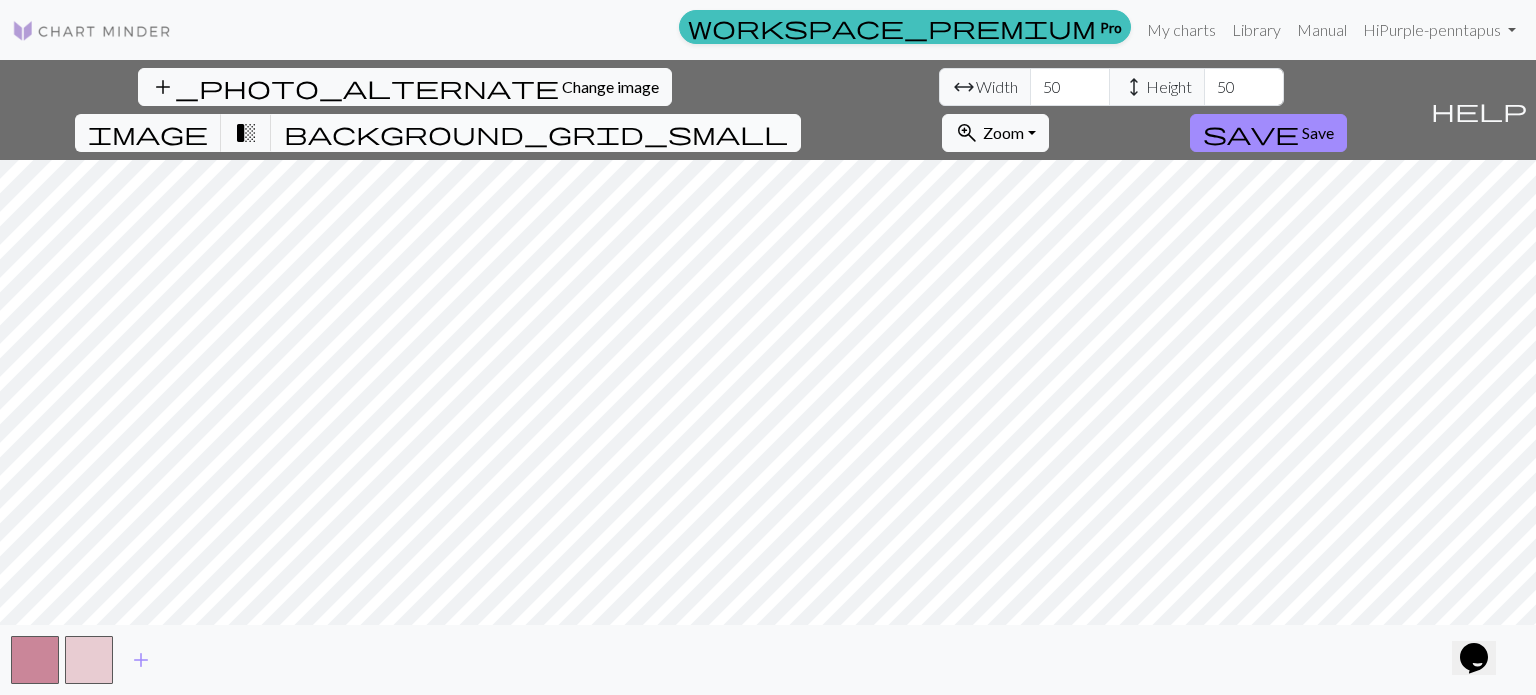 click on "background_grid_small" at bounding box center (536, 133) 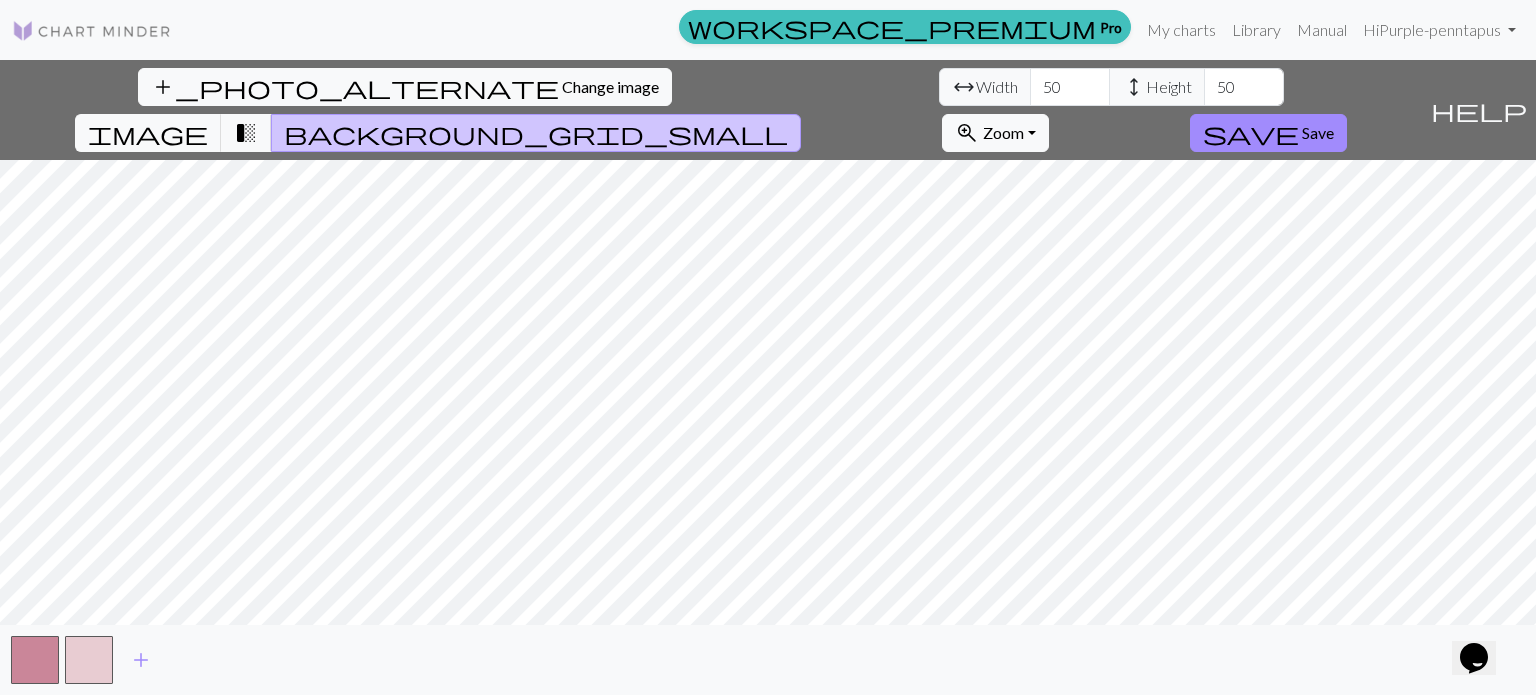 click on "background_grid_small" at bounding box center (536, 133) 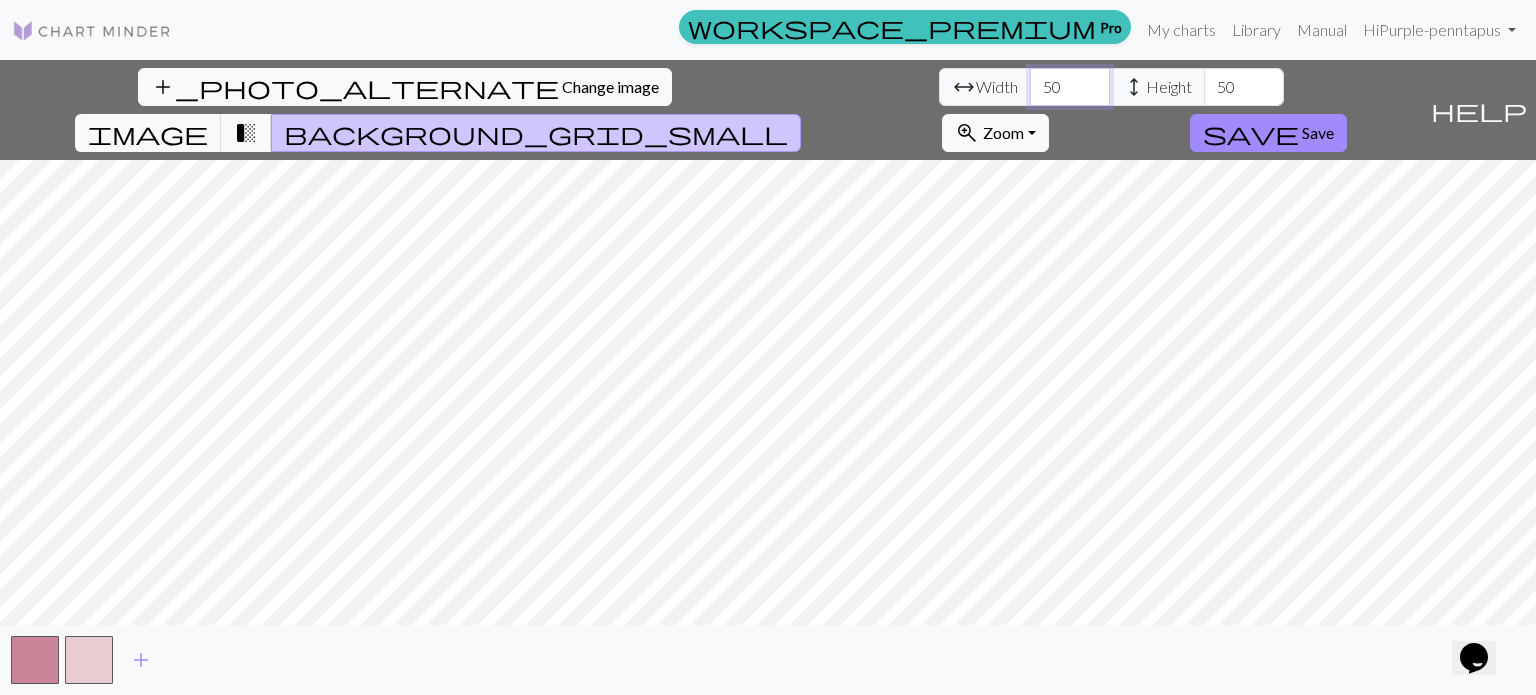 drag, startPoint x: 465, startPoint y: 85, endPoint x: 451, endPoint y: 87, distance: 14.142136 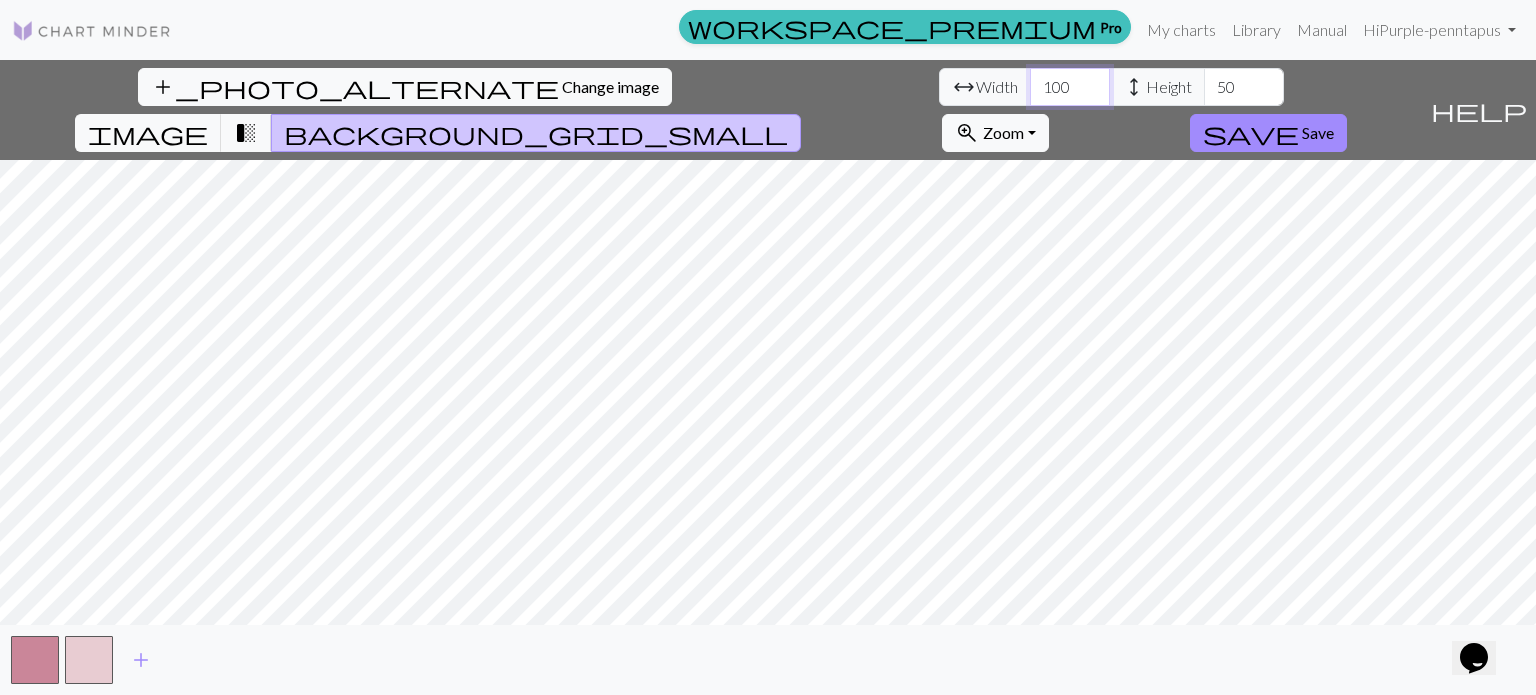 type on "100" 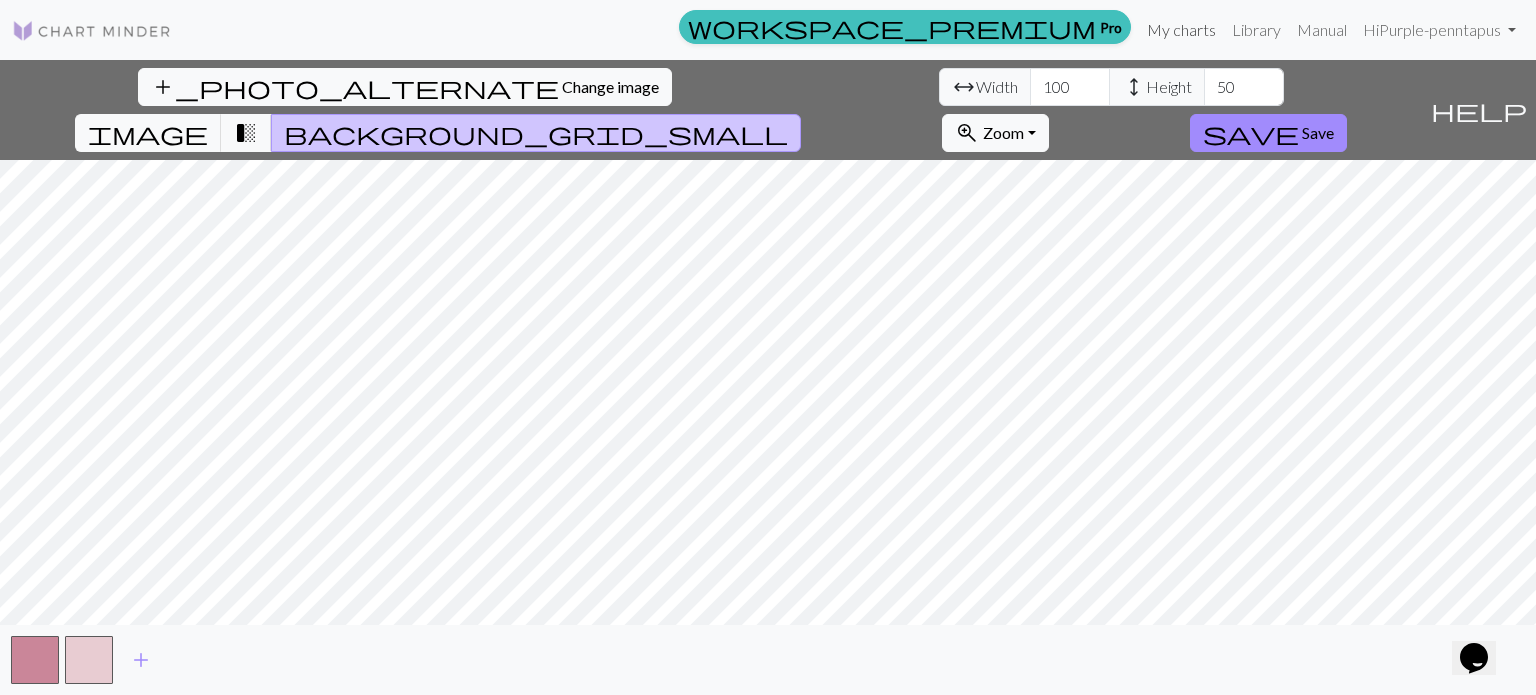 click on "My charts" at bounding box center (1181, 30) 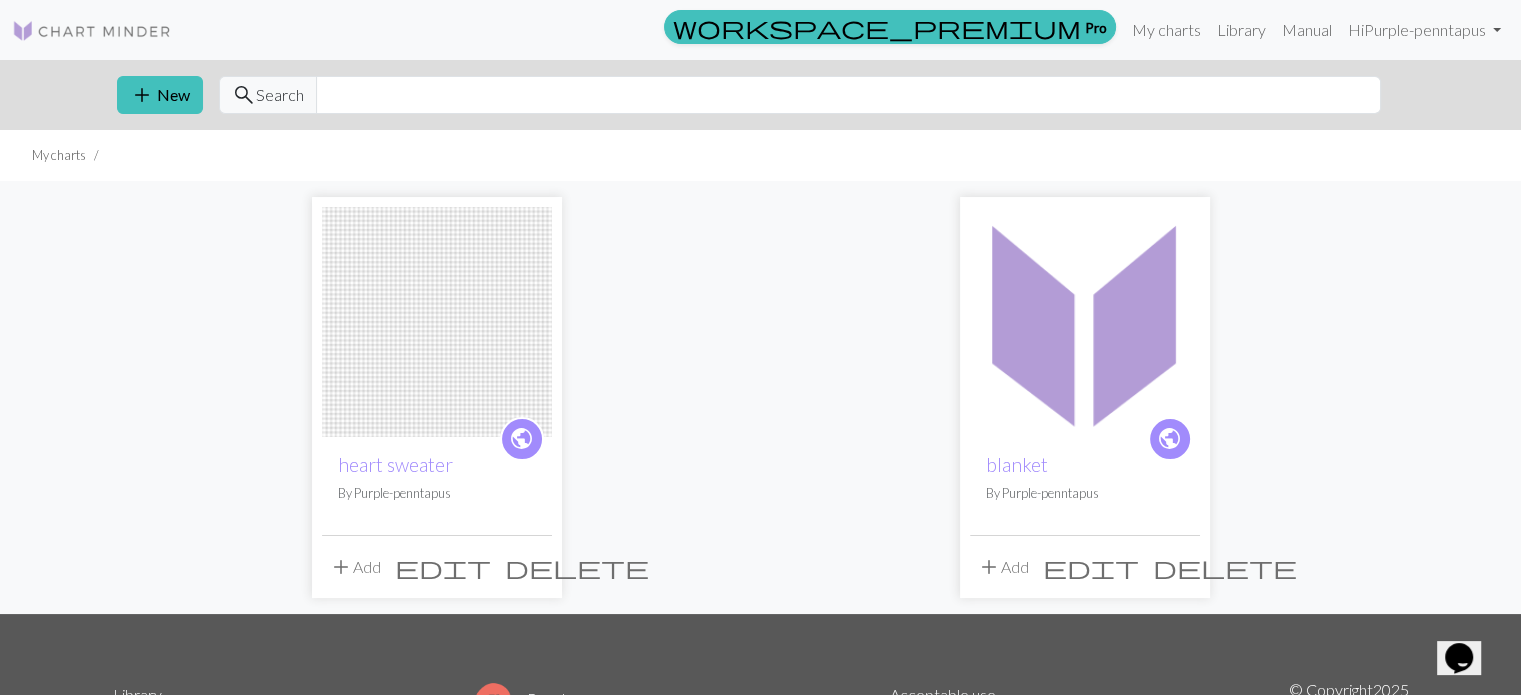 click at bounding box center (437, 322) 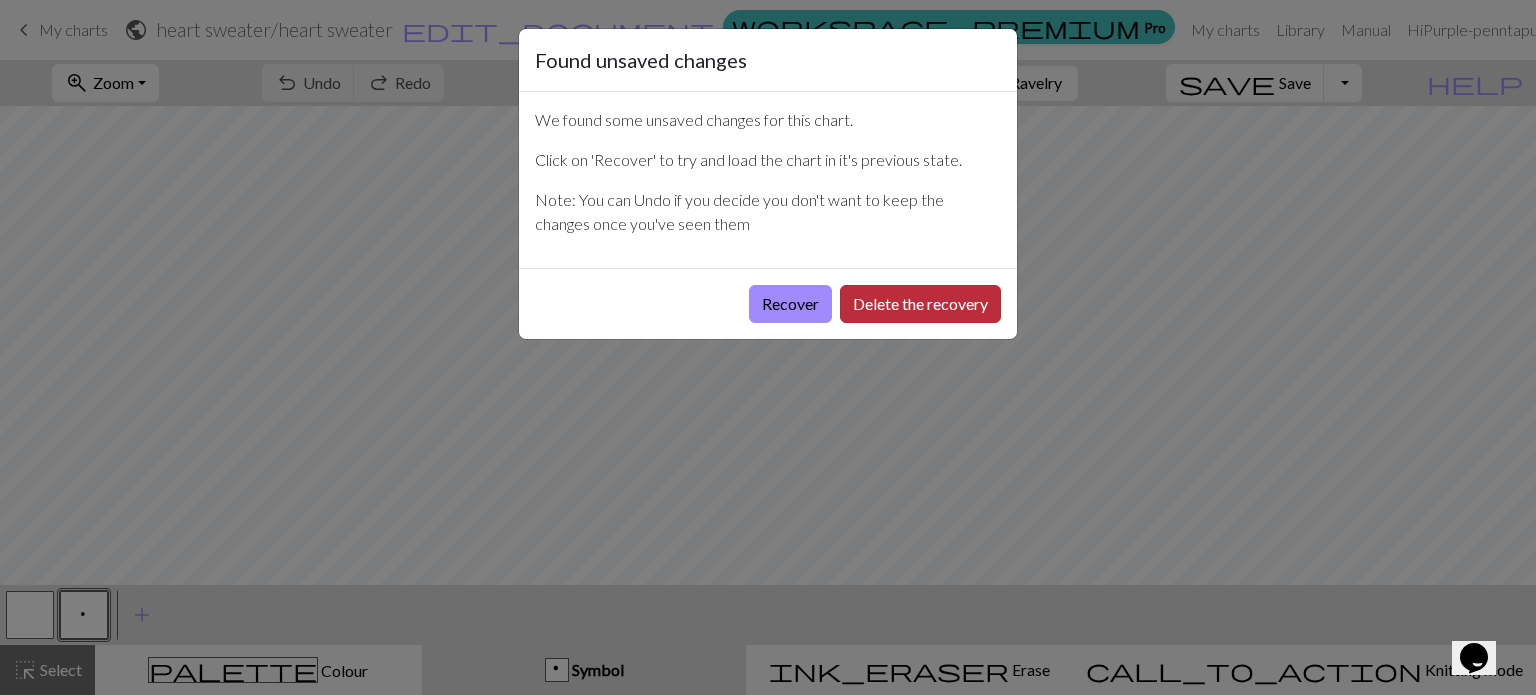 click on "Delete the recovery" at bounding box center (920, 304) 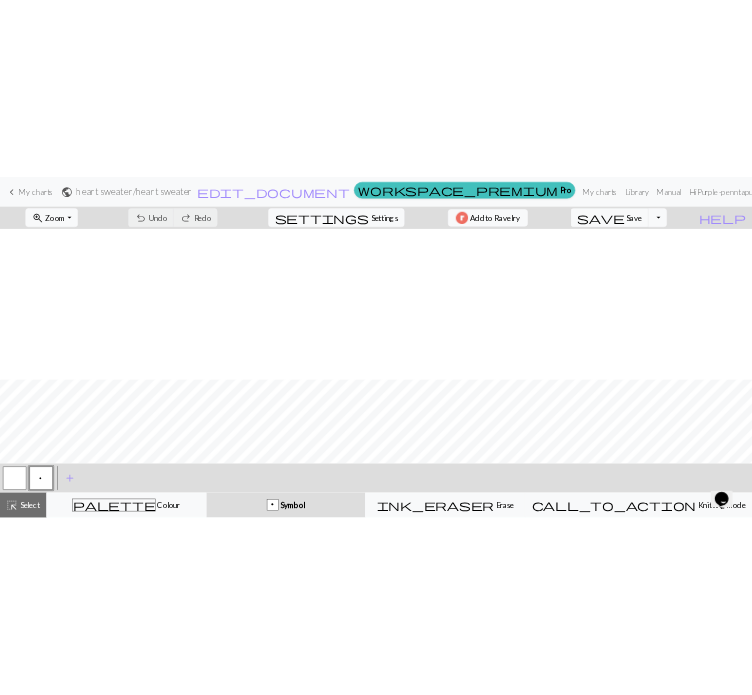 scroll, scrollTop: 625, scrollLeft: 0, axis: vertical 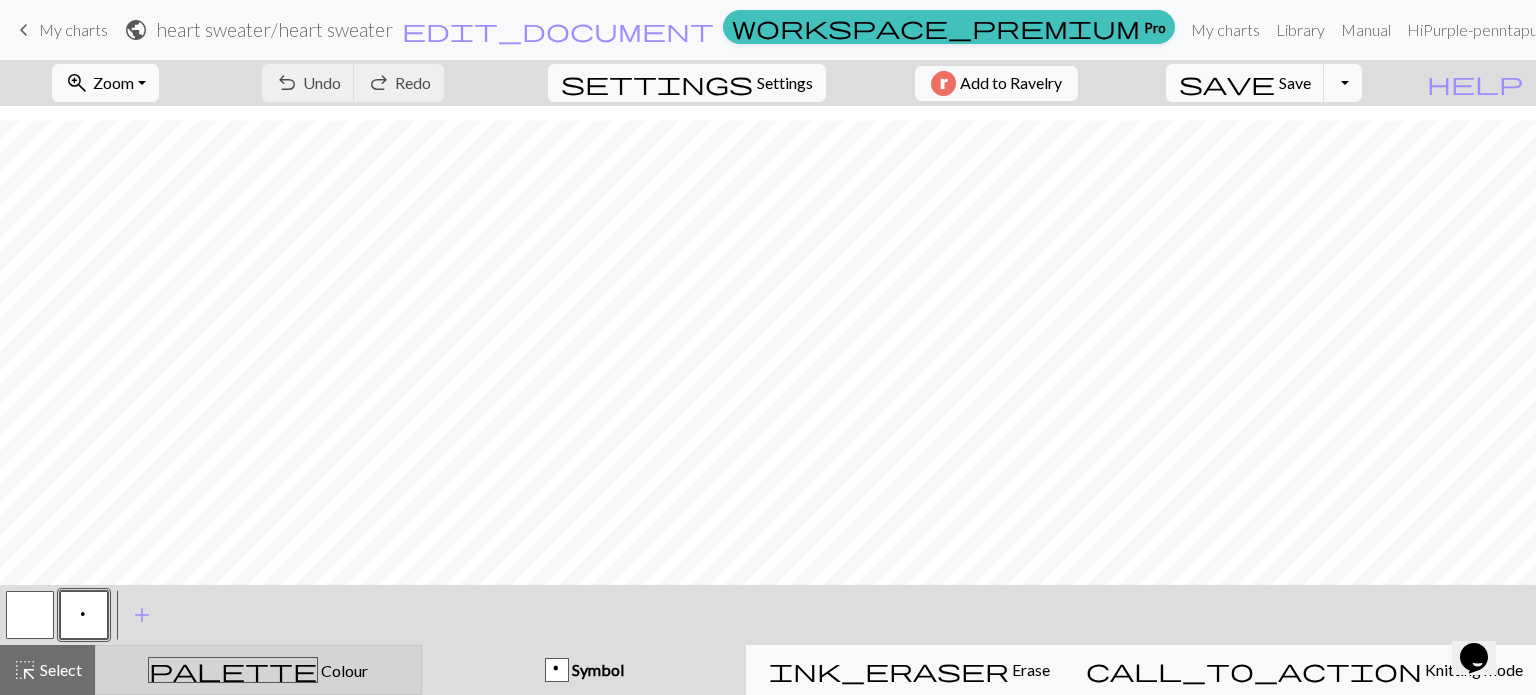 click on "palette   Colour   Colour" at bounding box center (258, 670) 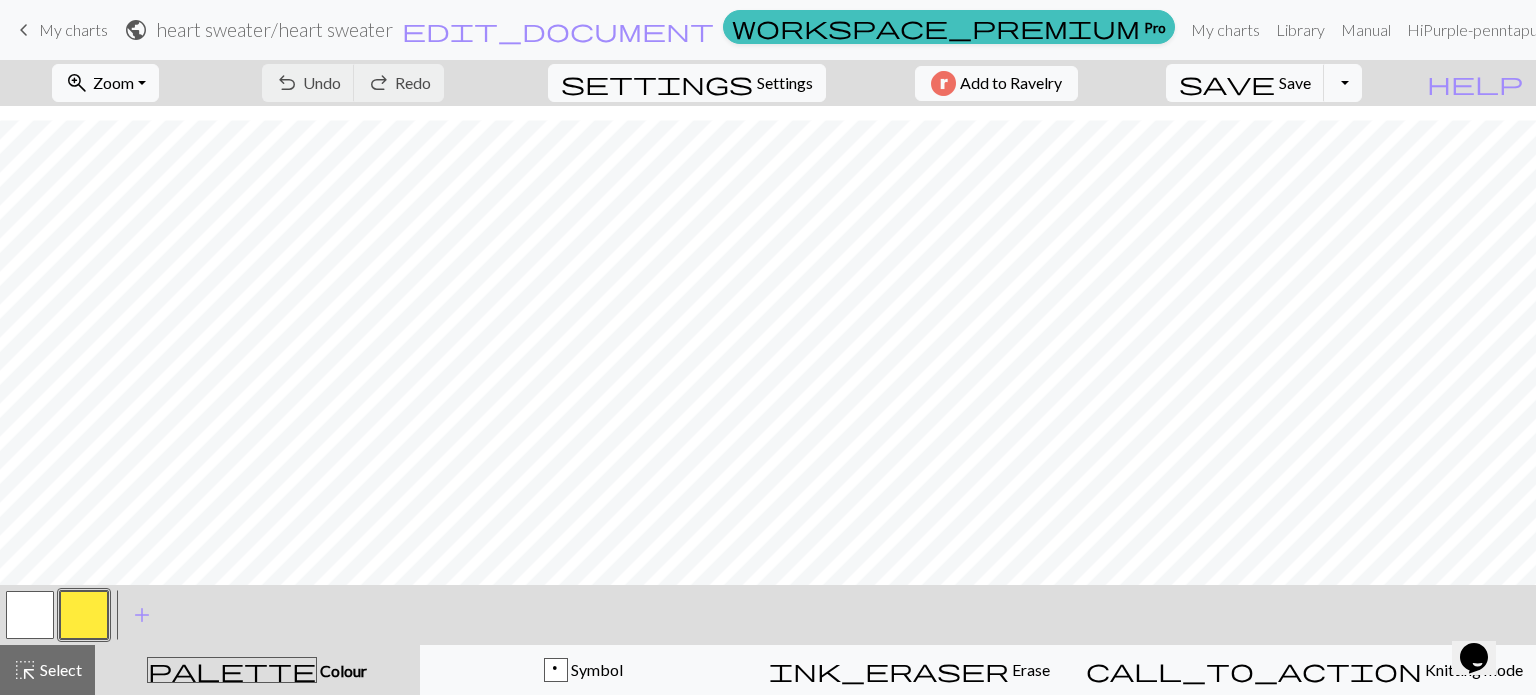 click at bounding box center (84, 615) 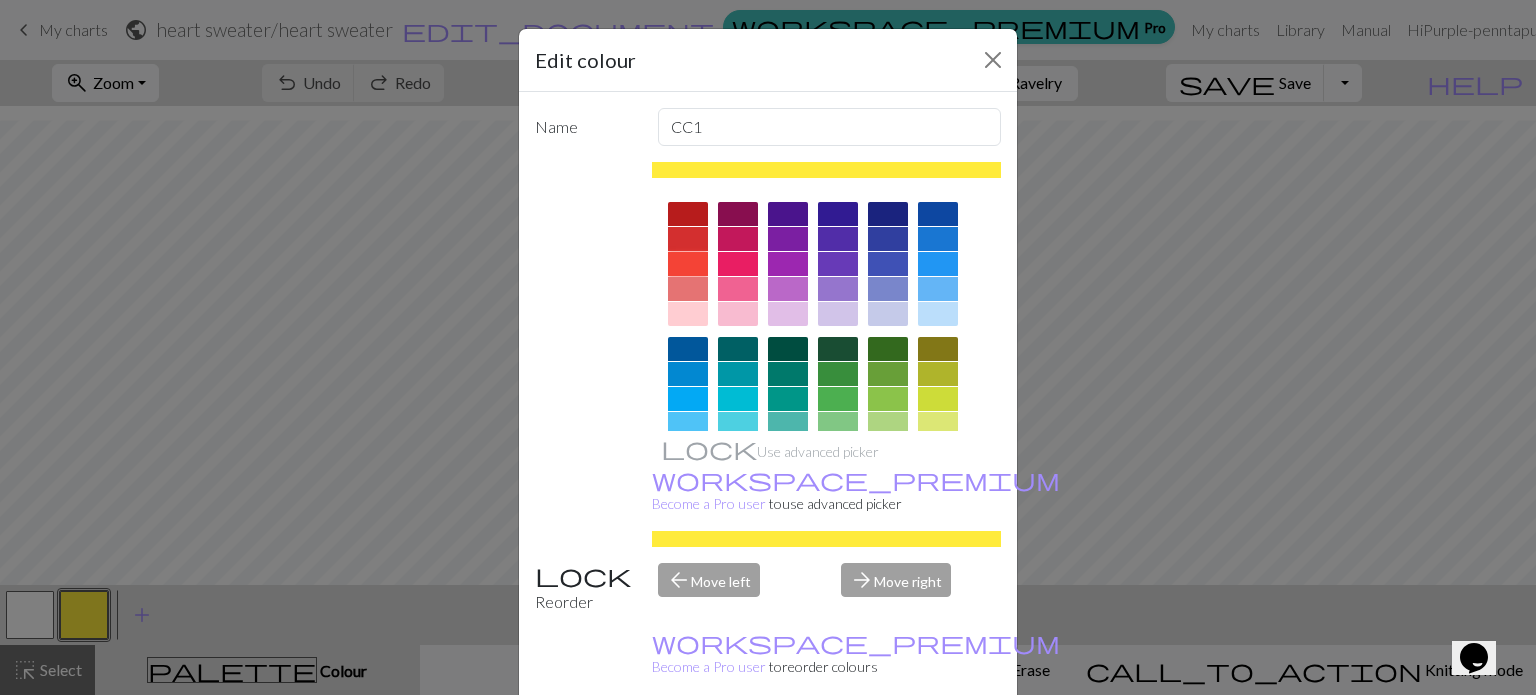 click at bounding box center [688, 264] 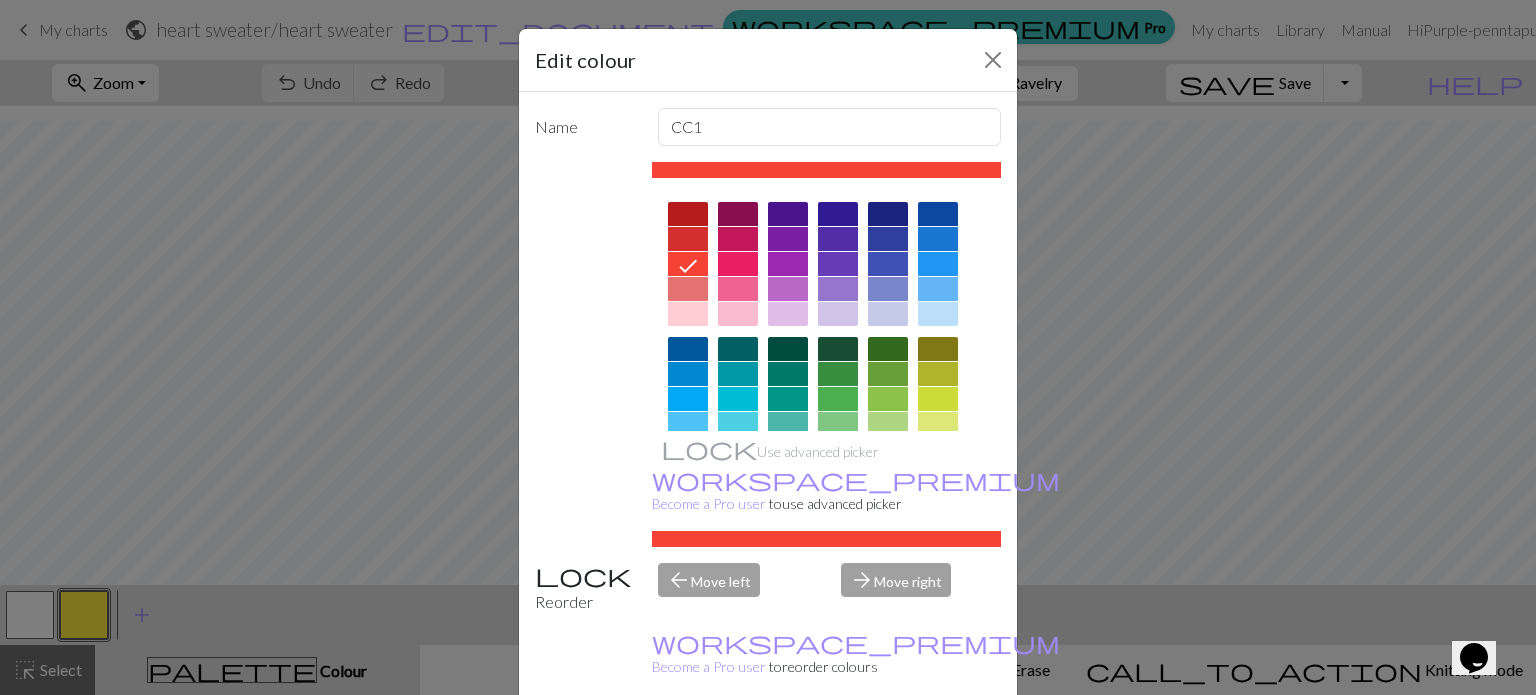 click on "Done" at bounding box center (888, 746) 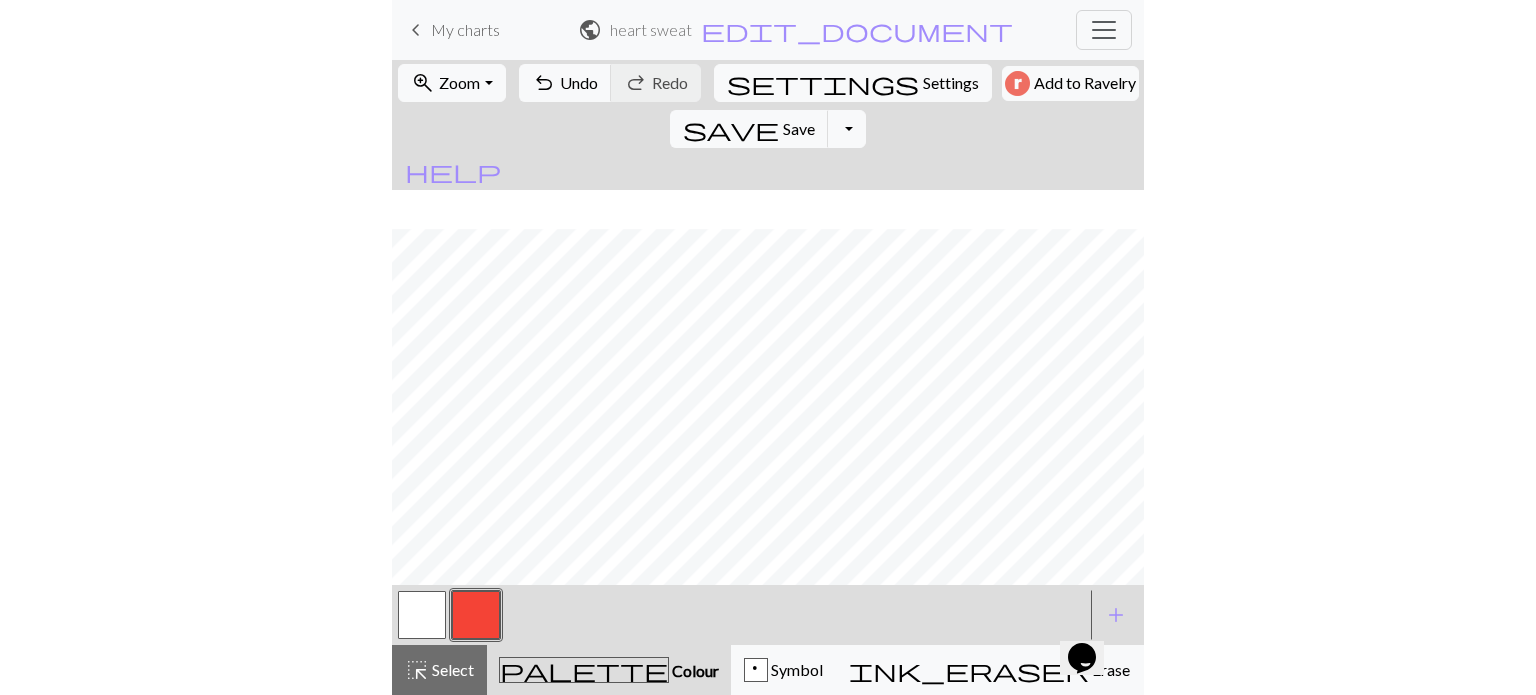 scroll, scrollTop: 663, scrollLeft: 0, axis: vertical 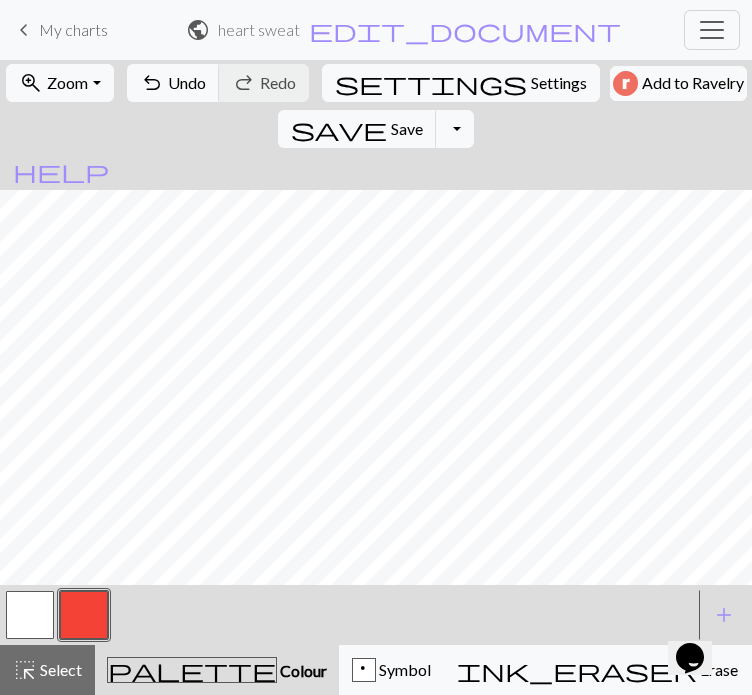 click at bounding box center (30, 615) 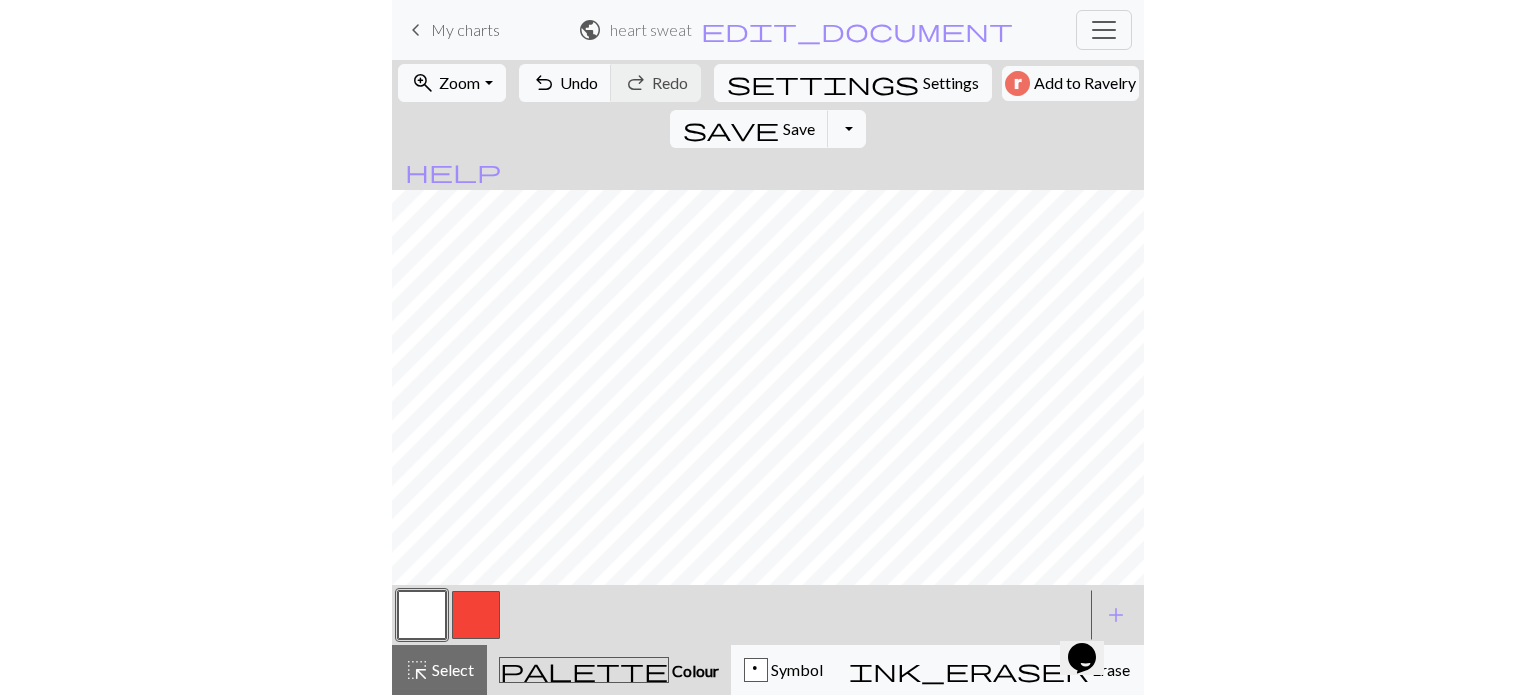scroll, scrollTop: 610, scrollLeft: 0, axis: vertical 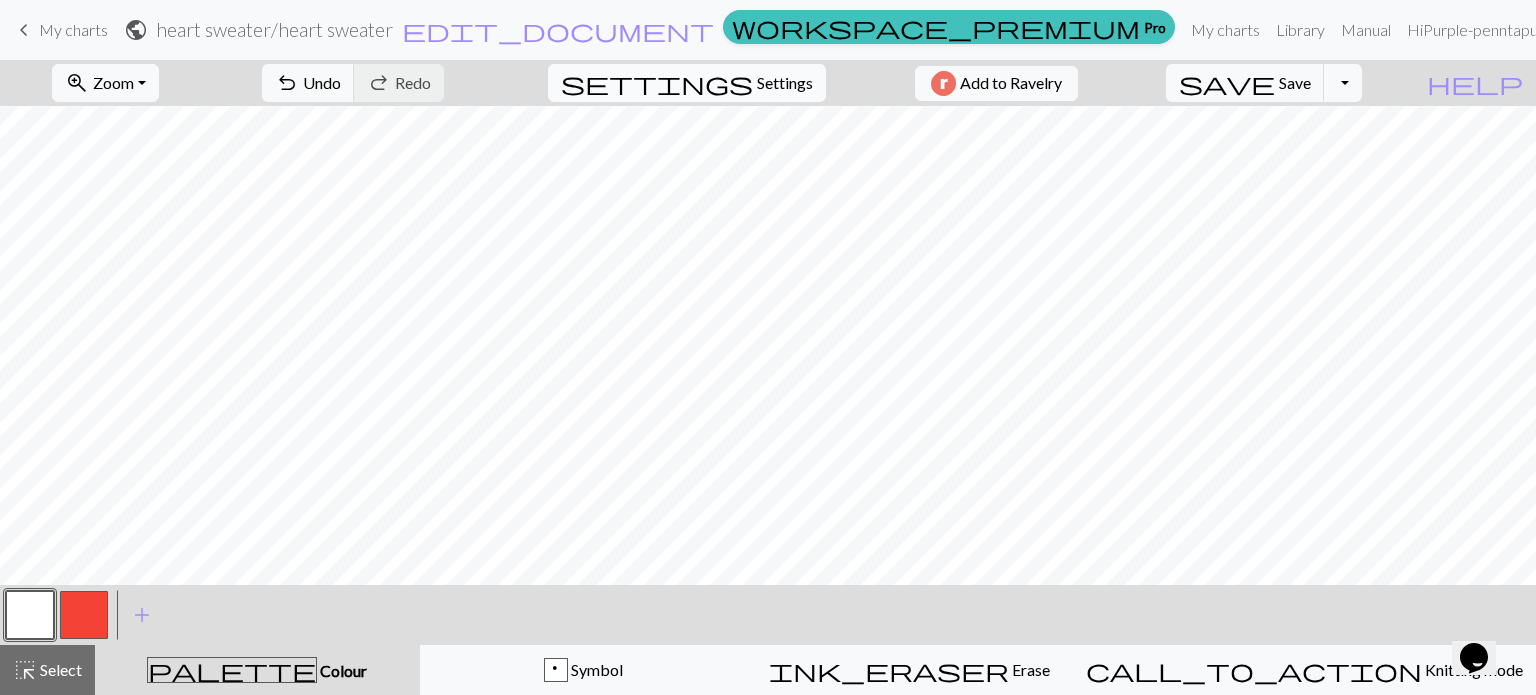 click on "Settings" at bounding box center [785, 83] 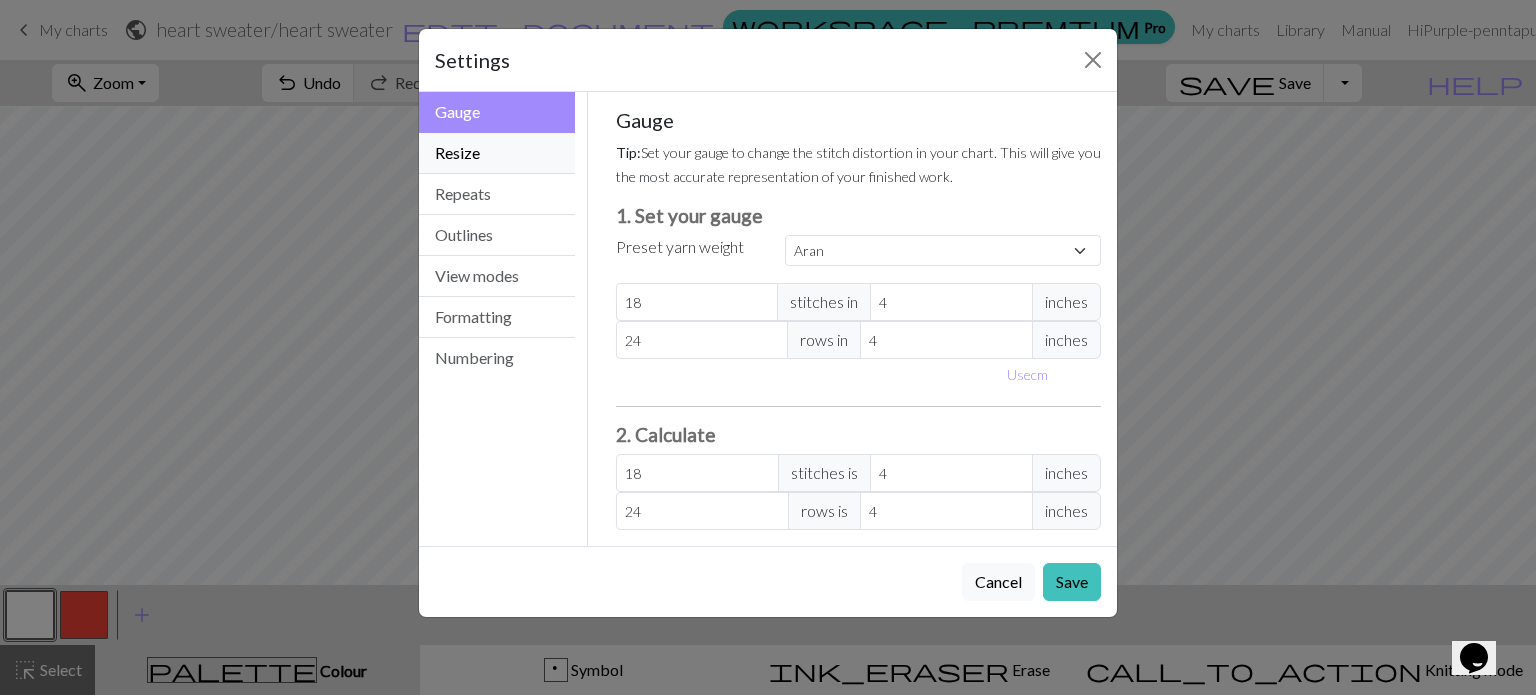 click on "Resize" at bounding box center (497, 153) 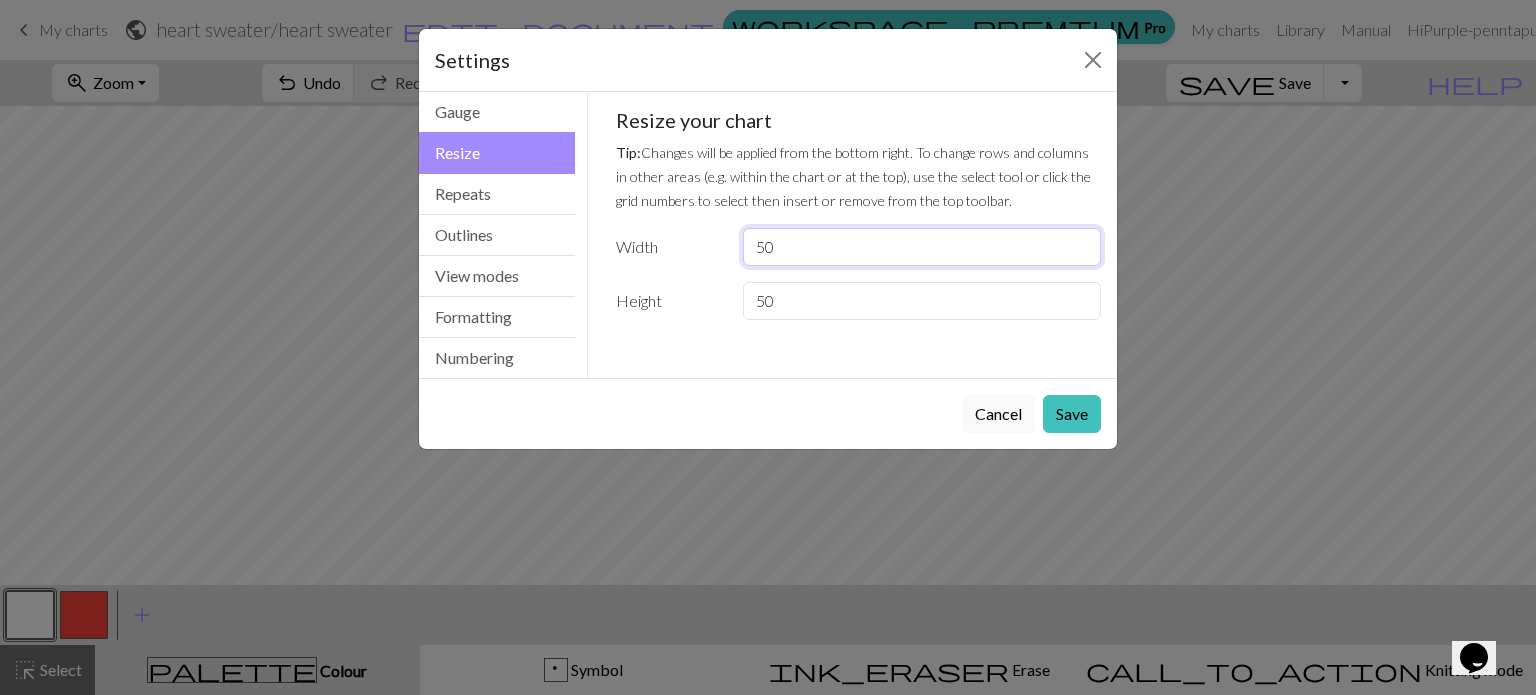 drag, startPoint x: 800, startPoint y: 255, endPoint x: 740, endPoint y: 269, distance: 61.611687 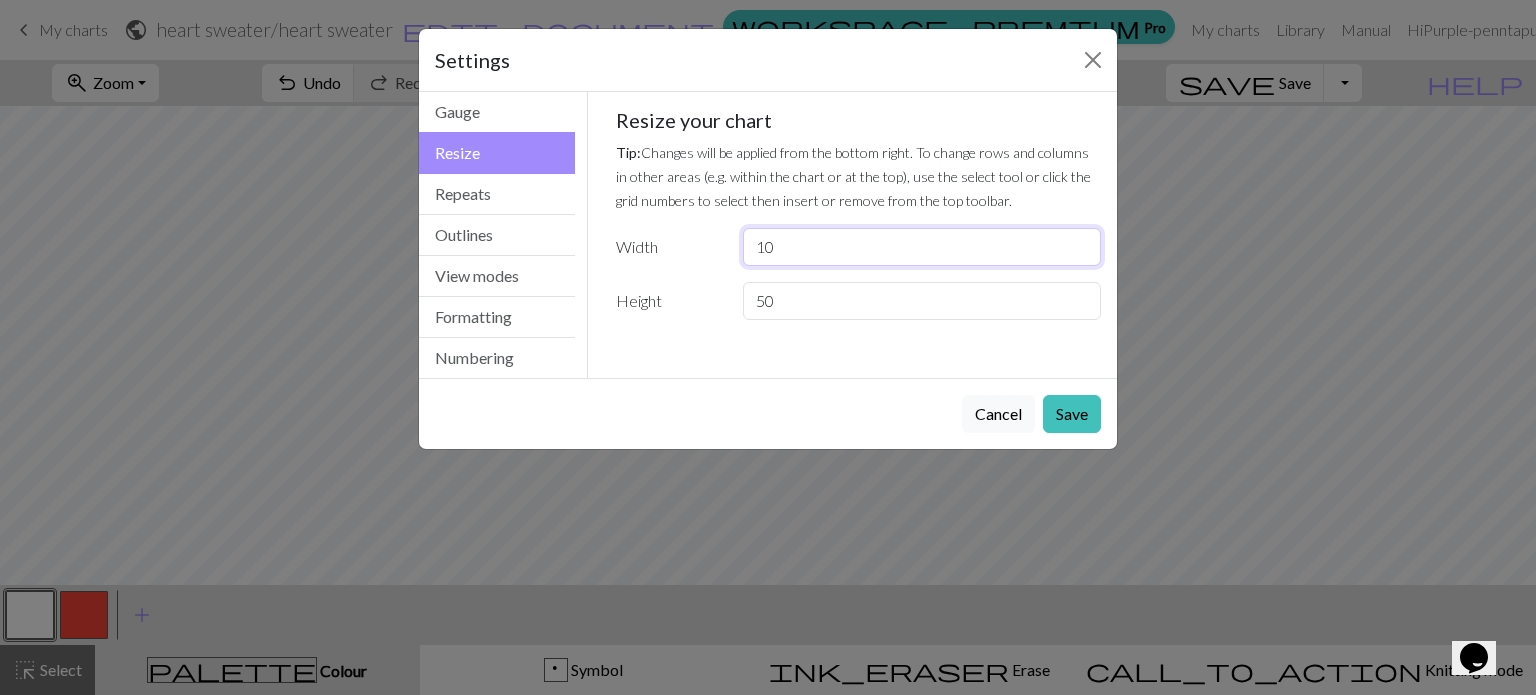 type on "10" 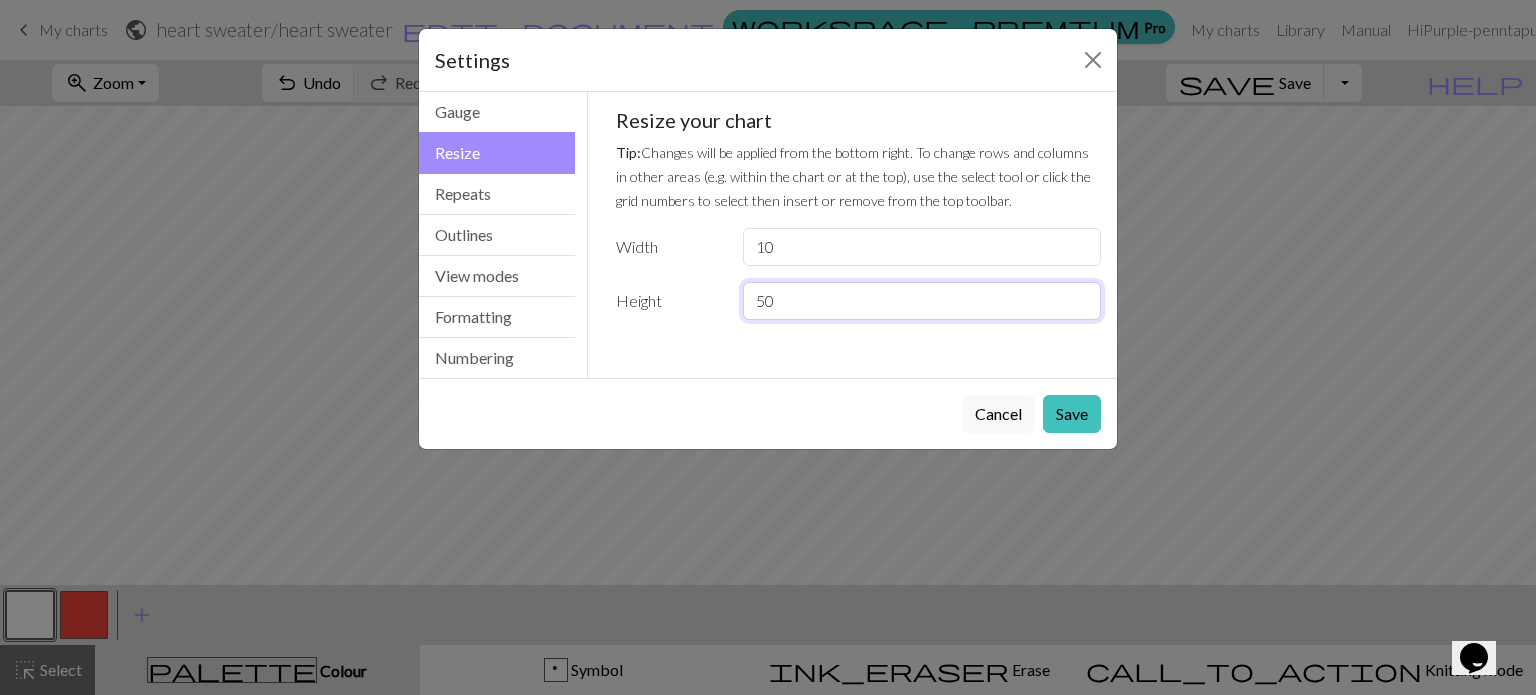 drag, startPoint x: 784, startPoint y: 303, endPoint x: 740, endPoint y: 305, distance: 44.04543 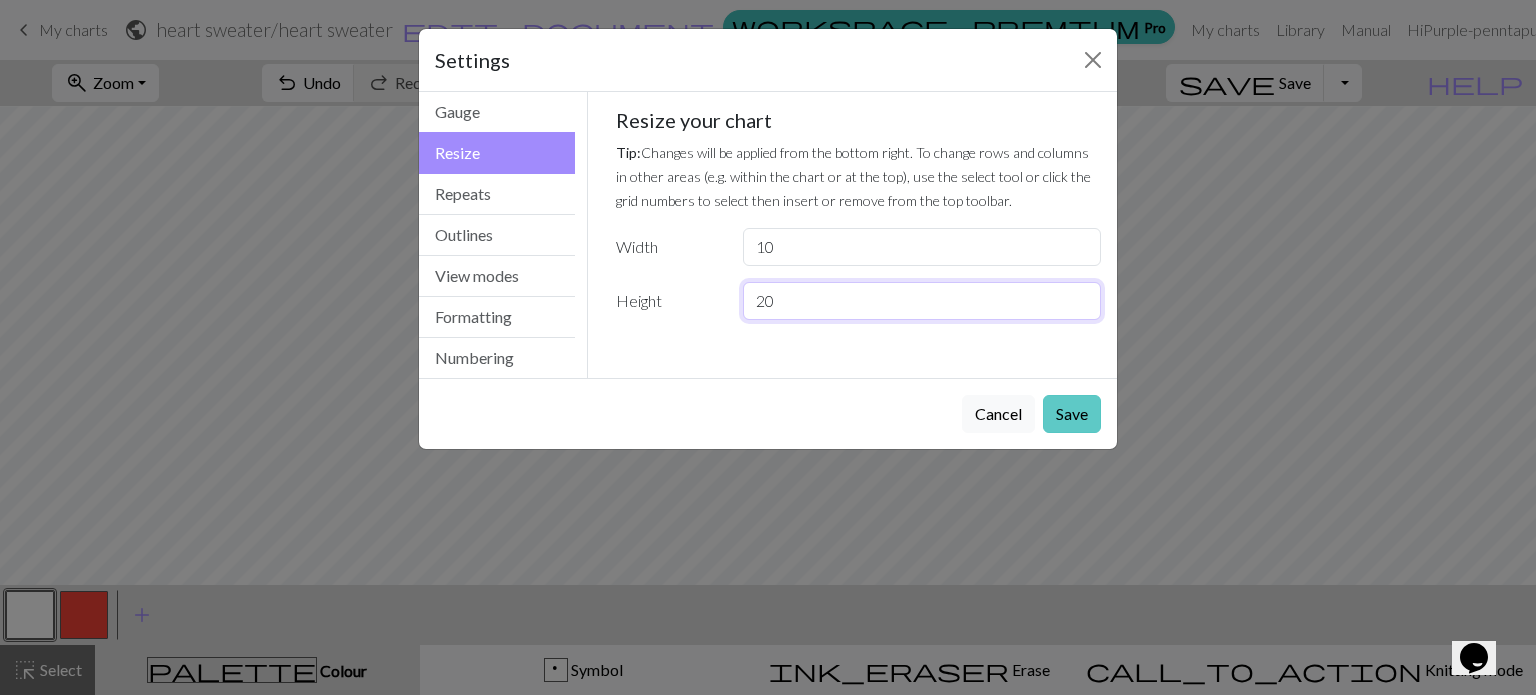 type on "20" 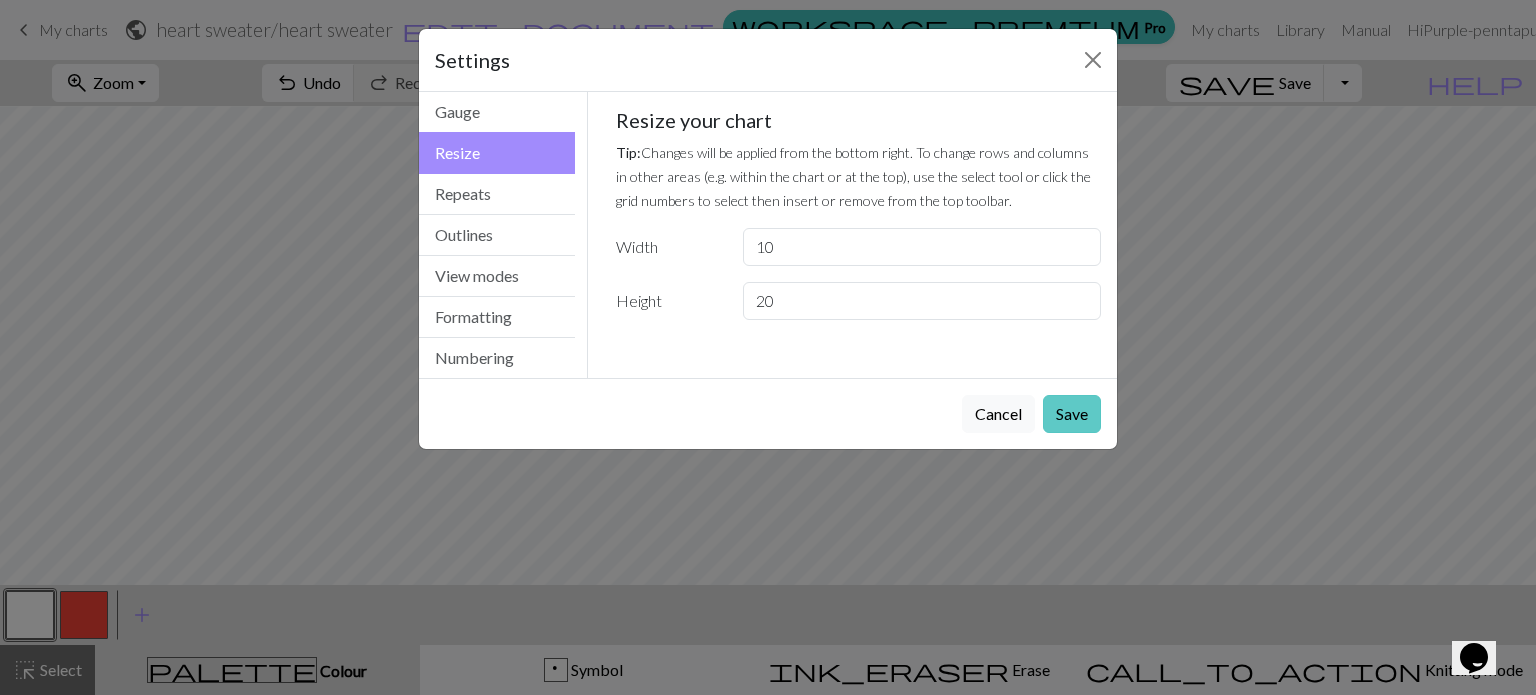 click on "Save" at bounding box center (1072, 414) 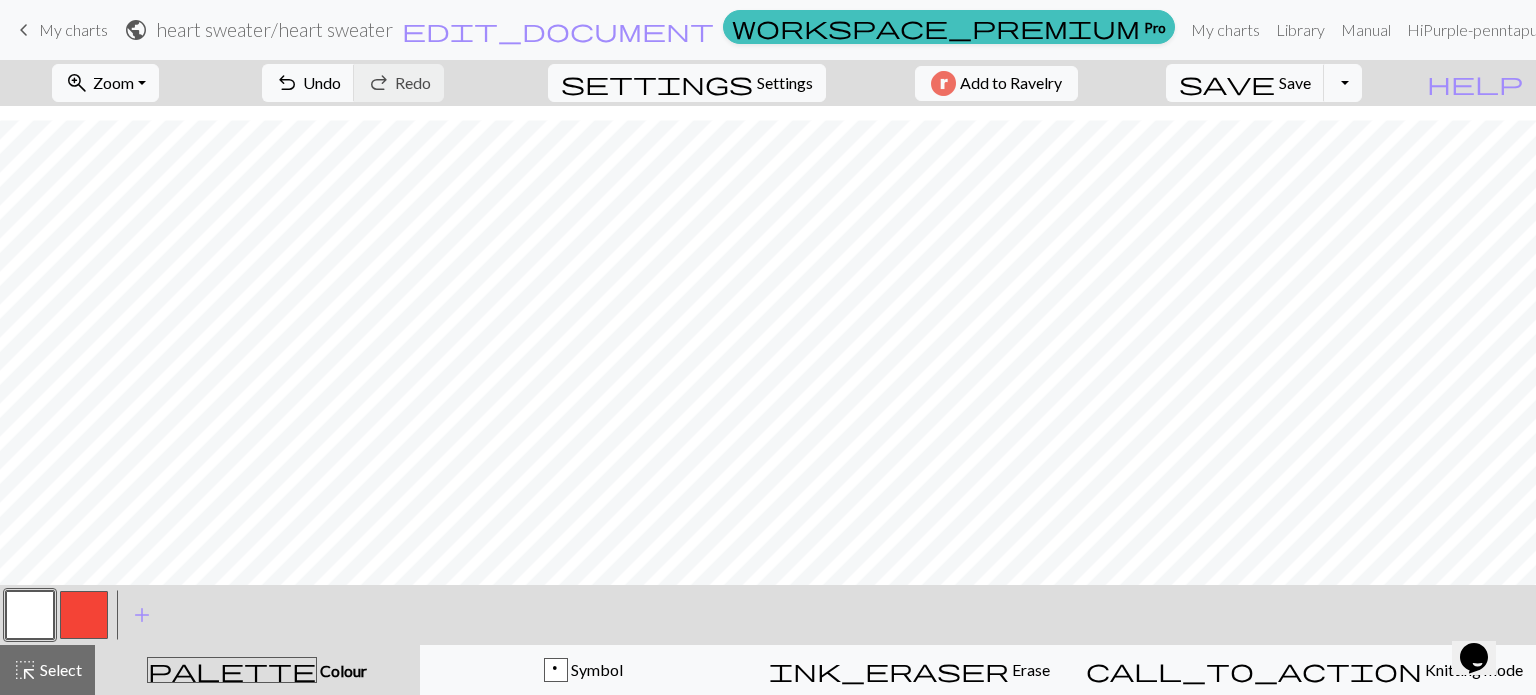scroll, scrollTop: 25, scrollLeft: 0, axis: vertical 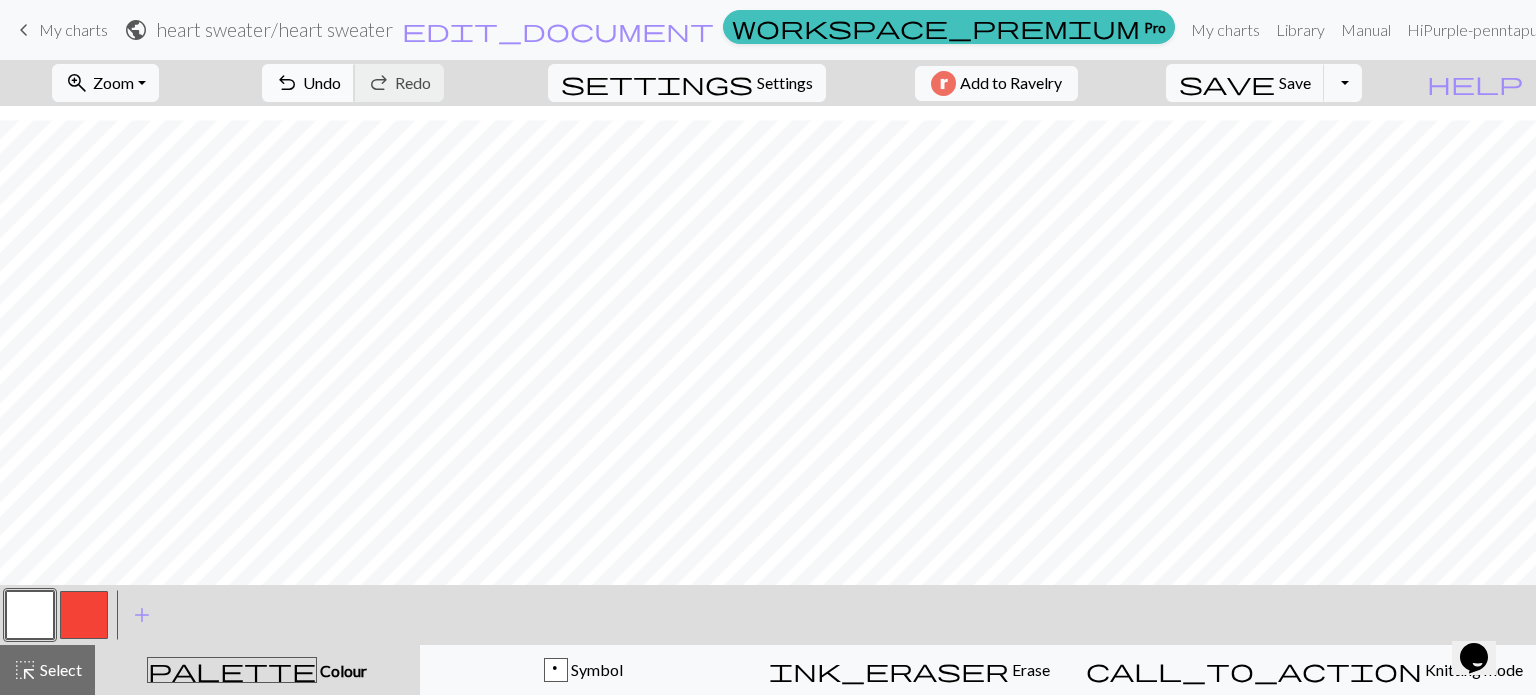 click on "Undo" at bounding box center (322, 82) 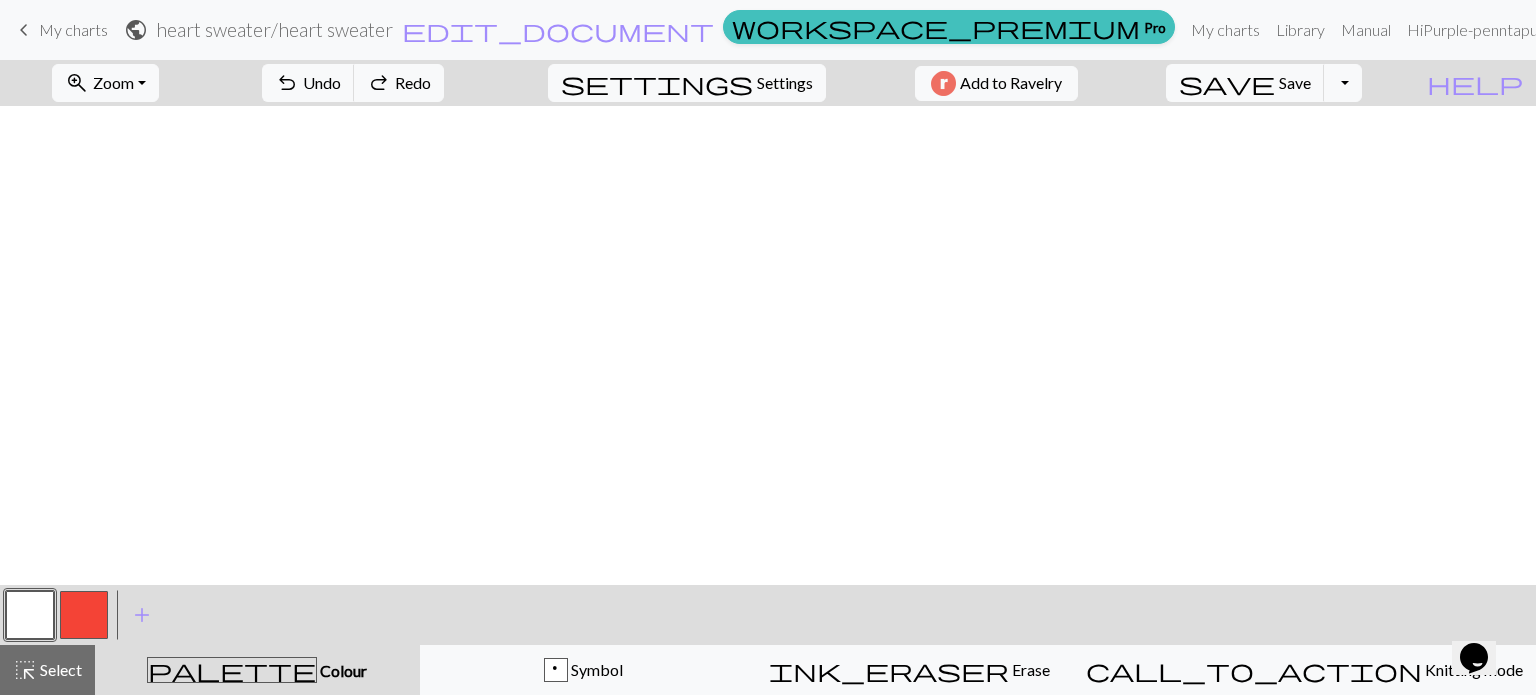 scroll, scrollTop: 625, scrollLeft: 0, axis: vertical 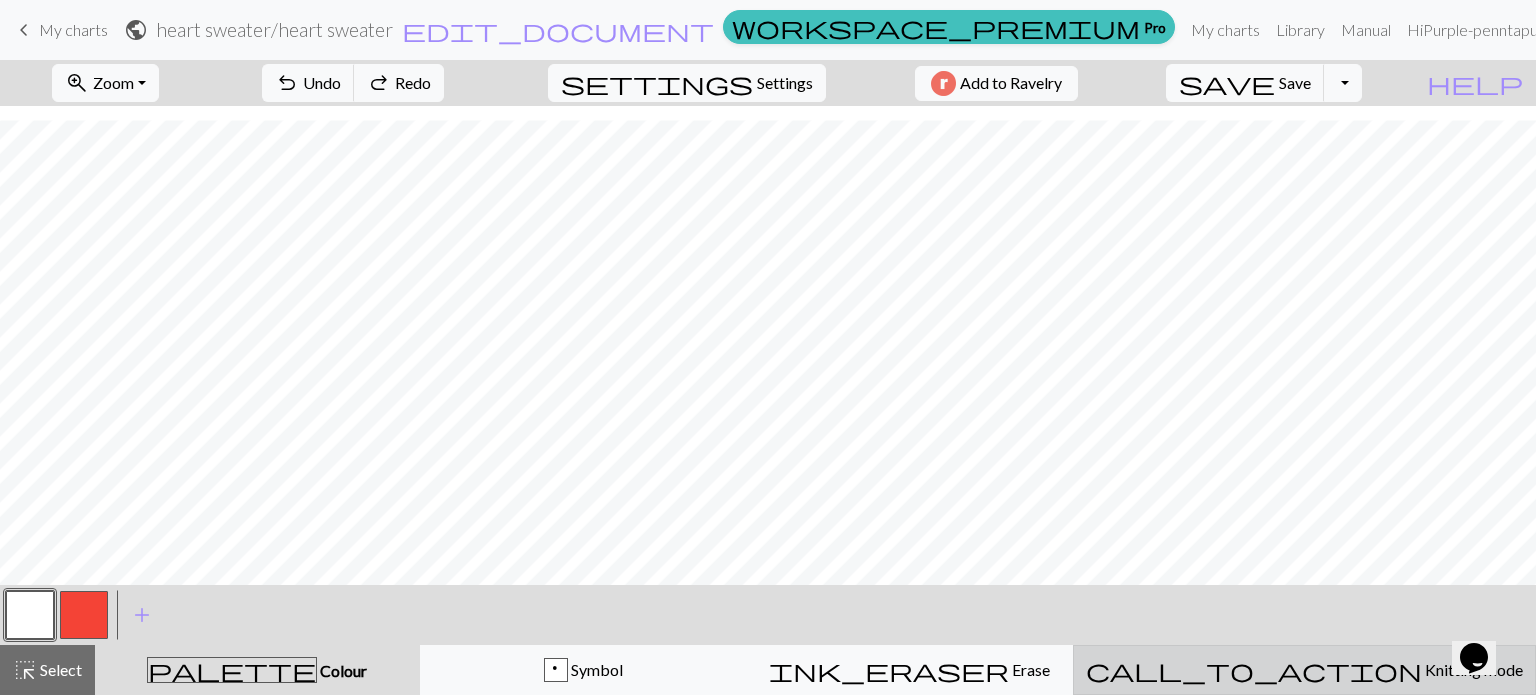 click on "call_to_action   Knitting mode   Knitting mode" at bounding box center [1304, 670] 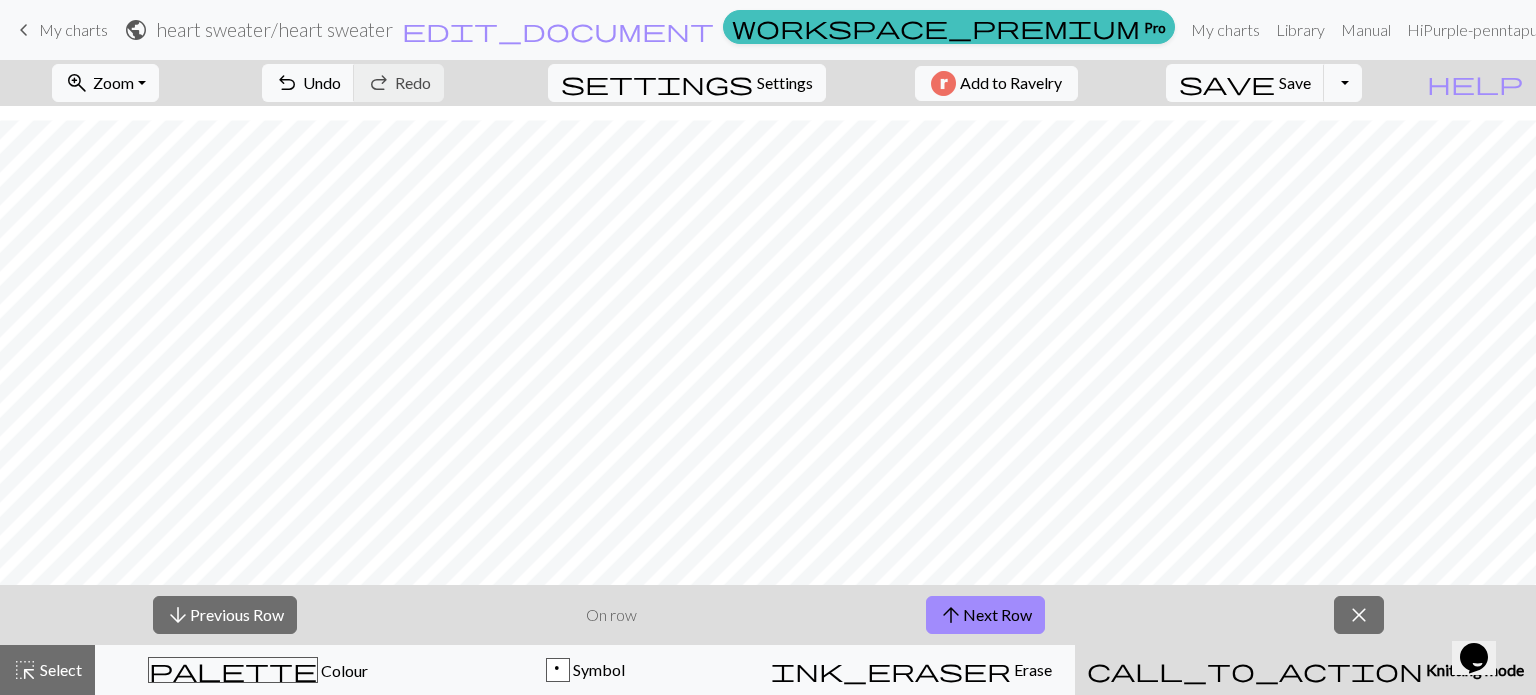 click on "call_to_action   Knitting mode   Knitting mode" at bounding box center [1305, 670] 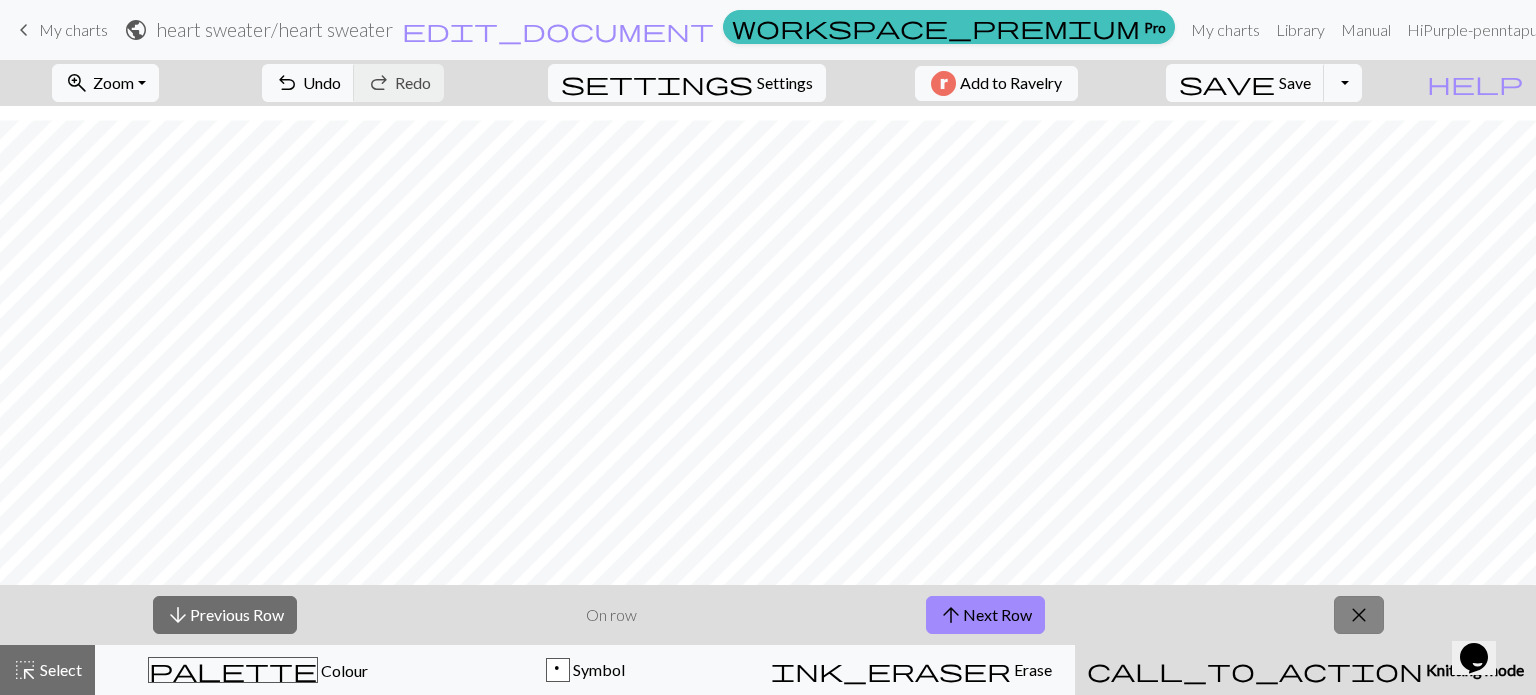 click on "close" at bounding box center (1359, 615) 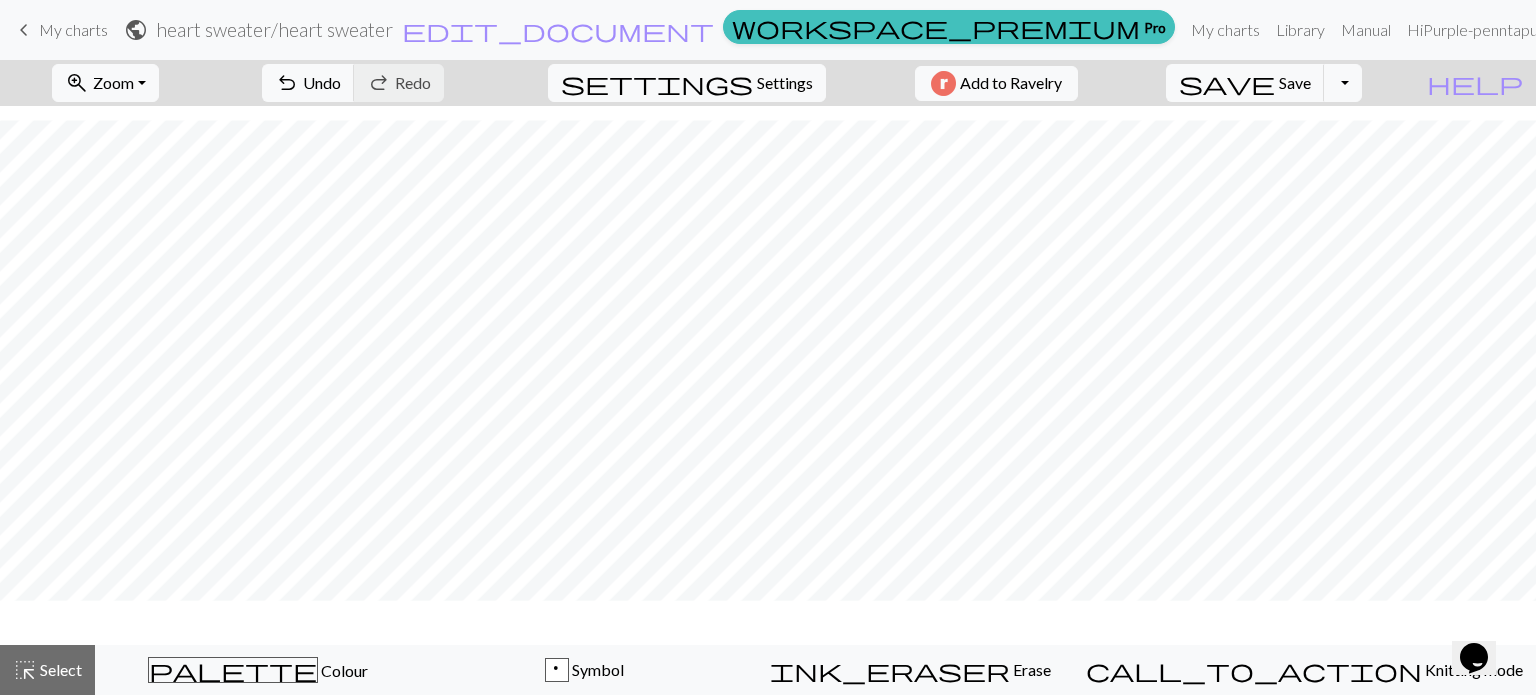 scroll, scrollTop: 565, scrollLeft: 0, axis: vertical 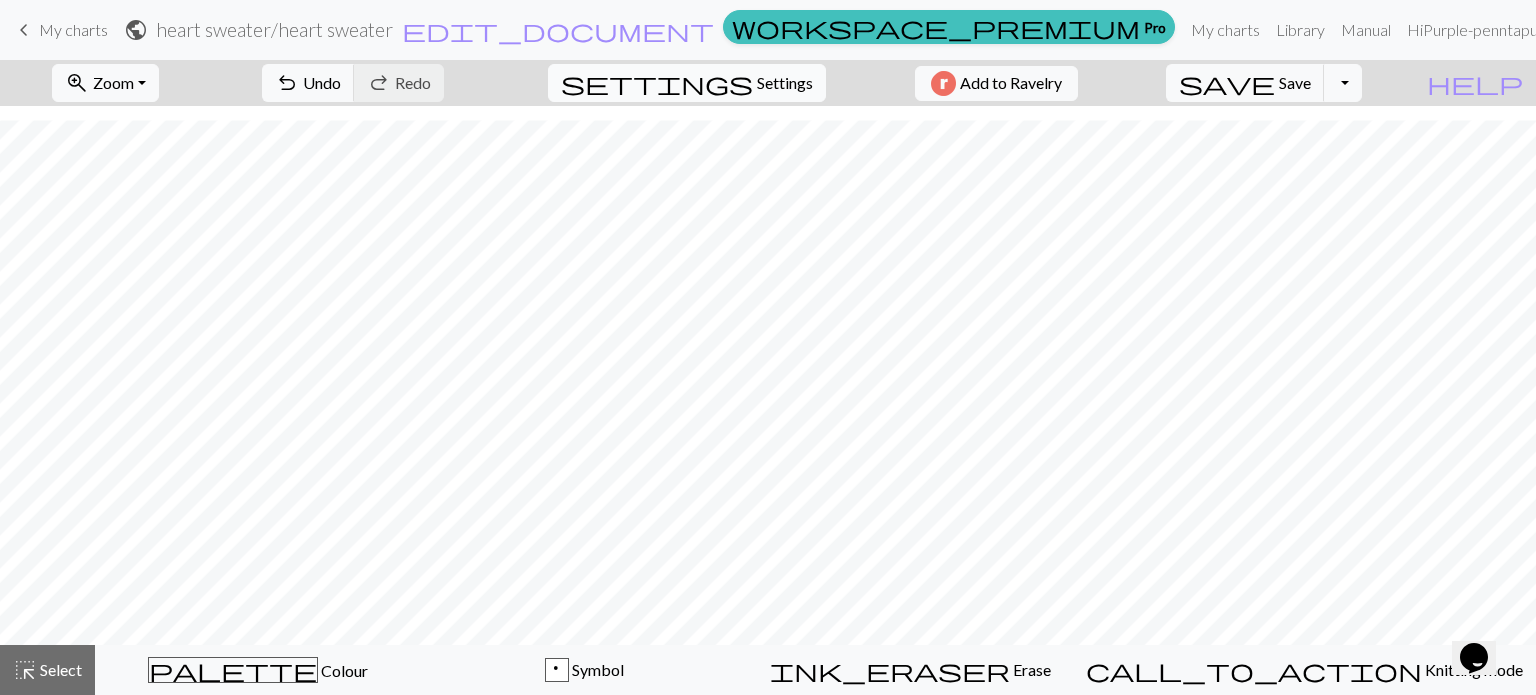 click on "settings" at bounding box center [657, 83] 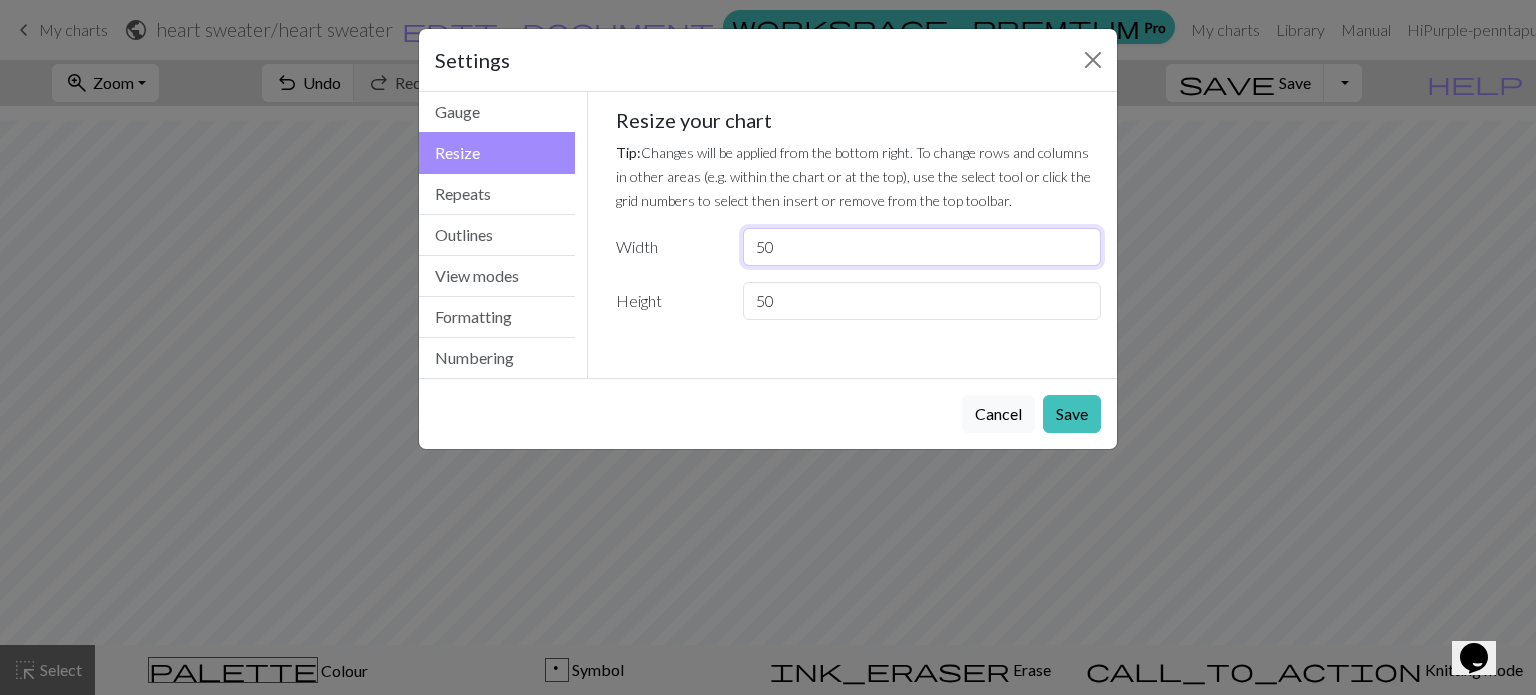 drag, startPoint x: 767, startPoint y: 250, endPoint x: 745, endPoint y: 253, distance: 22.203604 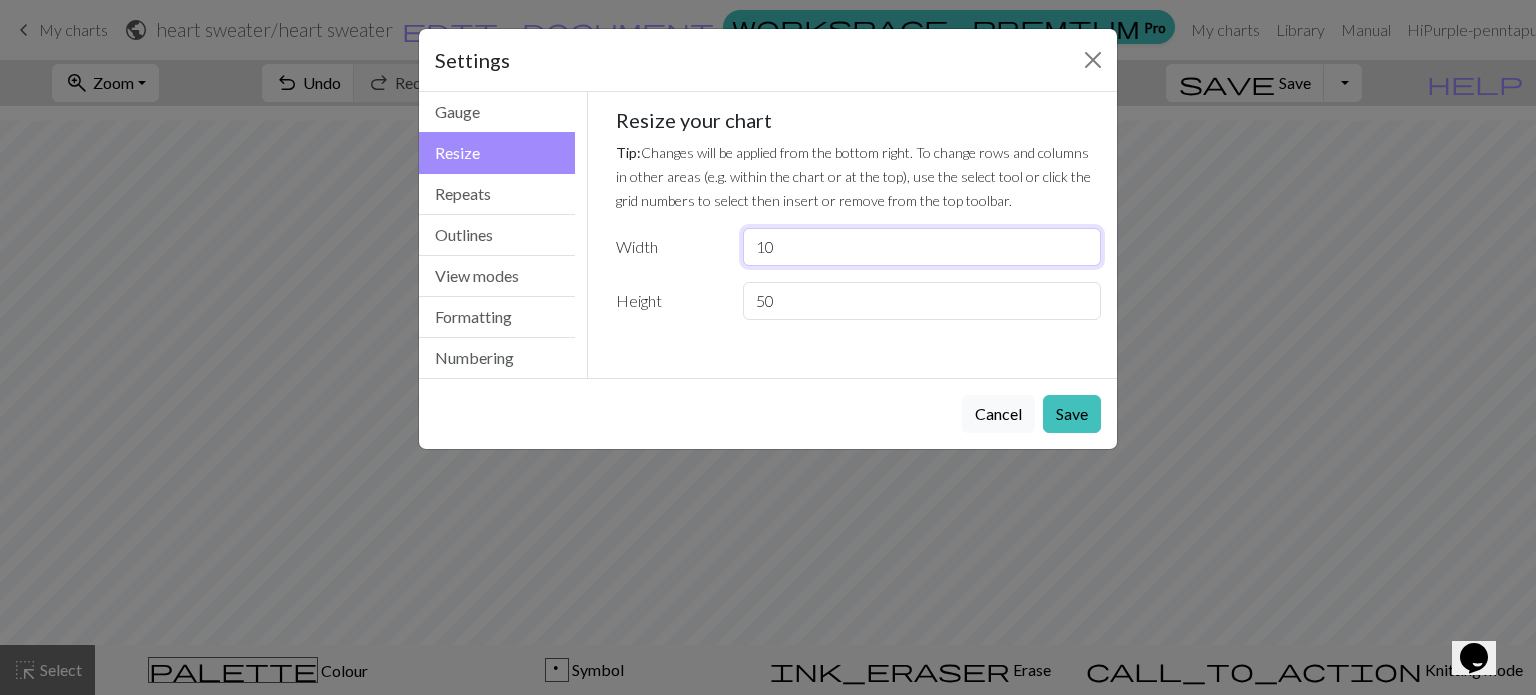 type on "10" 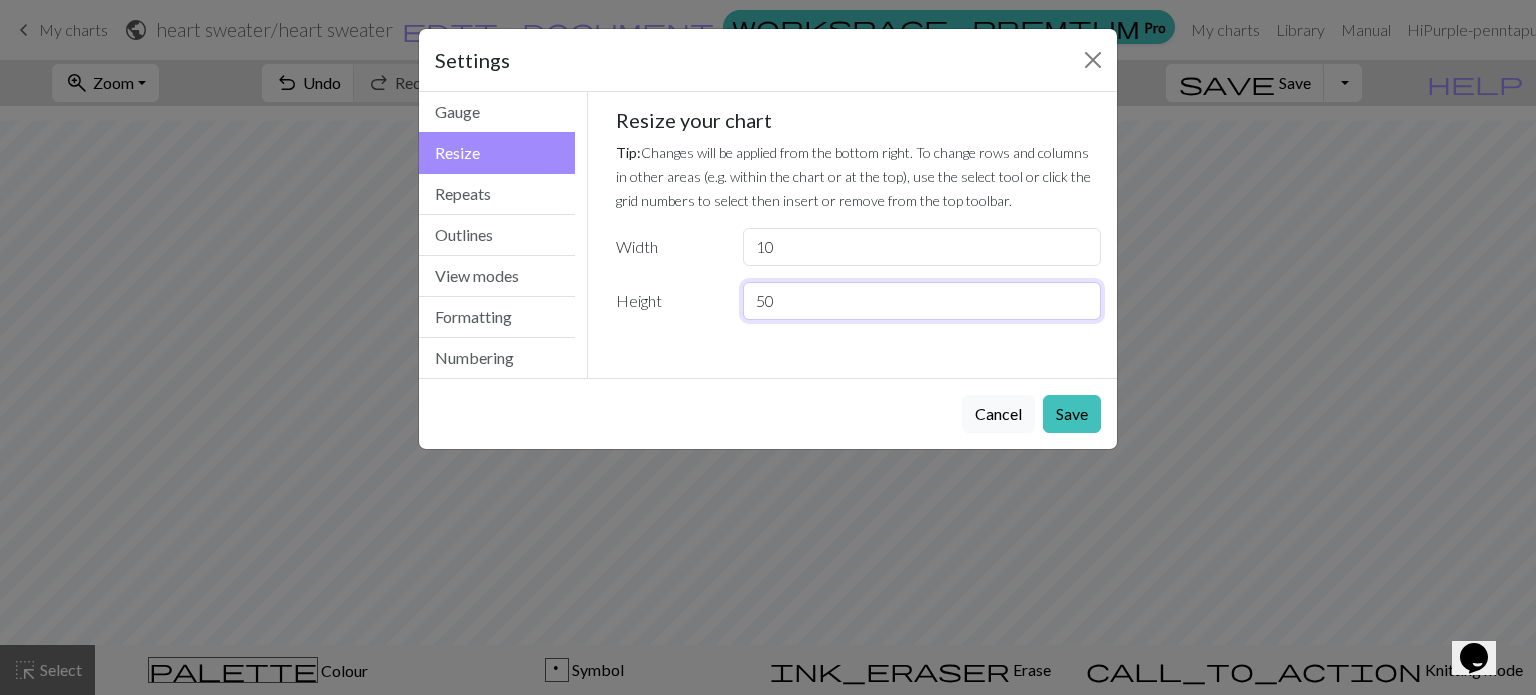 drag, startPoint x: 761, startPoint y: 304, endPoint x: 735, endPoint y: 305, distance: 26.019224 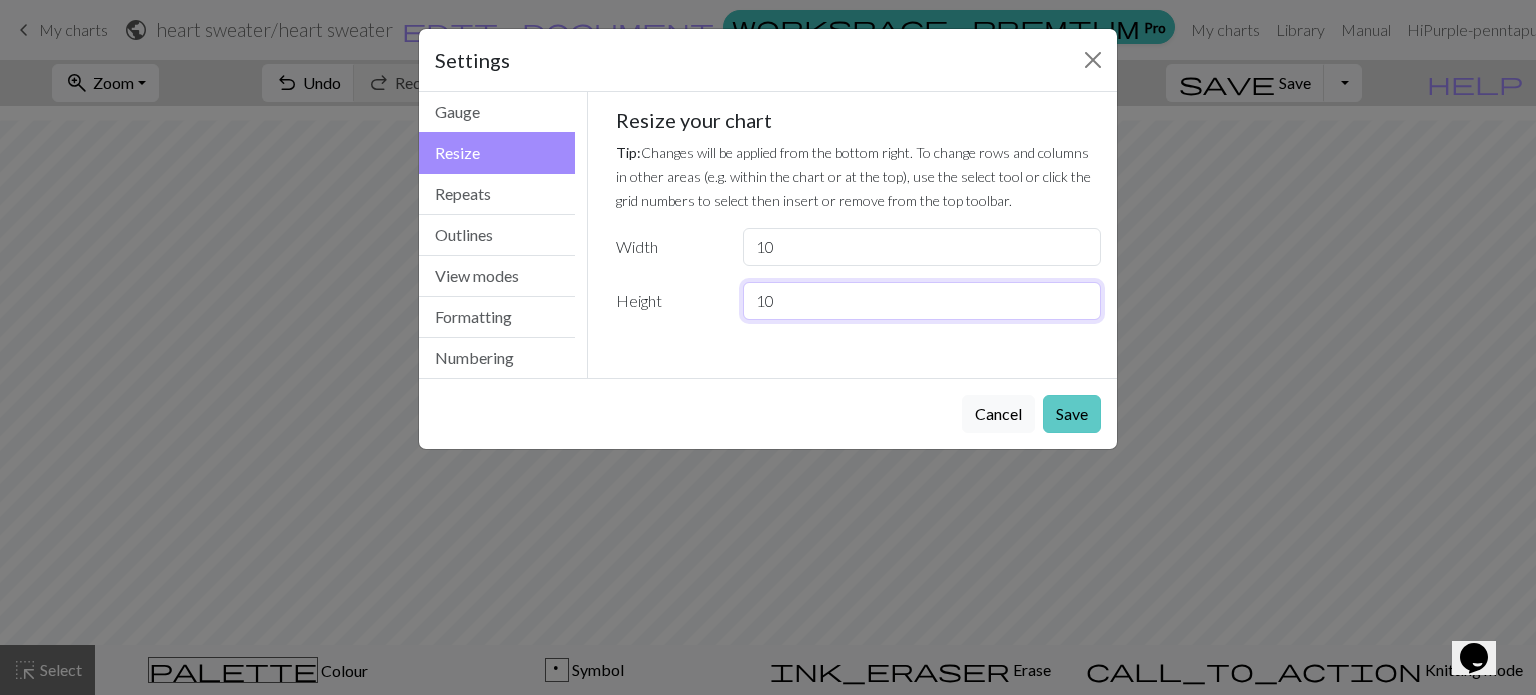 type on "10" 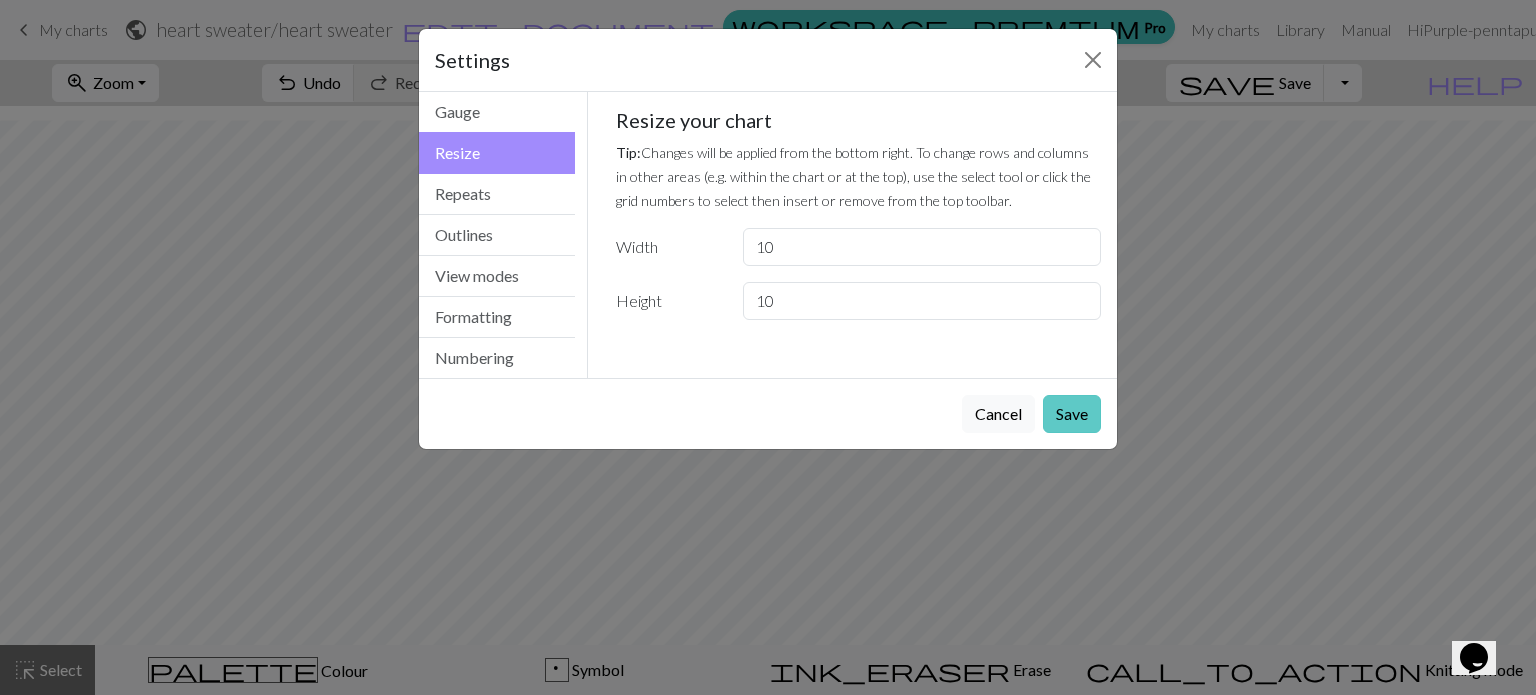 click on "Save" at bounding box center (1072, 414) 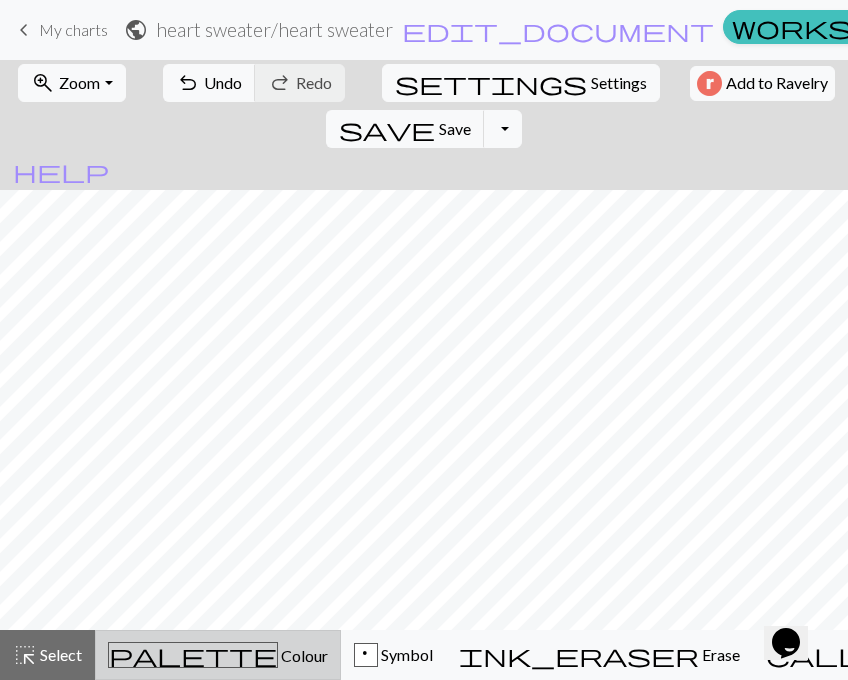 click on "palette   Colour   Colour" at bounding box center [218, 655] 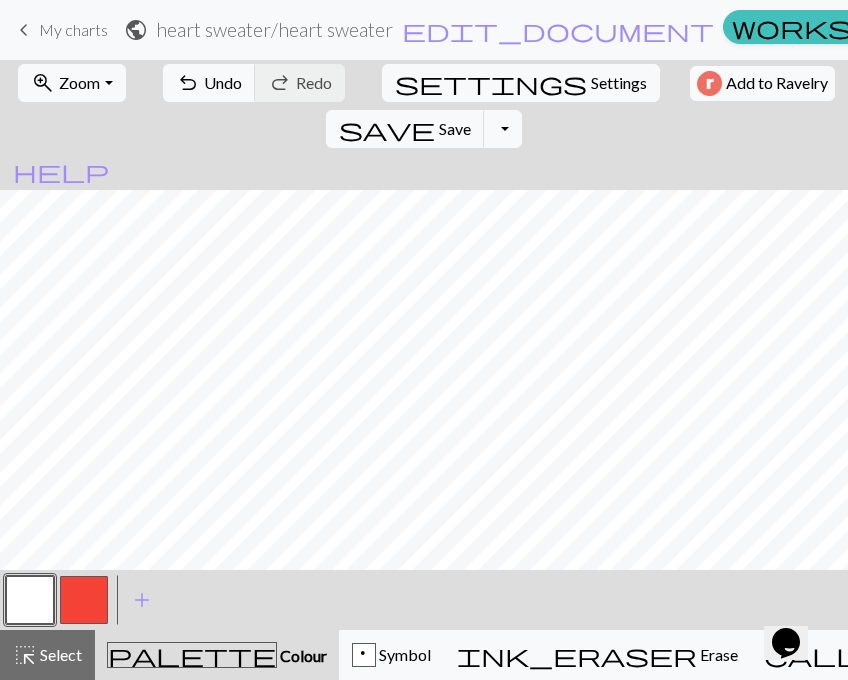 click at bounding box center (84, 600) 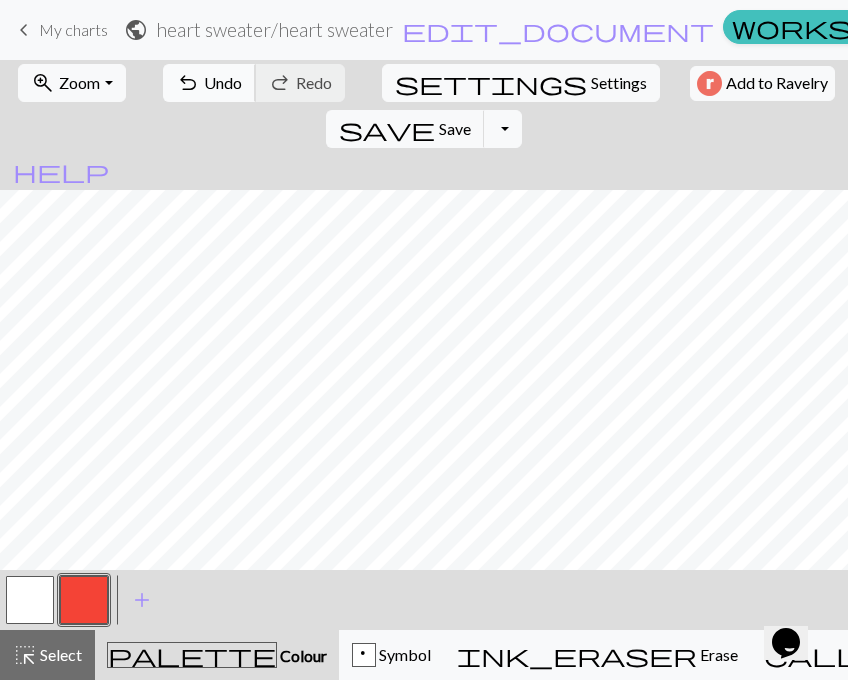 click on "Undo" at bounding box center [223, 82] 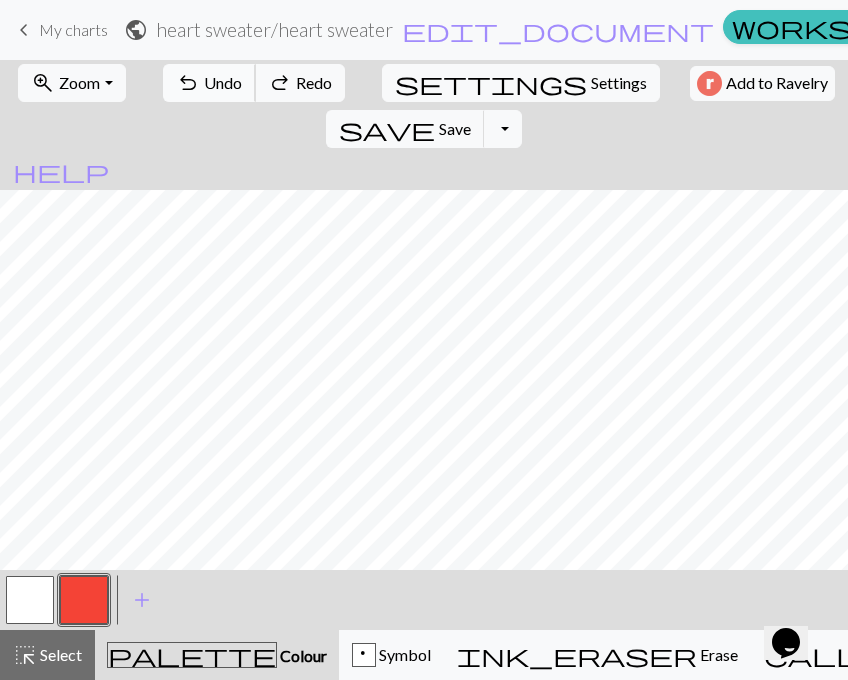 click on "Undo" at bounding box center (223, 82) 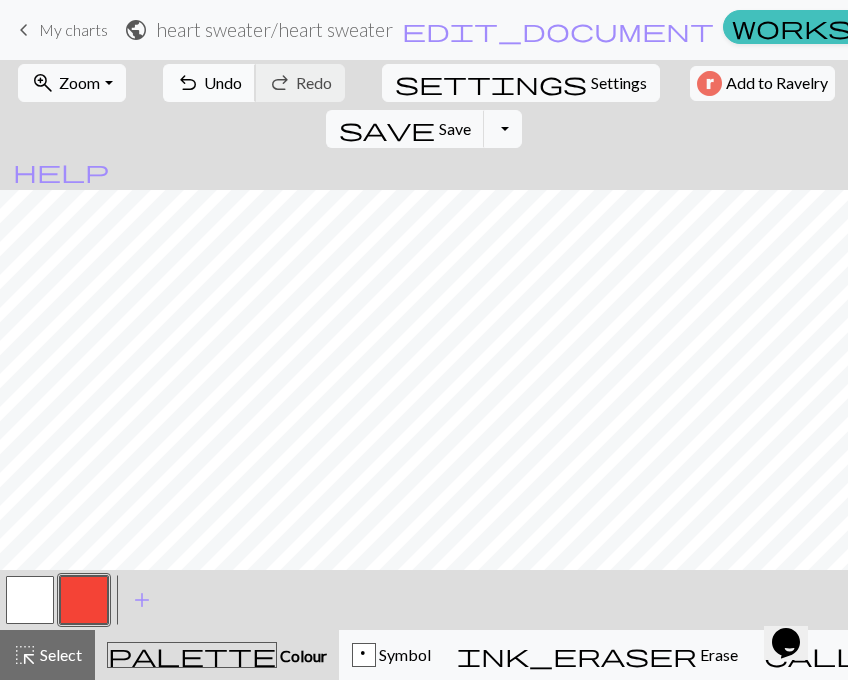 click on "undo Undo Undo" at bounding box center [209, 83] 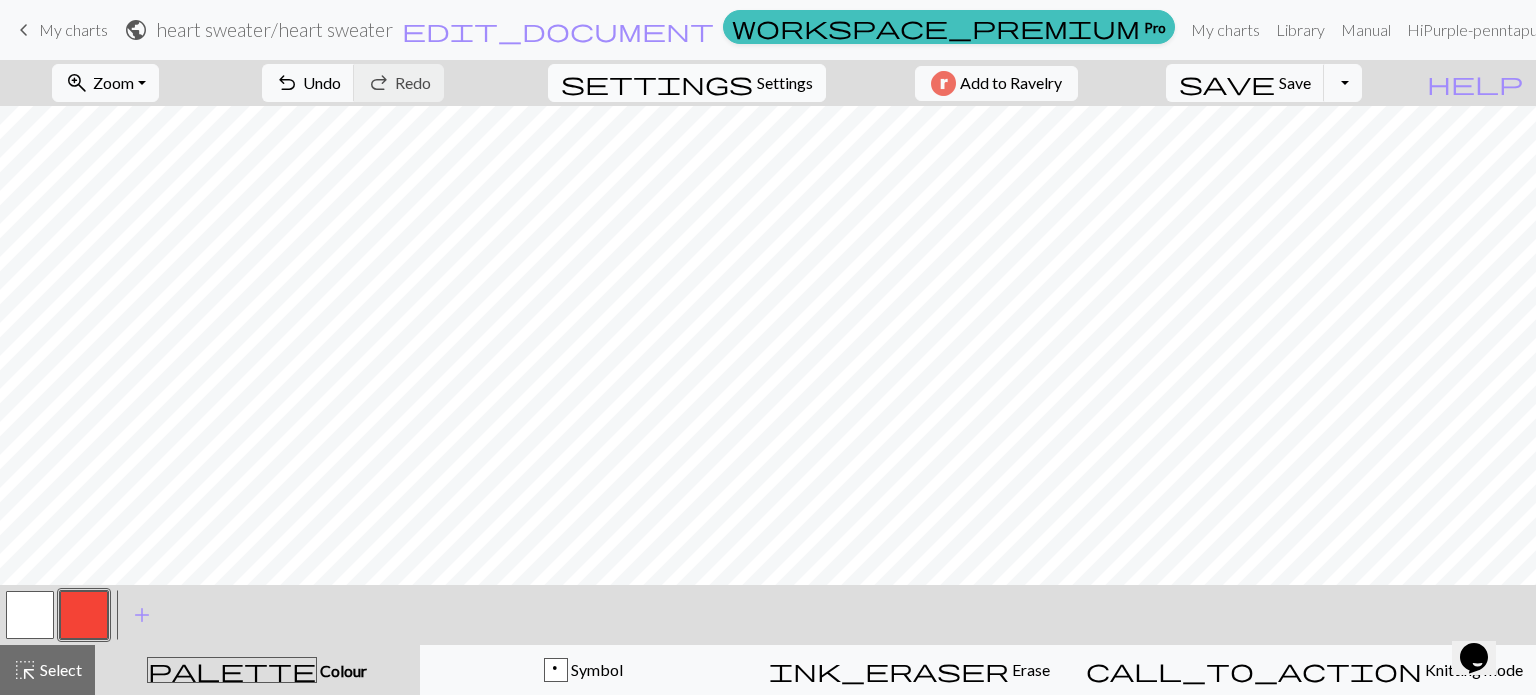 click on "Settings" at bounding box center (785, 83) 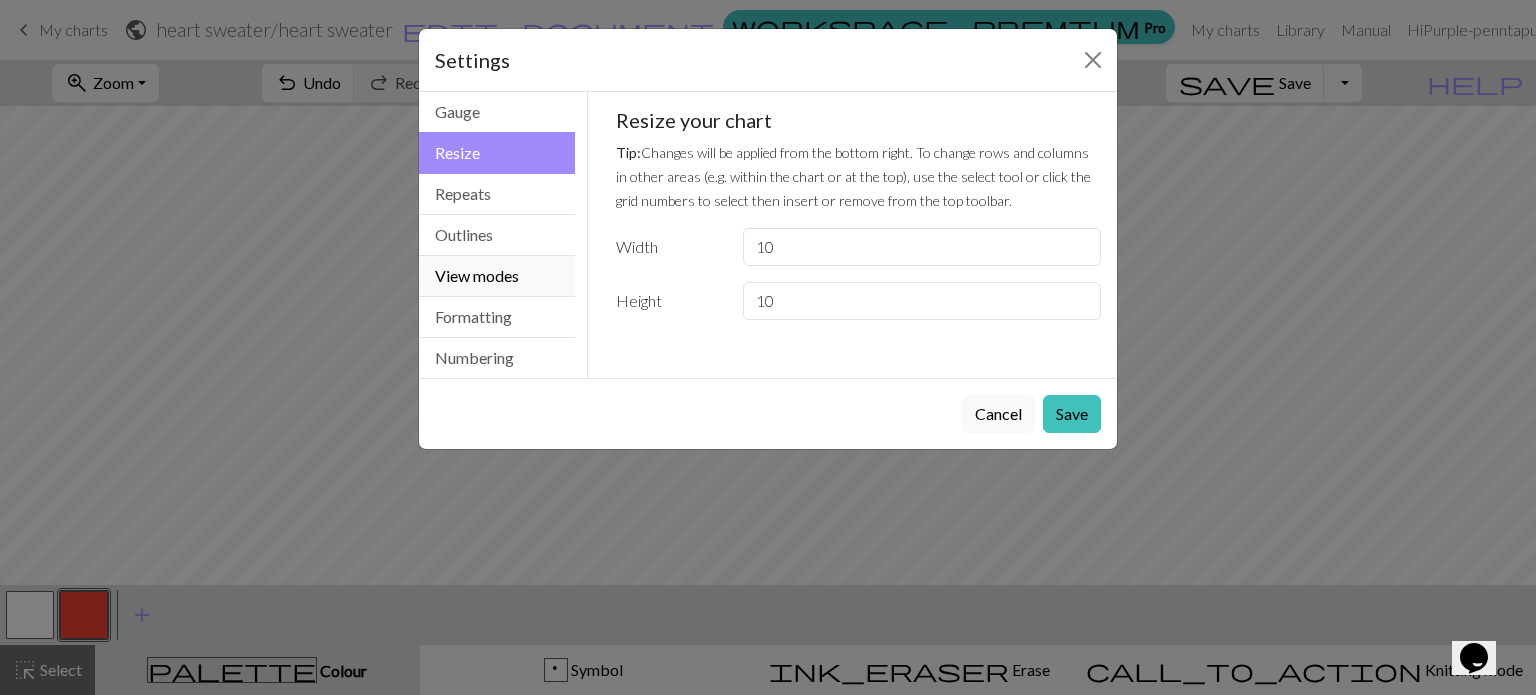 click on "View modes" at bounding box center [497, 276] 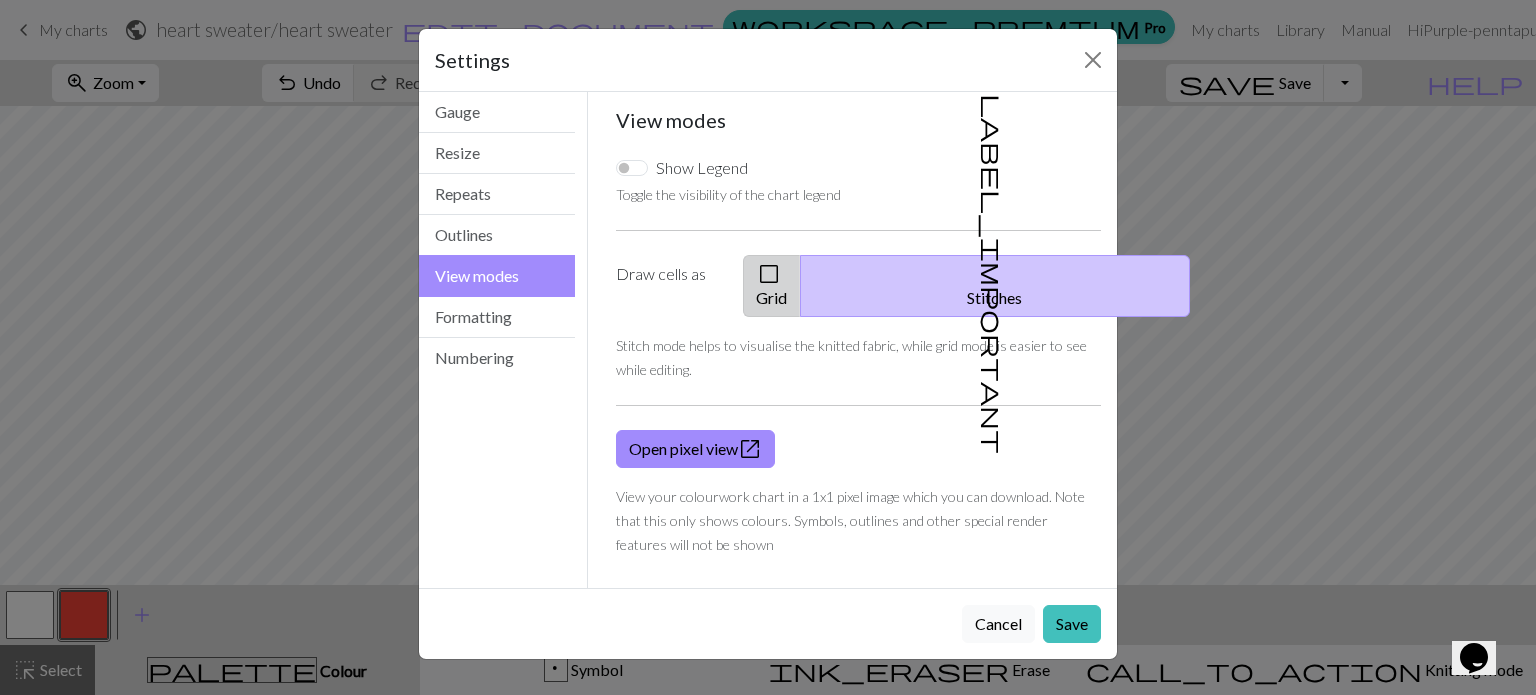 click on "check_box_outline_blank Grid" at bounding box center [772, 286] 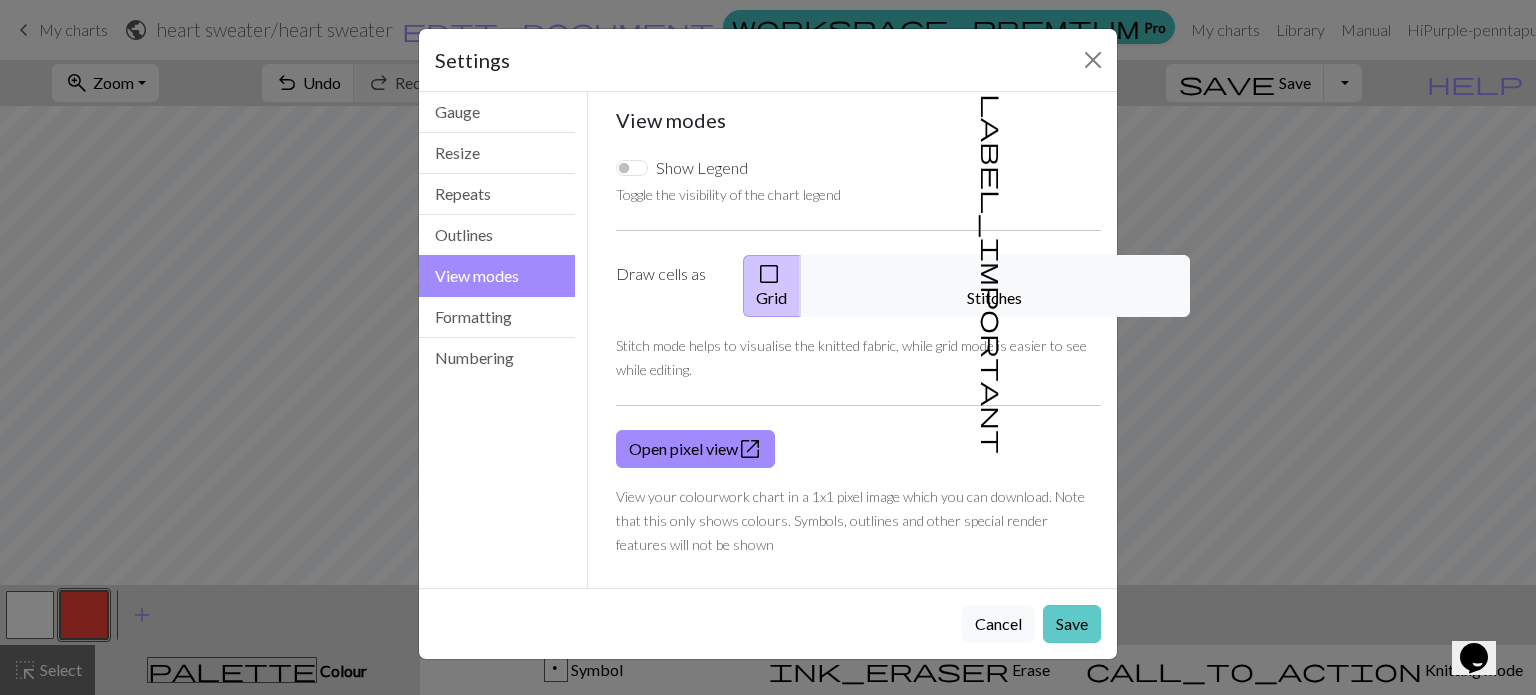 click on "Save" at bounding box center (1072, 624) 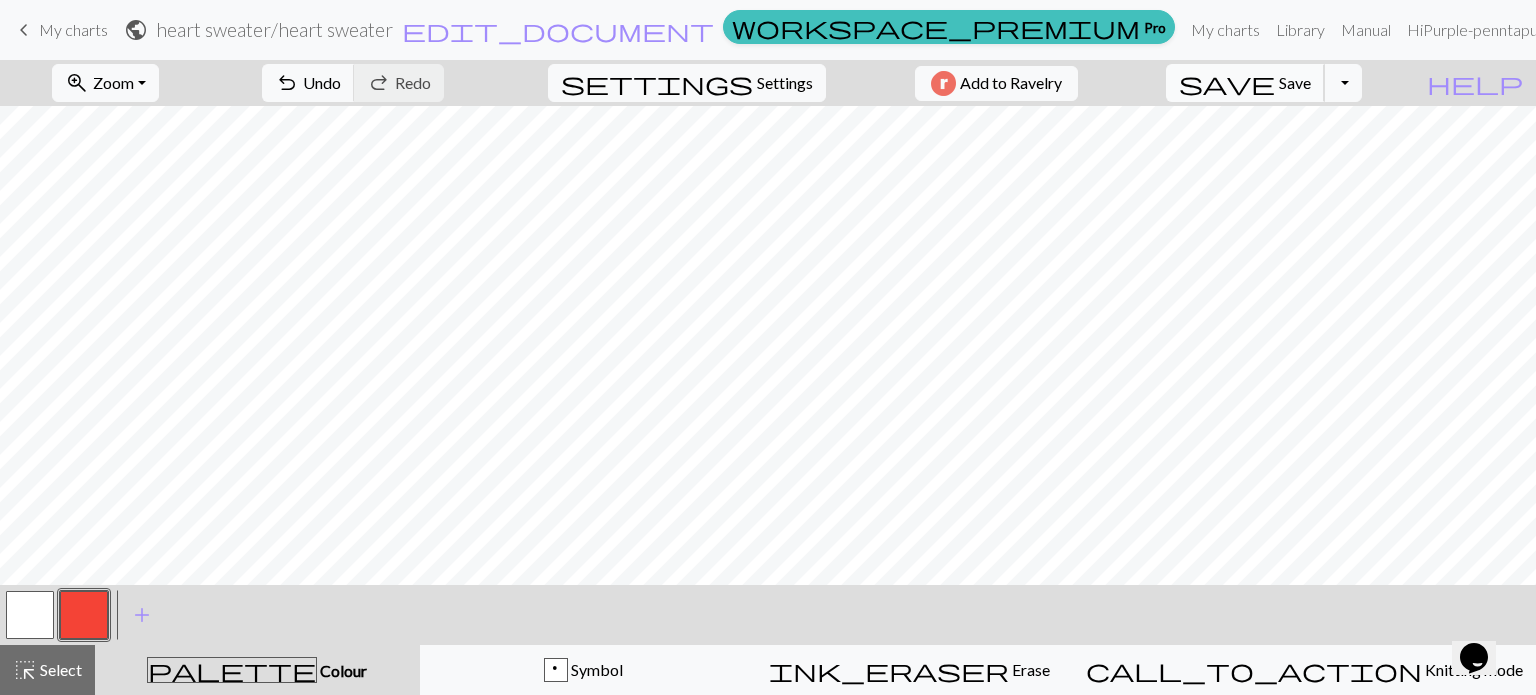 click on "save" at bounding box center [1227, 83] 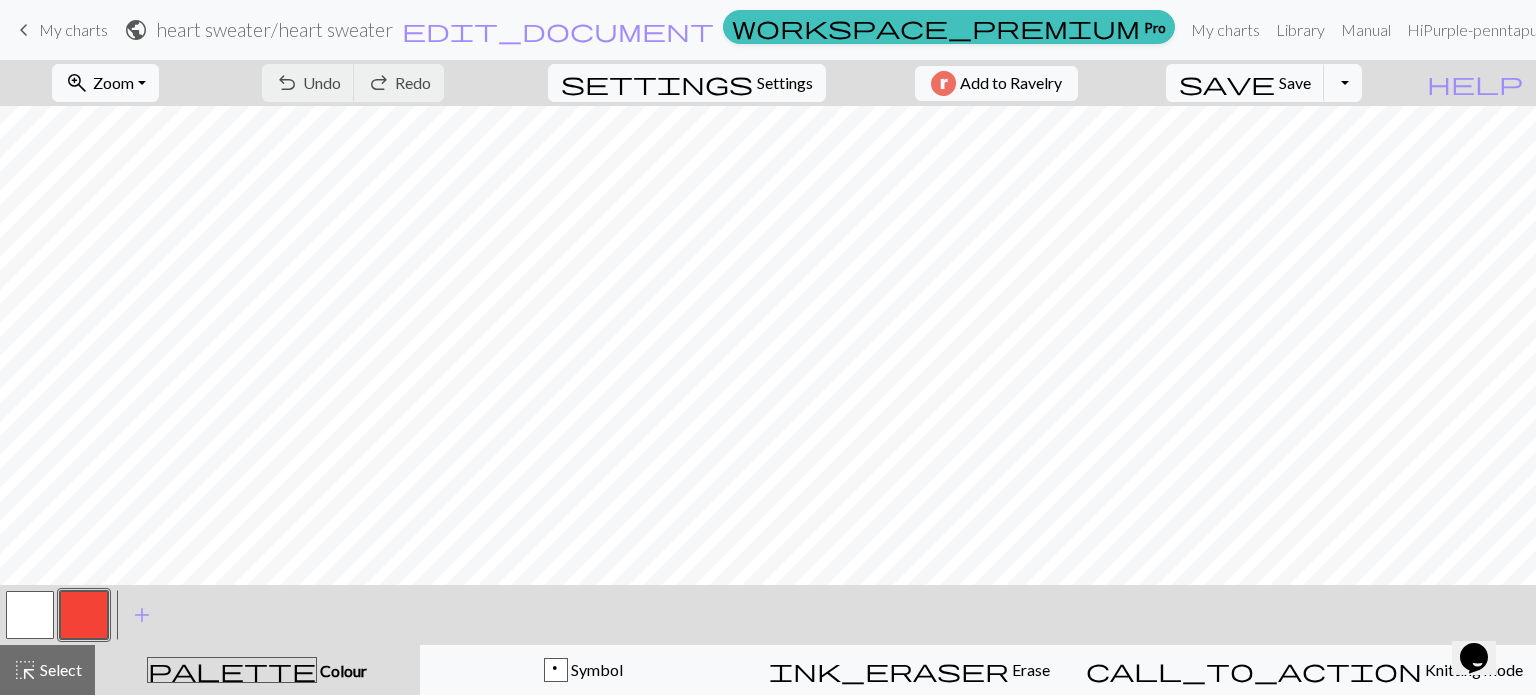 click on "My charts" at bounding box center (73, 29) 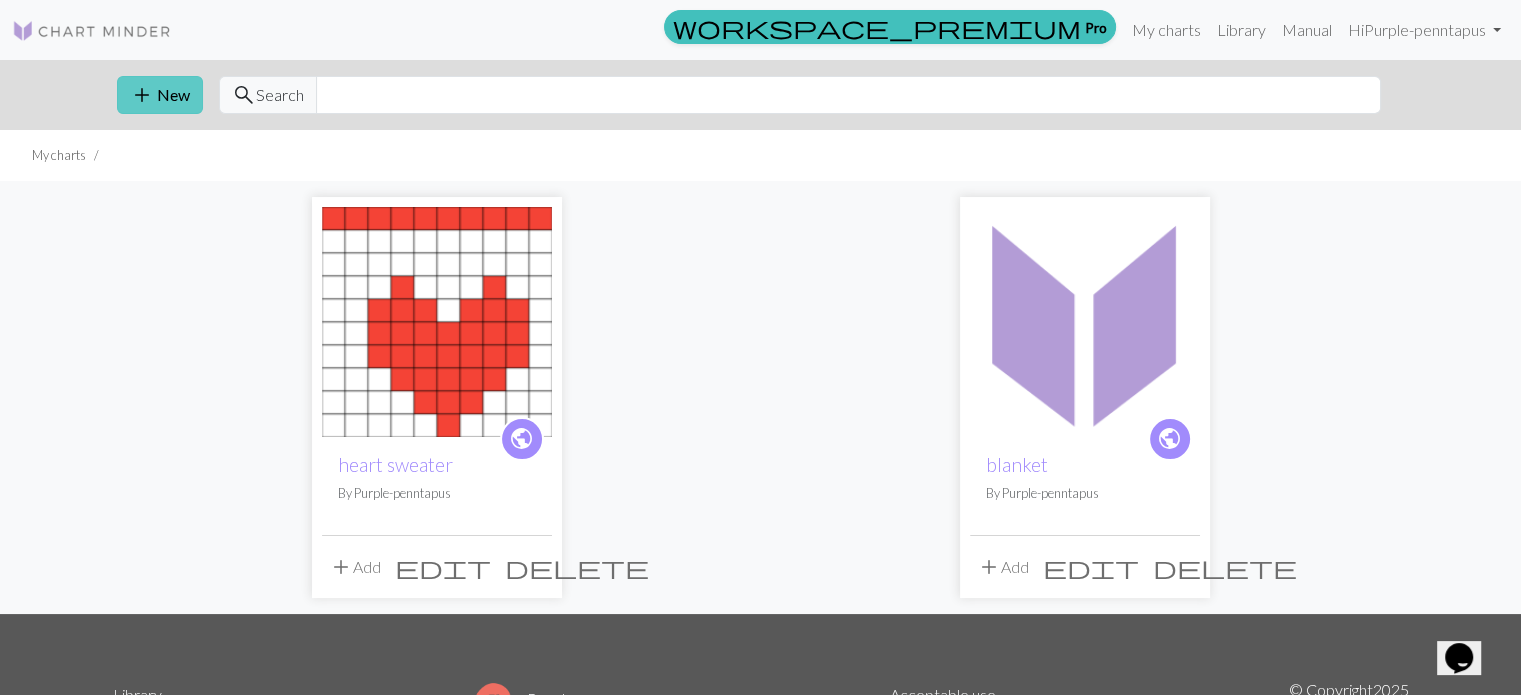 click on "add   New" at bounding box center (160, 95) 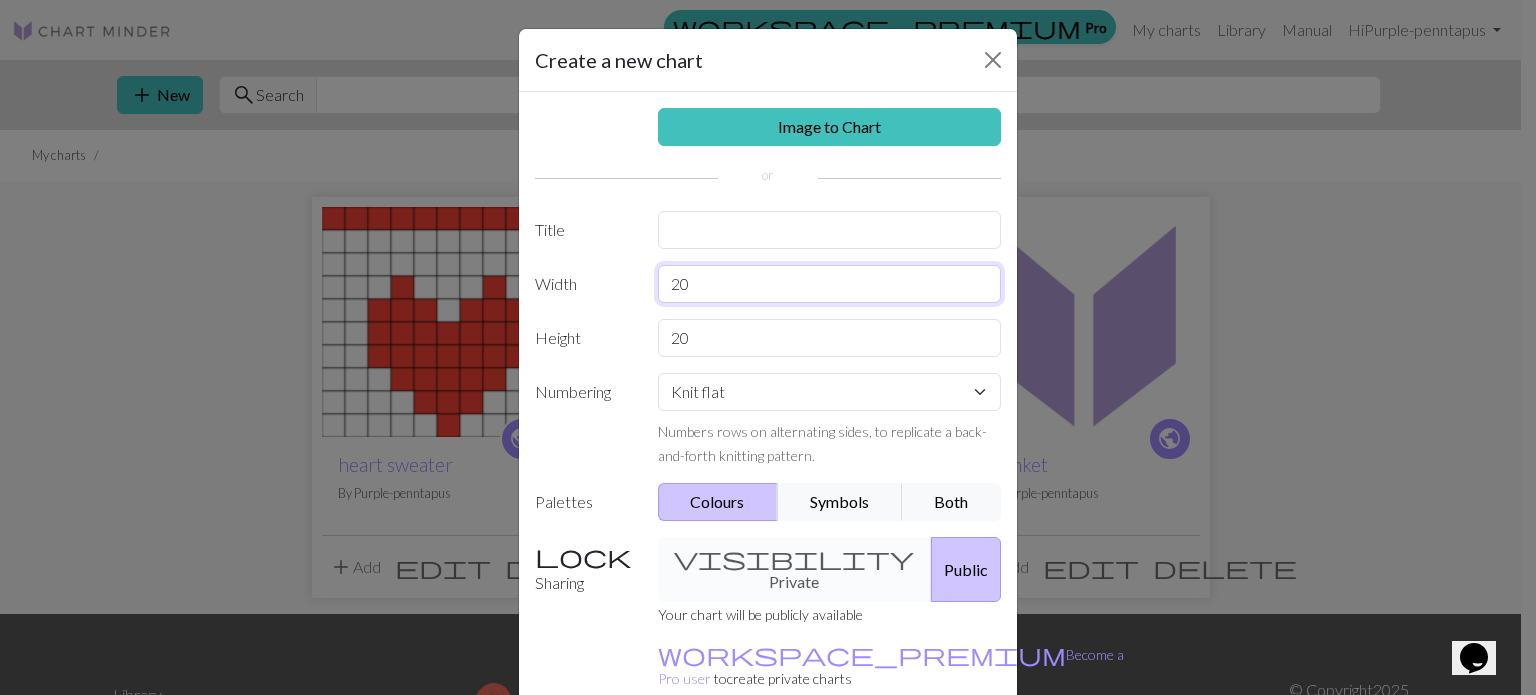 drag, startPoint x: 688, startPoint y: 283, endPoint x: 636, endPoint y: 289, distance: 52.34501 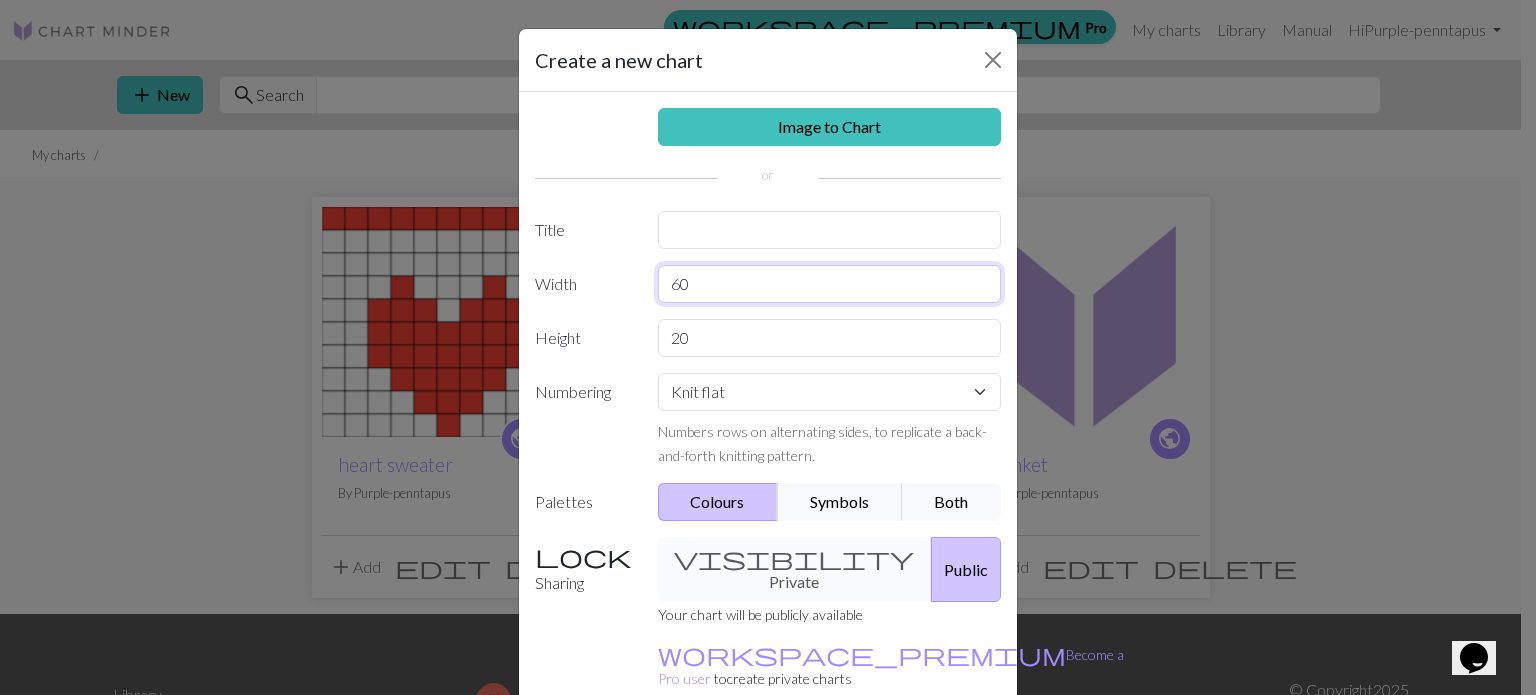 type on "60" 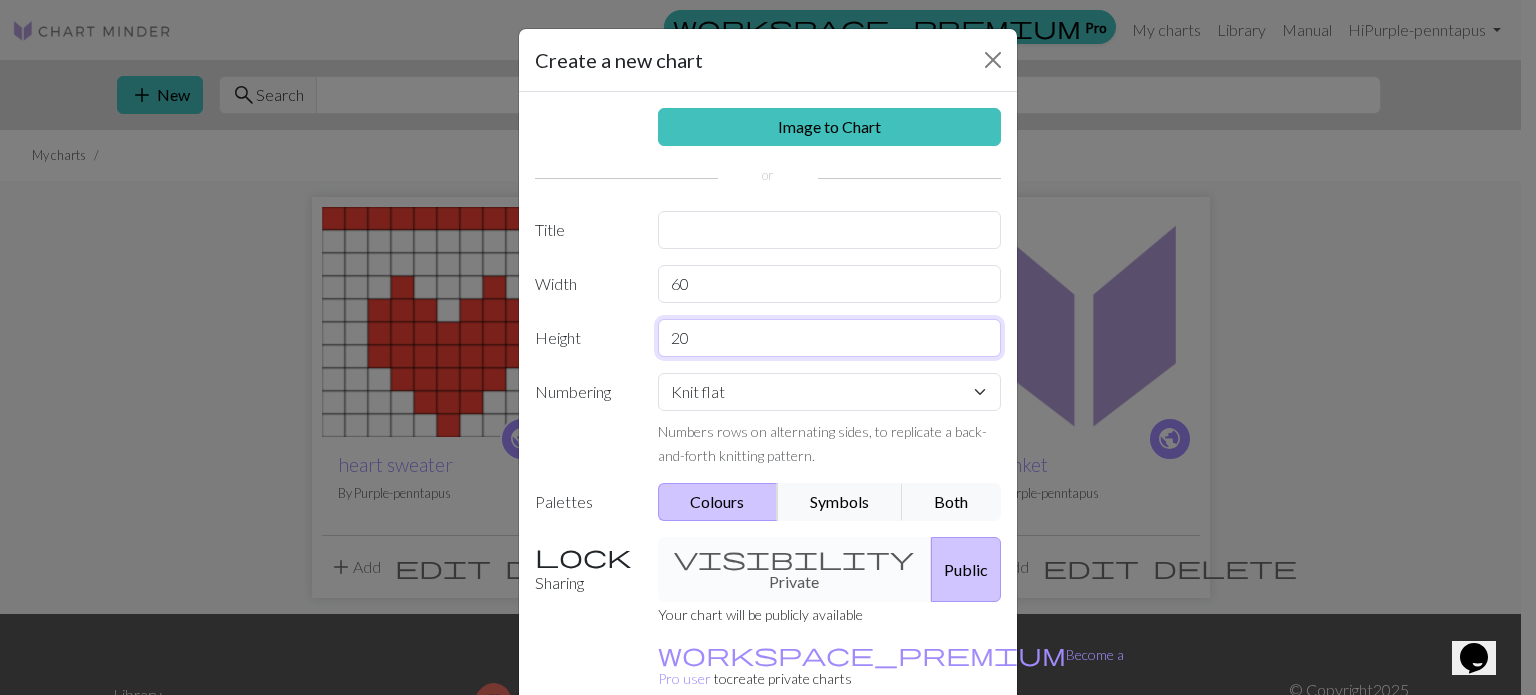 drag, startPoint x: 685, startPoint y: 343, endPoint x: 628, endPoint y: 347, distance: 57.14018 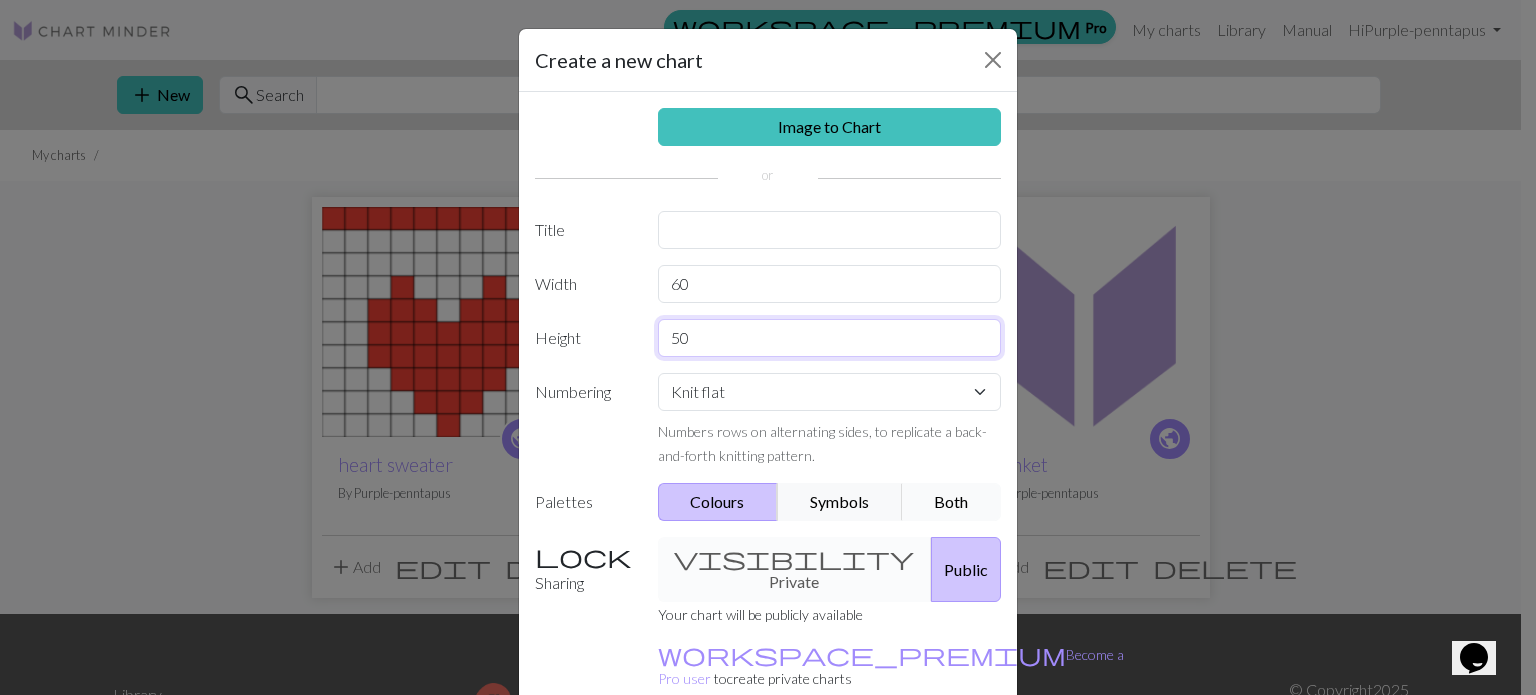 type on "50" 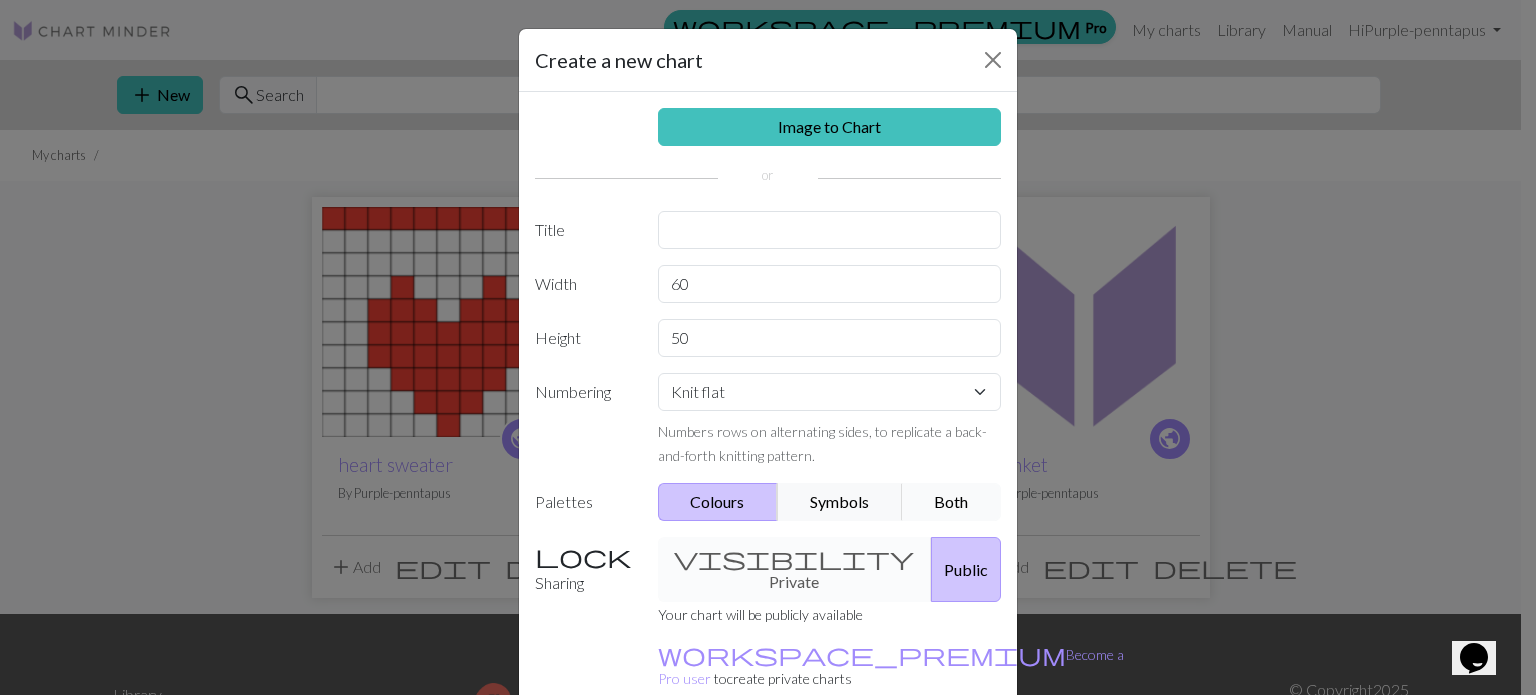 click on "Both" at bounding box center (952, 502) 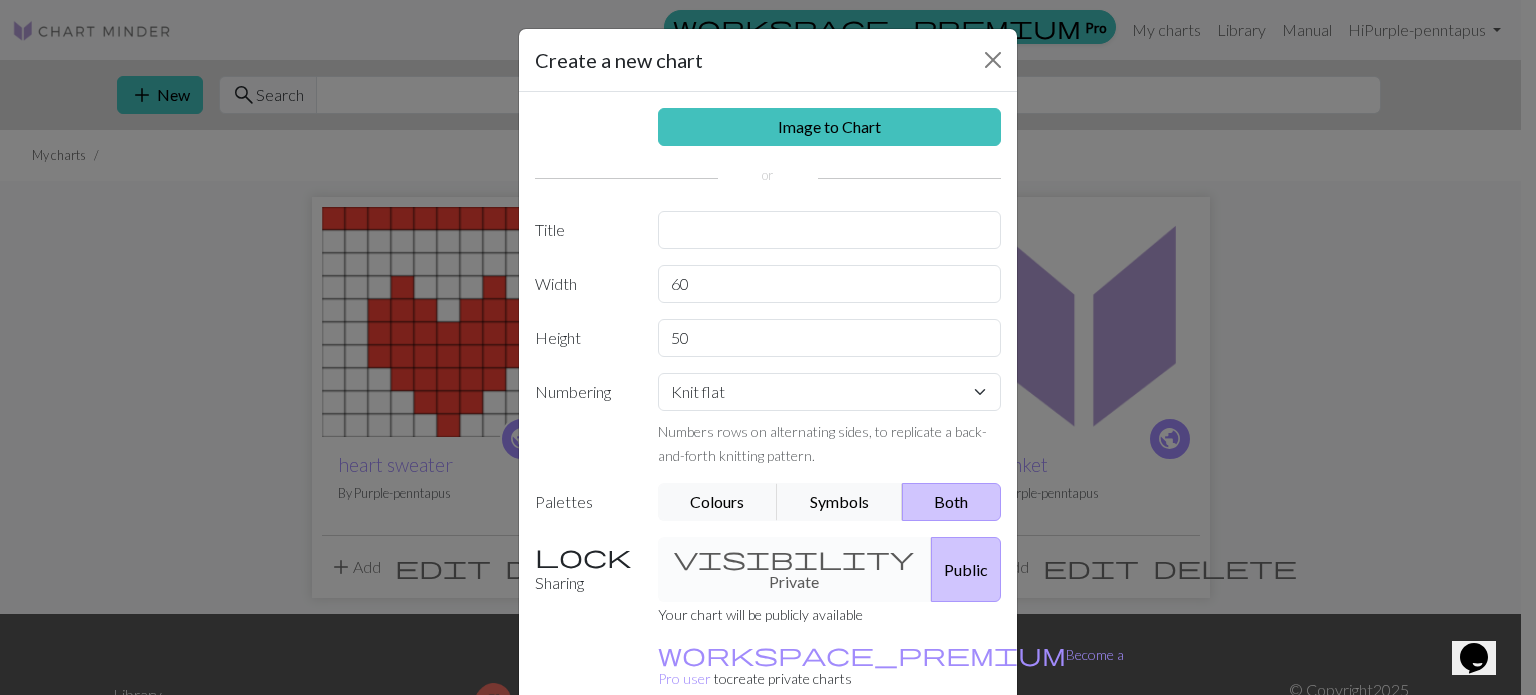 click on "Both" at bounding box center (952, 502) 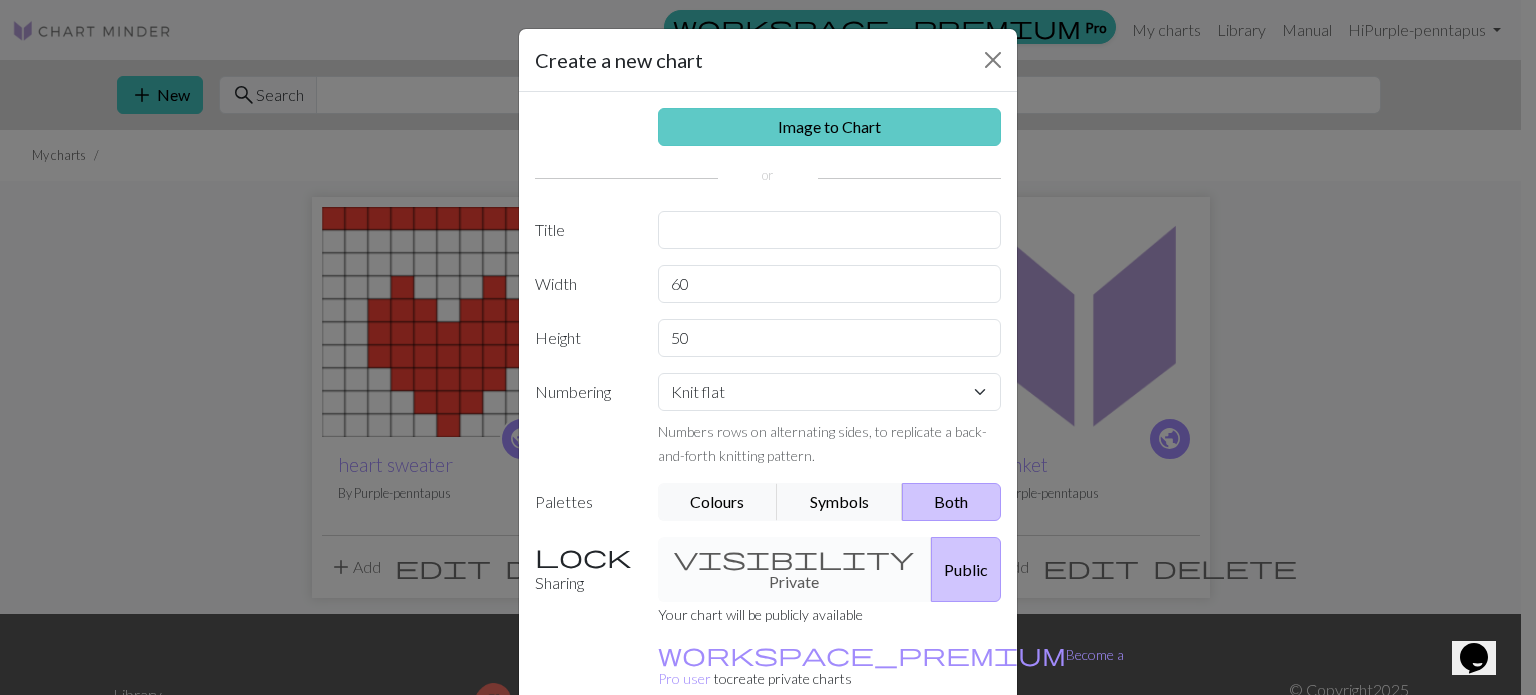 click on "Image to Chart" at bounding box center (830, 127) 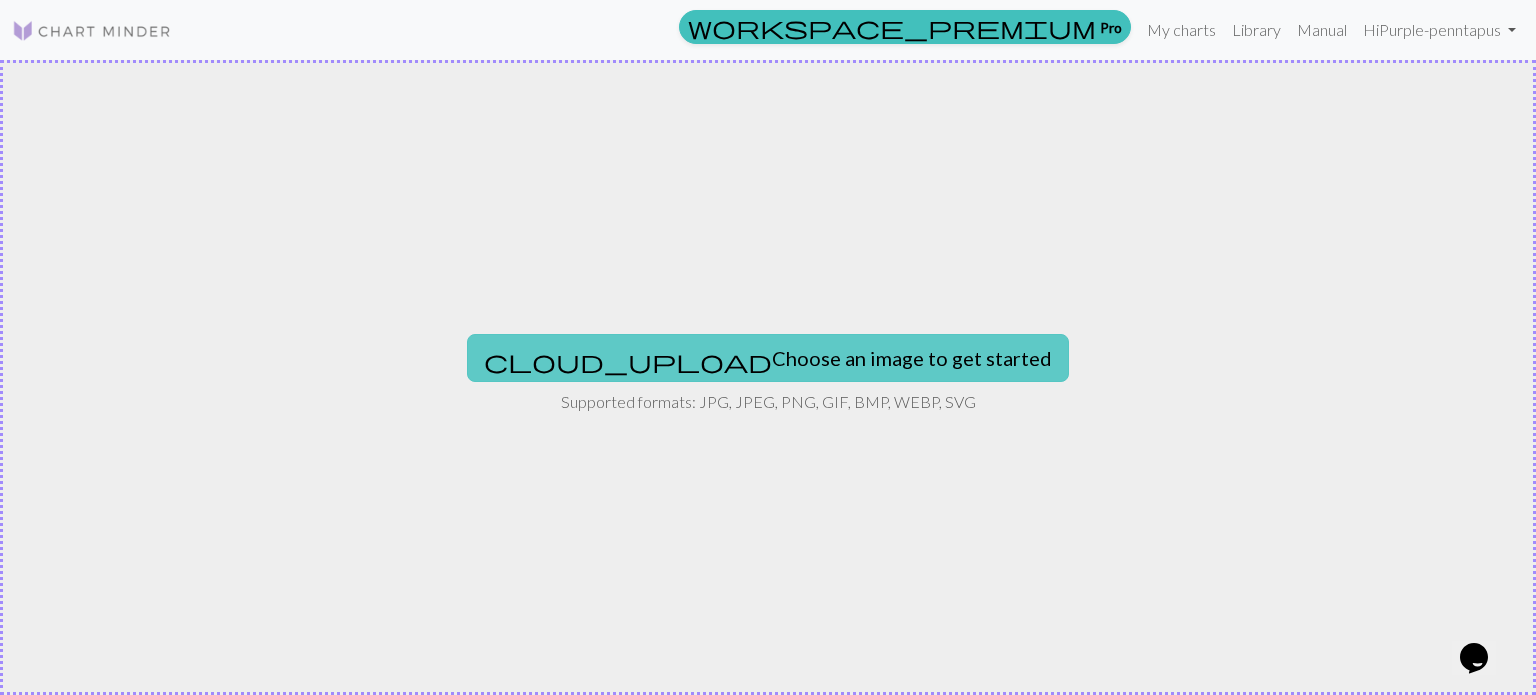 click on "cloud_upload  Choose an image to get started" at bounding box center (768, 358) 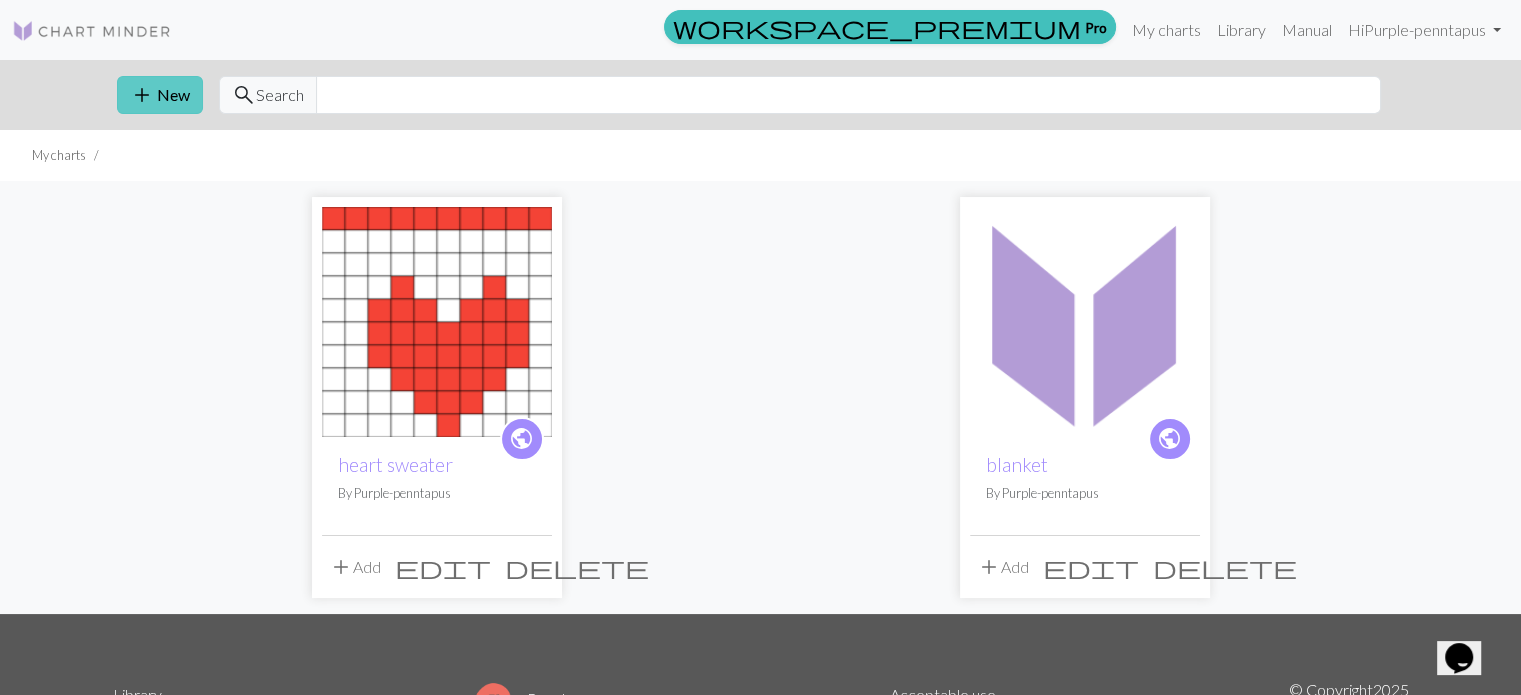 click on "add   New" at bounding box center [160, 95] 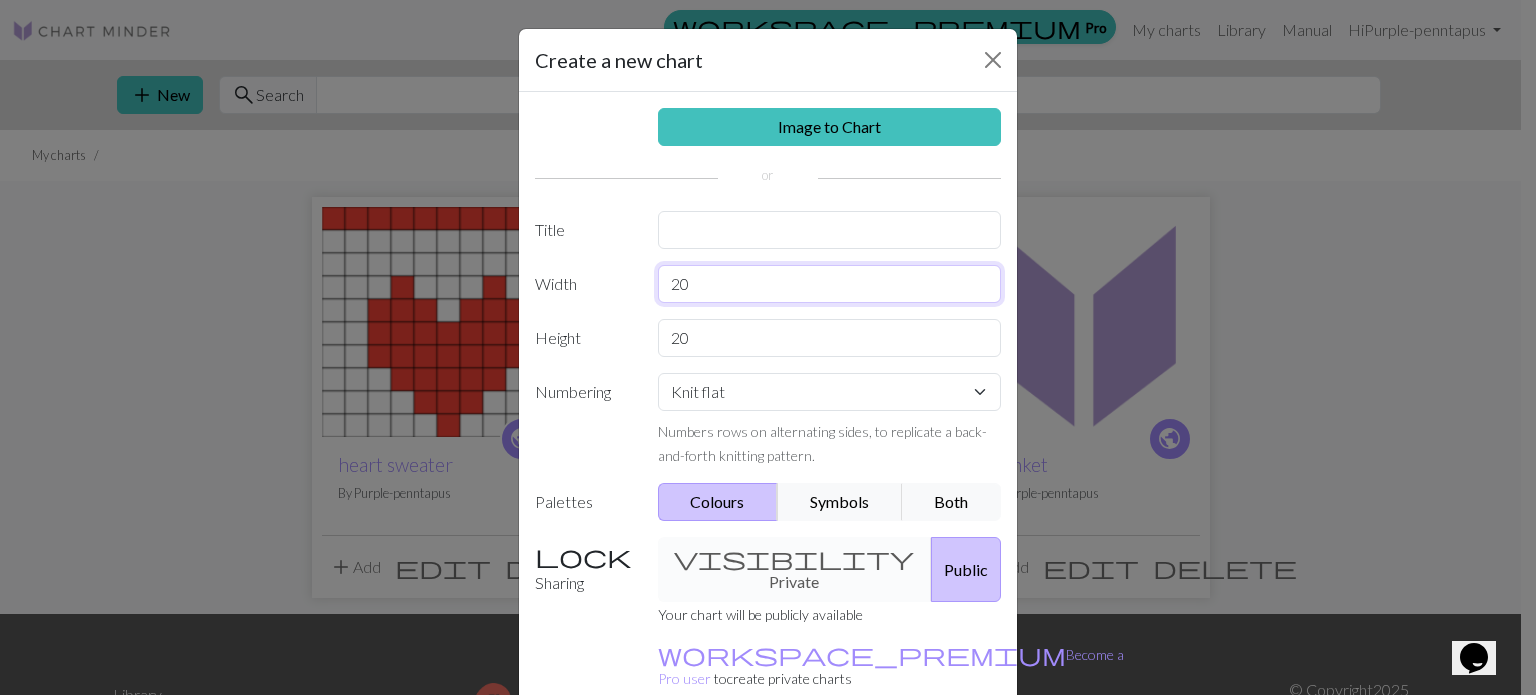 drag, startPoint x: 756, startPoint y: 287, endPoint x: 638, endPoint y: 297, distance: 118.42297 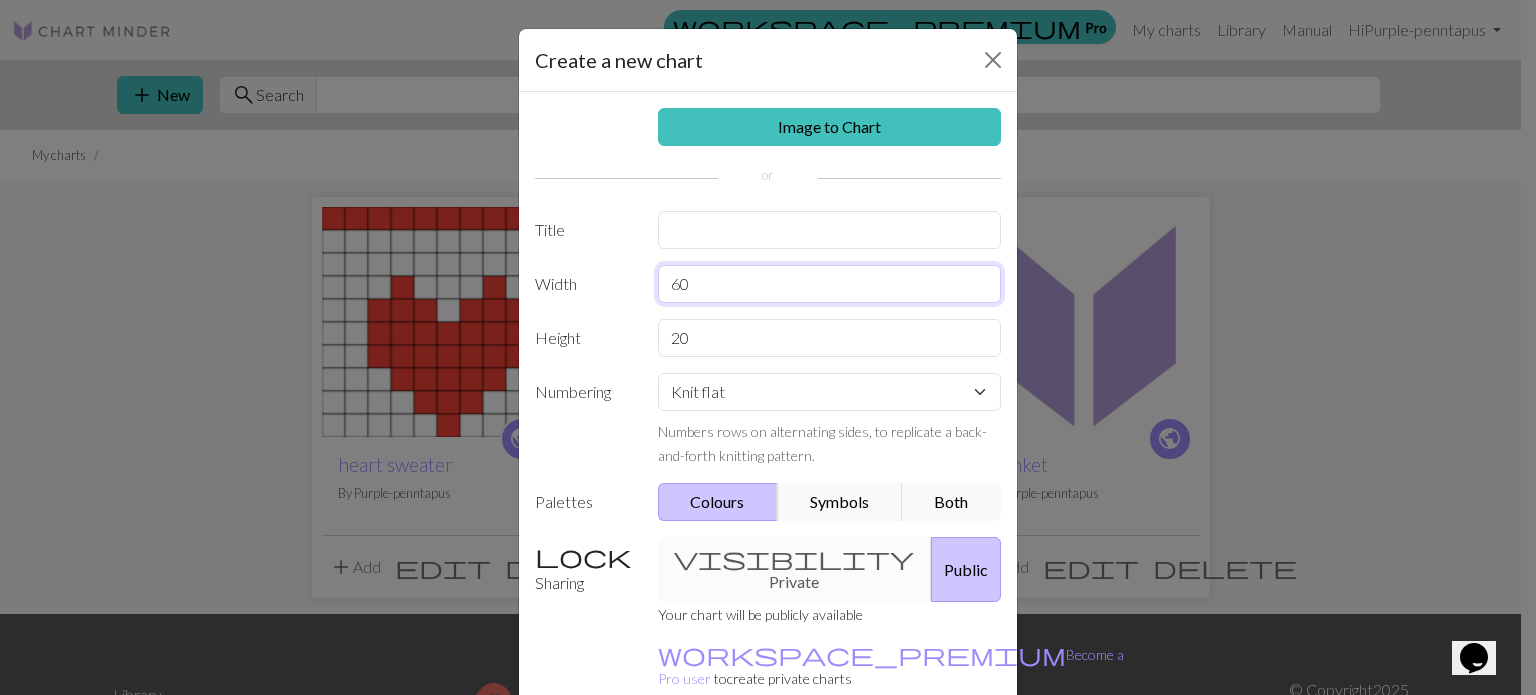 type on "60" 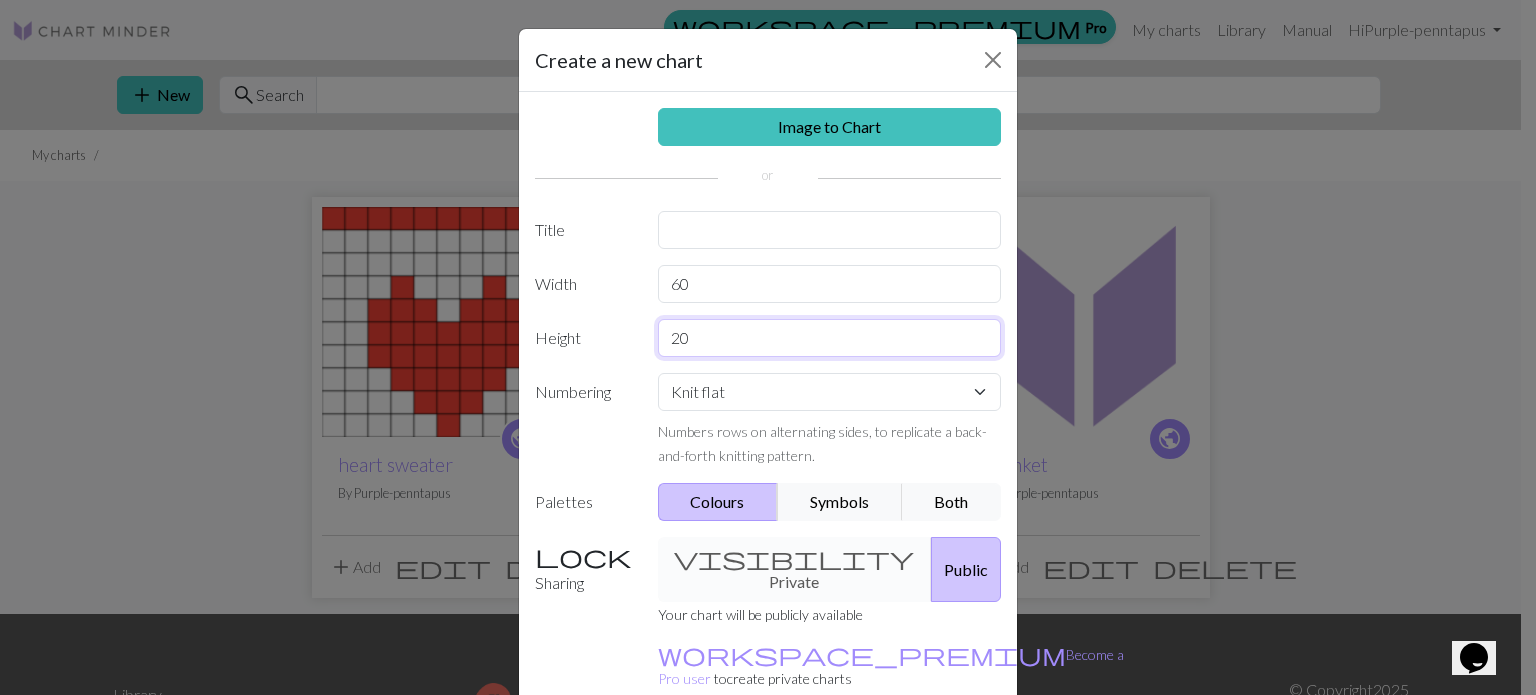 drag, startPoint x: 694, startPoint y: 331, endPoint x: 636, endPoint y: 332, distance: 58.00862 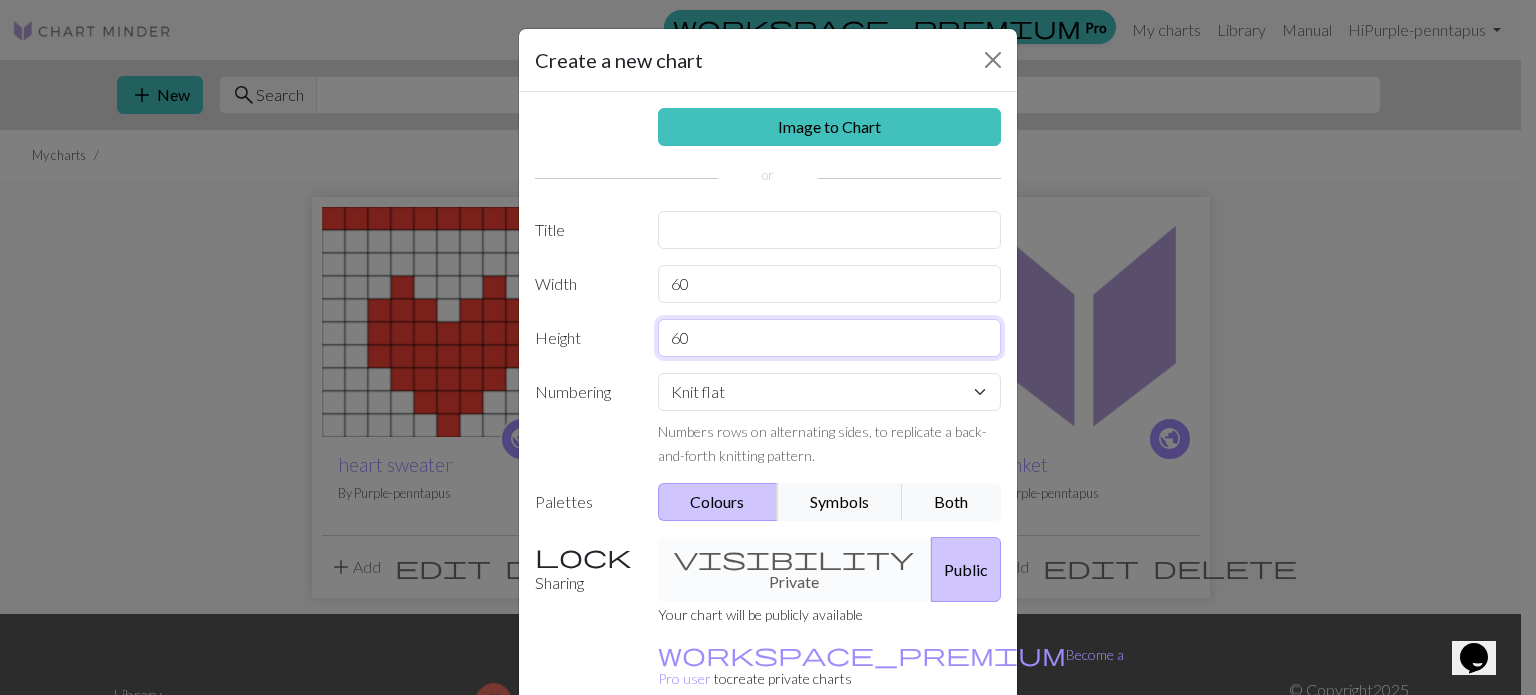 type on "60" 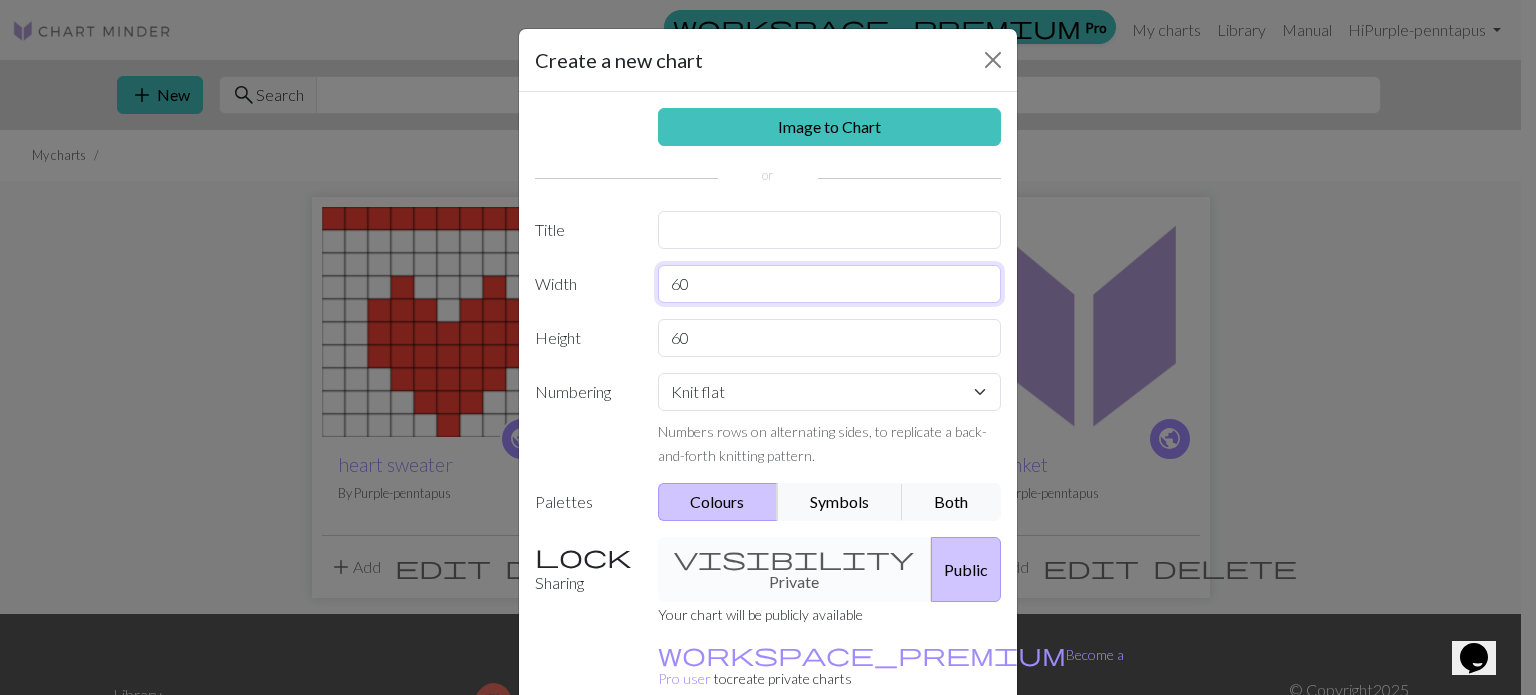 drag, startPoint x: 703, startPoint y: 278, endPoint x: 657, endPoint y: 292, distance: 48.08326 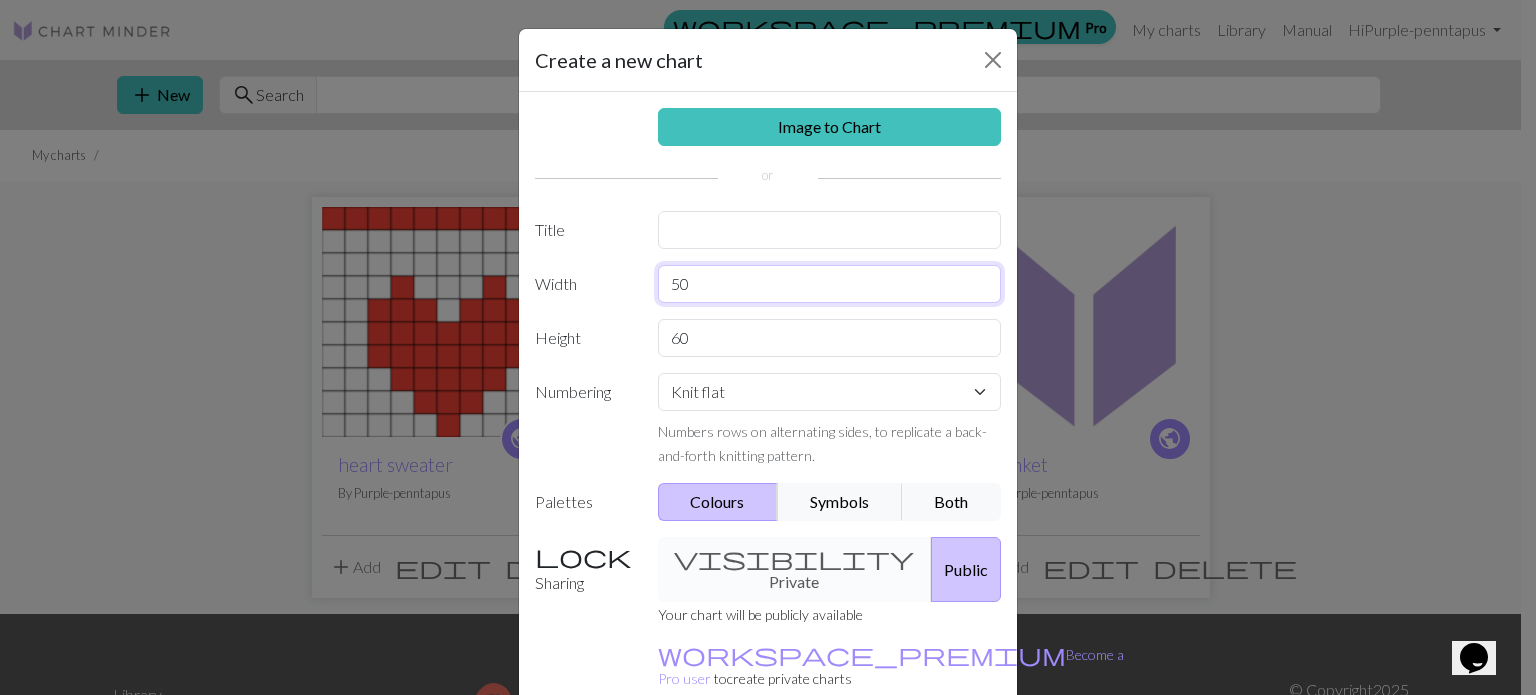 type on "50" 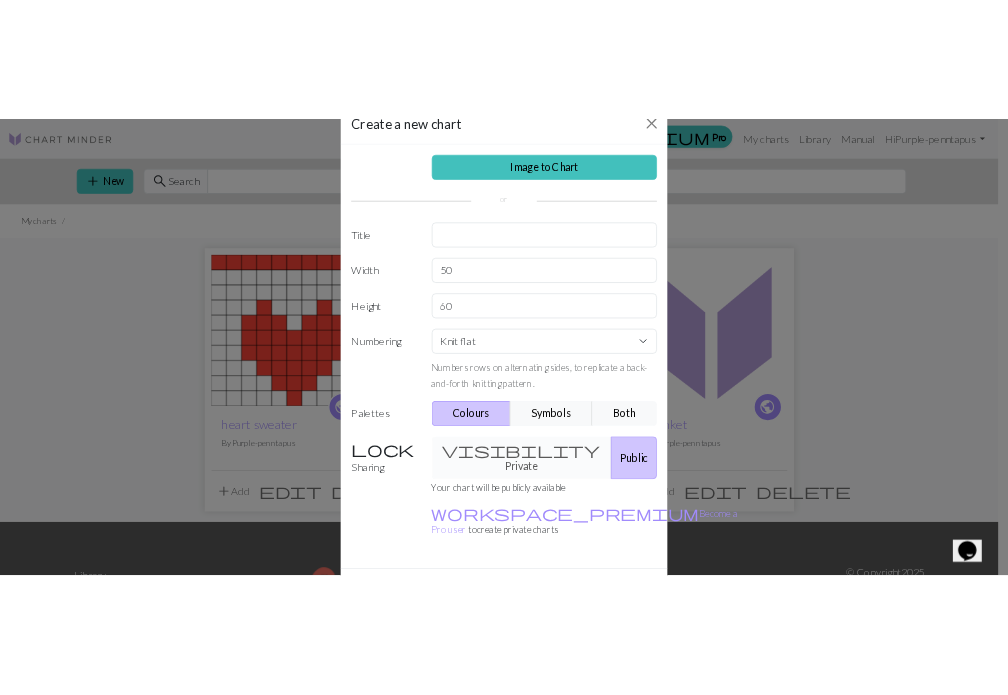 scroll, scrollTop: 92, scrollLeft: 0, axis: vertical 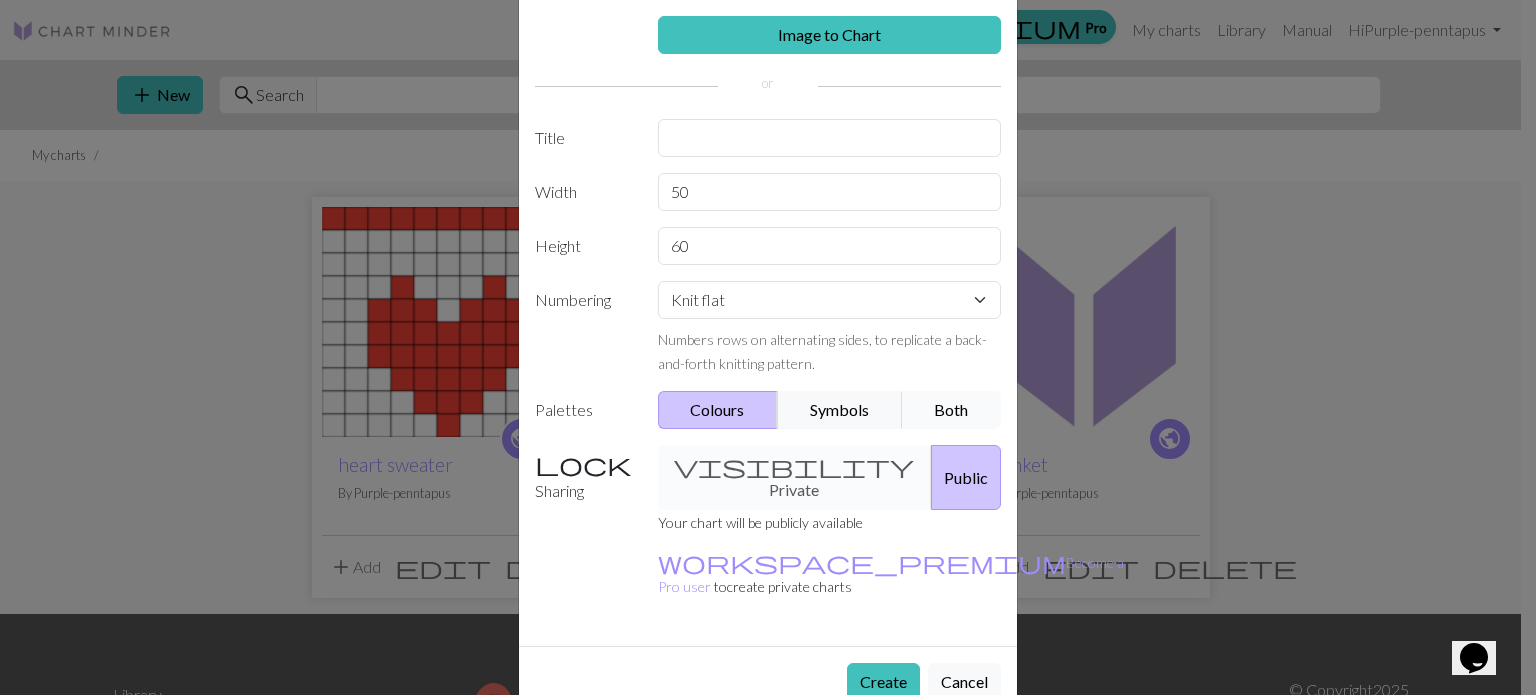 click on "Both" at bounding box center [952, 410] 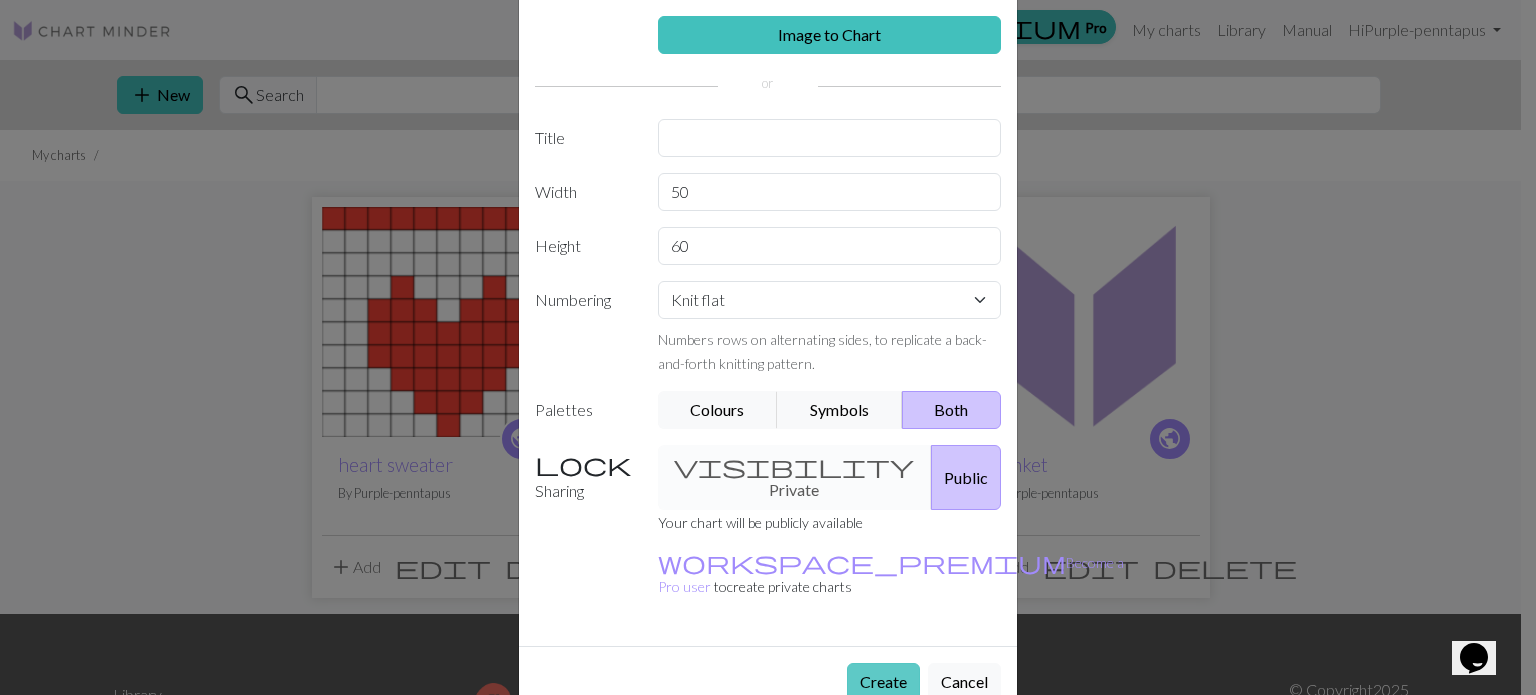 click on "Create" at bounding box center (883, 682) 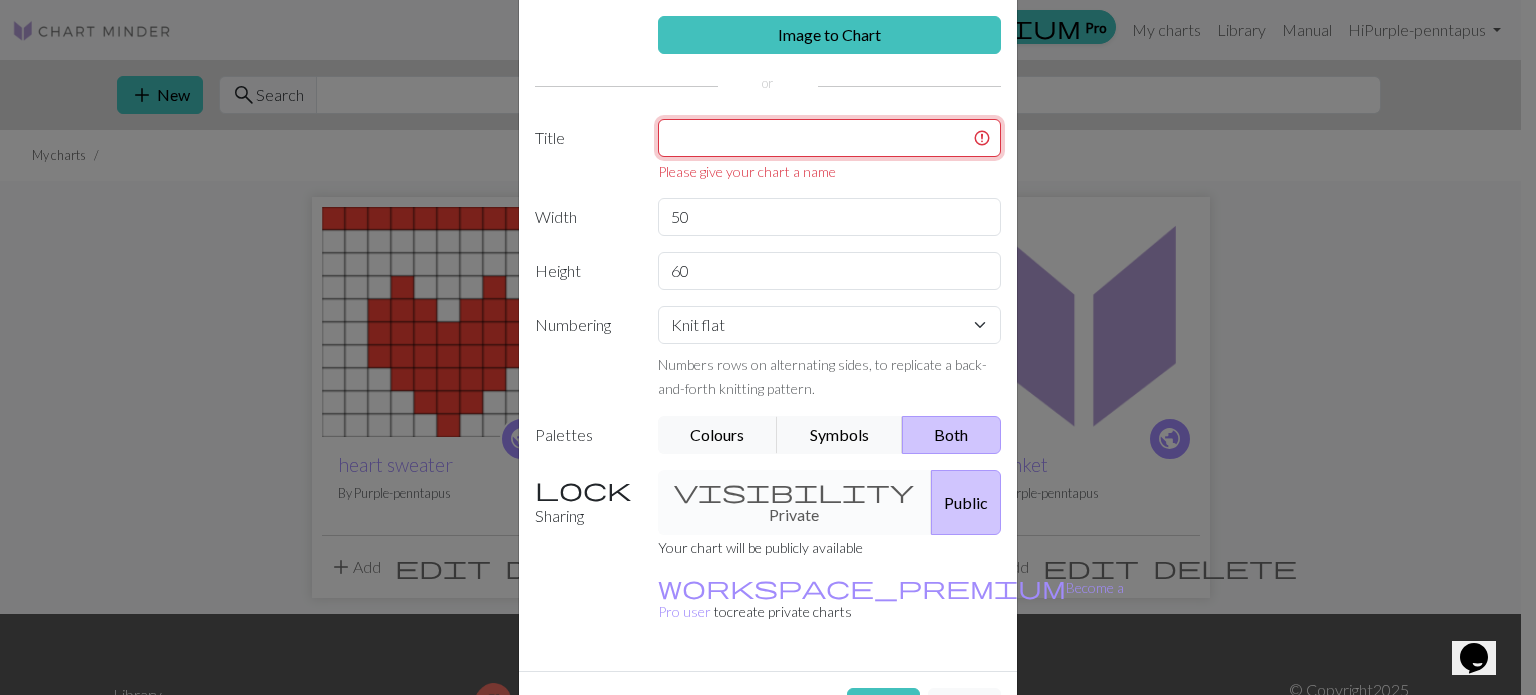 click at bounding box center [830, 138] 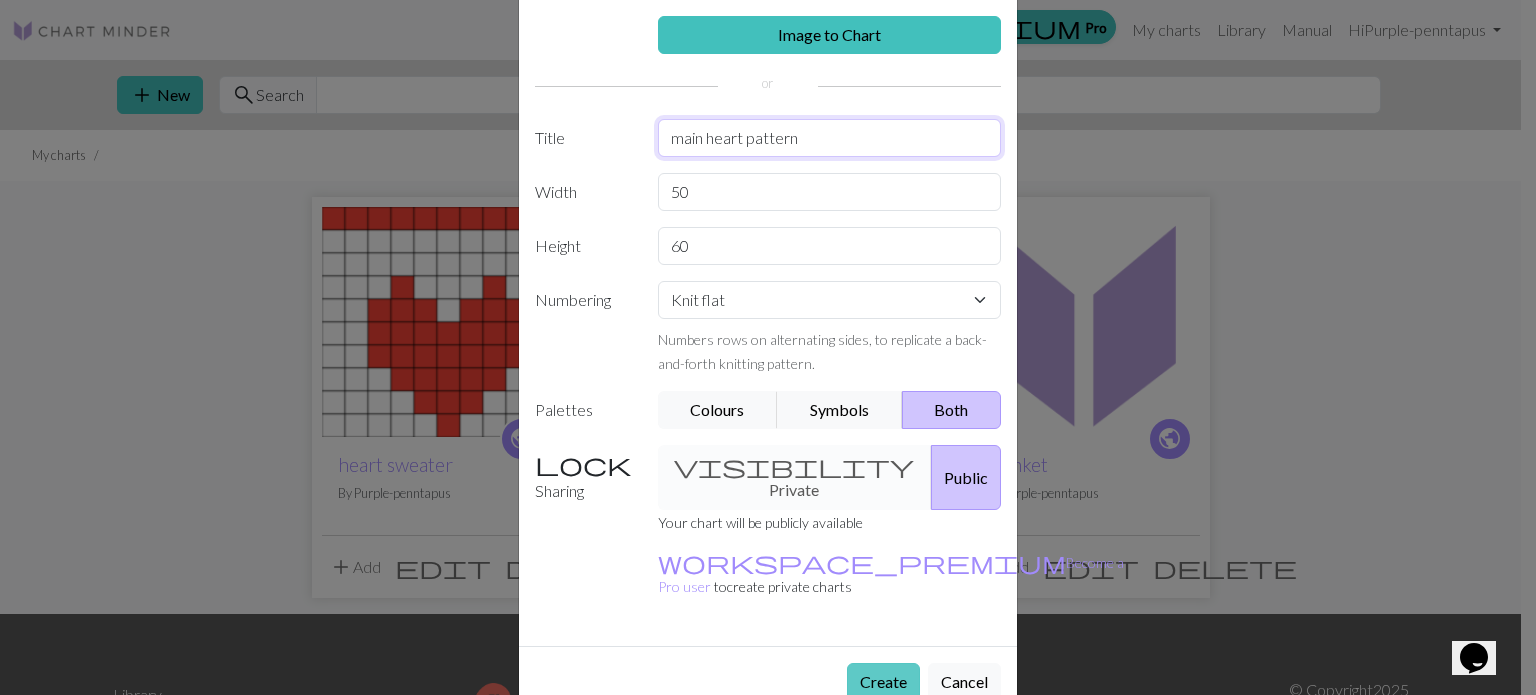 type on "main heart pattern" 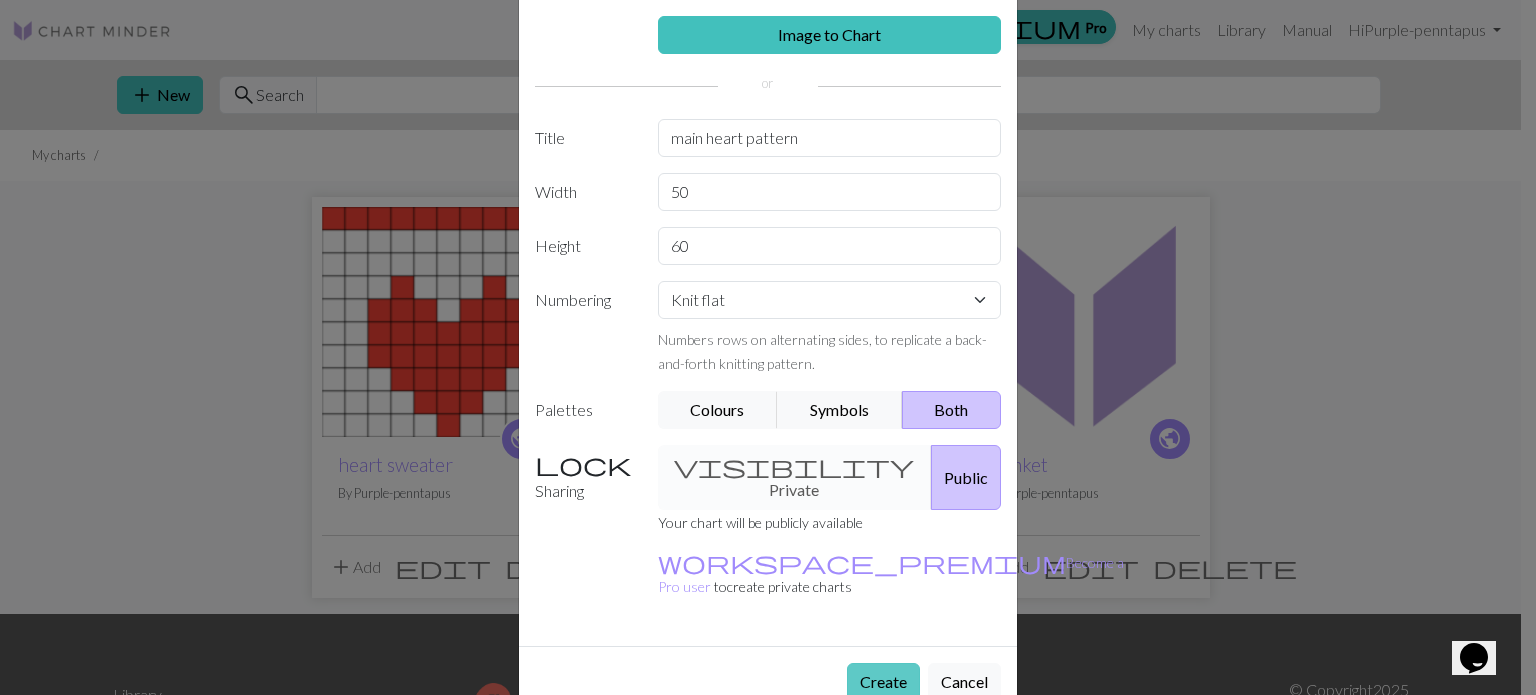 click on "Create" at bounding box center (883, 682) 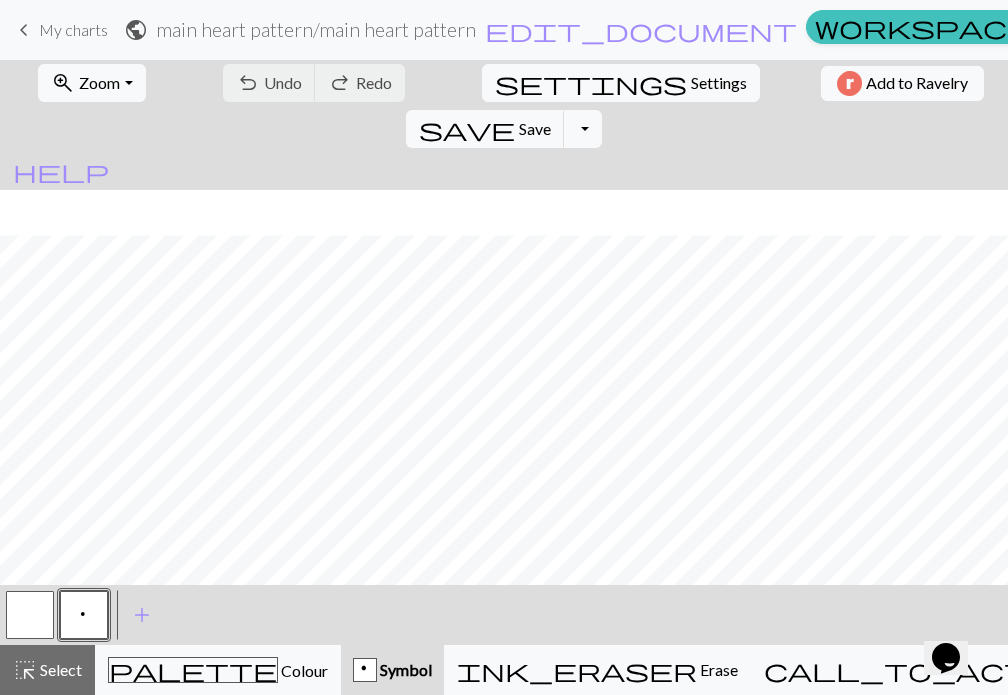 scroll, scrollTop: 825, scrollLeft: 0, axis: vertical 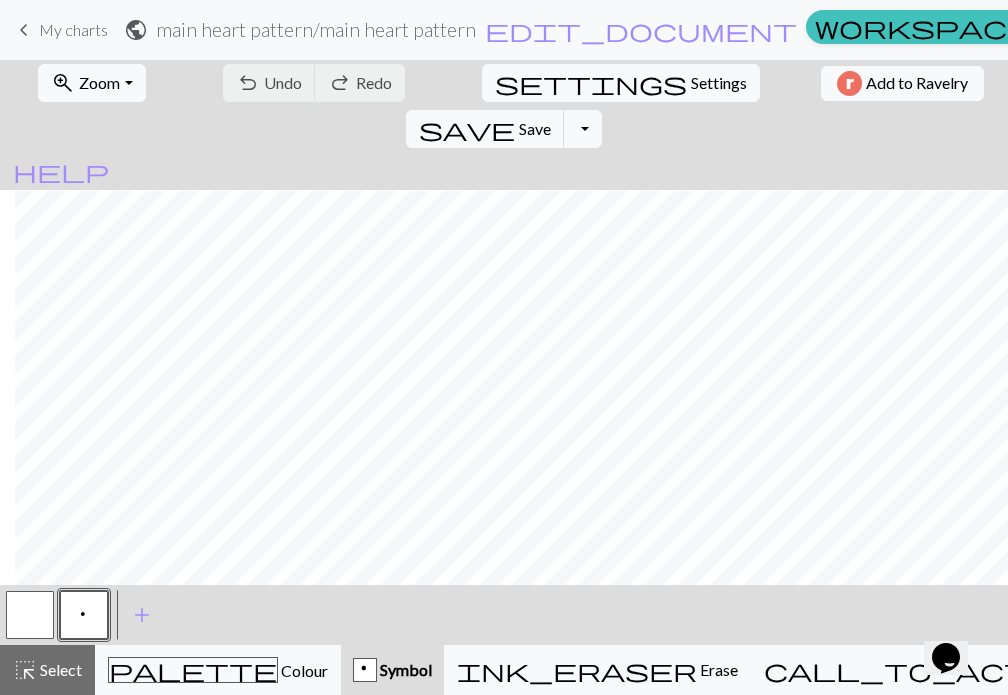 click on "p" at bounding box center [84, 615] 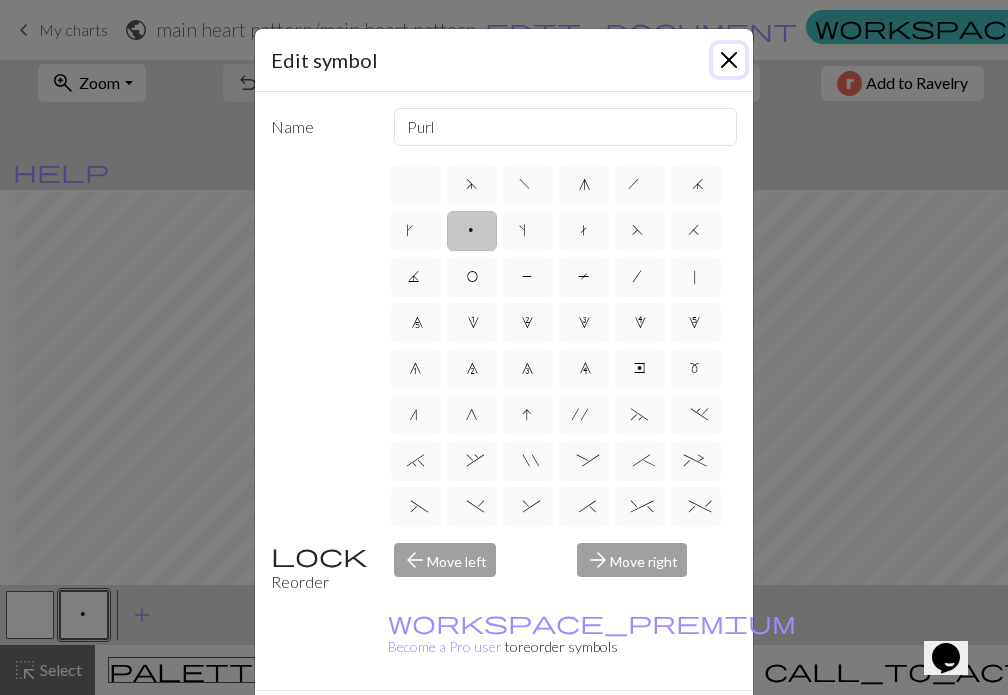 click at bounding box center [729, 60] 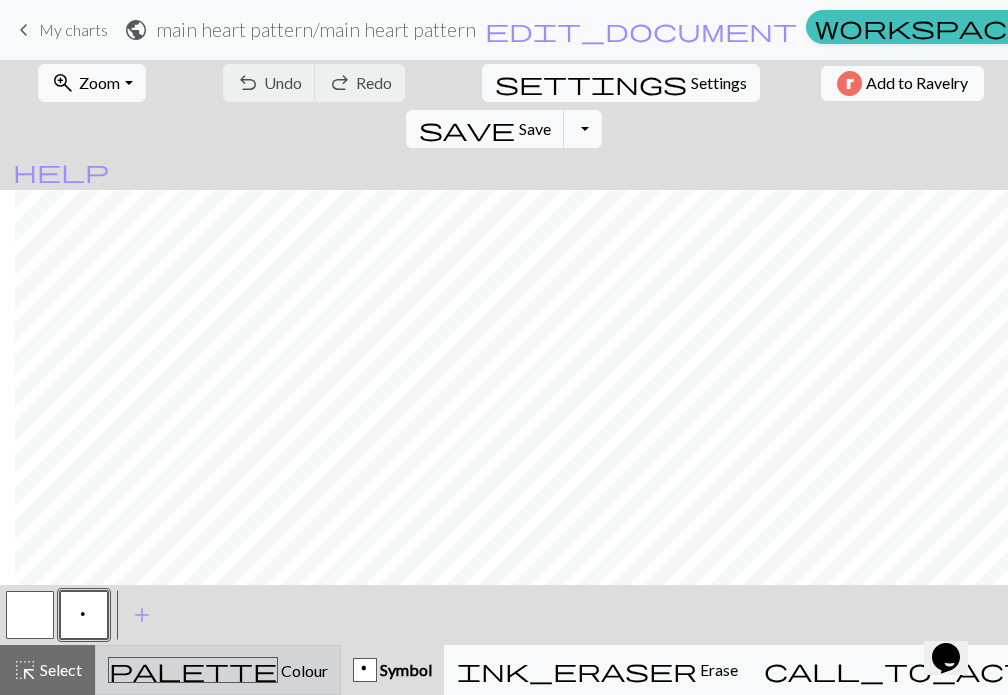 click on "palette" at bounding box center (193, 670) 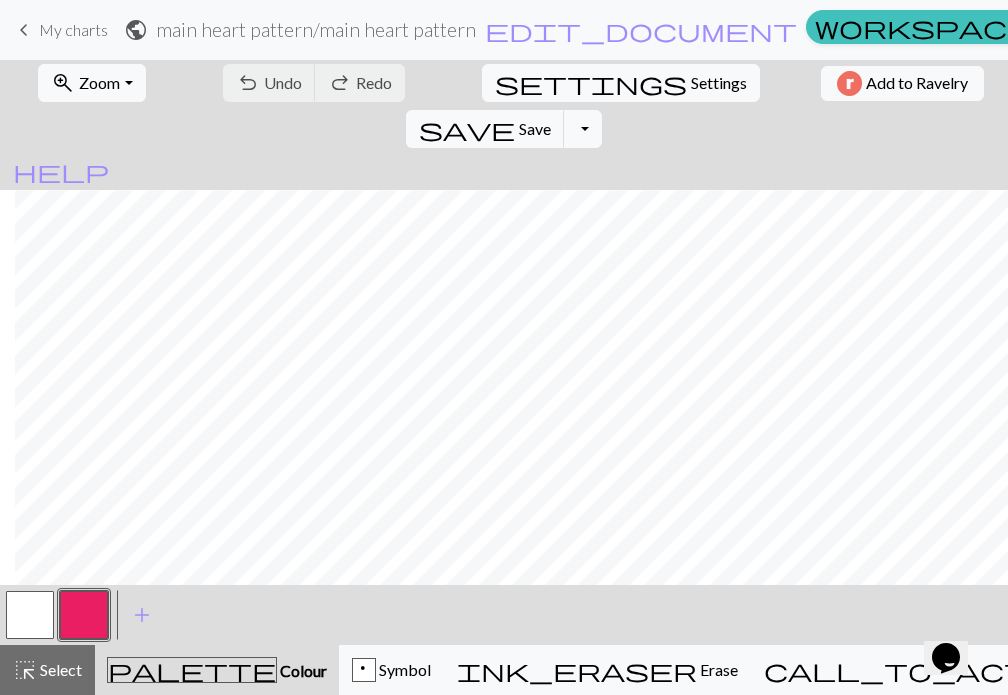 click at bounding box center (84, 615) 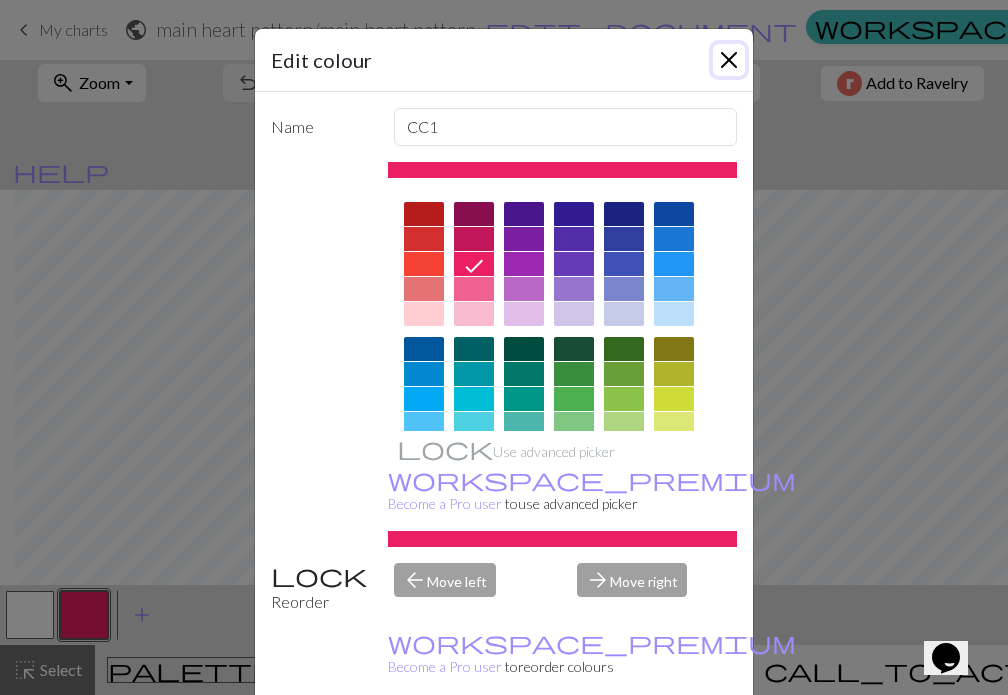 click at bounding box center (729, 60) 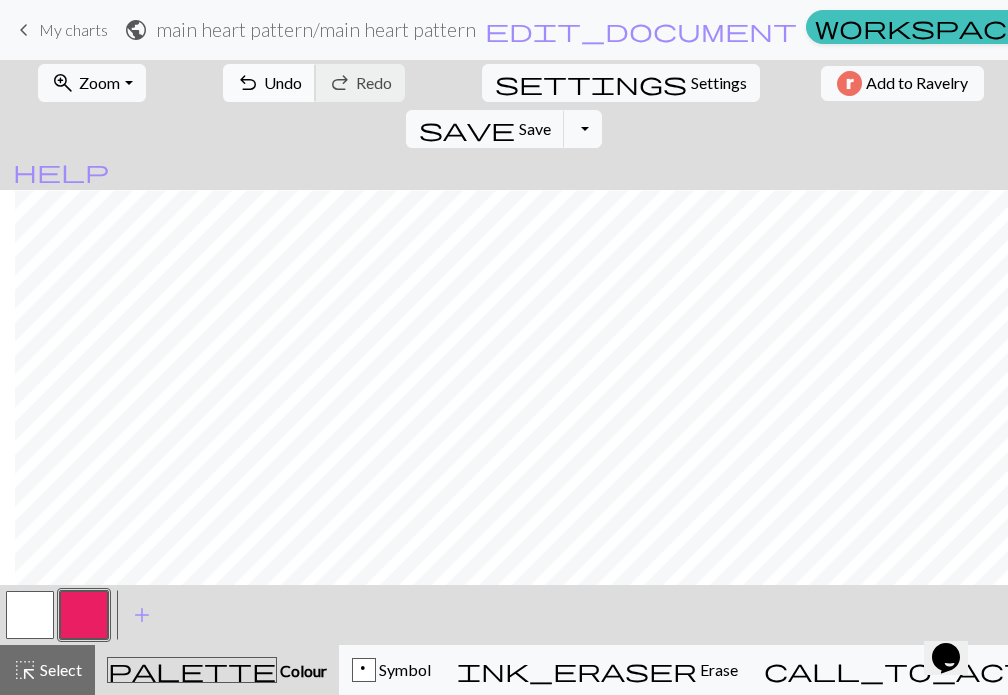 click on "undo Undo Undo" at bounding box center (269, 83) 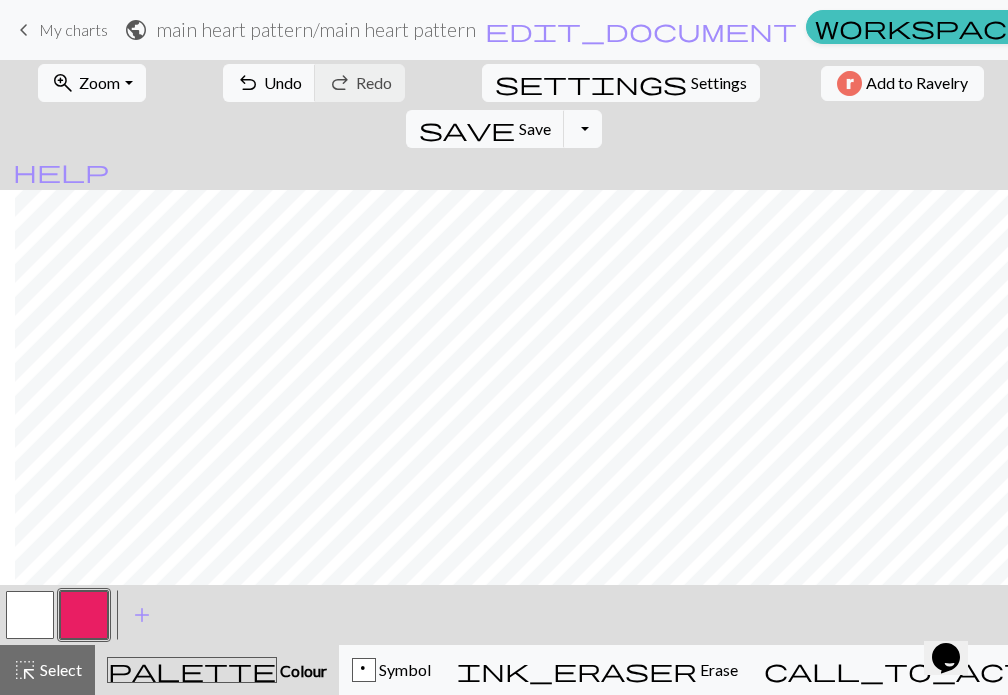 scroll, scrollTop: 632, scrollLeft: 444, axis: both 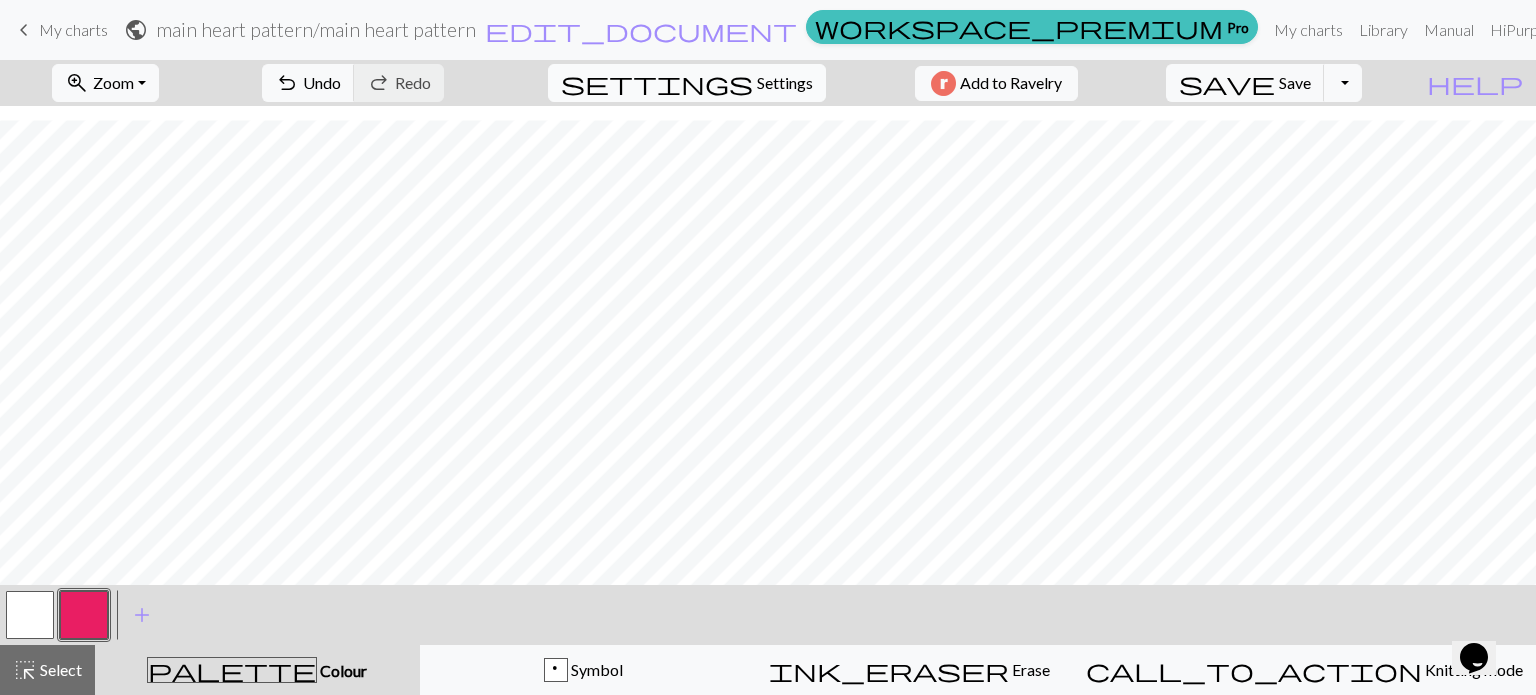 click on "settings  Settings" at bounding box center [687, 83] 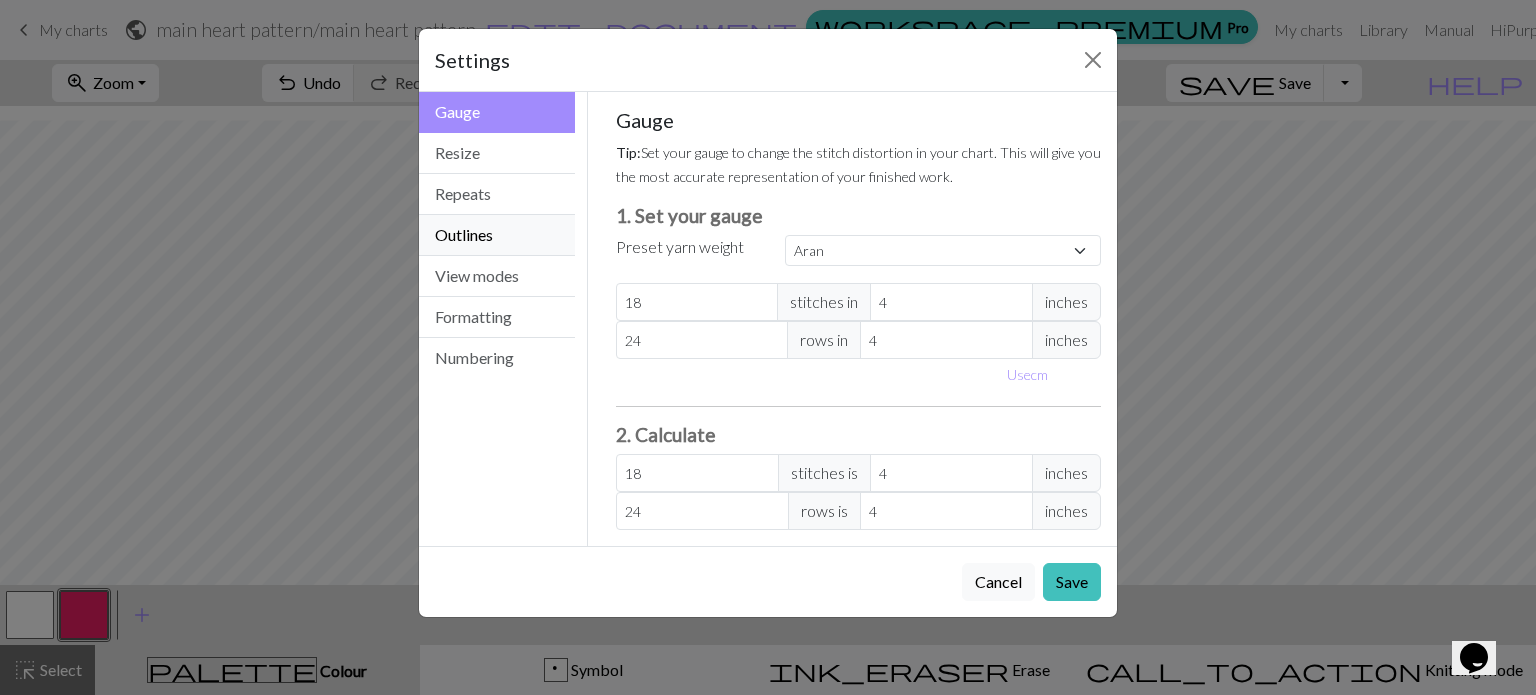 click on "Outlines" at bounding box center (497, 235) 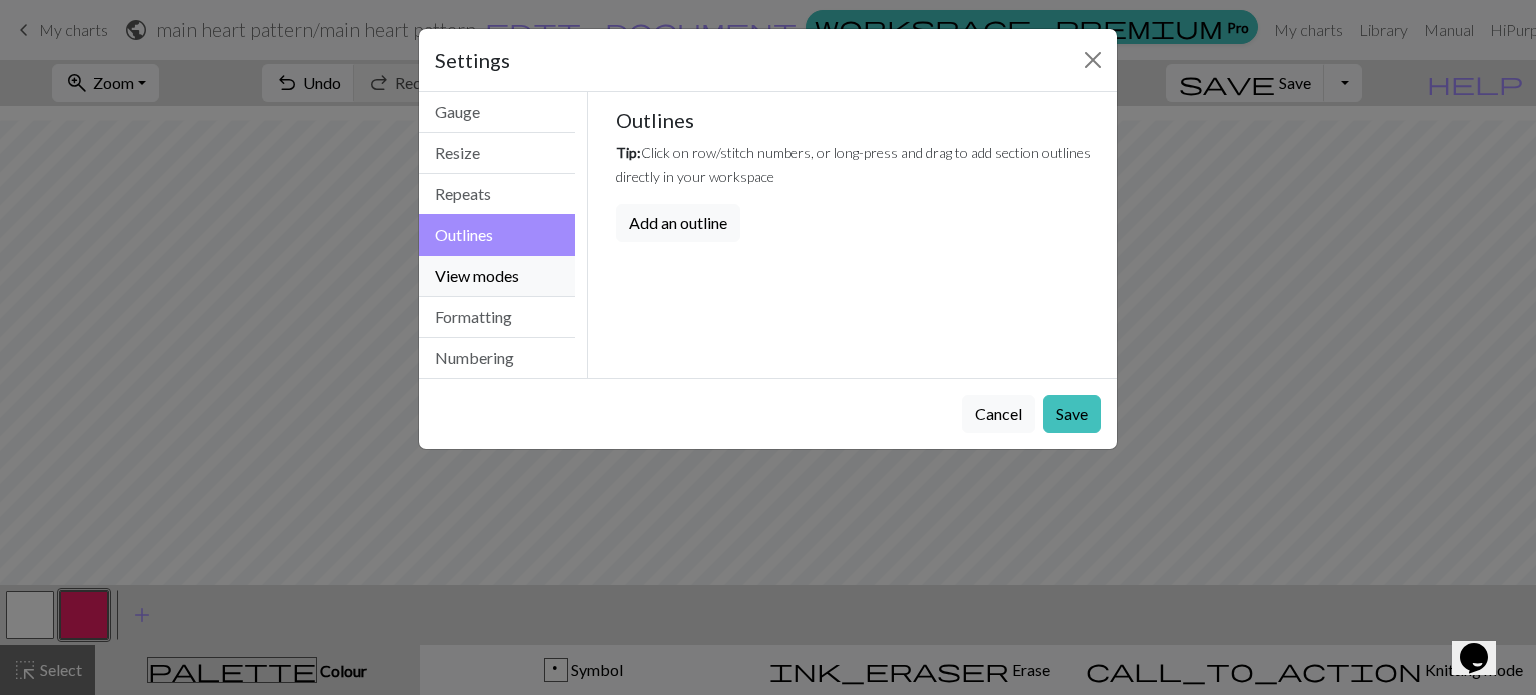 click on "View modes" at bounding box center (497, 276) 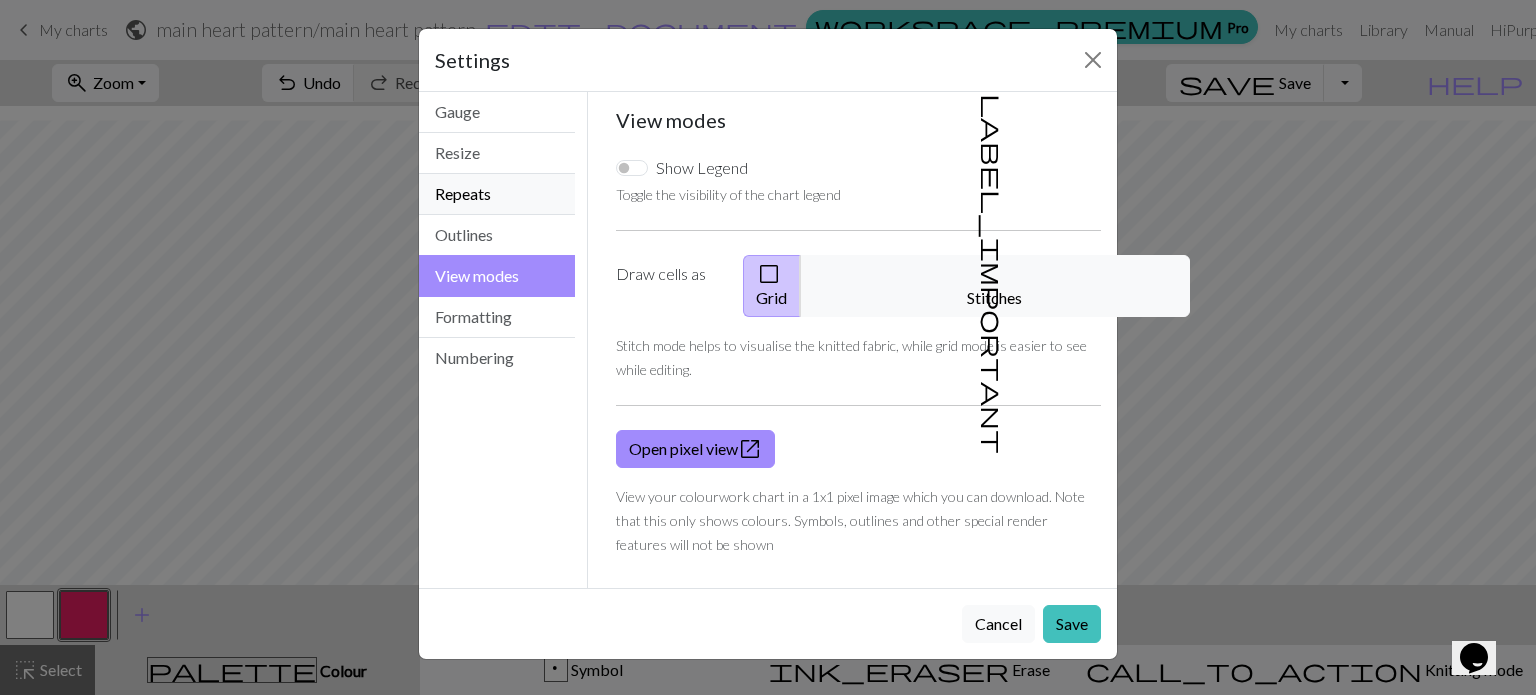 click on "Repeats" at bounding box center [497, 194] 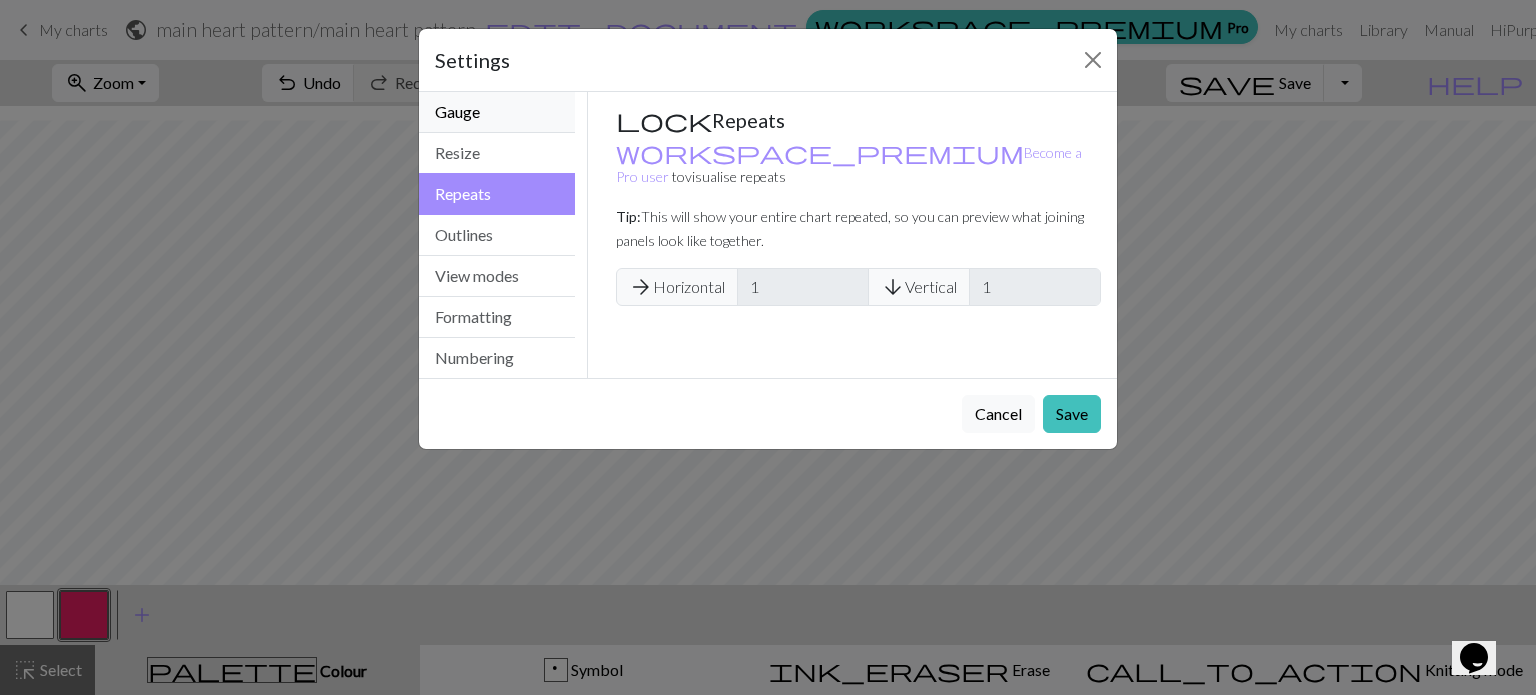 click on "Gauge" at bounding box center [497, 112] 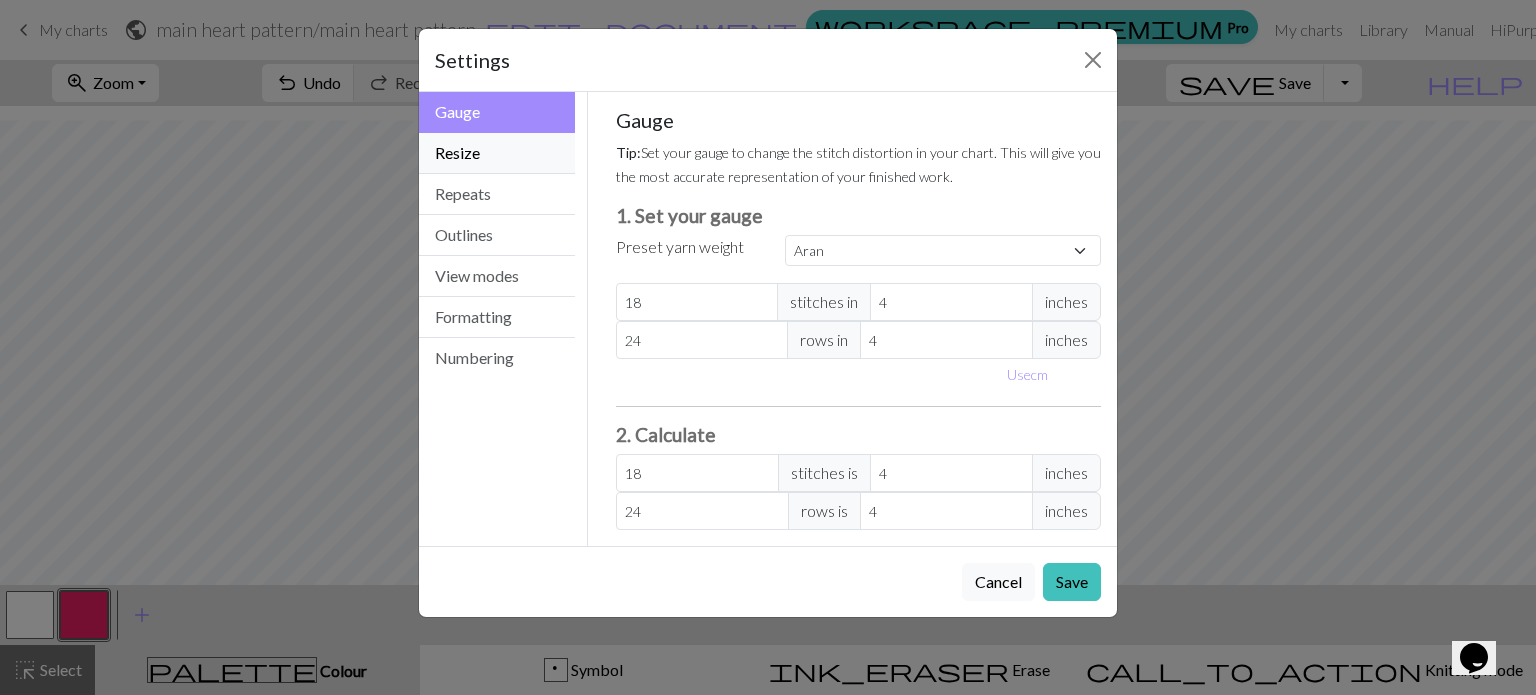 click on "Resize" at bounding box center [497, 153] 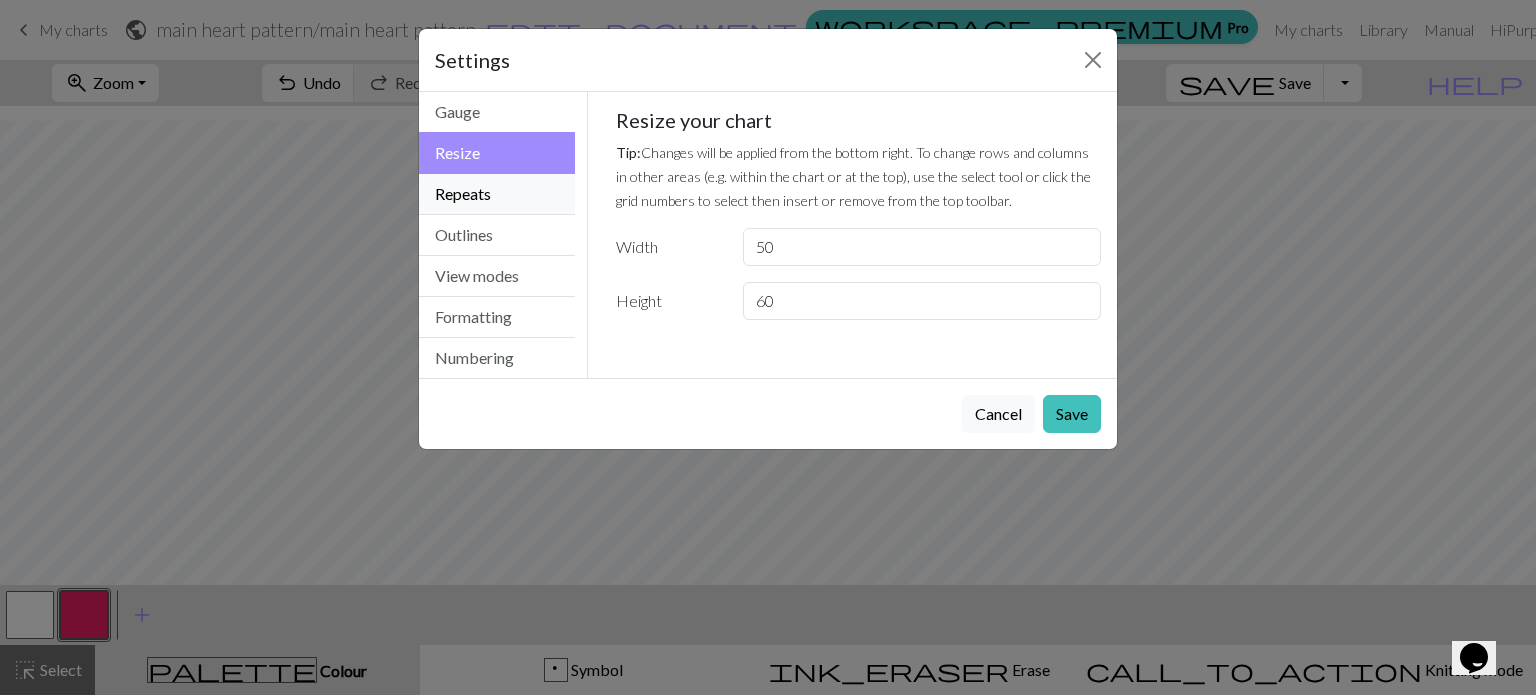 click on "Repeats" at bounding box center (497, 194) 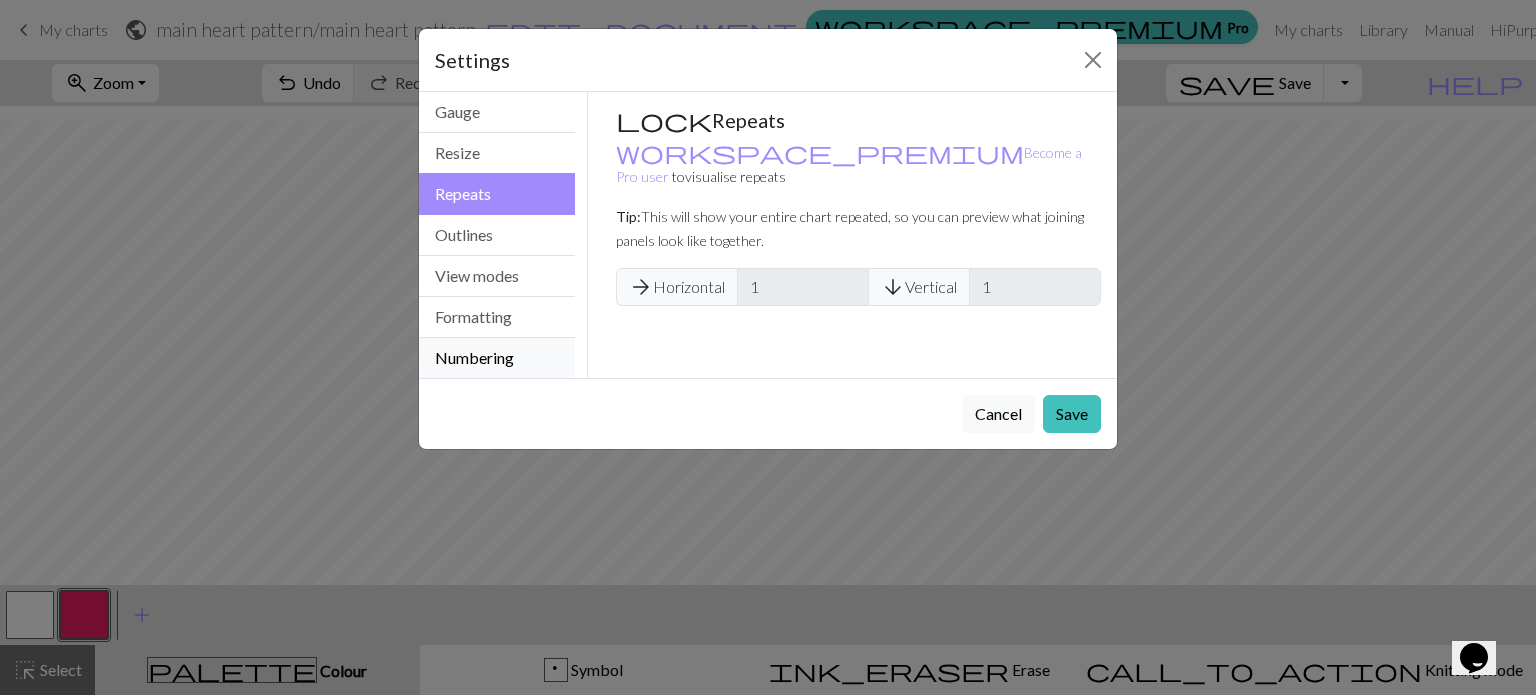 click on "Numbering" at bounding box center [497, 358] 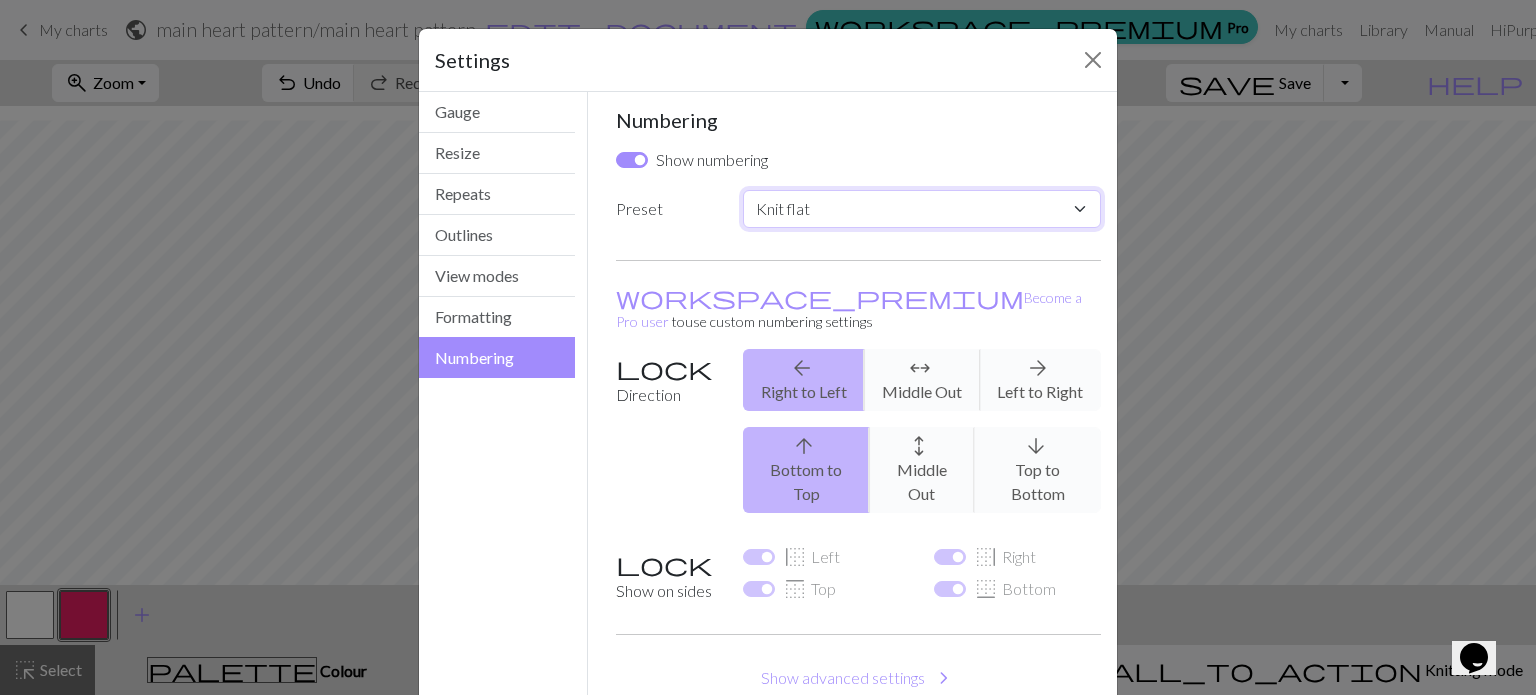 click on "Custom Knit flat Knit in the round Lace knitting Cross stitch" at bounding box center [922, 209] 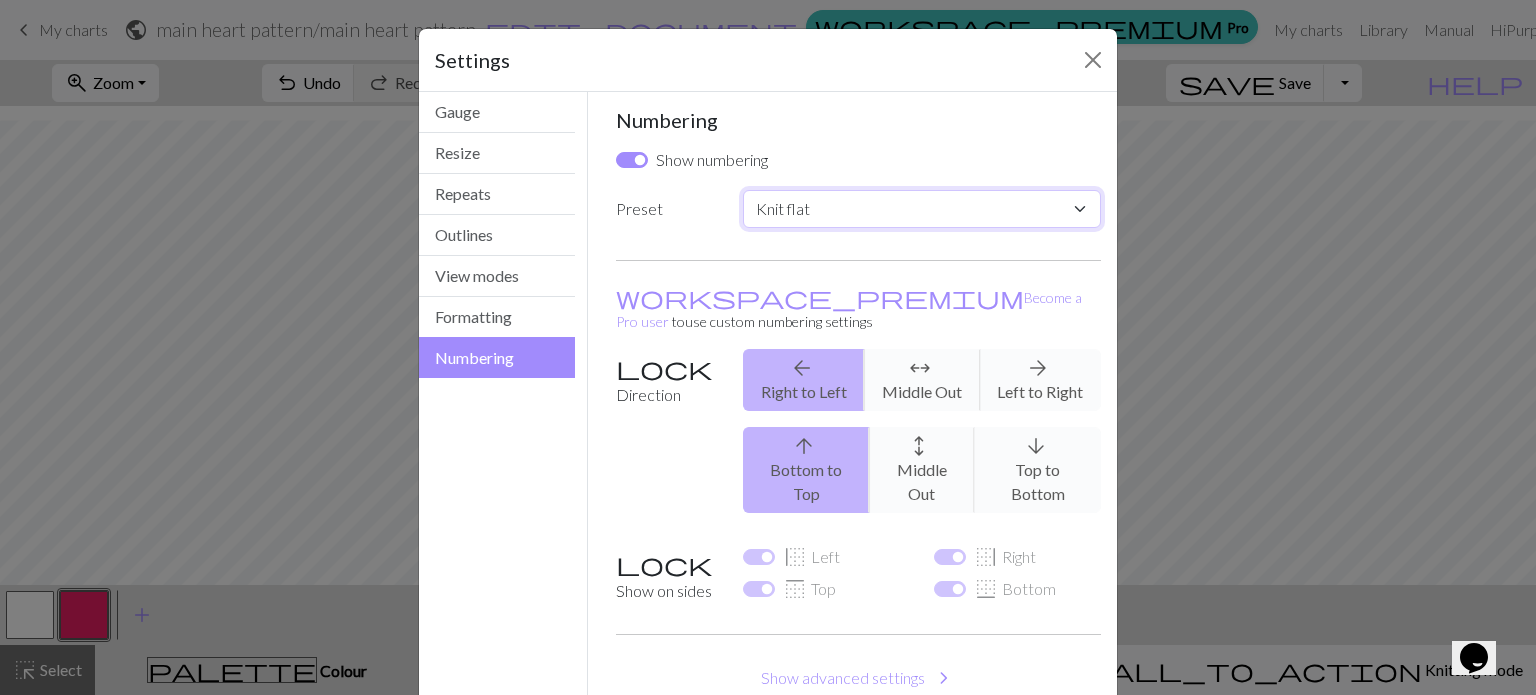 select on "round" 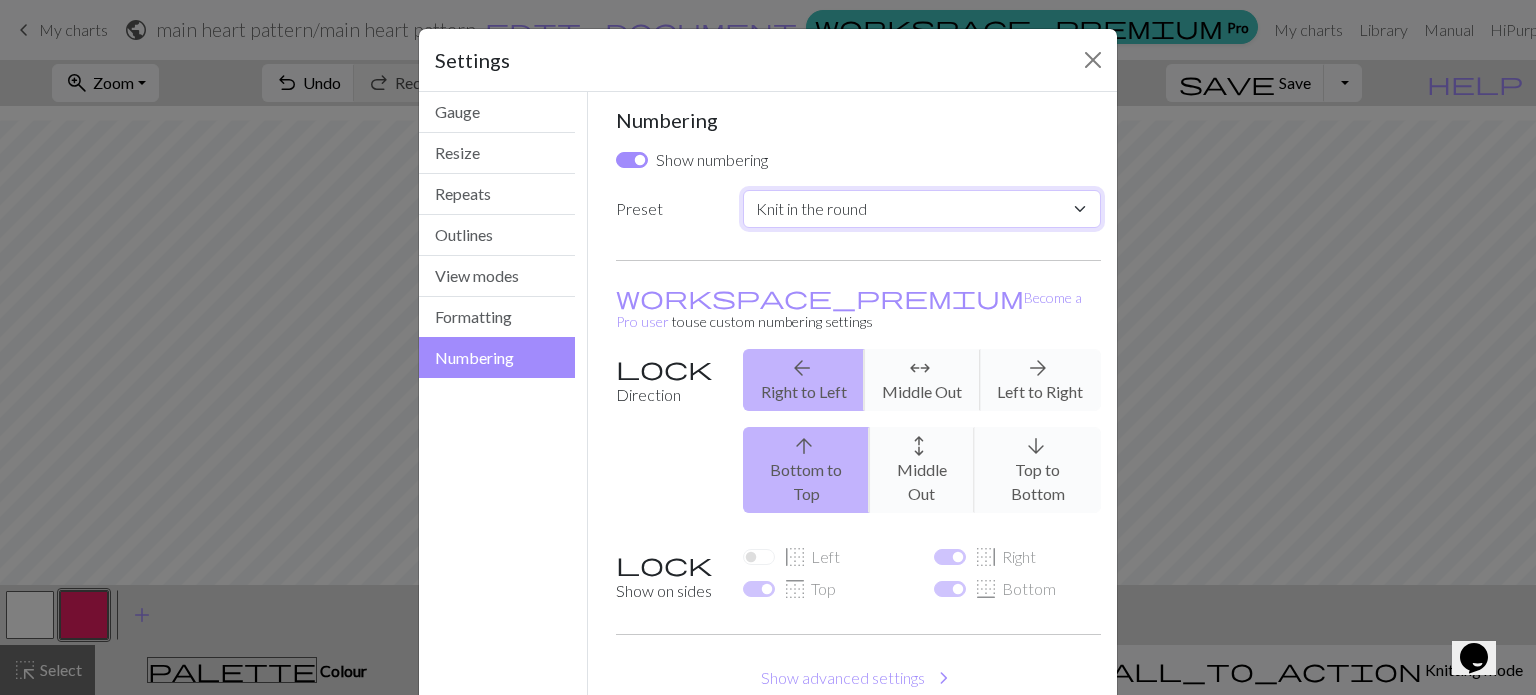 click on "Custom Knit flat Knit in the round Lace knitting Cross stitch" at bounding box center (922, 209) 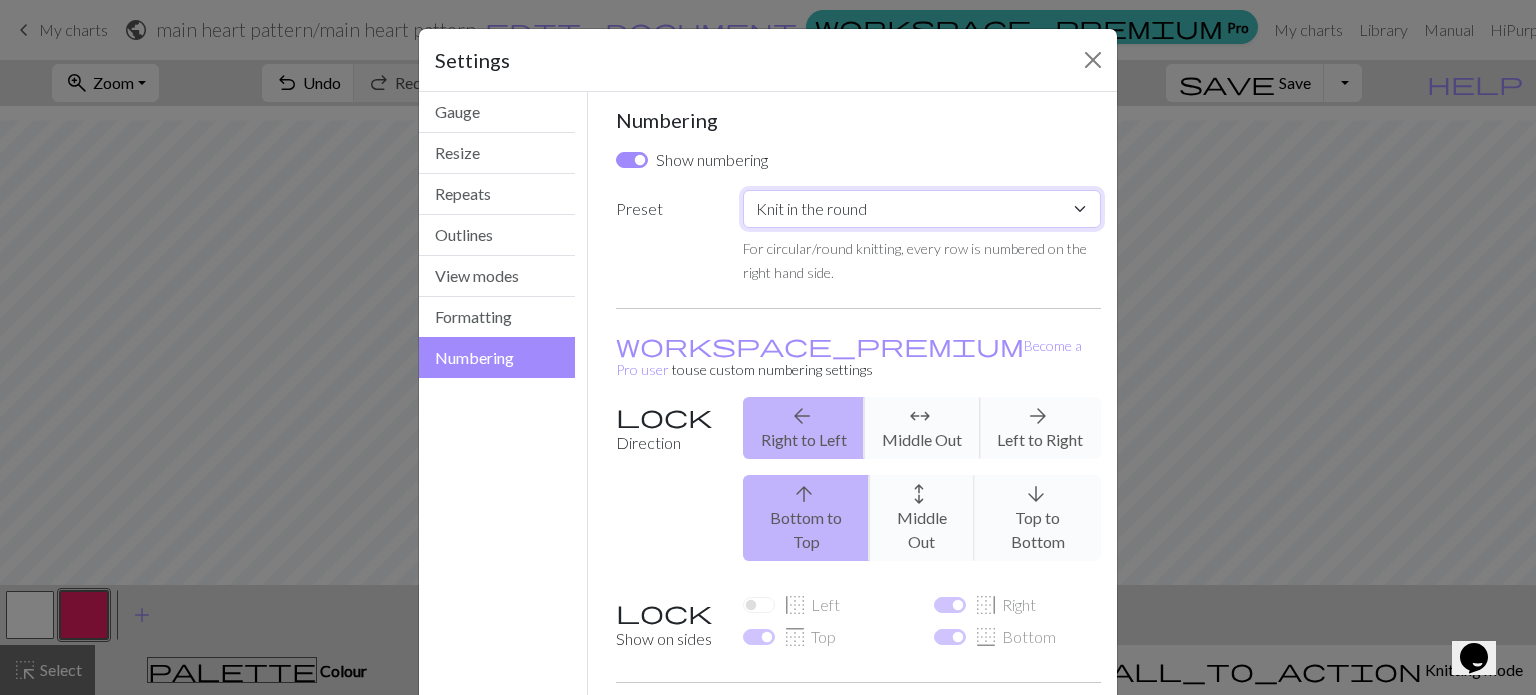 click on "Custom Knit flat Knit in the round Lace knitting Cross stitch" at bounding box center (922, 209) 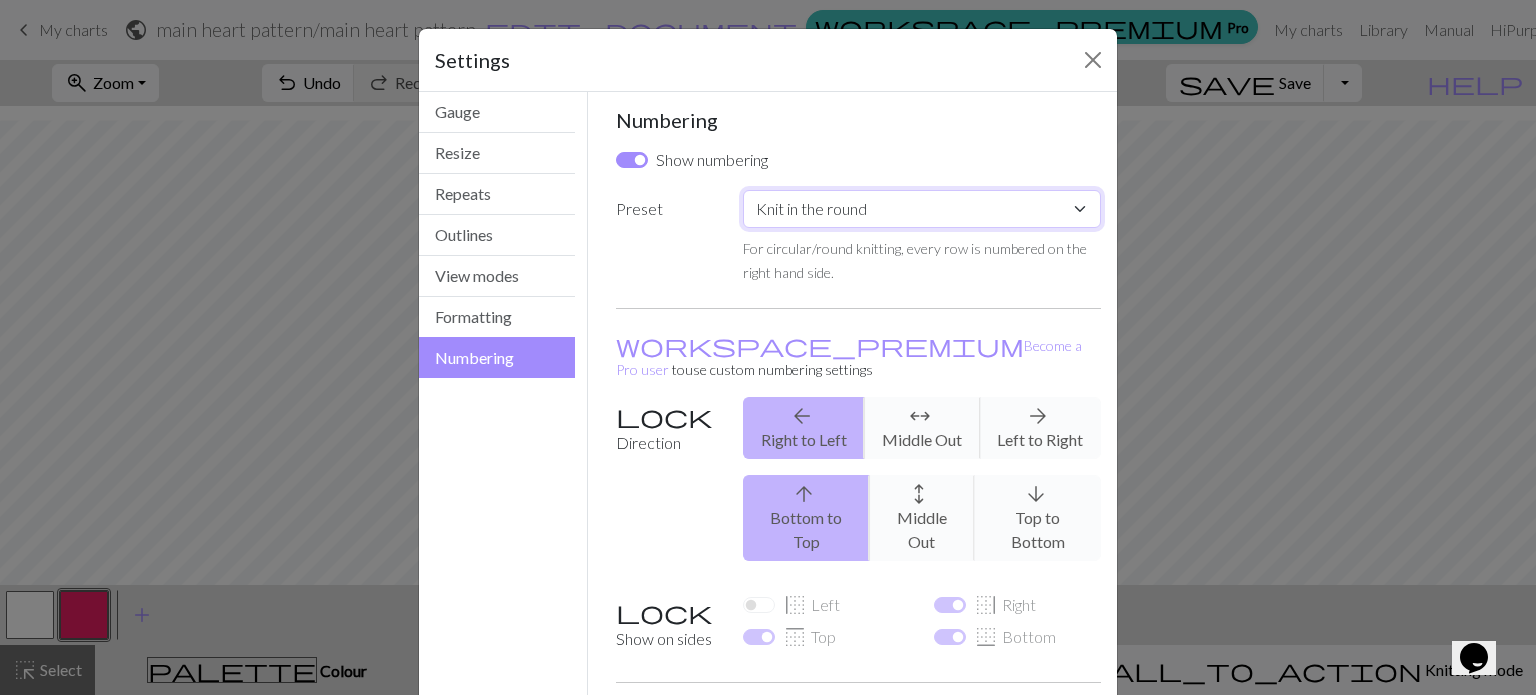 select on "flat" 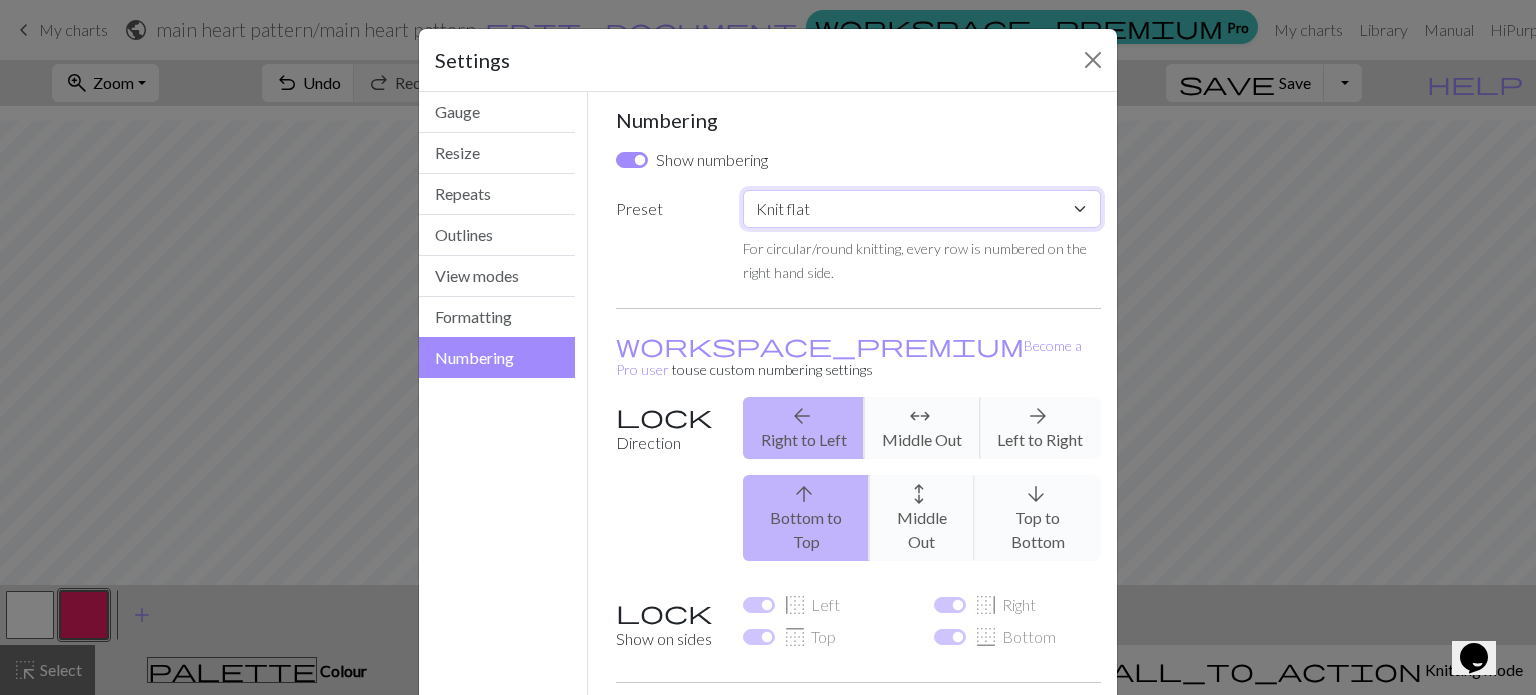 click on "Custom Knit flat Knit in the round Lace knitting Cross stitch" at bounding box center [922, 209] 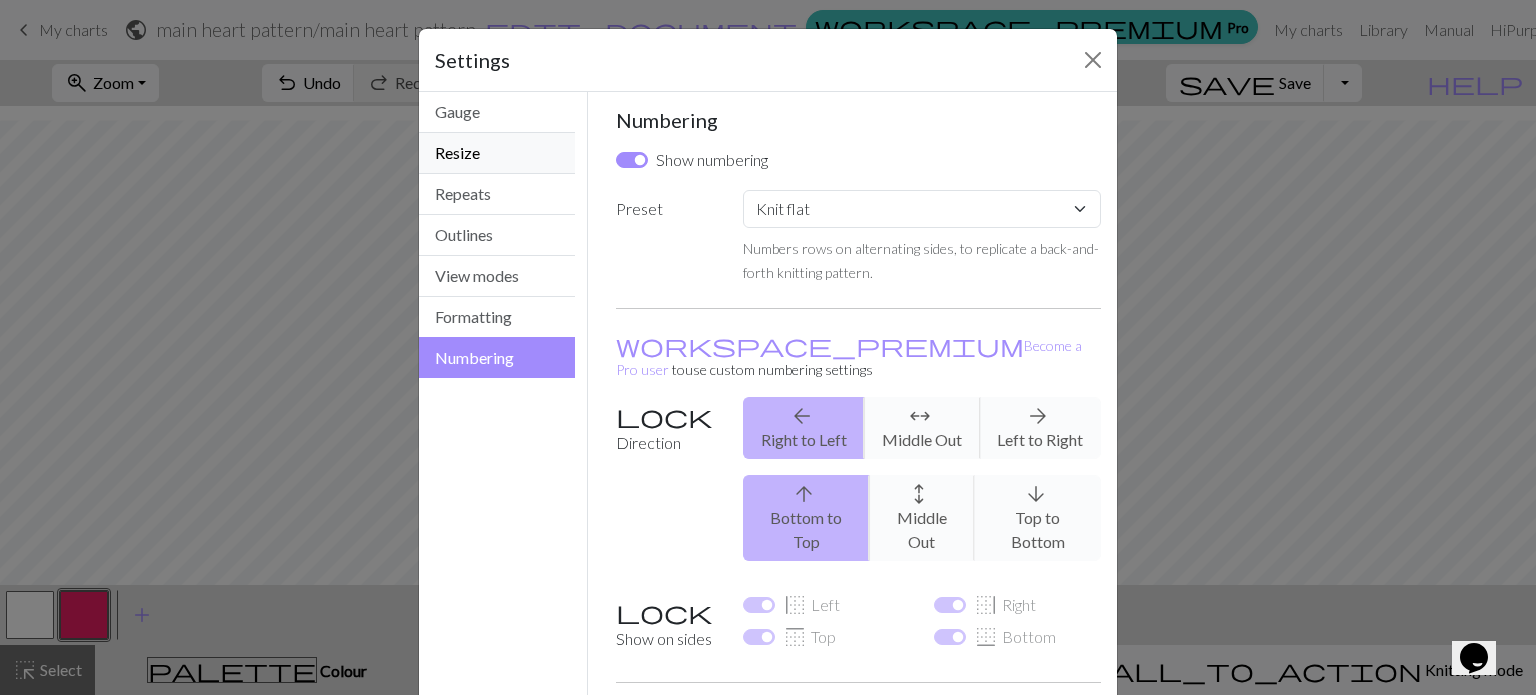 click on "Resize" at bounding box center (497, 153) 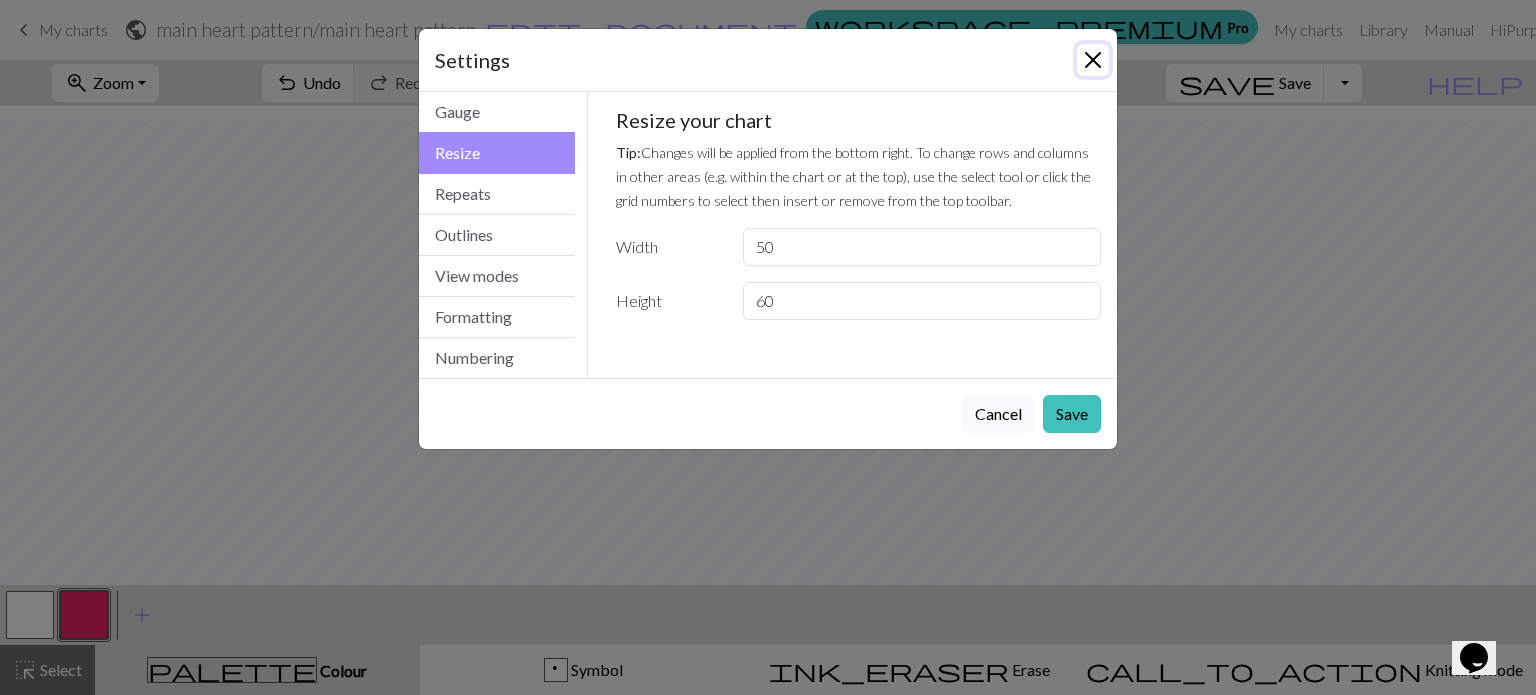 click at bounding box center (1093, 60) 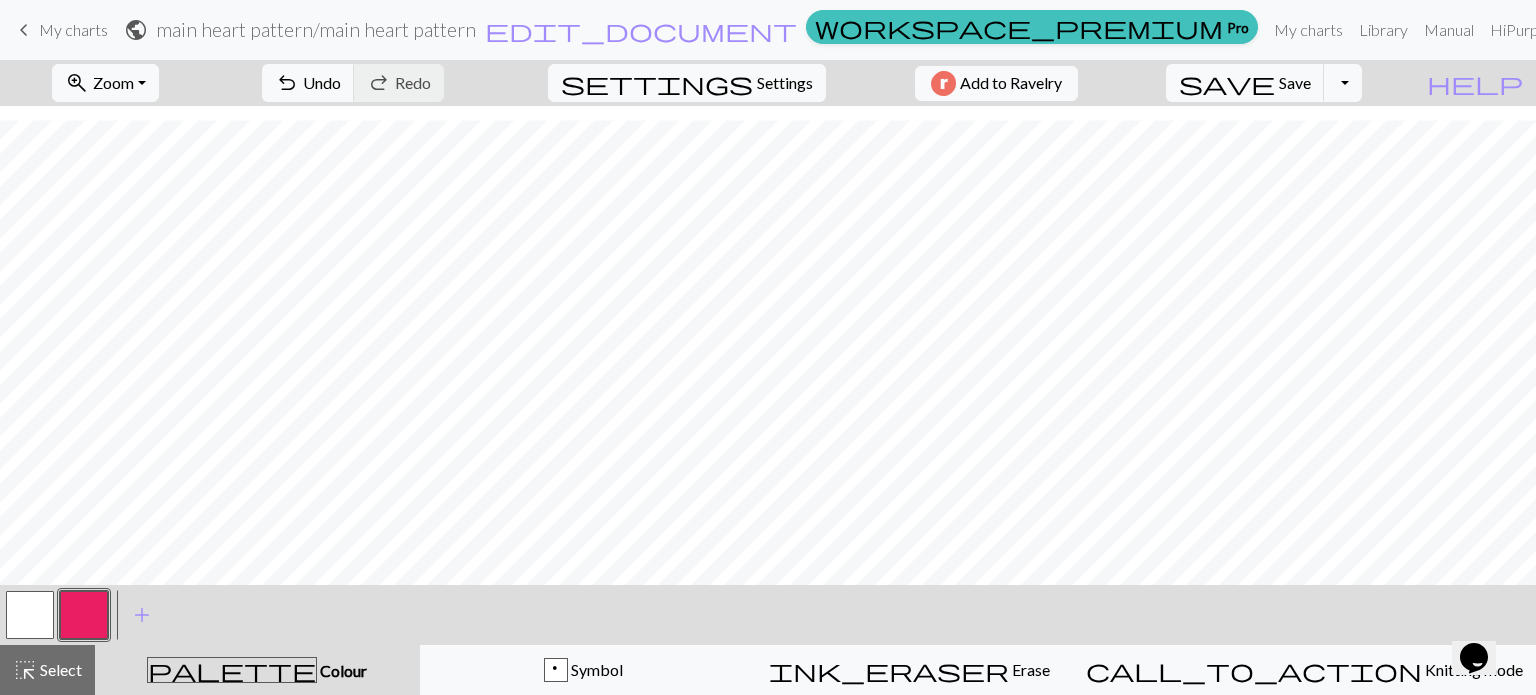 click at bounding box center [30, 615] 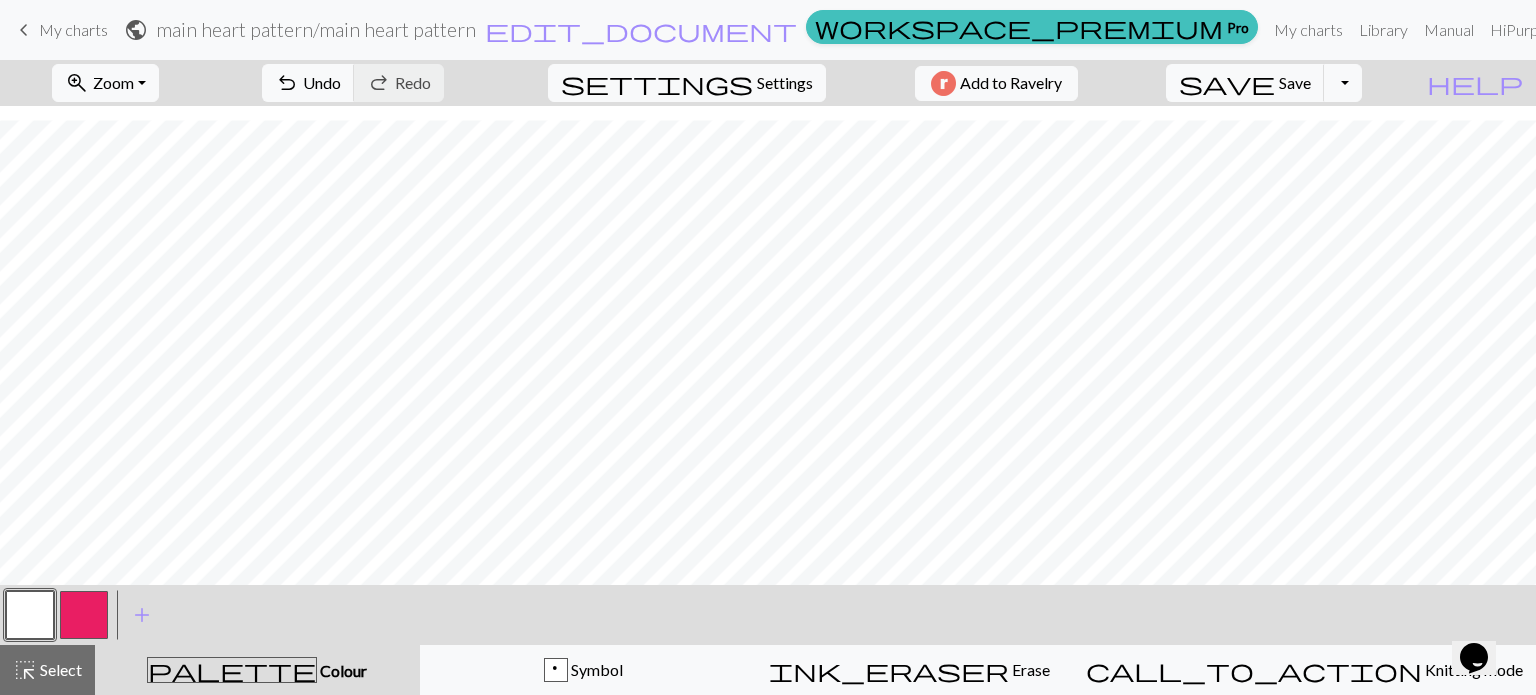 click at bounding box center [84, 615] 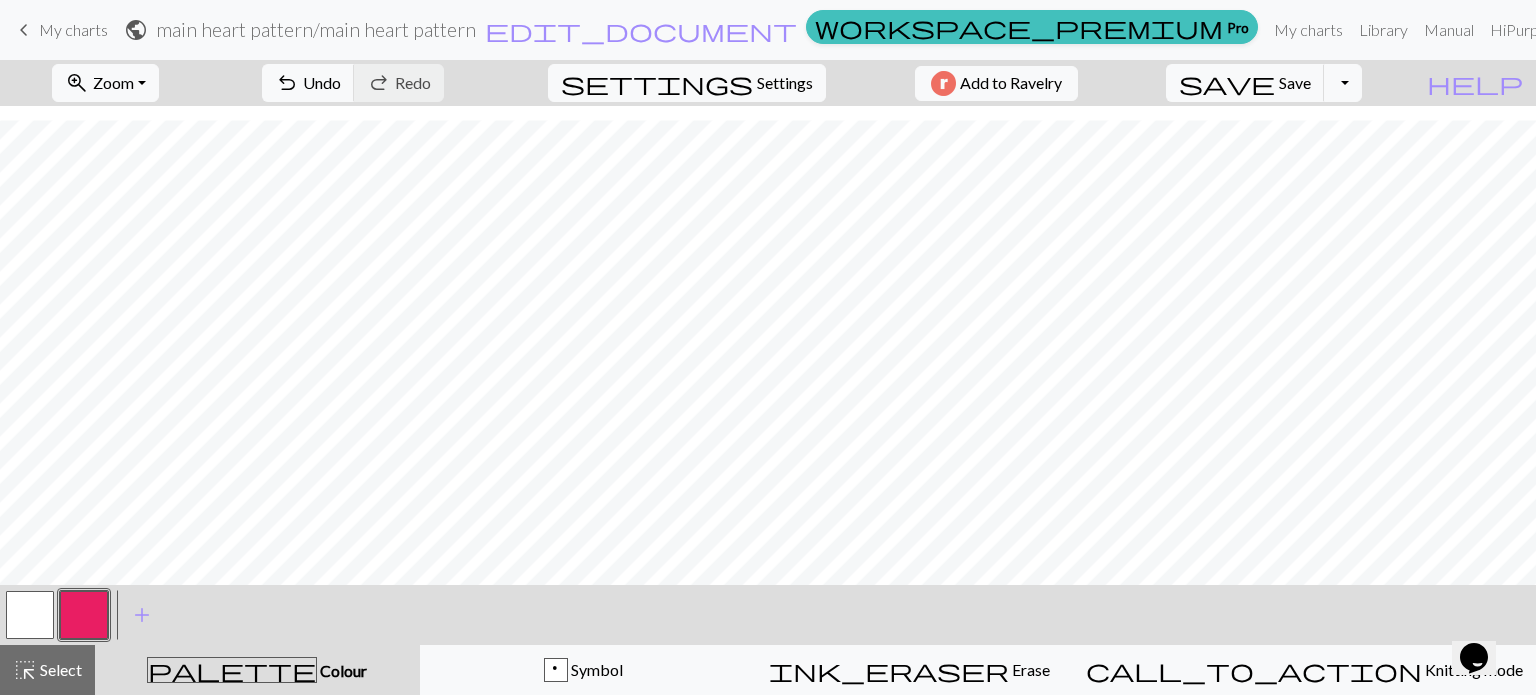 click at bounding box center [30, 615] 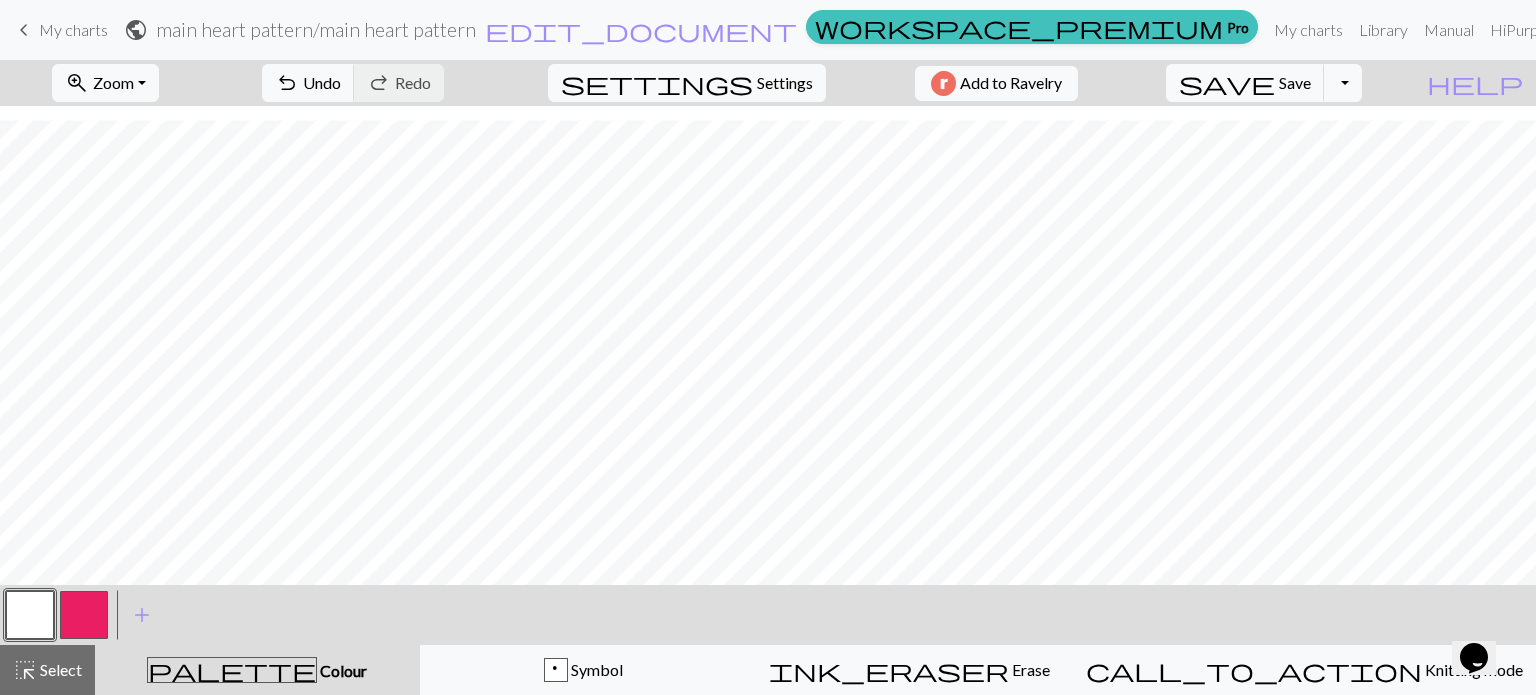 click at bounding box center (84, 615) 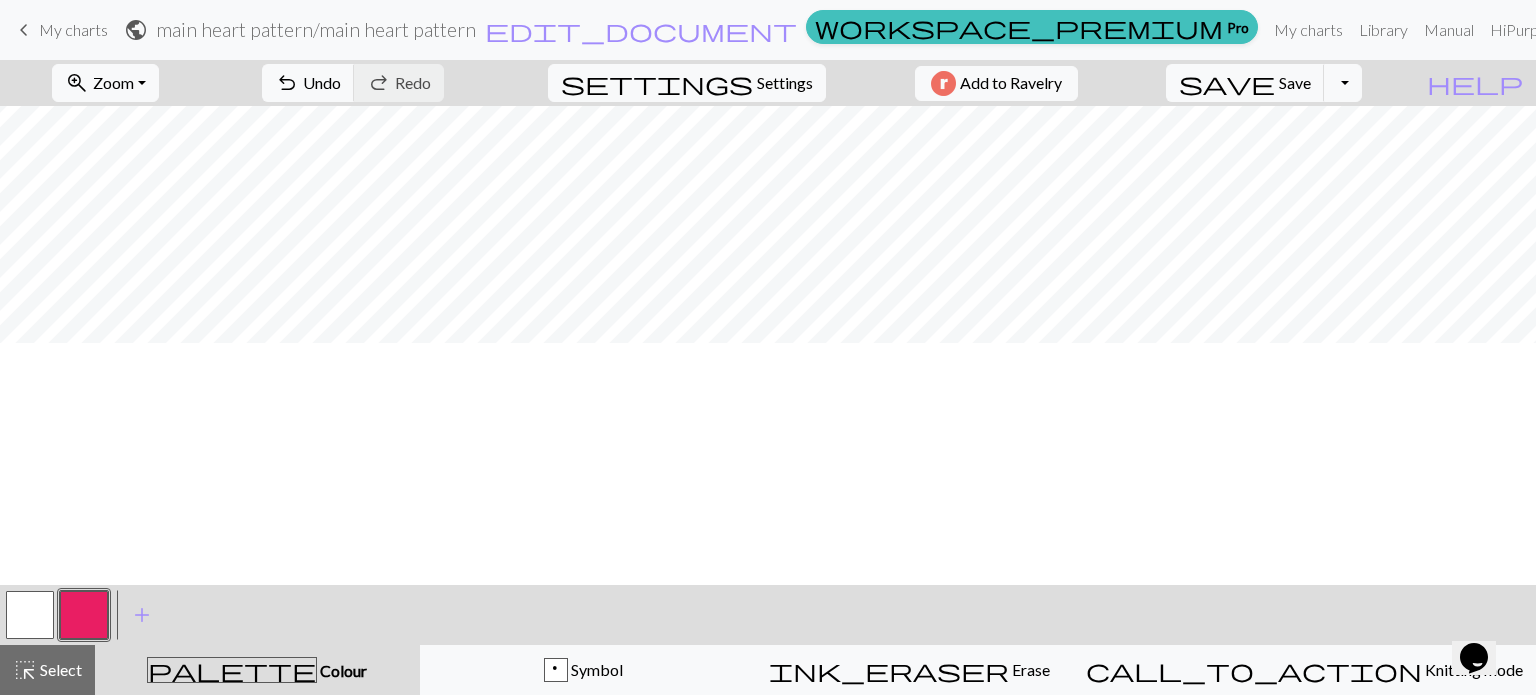 scroll, scrollTop: 568, scrollLeft: 0, axis: vertical 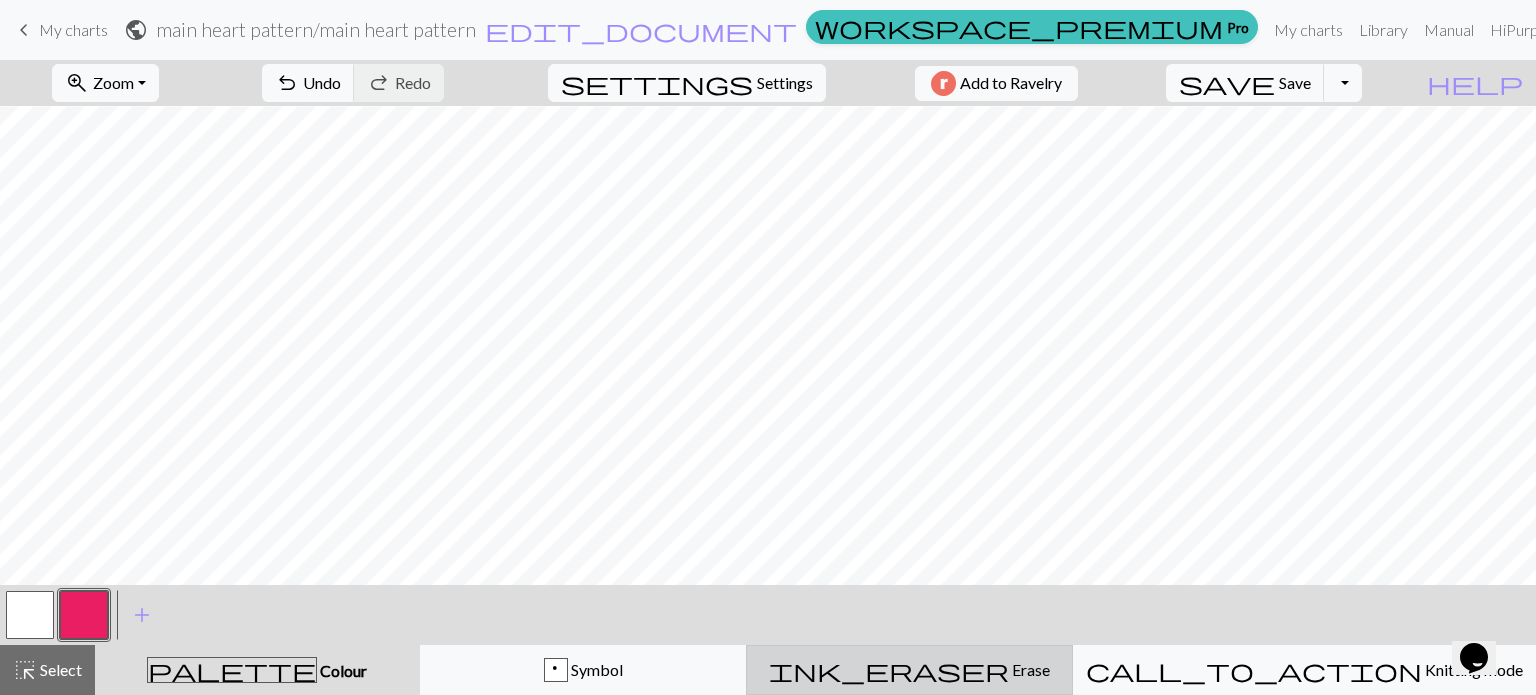 click on "ink_eraser   Erase   Erase" at bounding box center [909, 670] 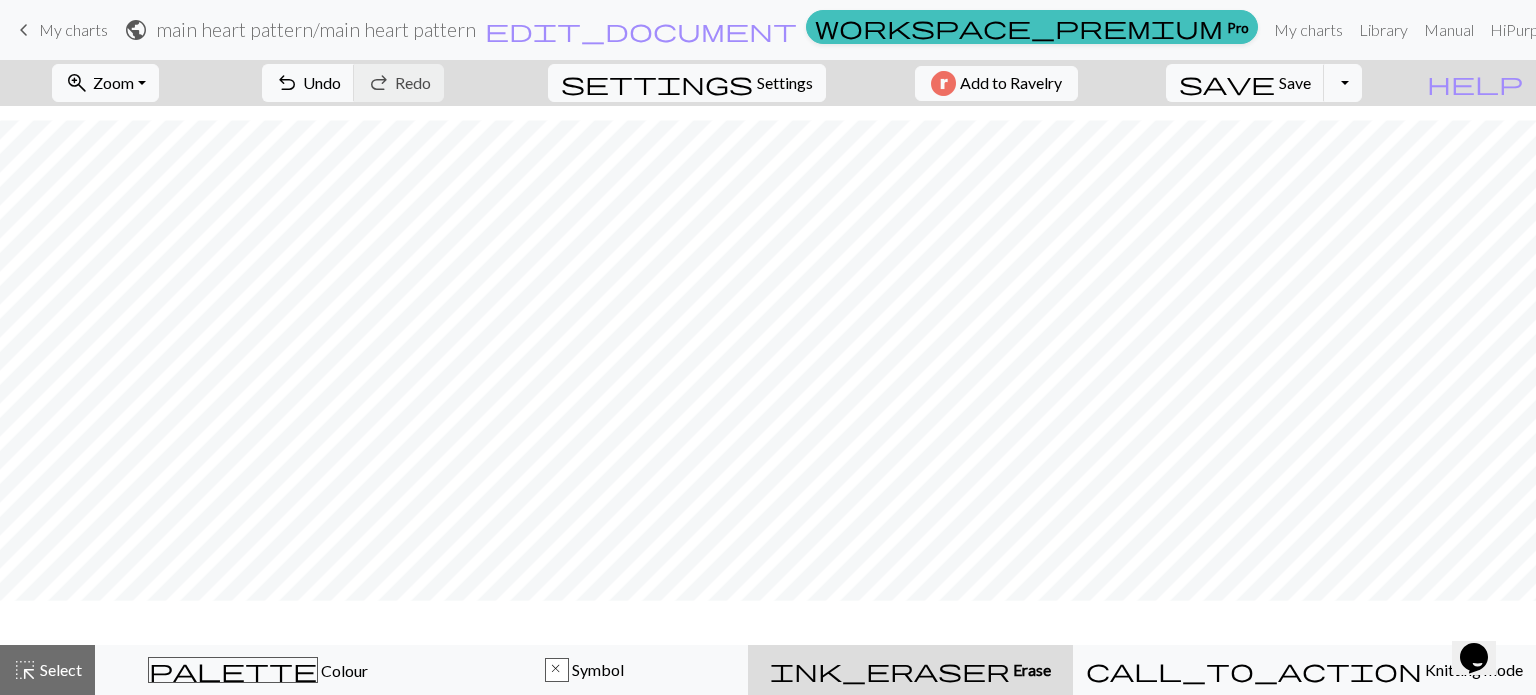 scroll, scrollTop: 765, scrollLeft: 0, axis: vertical 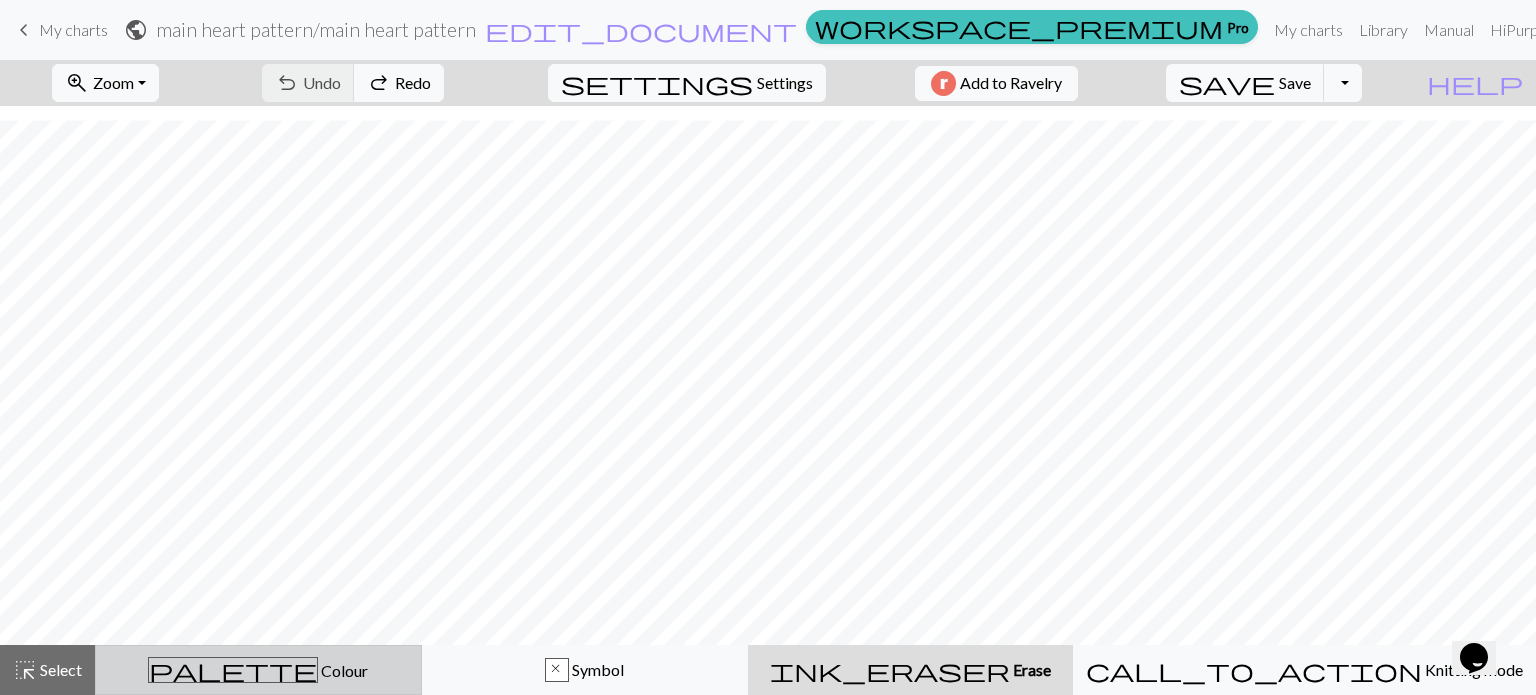 click on "Colour" at bounding box center (343, 670) 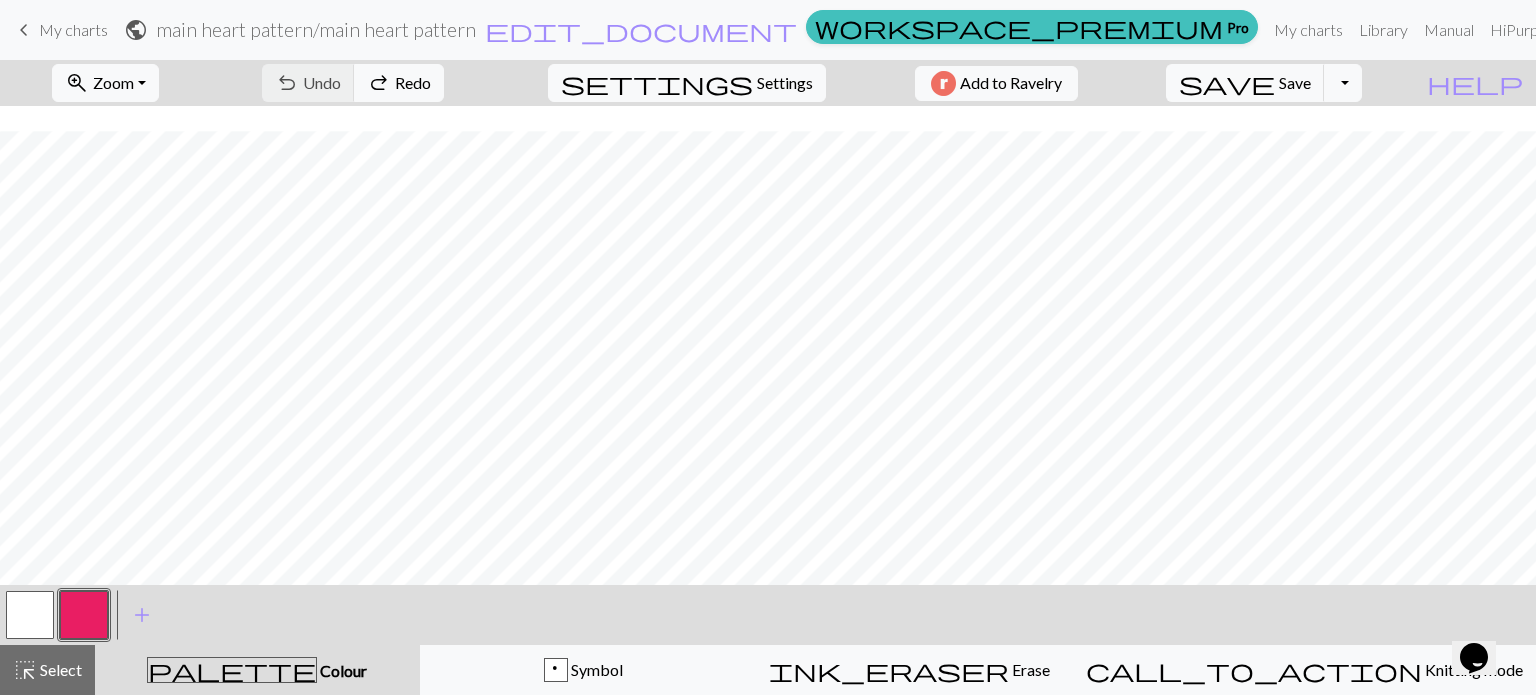 scroll, scrollTop: 825, scrollLeft: 0, axis: vertical 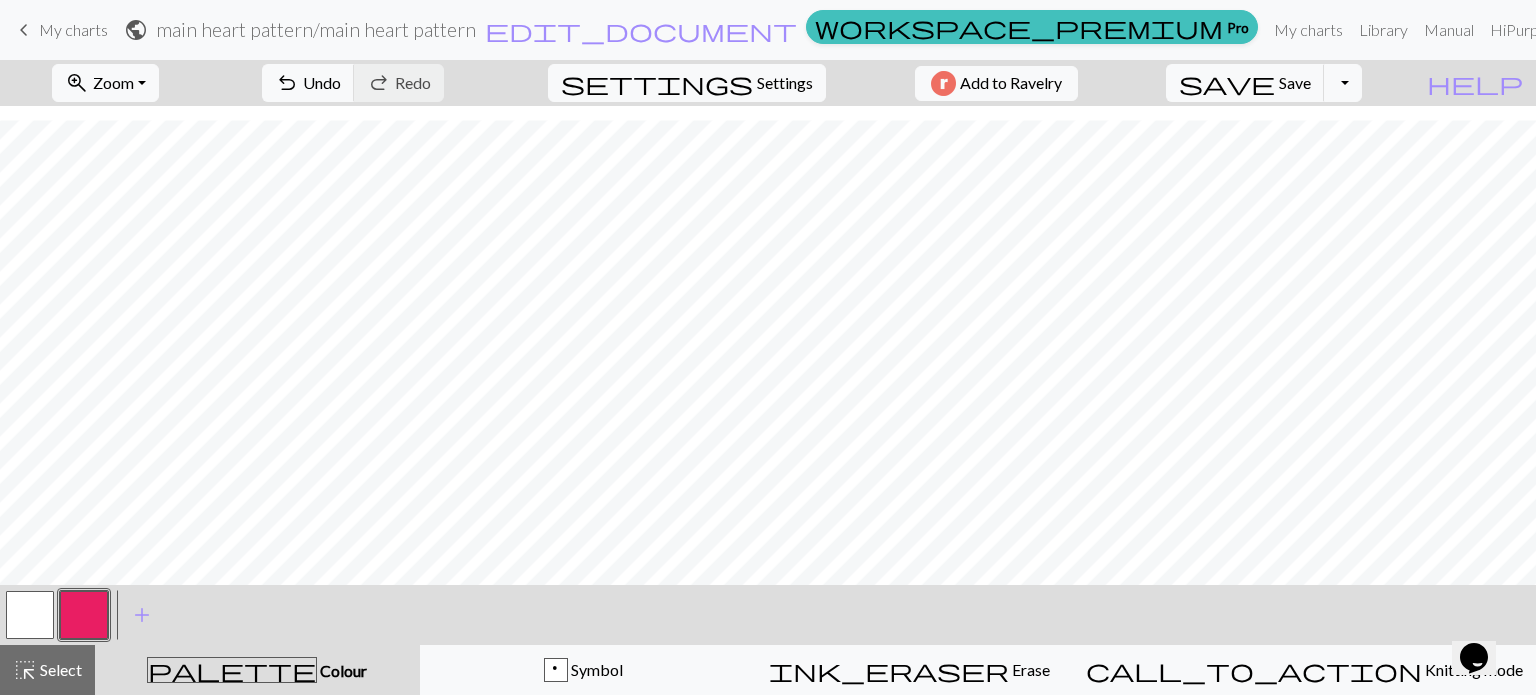 click at bounding box center [30, 615] 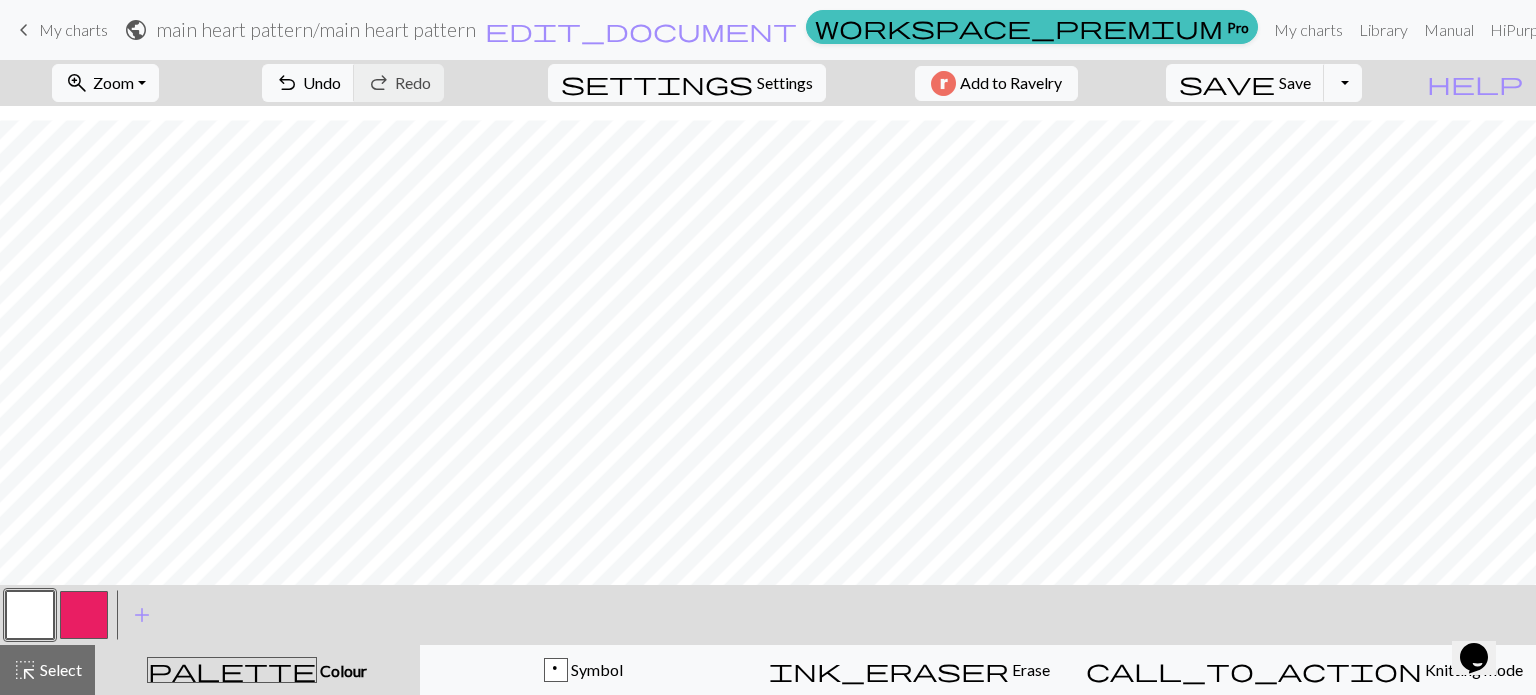 click at bounding box center [84, 615] 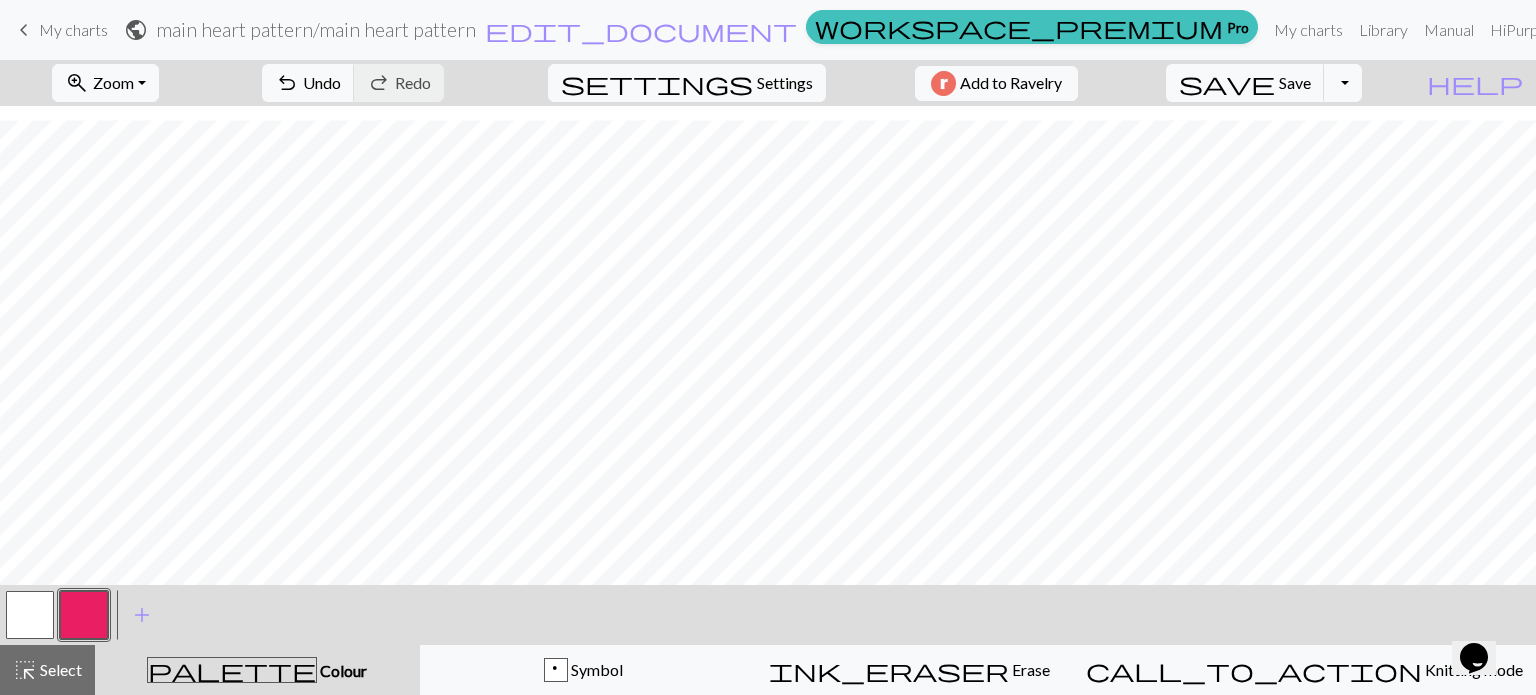 click at bounding box center (30, 615) 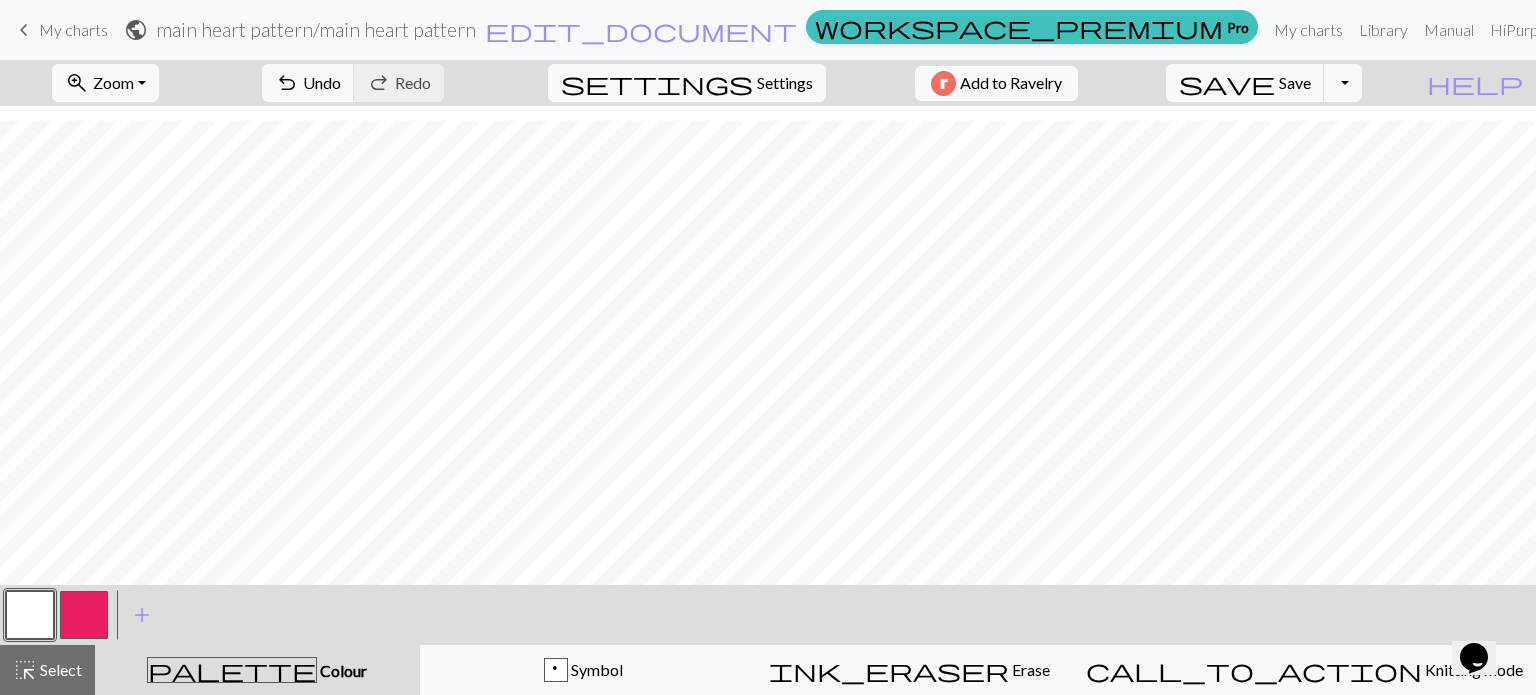 click at bounding box center [84, 615] 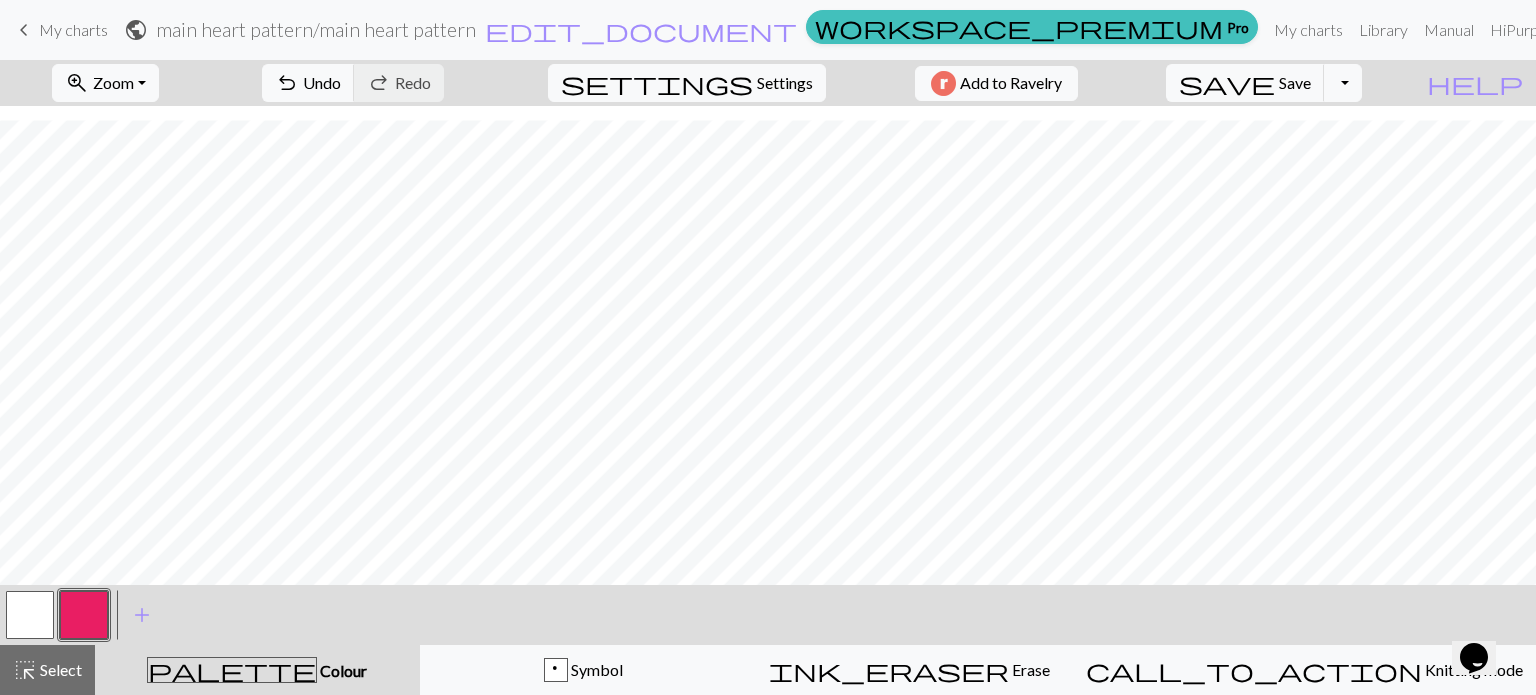 click at bounding box center (30, 615) 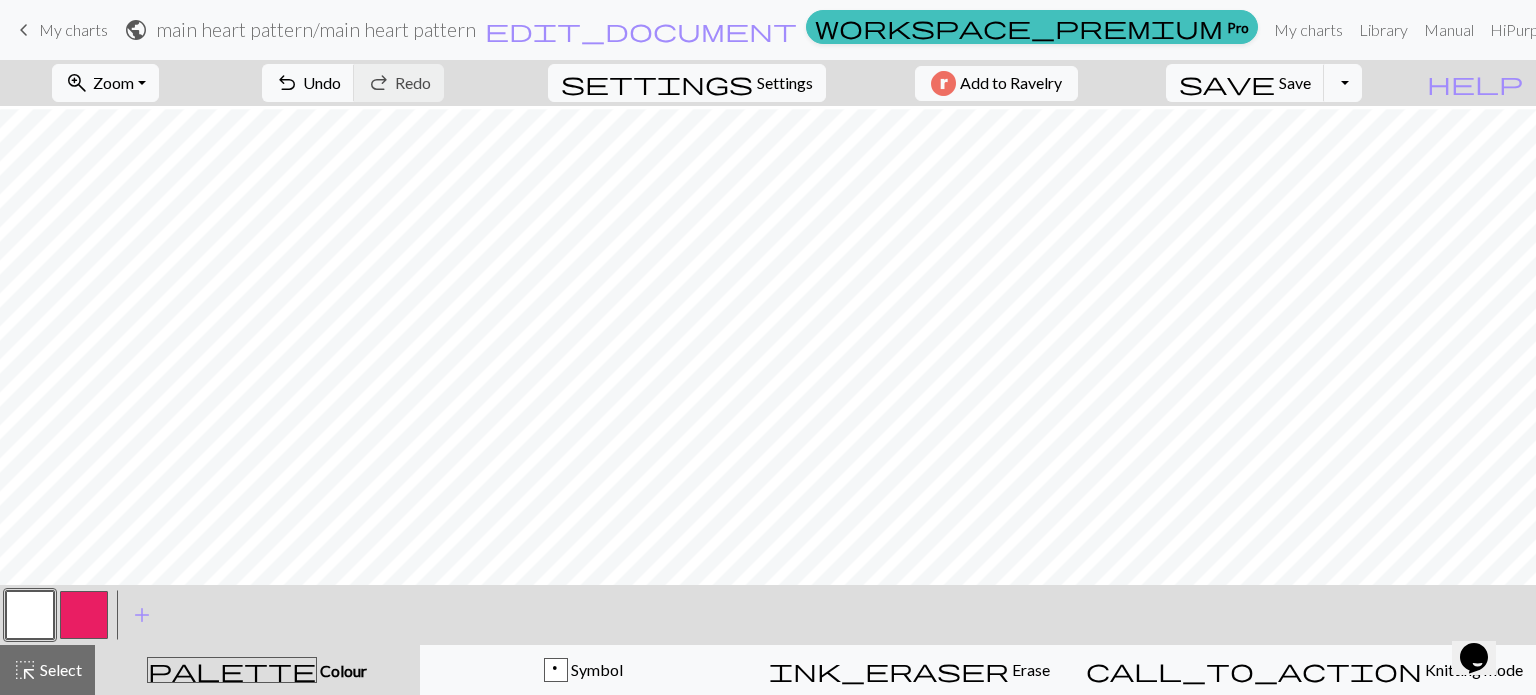scroll, scrollTop: 812, scrollLeft: 0, axis: vertical 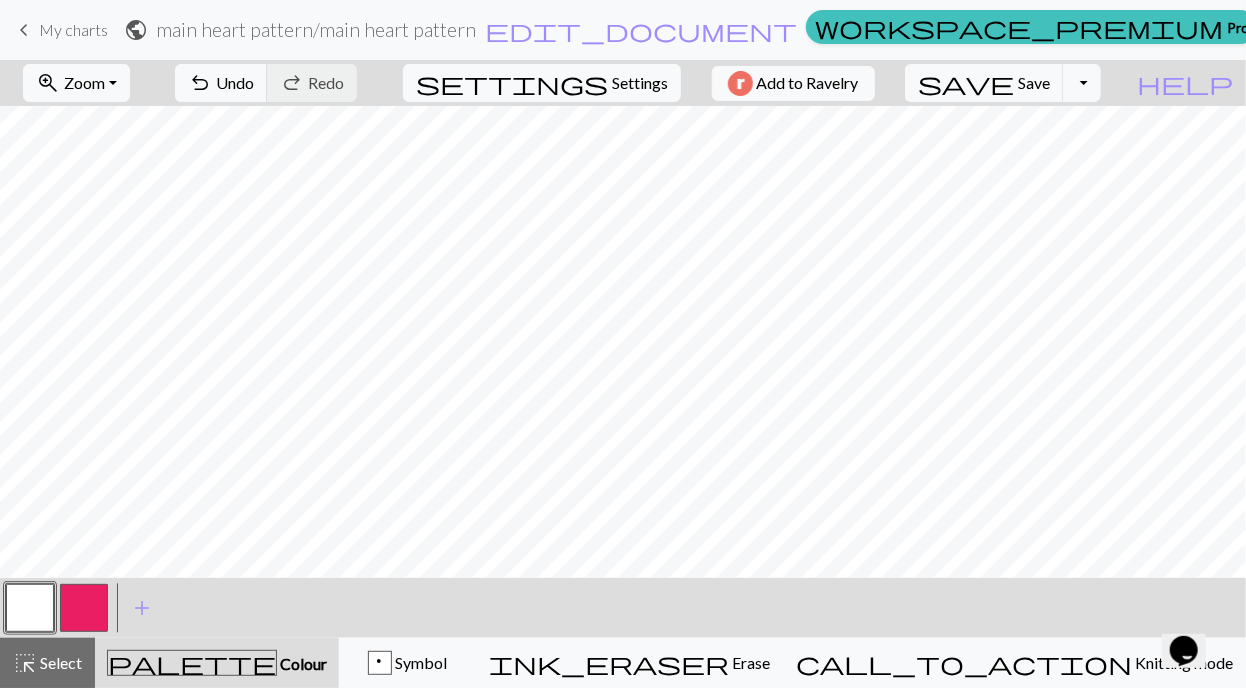 click on "< > add Add a  colour" at bounding box center (623, 608) 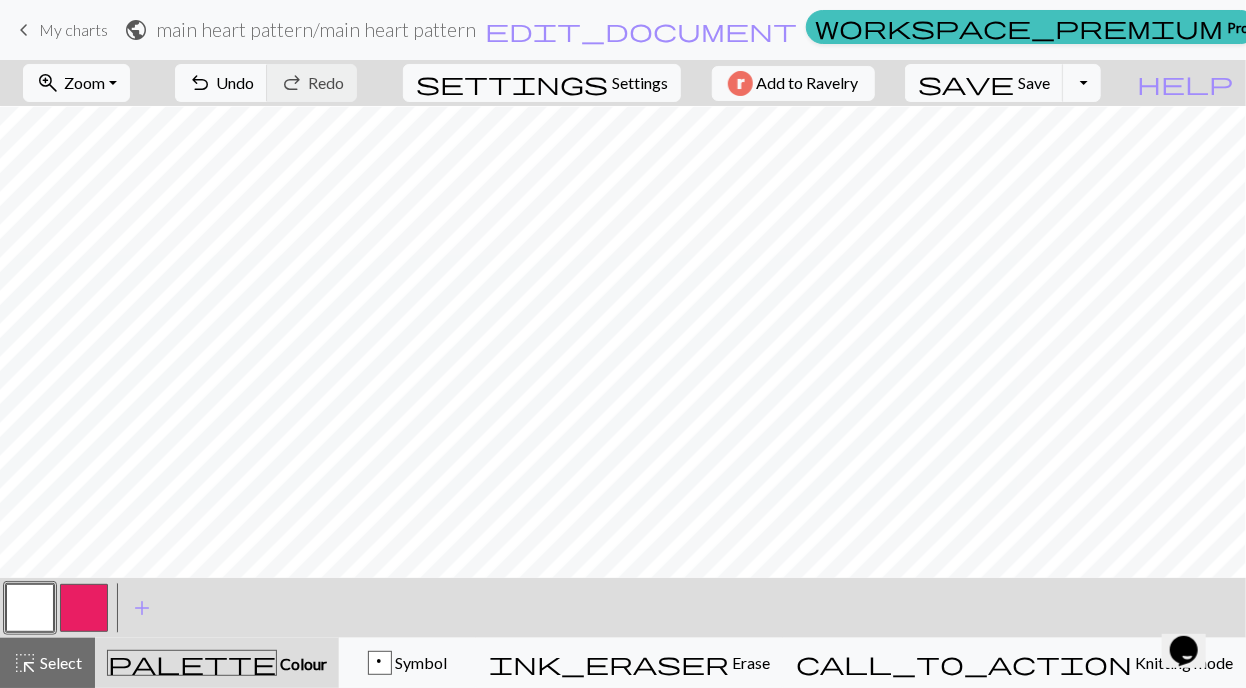 scroll, scrollTop: 602, scrollLeft: 0, axis: vertical 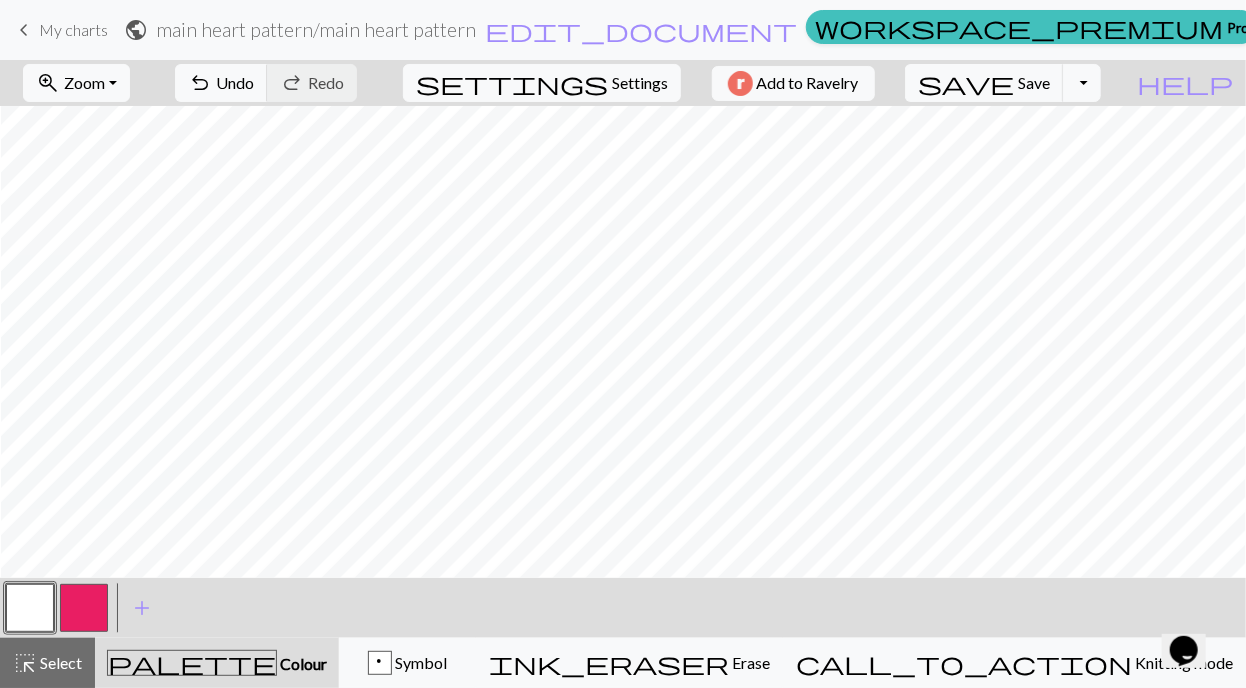 click on "Colour" at bounding box center (302, 663) 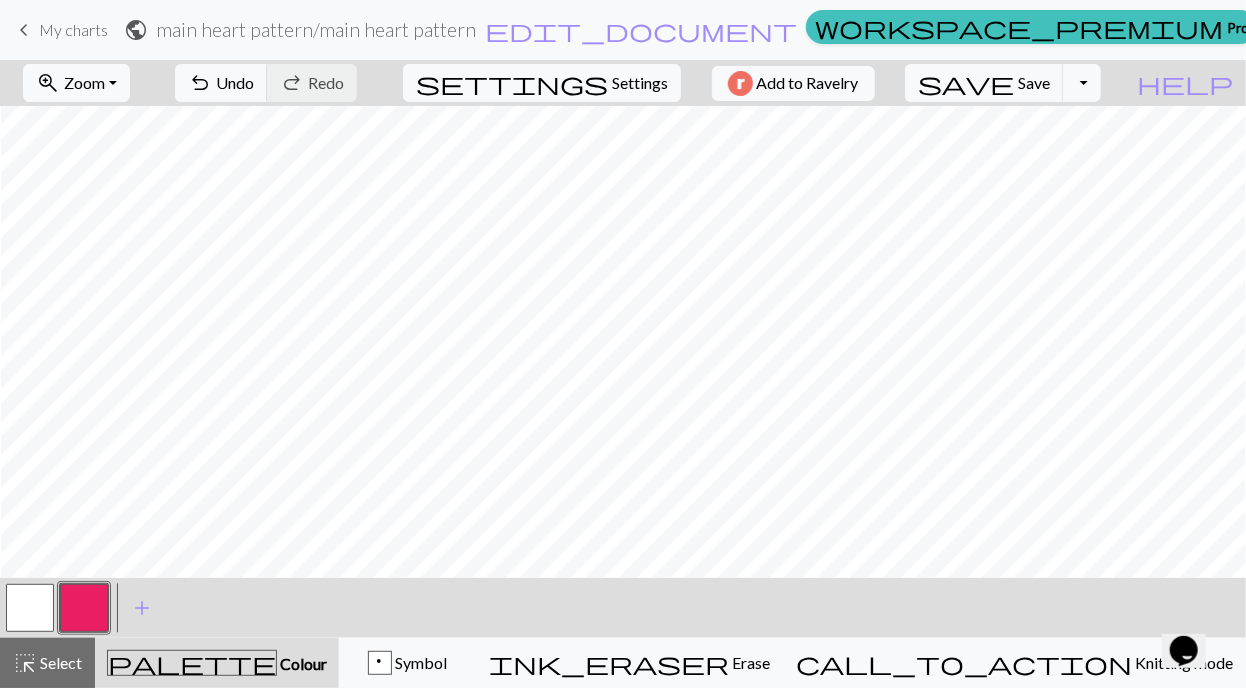 click at bounding box center [30, 608] 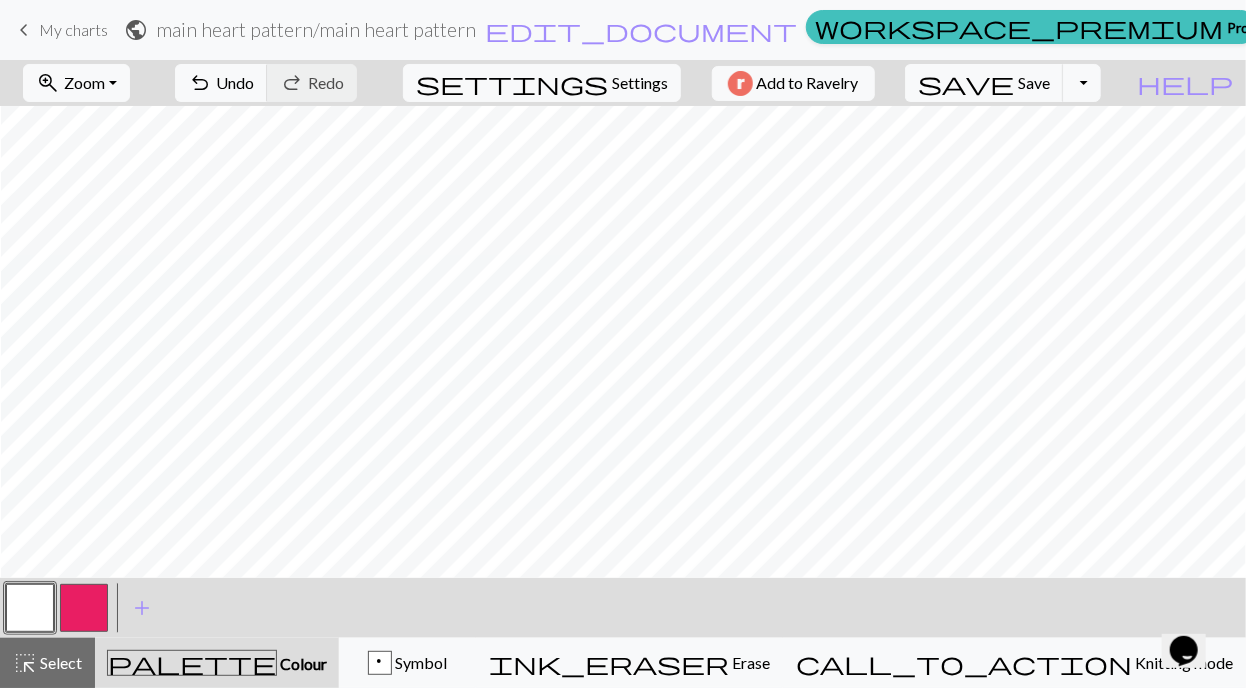 click at bounding box center (84, 608) 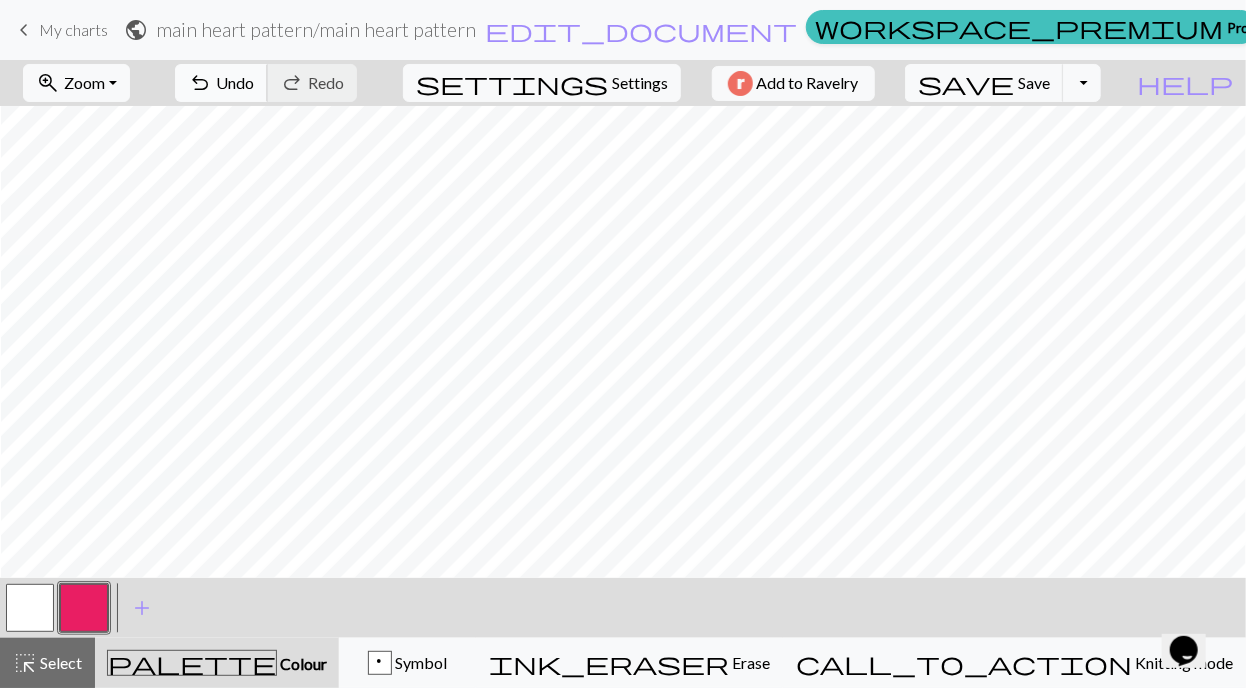 click on "Undo" at bounding box center (235, 82) 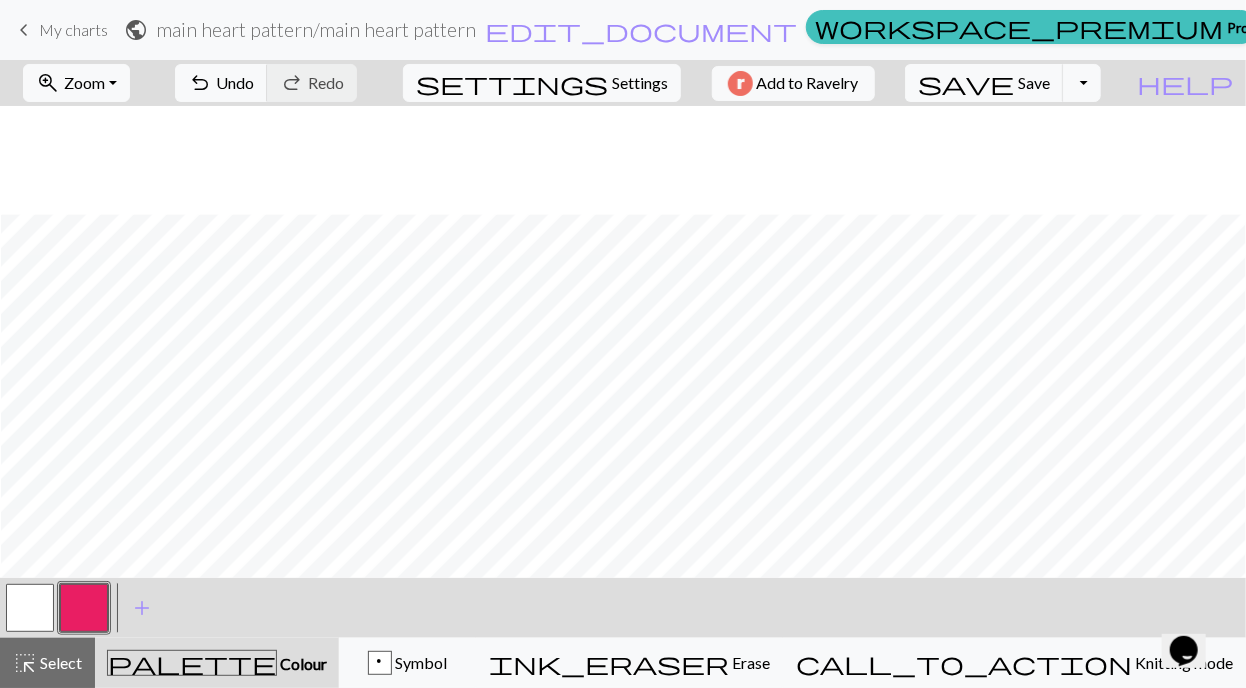 scroll, scrollTop: 476, scrollLeft: 192, axis: both 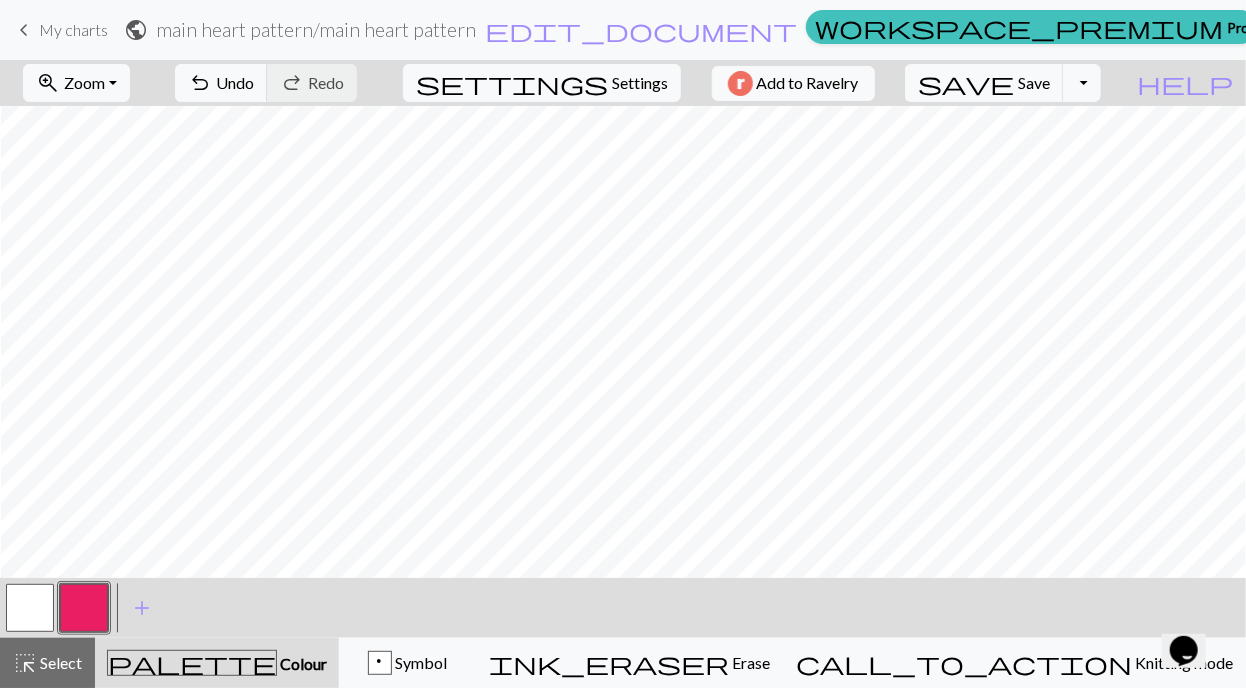 click at bounding box center (30, 608) 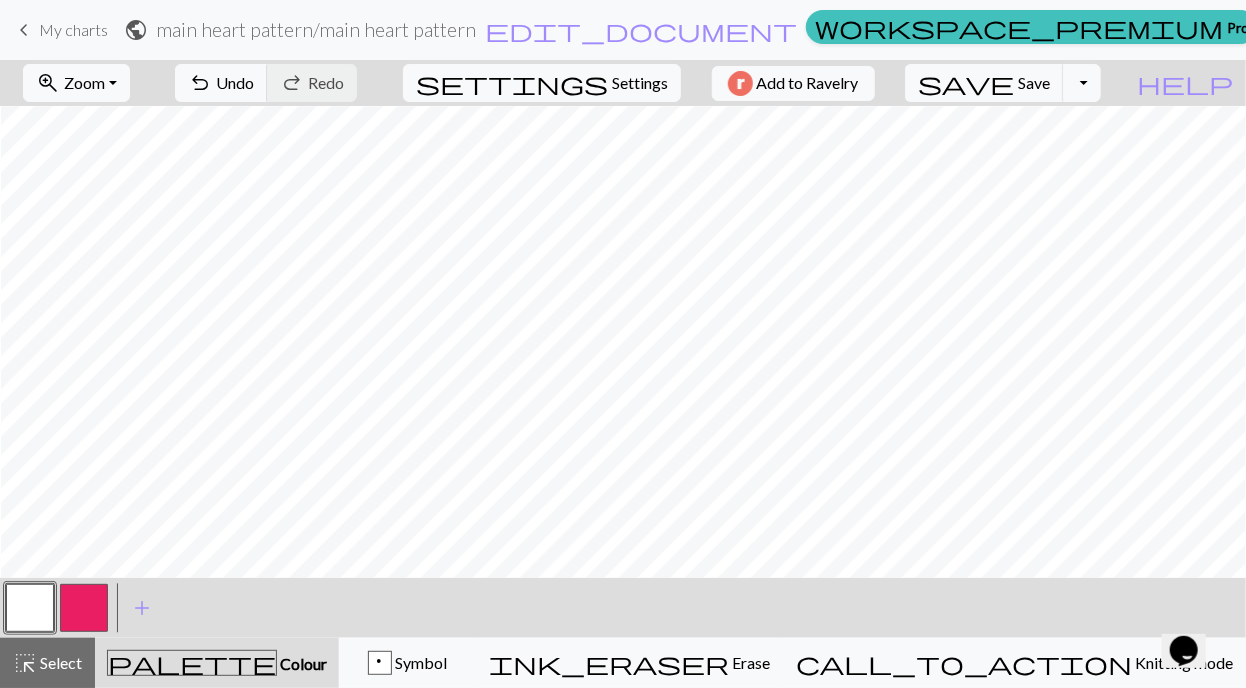 click at bounding box center [84, 608] 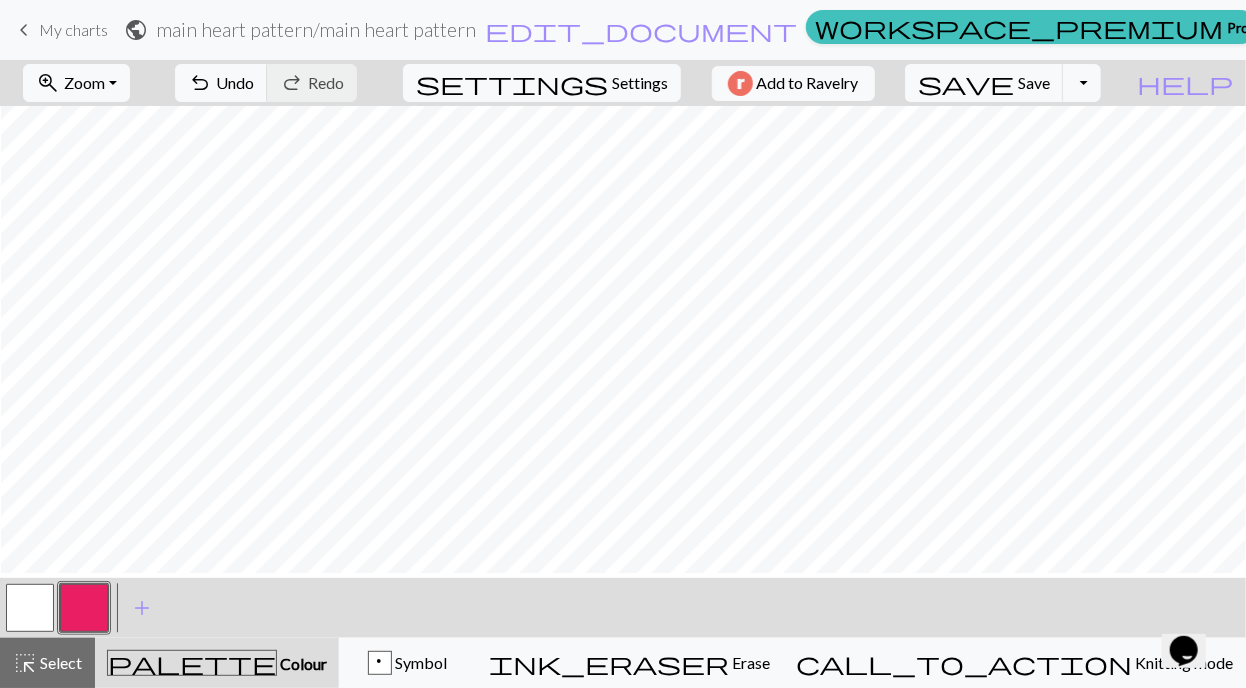 scroll, scrollTop: 475, scrollLeft: 192, axis: both 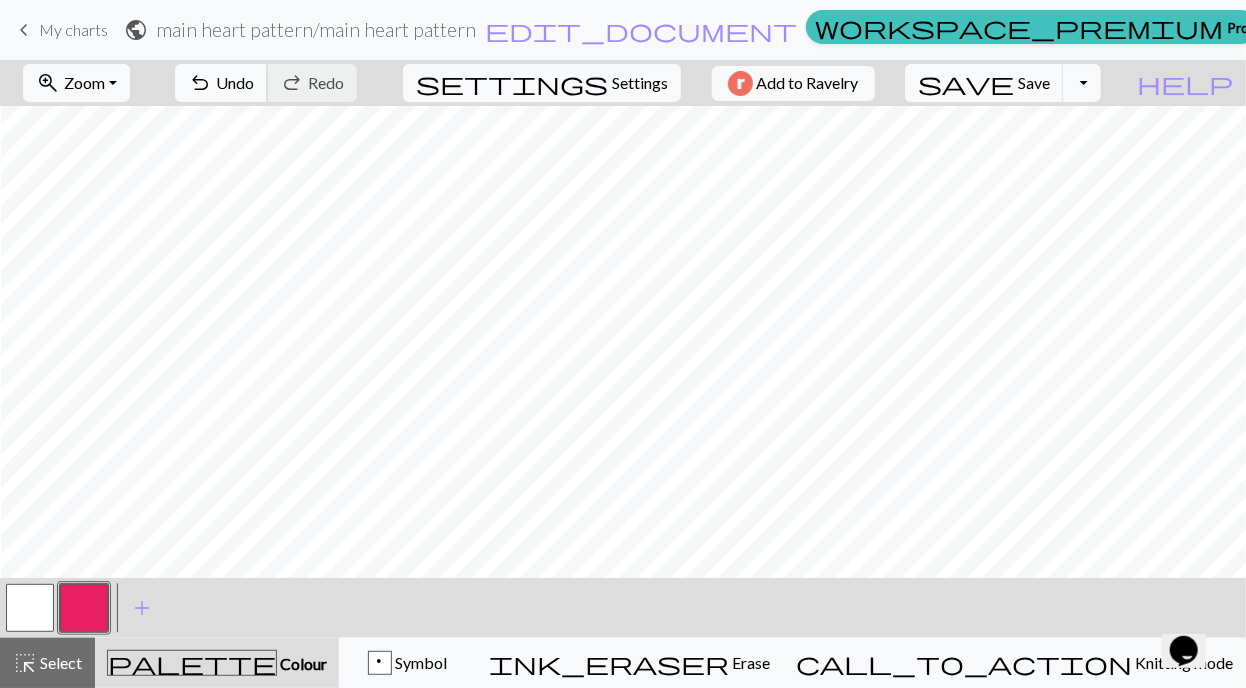 click on "Undo" at bounding box center [235, 82] 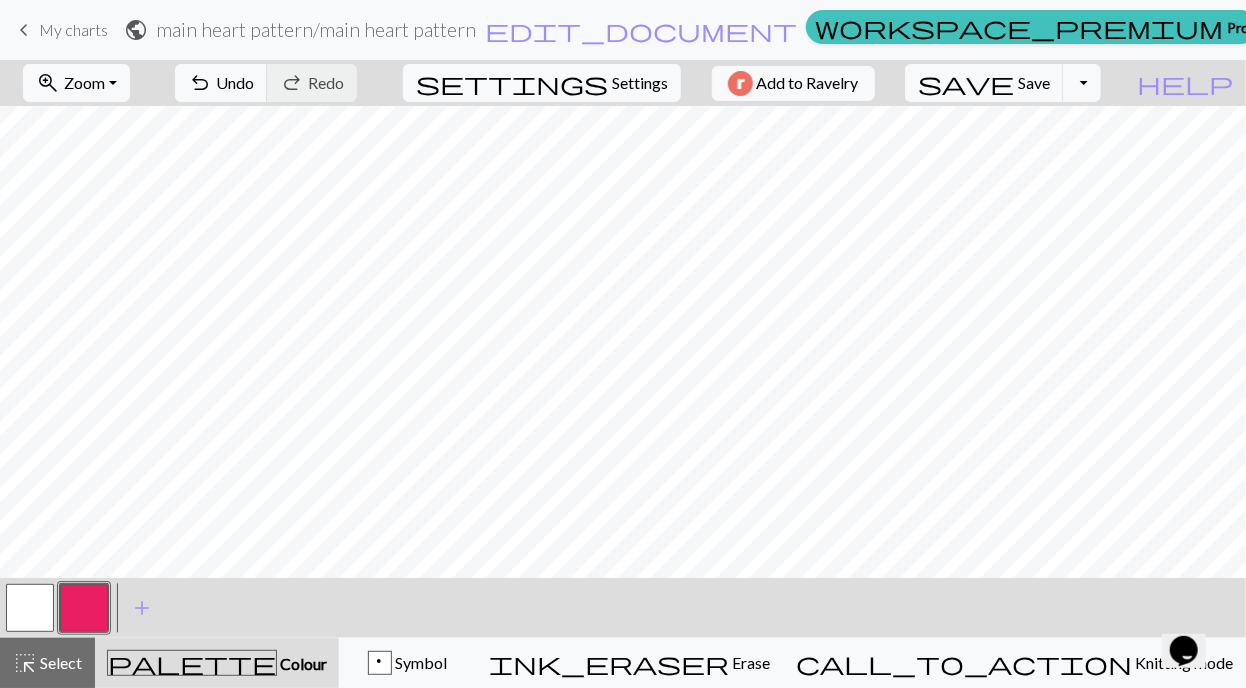 scroll, scrollTop: 475, scrollLeft: 0, axis: vertical 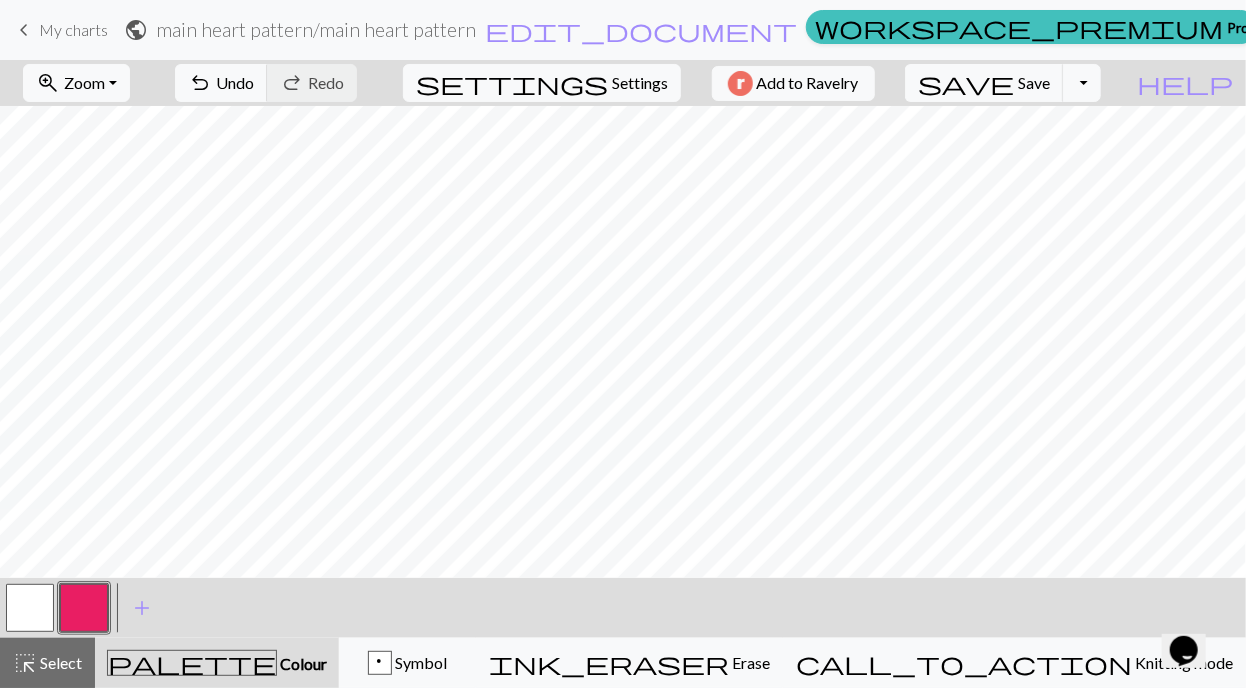 click at bounding box center (30, 608) 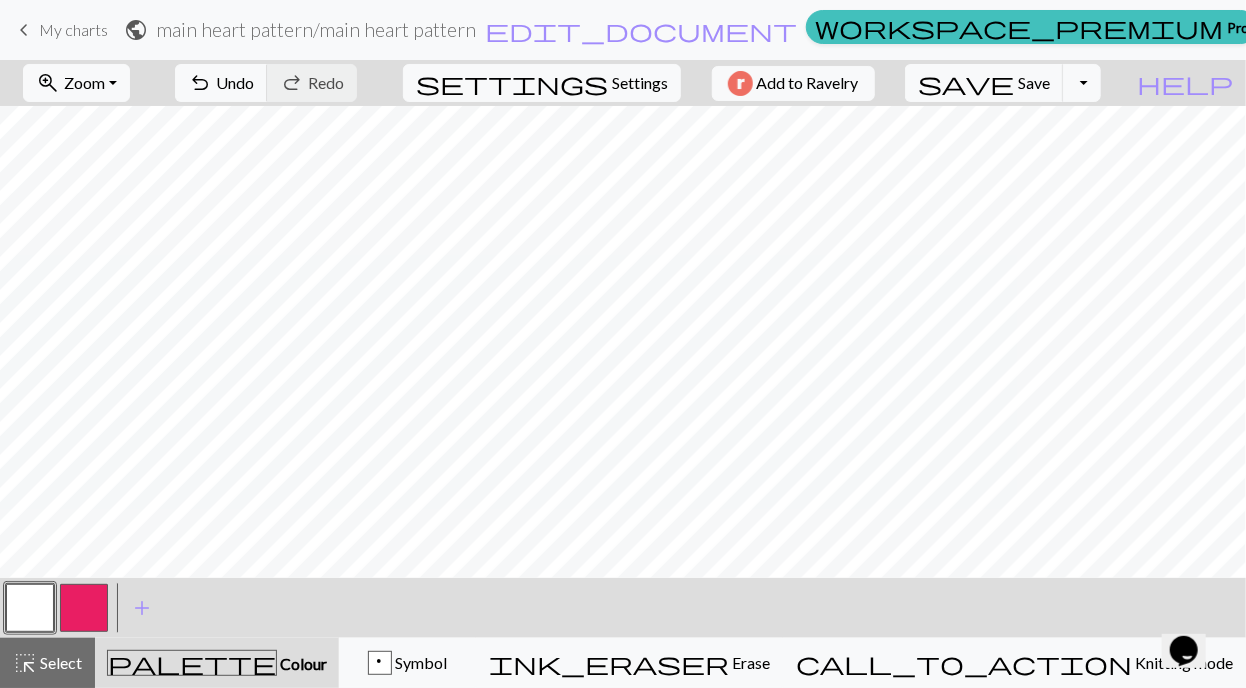 click at bounding box center (84, 608) 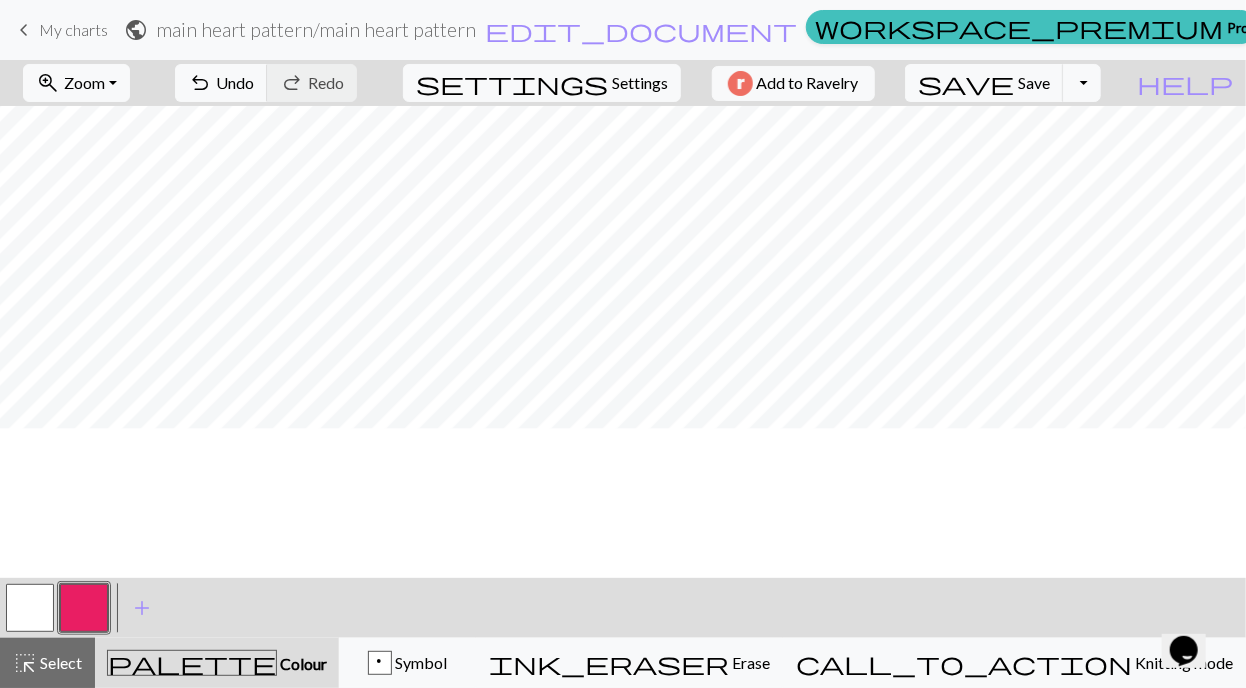scroll, scrollTop: 662, scrollLeft: 0, axis: vertical 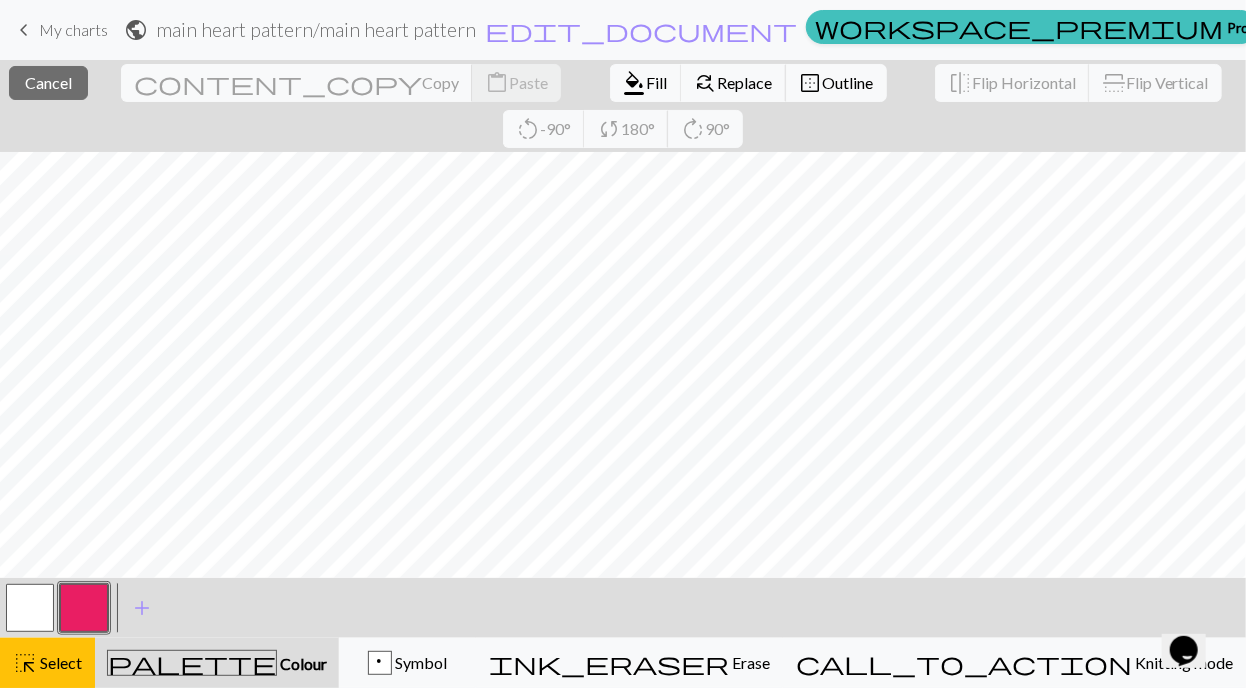 click at bounding box center (84, 608) 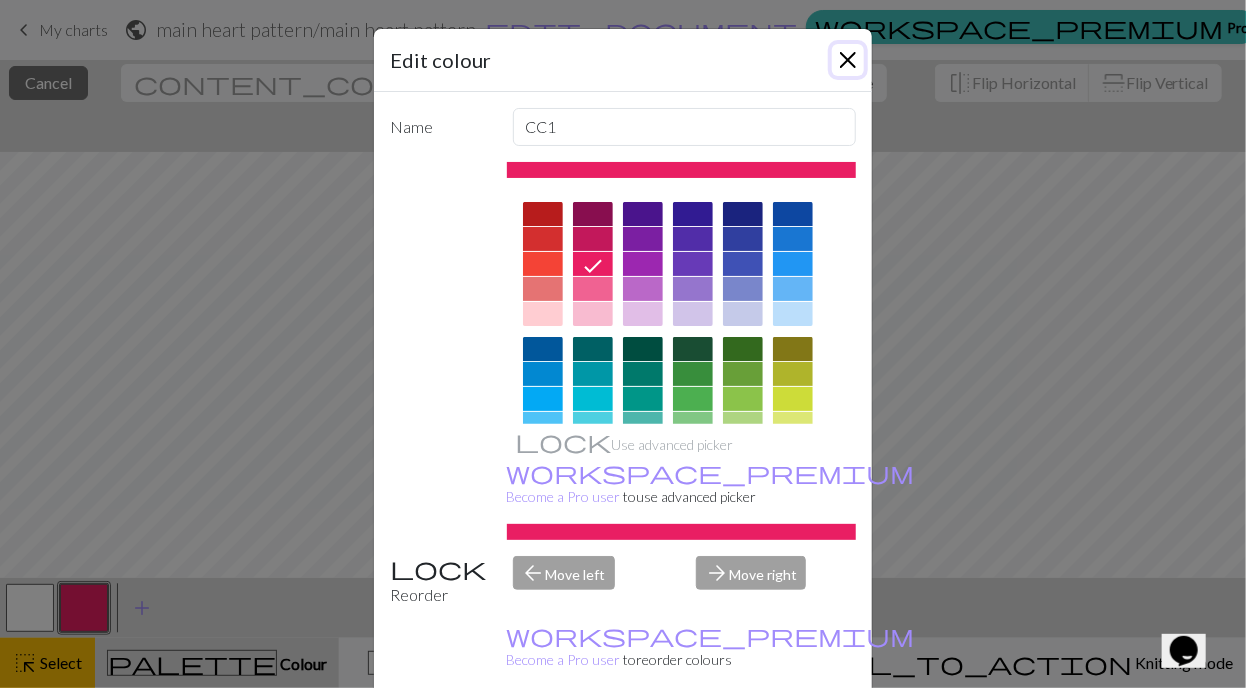 click at bounding box center (848, 60) 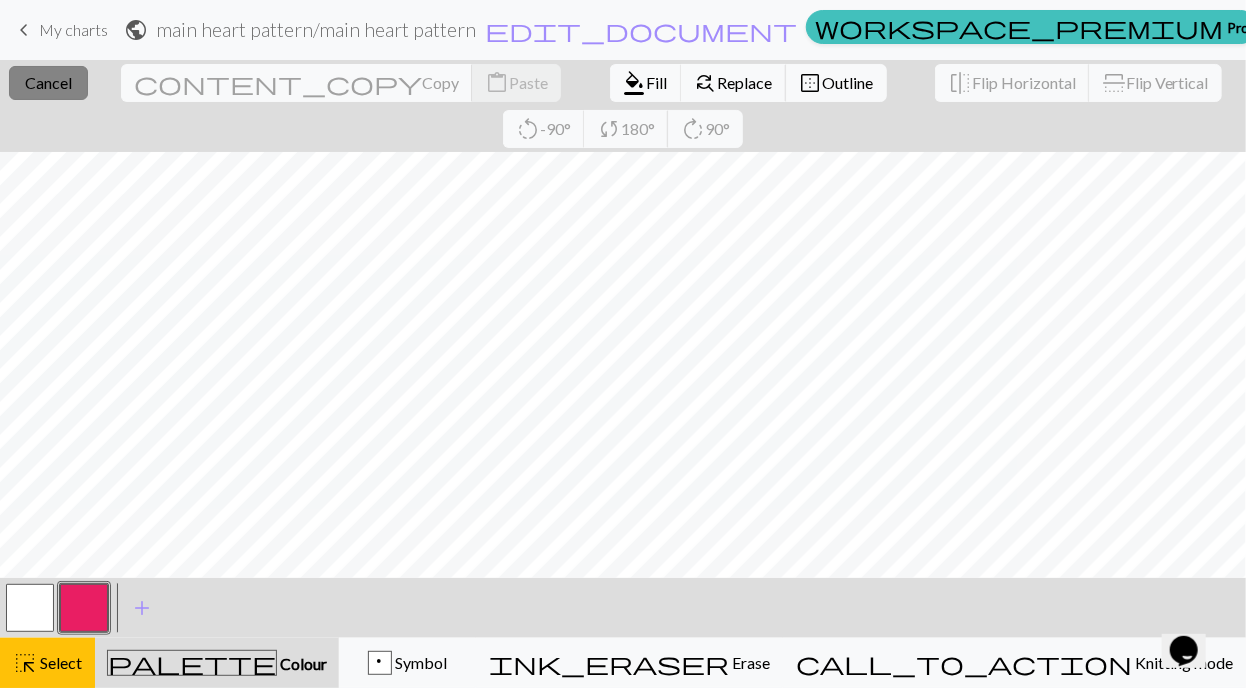 click on "Cancel" at bounding box center [48, 82] 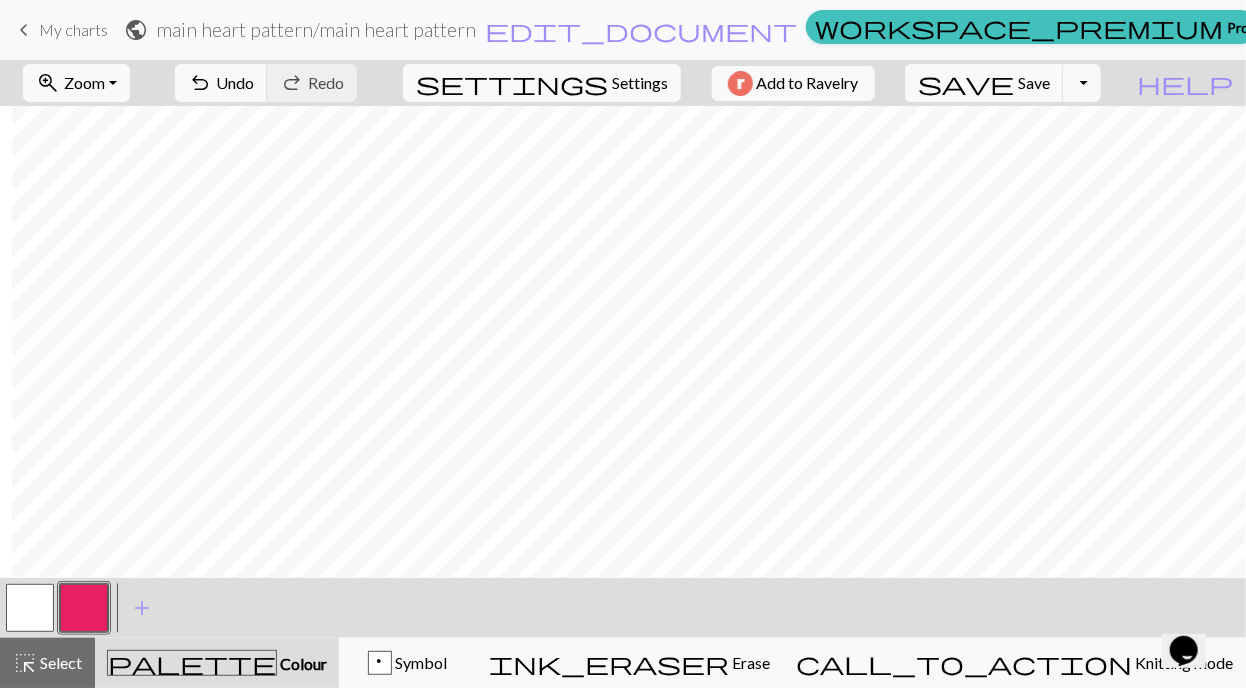 scroll, scrollTop: 688, scrollLeft: 182, axis: both 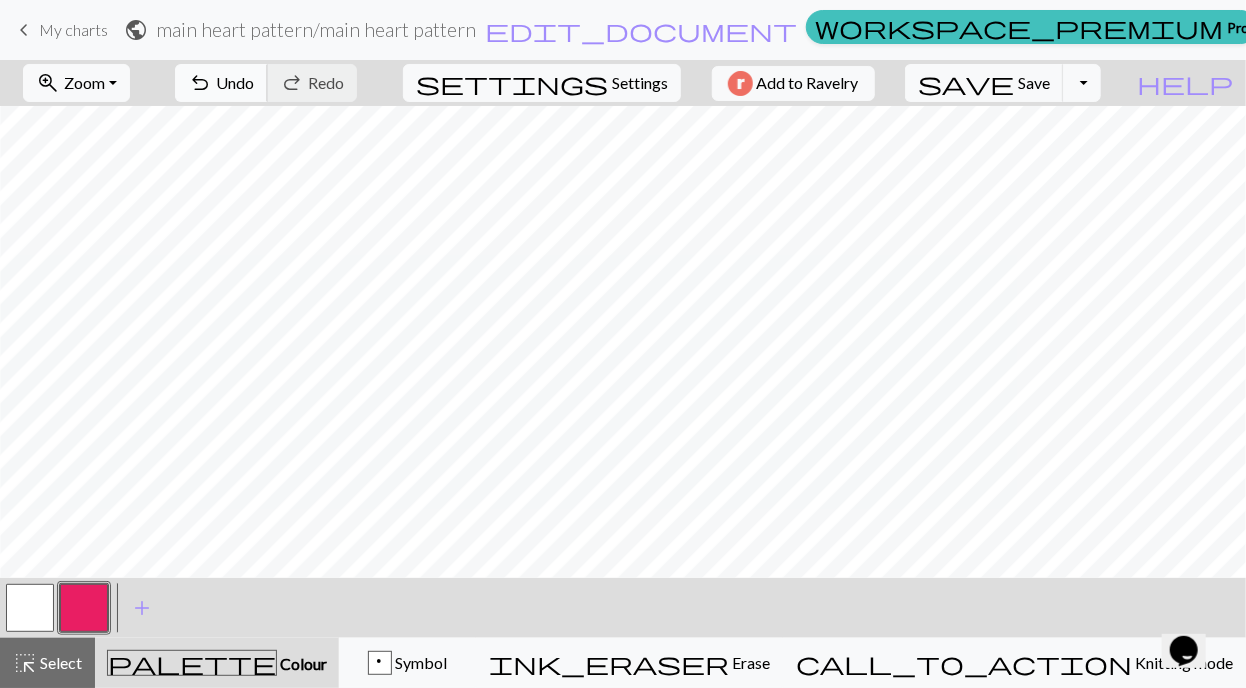 click on "undo" at bounding box center [200, 83] 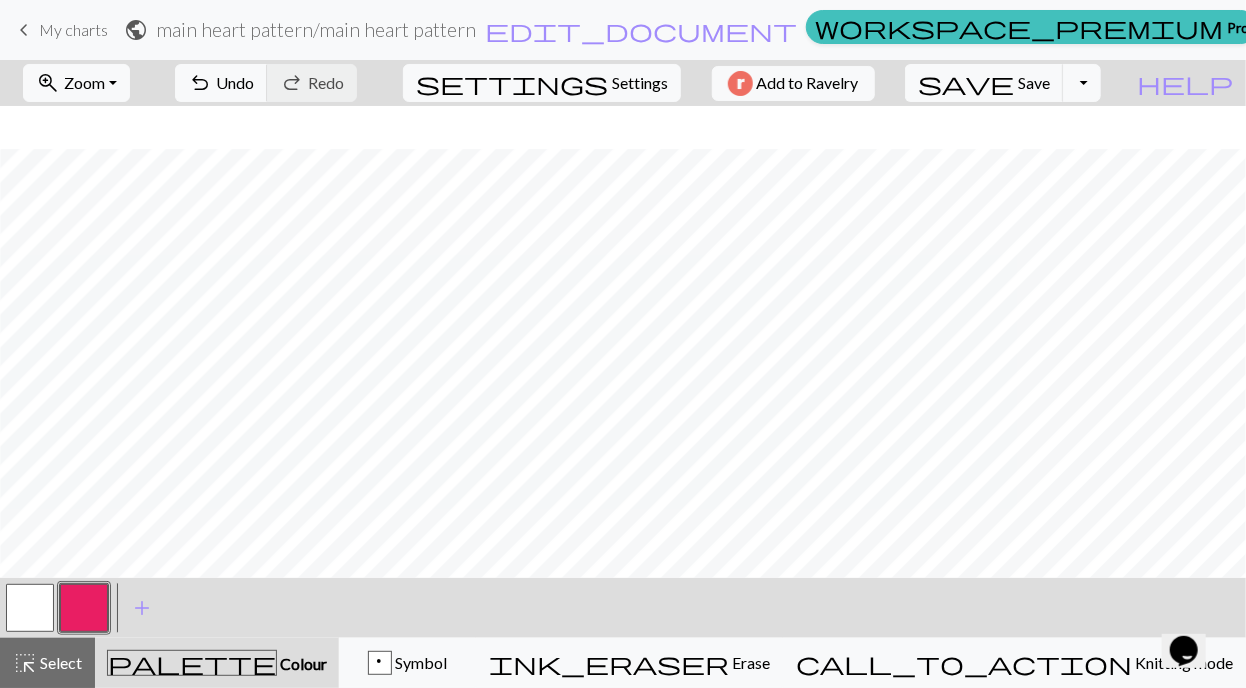 scroll, scrollTop: 787, scrollLeft: 182, axis: both 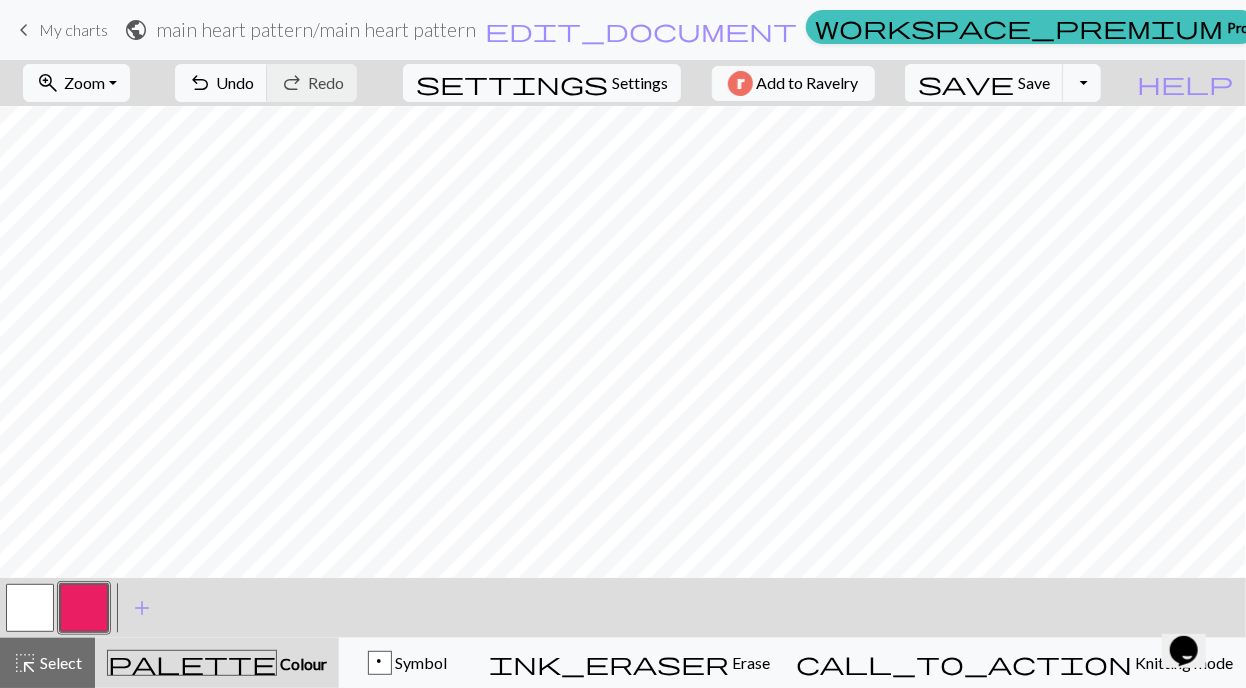 click at bounding box center (30, 608) 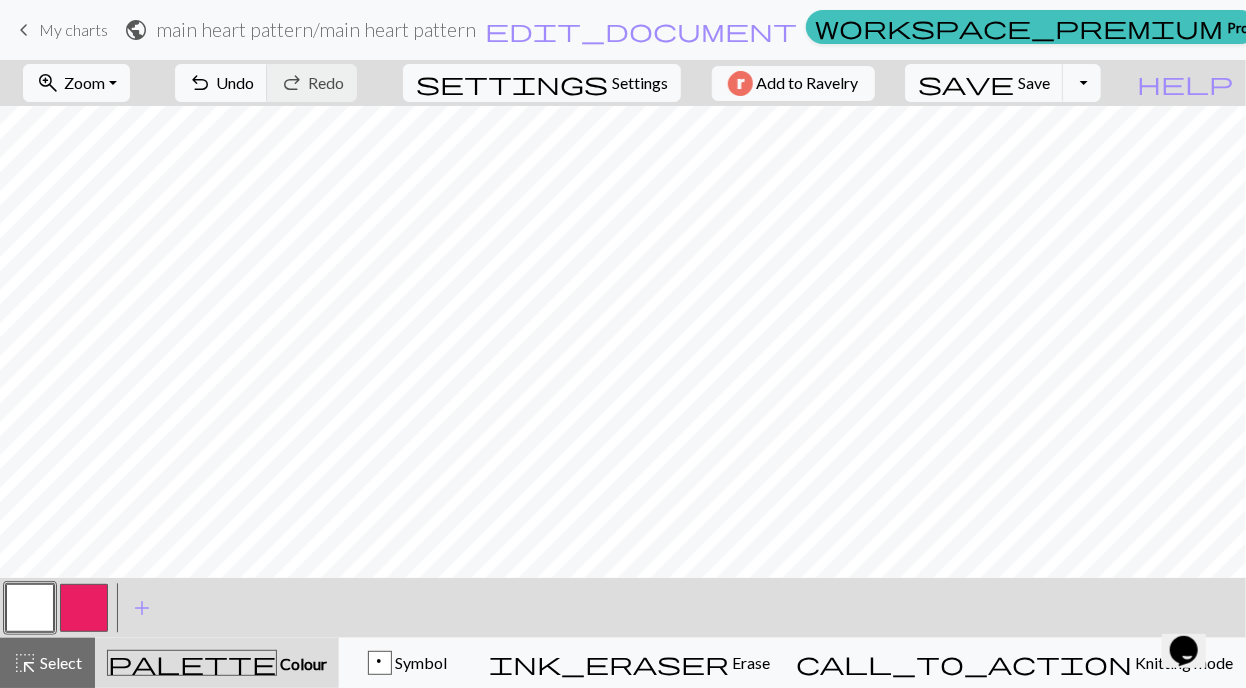 click at bounding box center (84, 608) 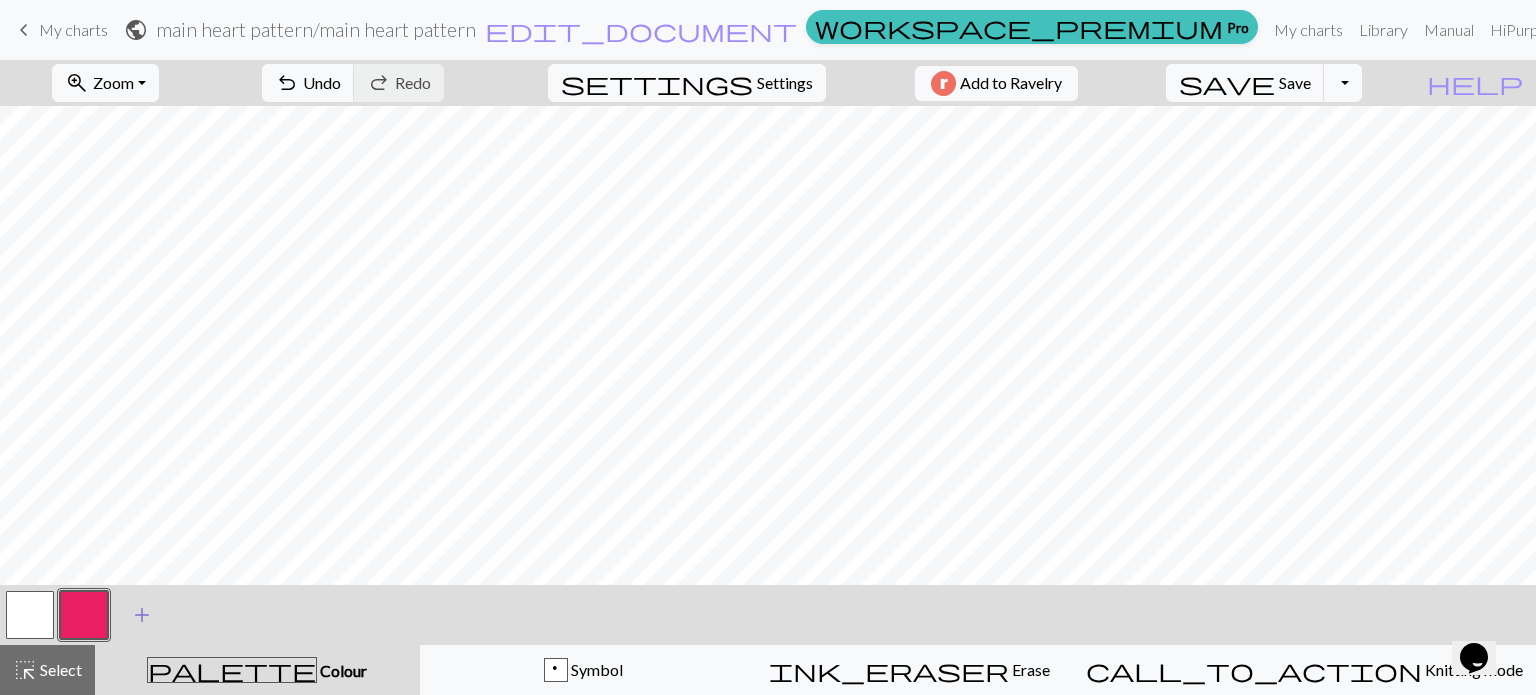 click on "add" at bounding box center (142, 615) 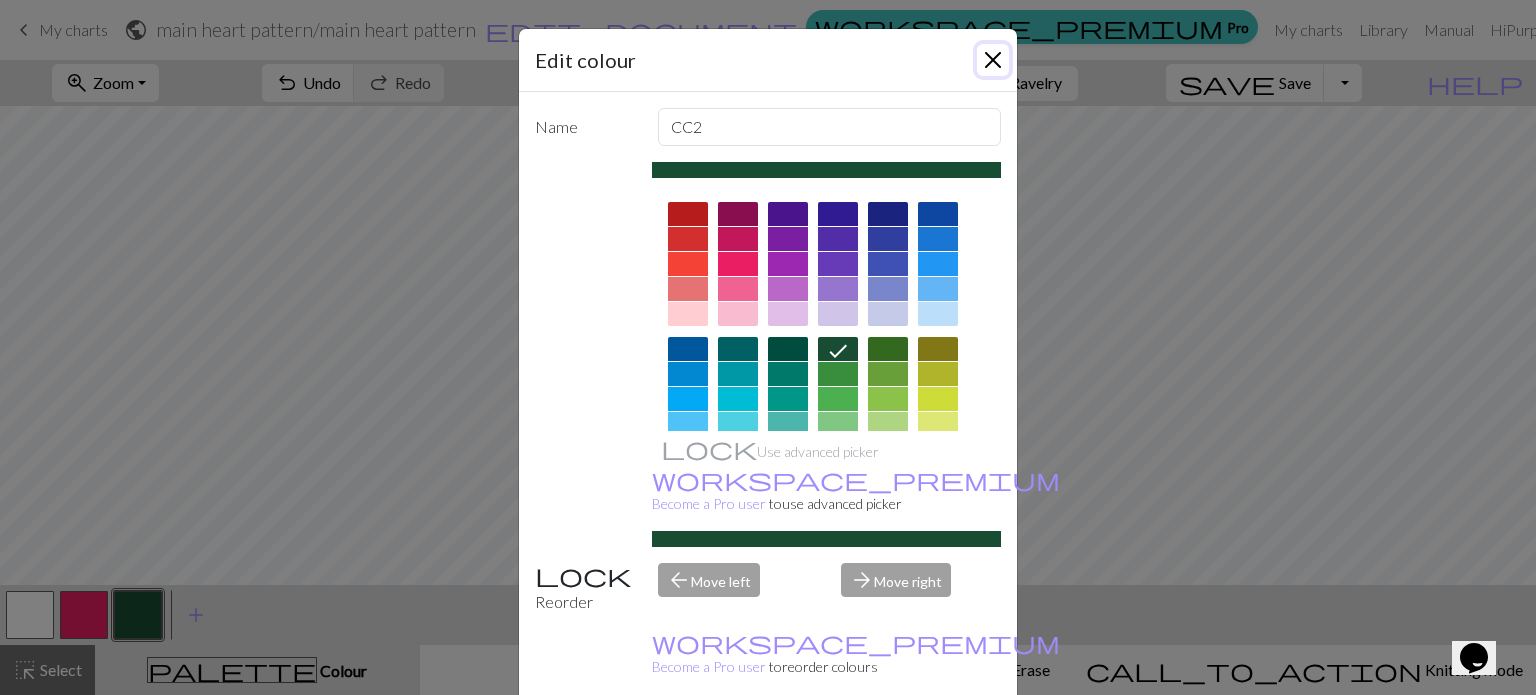 click at bounding box center [993, 60] 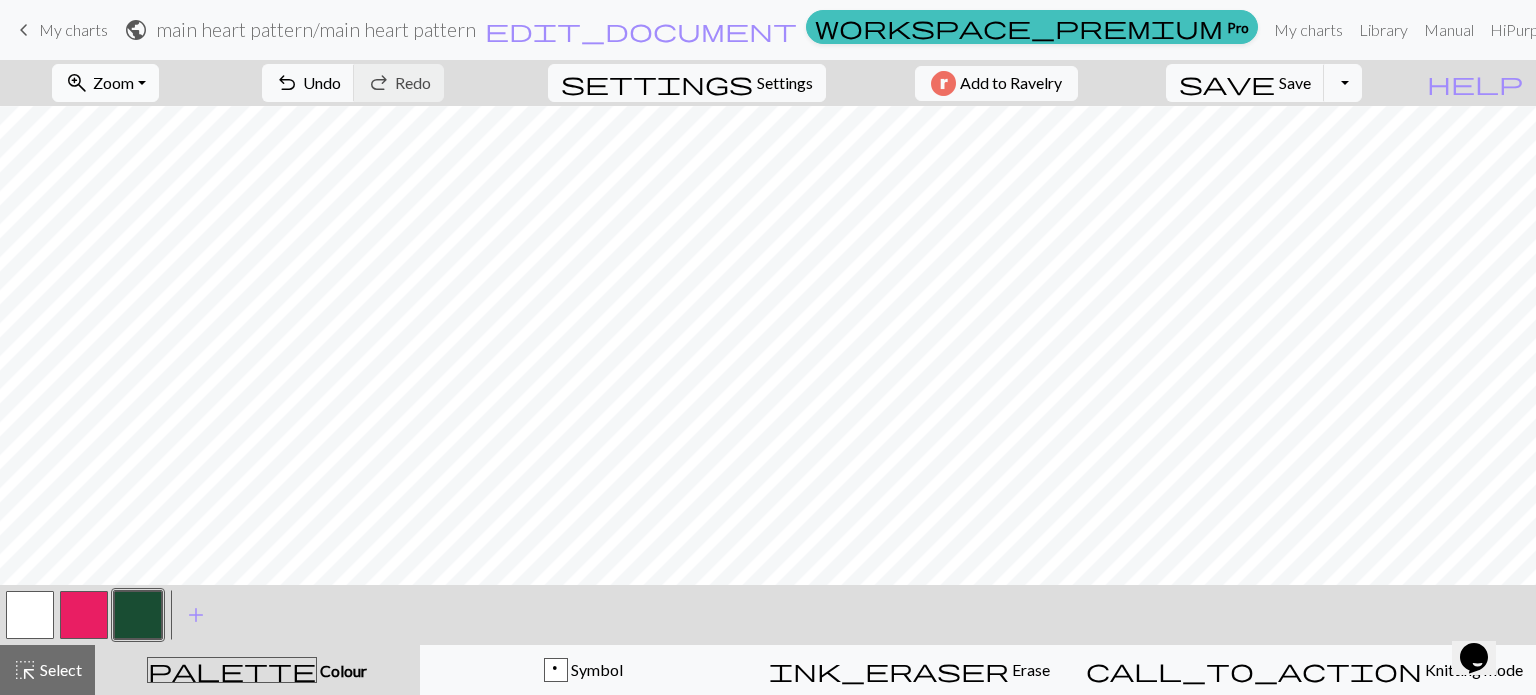 click on "zoom_in Zoom Zoom" at bounding box center (105, 83) 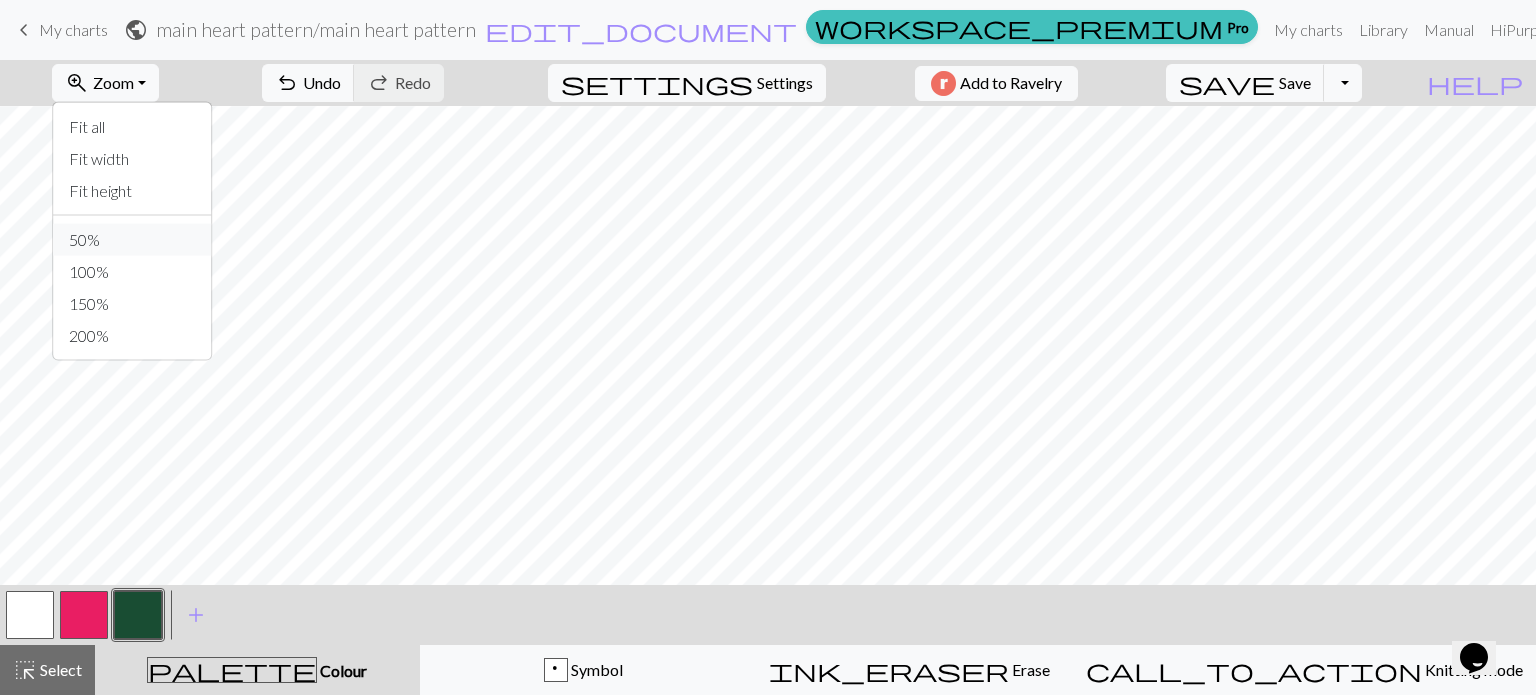 click on "50%" at bounding box center (132, 240) 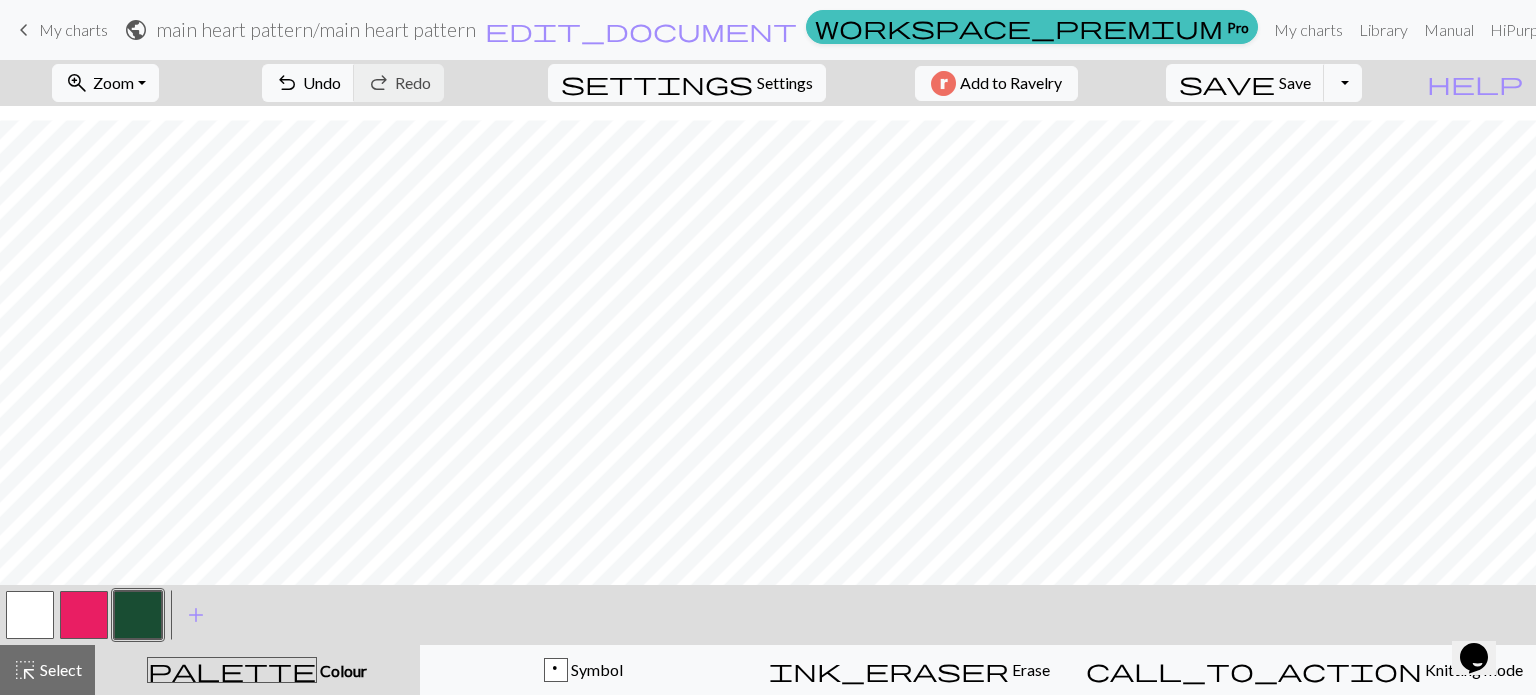 scroll, scrollTop: 205, scrollLeft: 0, axis: vertical 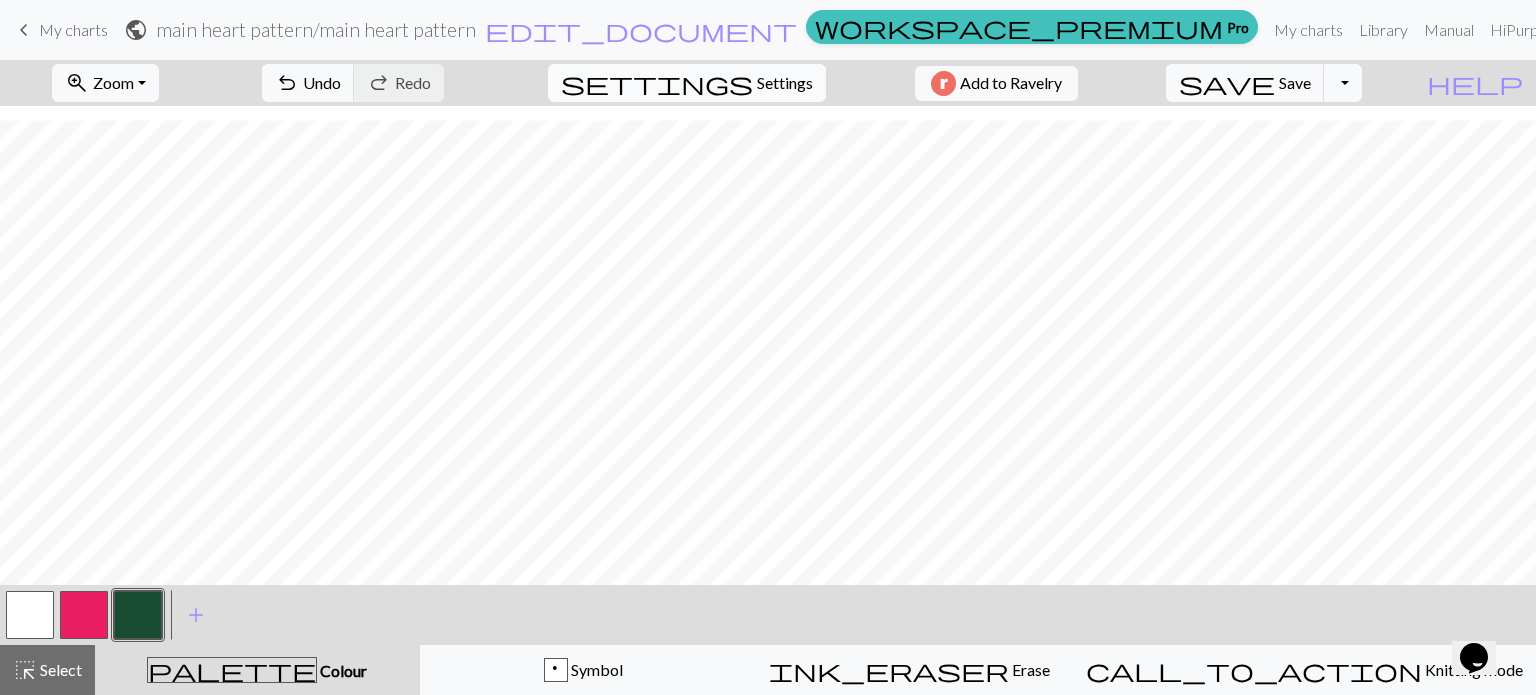 click on "settings" at bounding box center [657, 83] 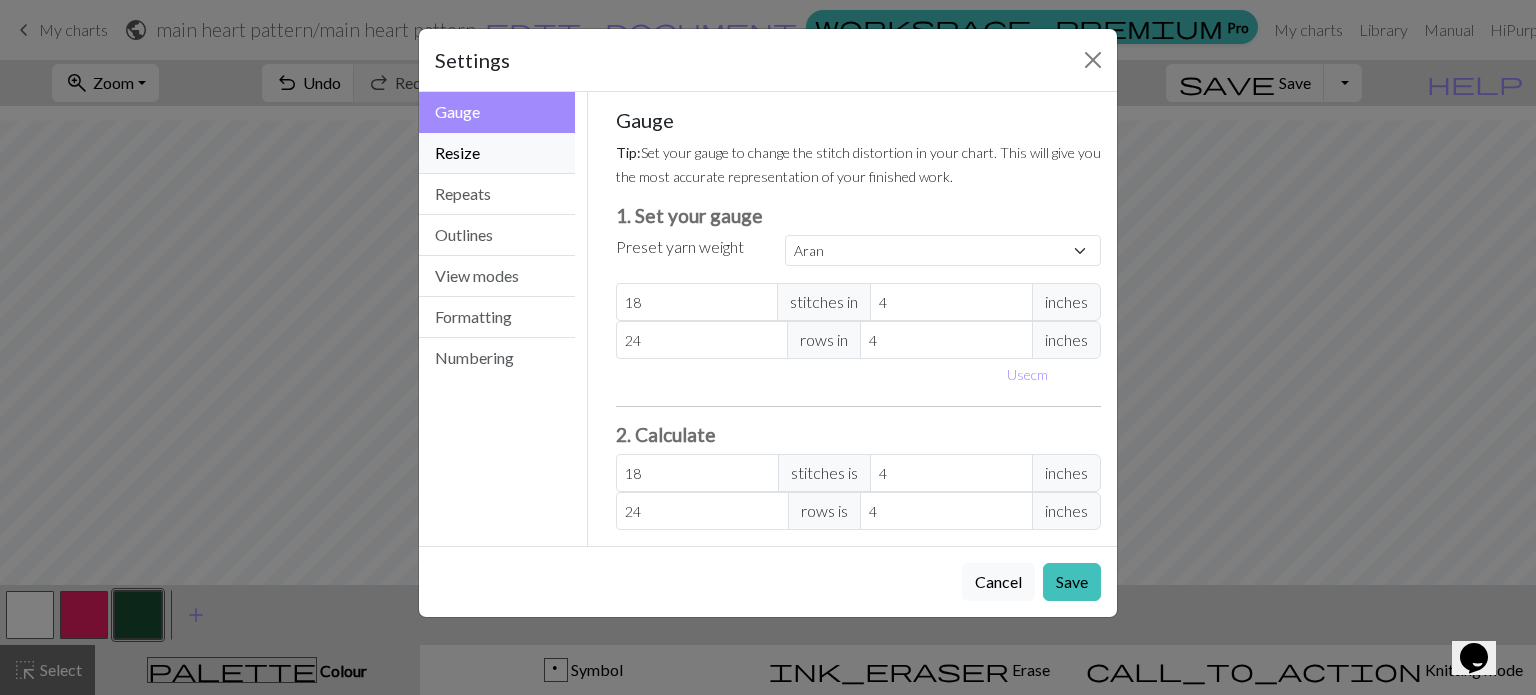 click on "Resize" at bounding box center [497, 153] 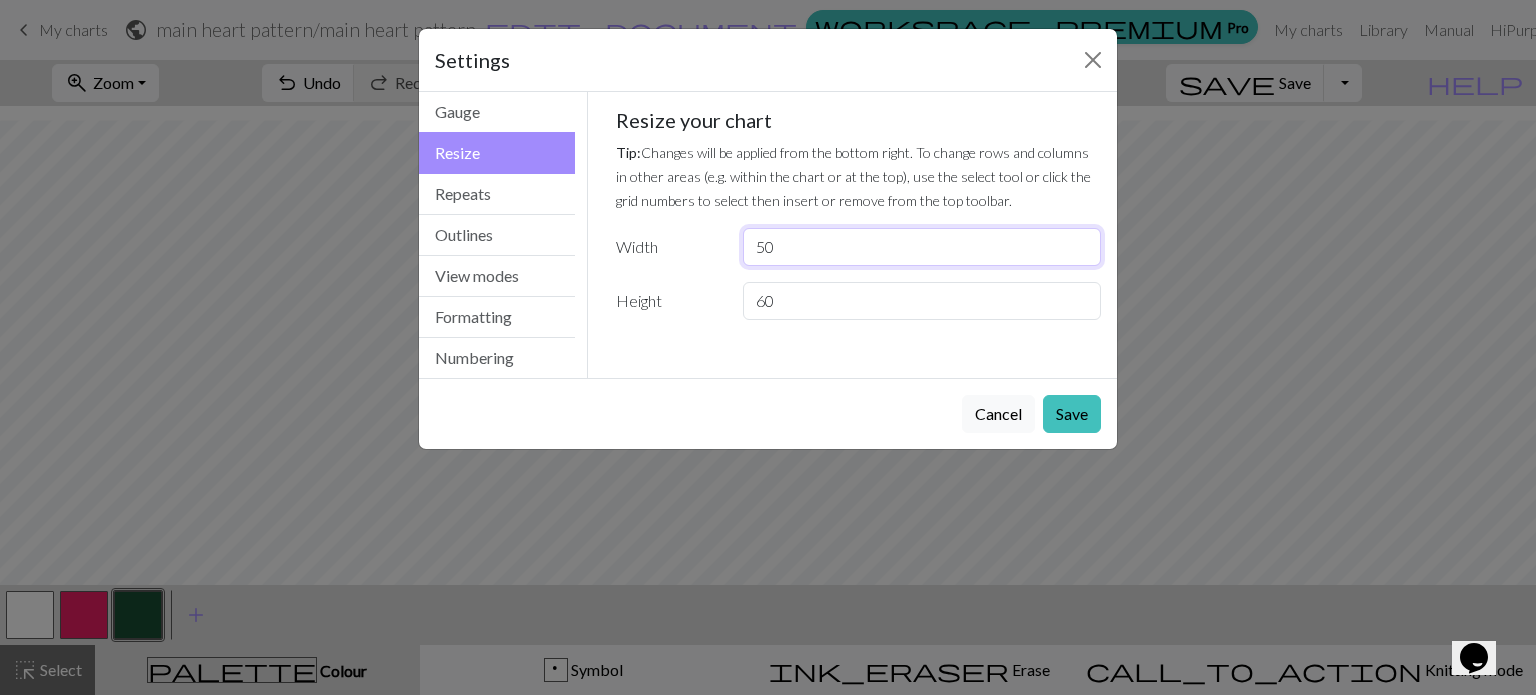 drag, startPoint x: 787, startPoint y: 256, endPoint x: 764, endPoint y: 259, distance: 23.194826 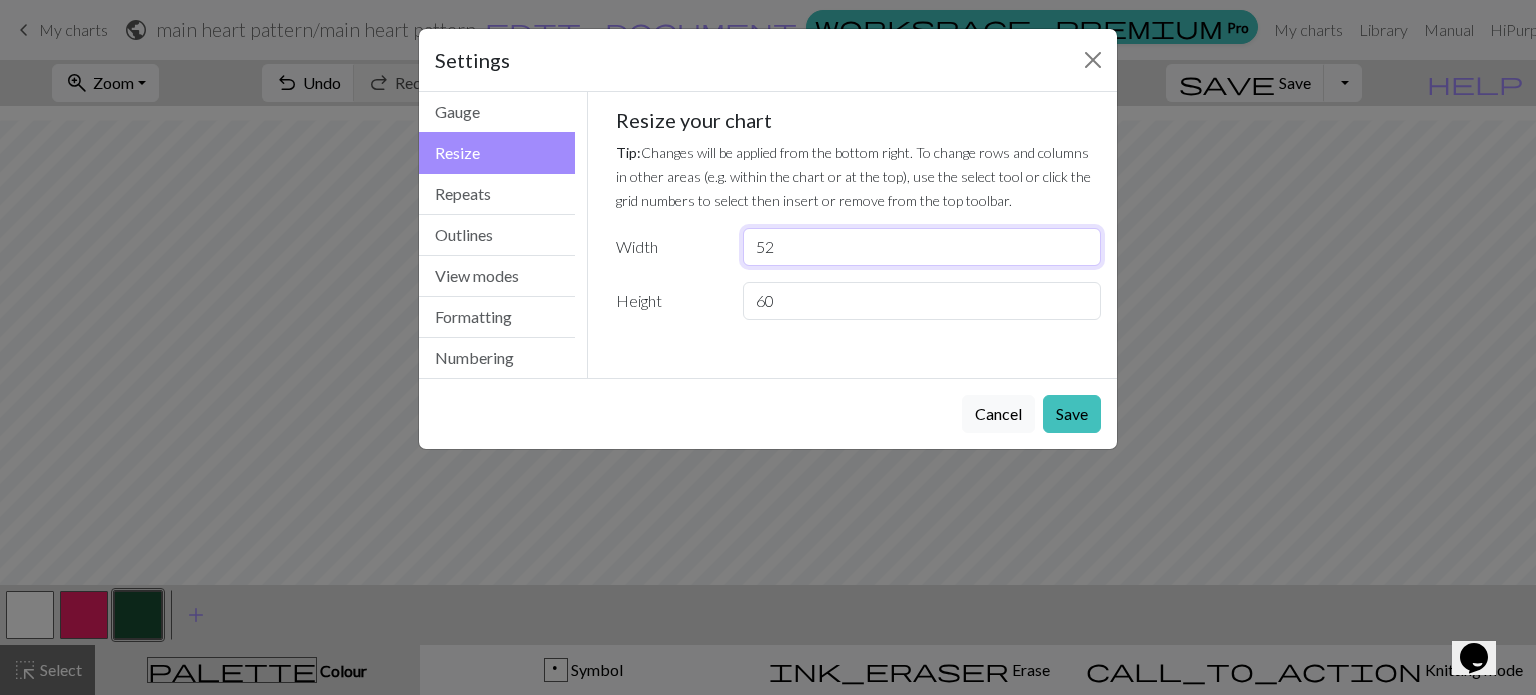 type on "52" 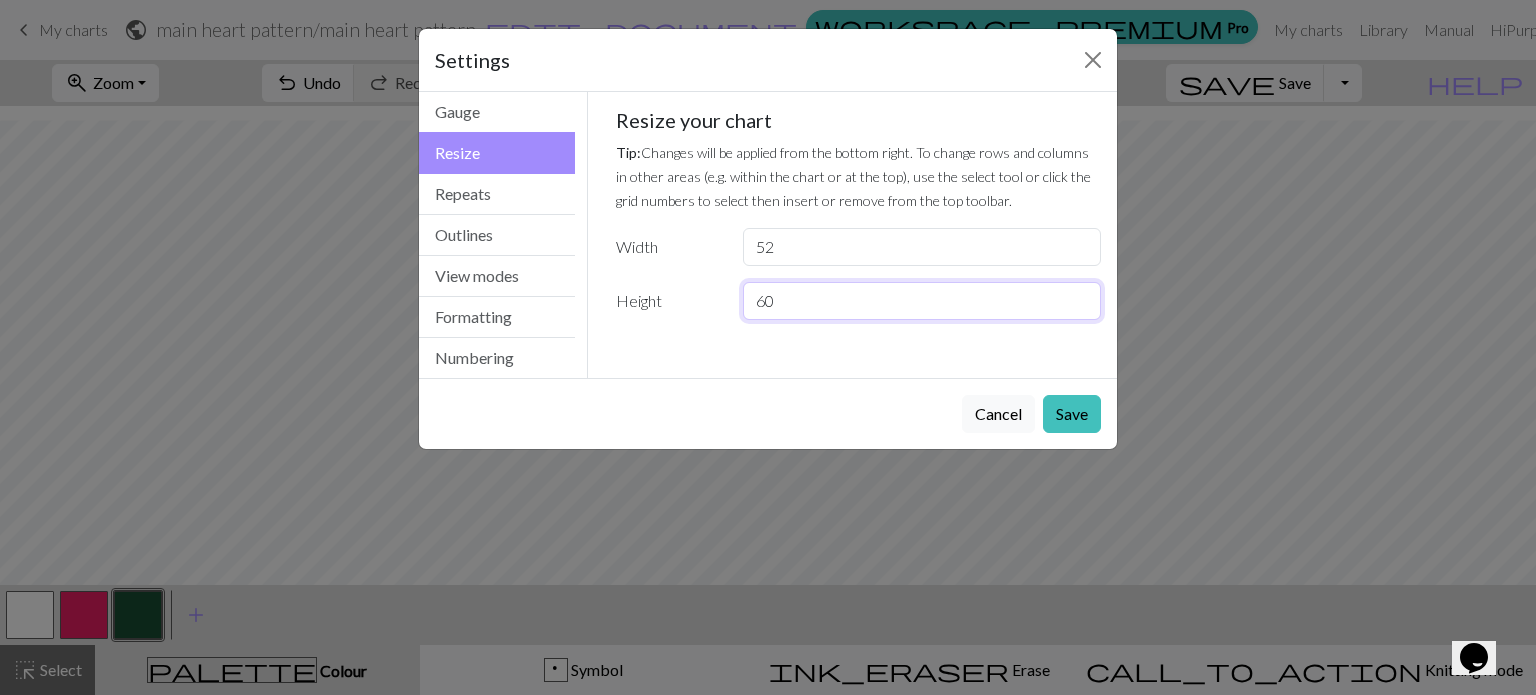 drag, startPoint x: 798, startPoint y: 300, endPoint x: 744, endPoint y: 304, distance: 54.147945 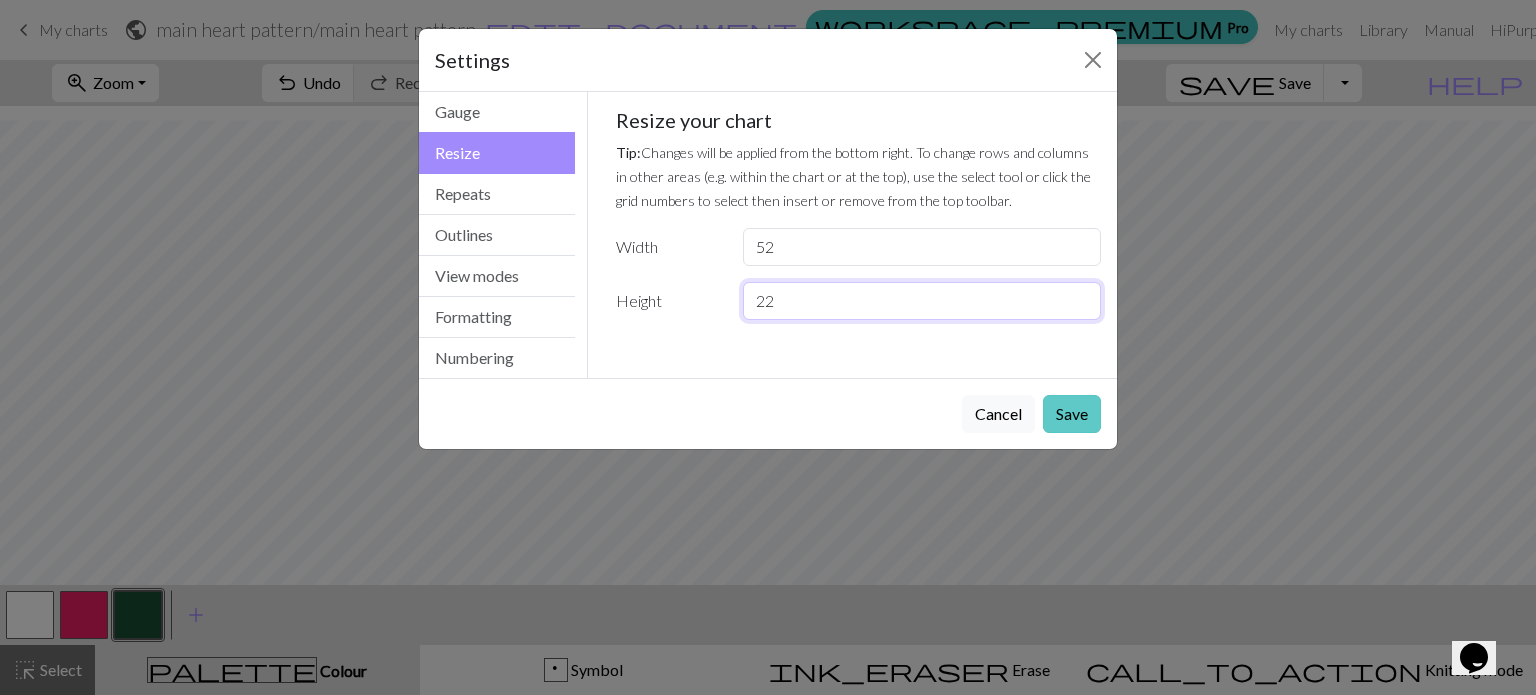 type on "22" 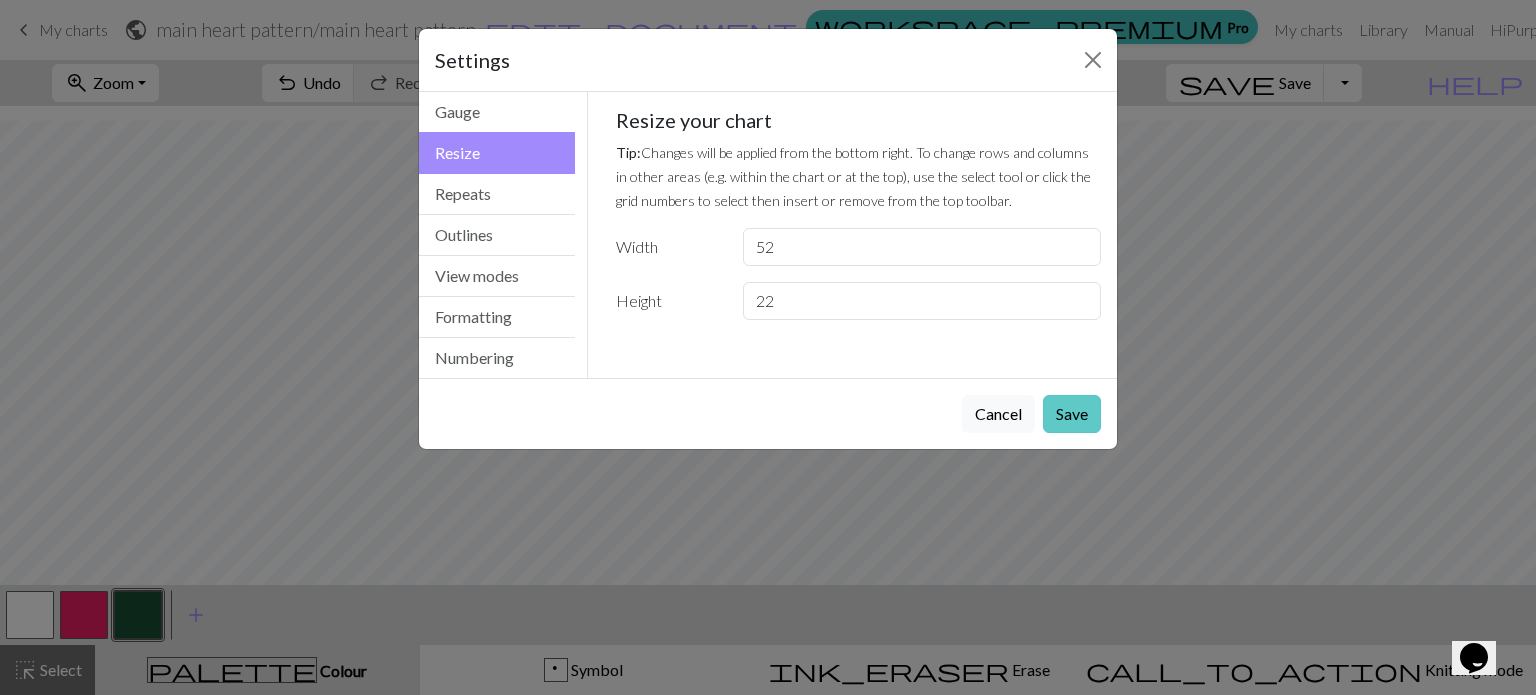 click on "Save" at bounding box center [1072, 414] 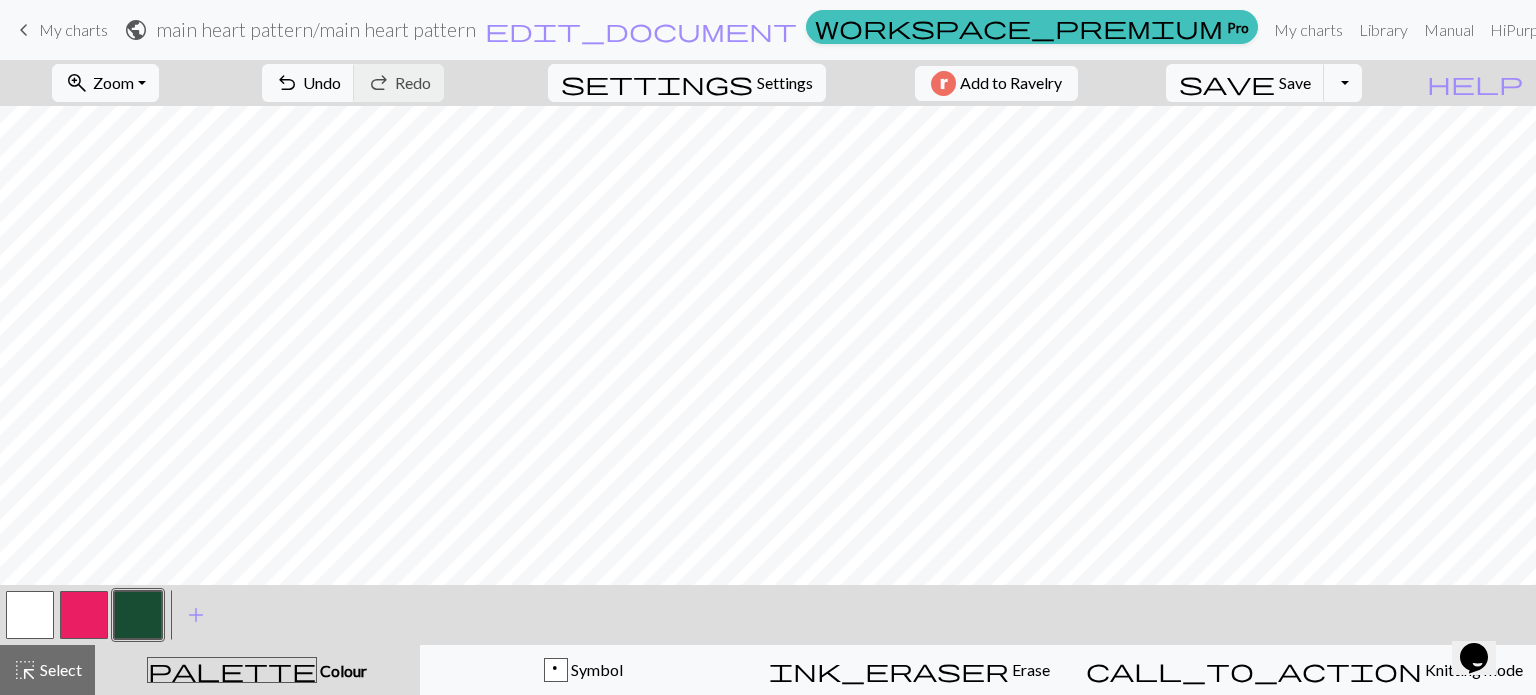 scroll, scrollTop: 0, scrollLeft: 0, axis: both 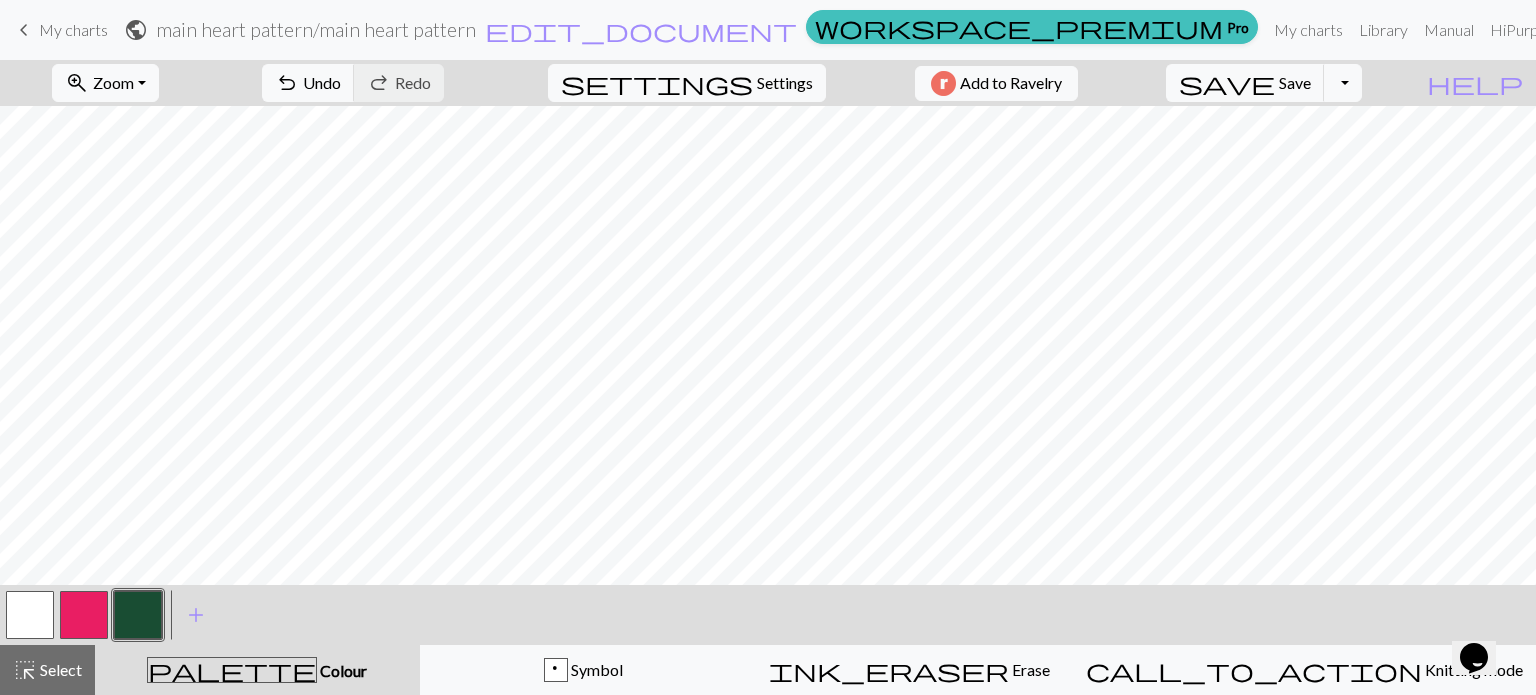type 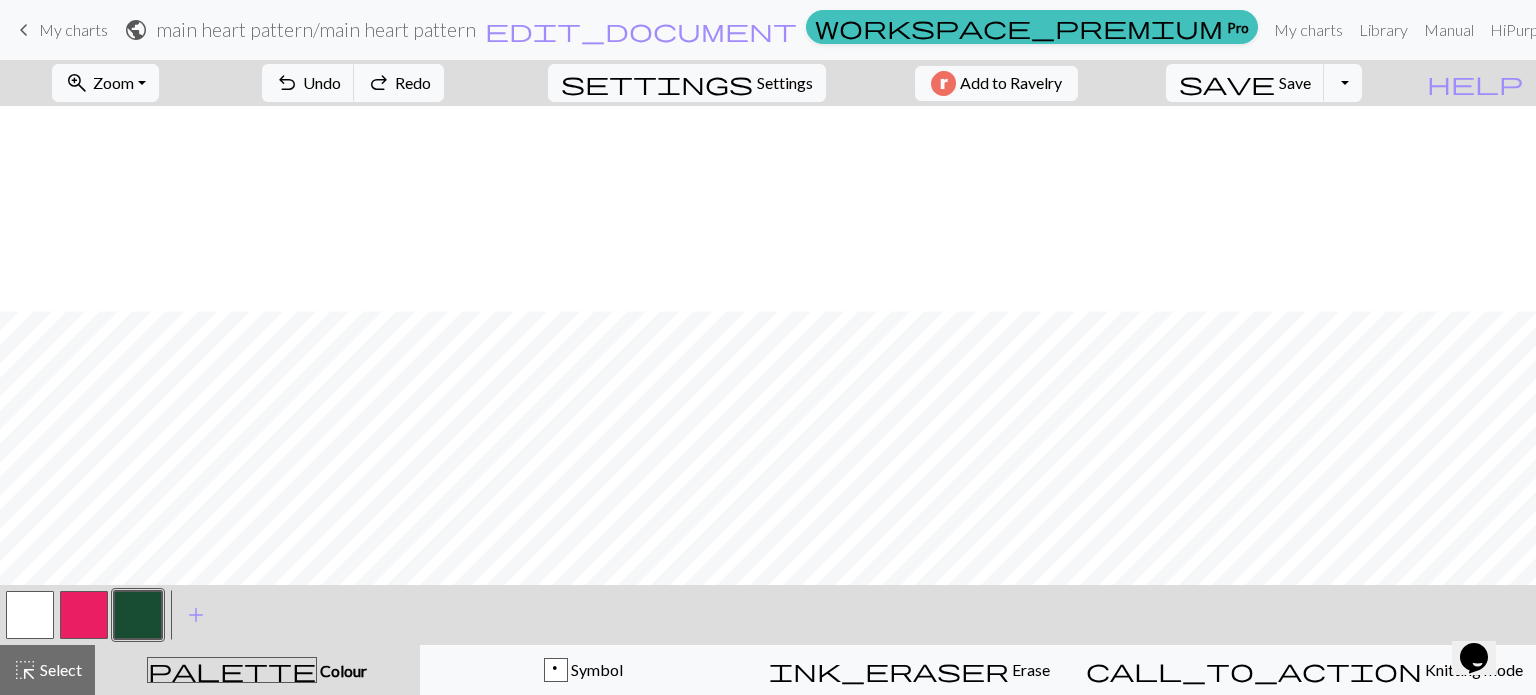 scroll, scrollTop: 205, scrollLeft: 0, axis: vertical 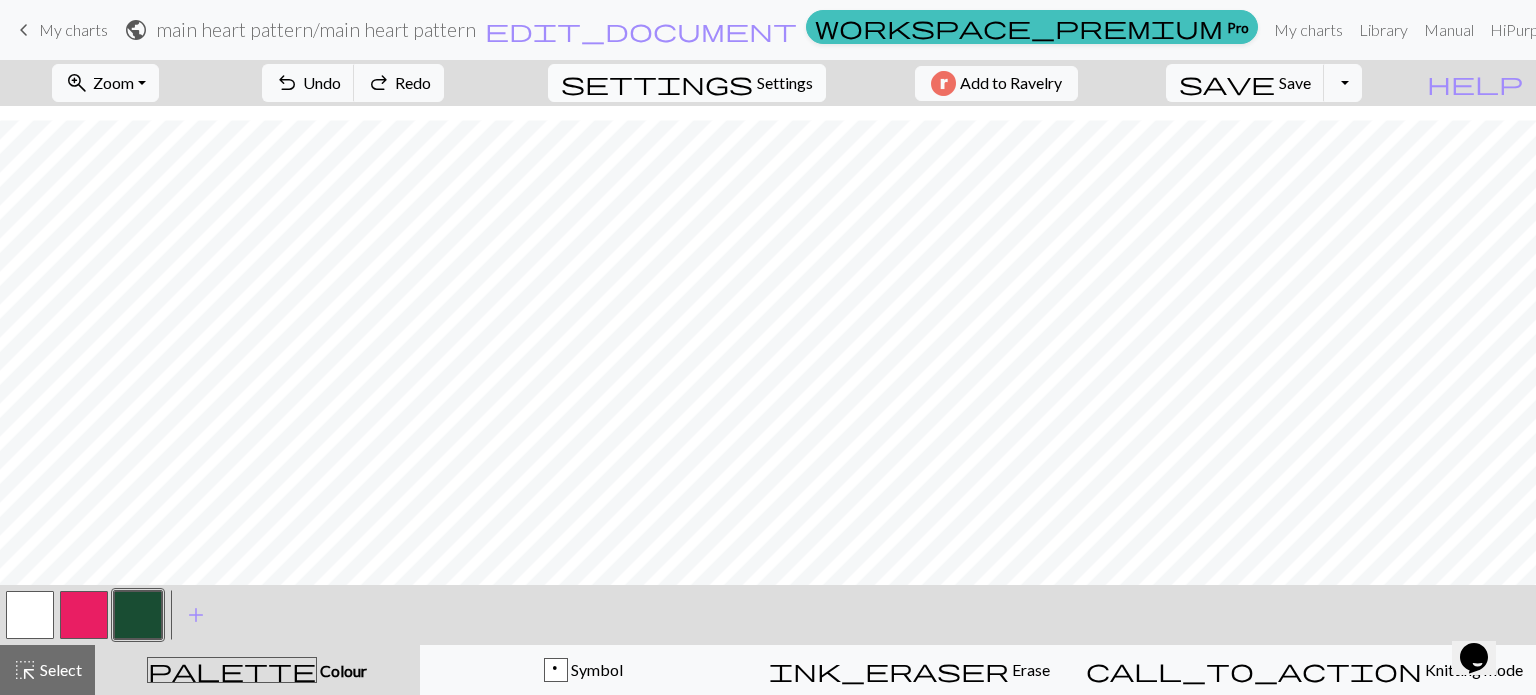 click on "Settings" at bounding box center (785, 83) 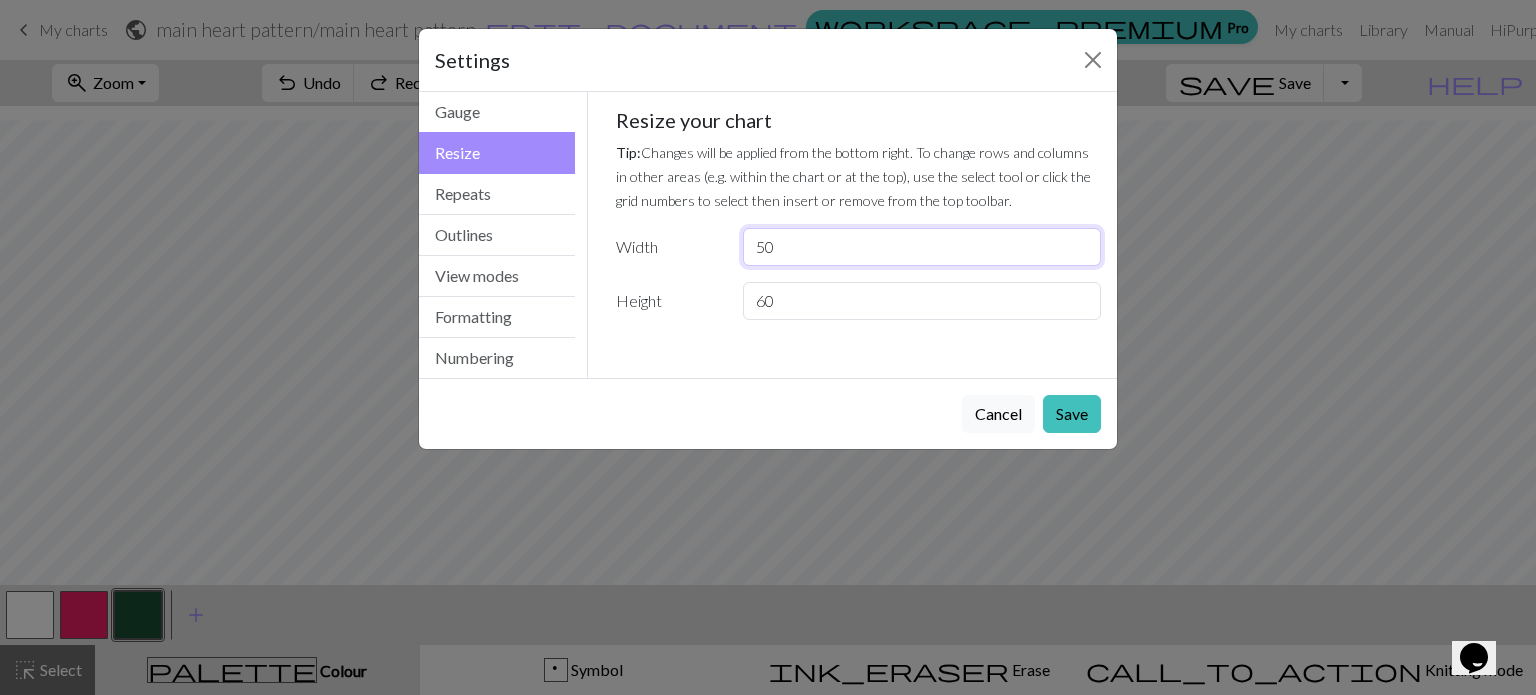 drag, startPoint x: 782, startPoint y: 249, endPoint x: 763, endPoint y: 251, distance: 19.104973 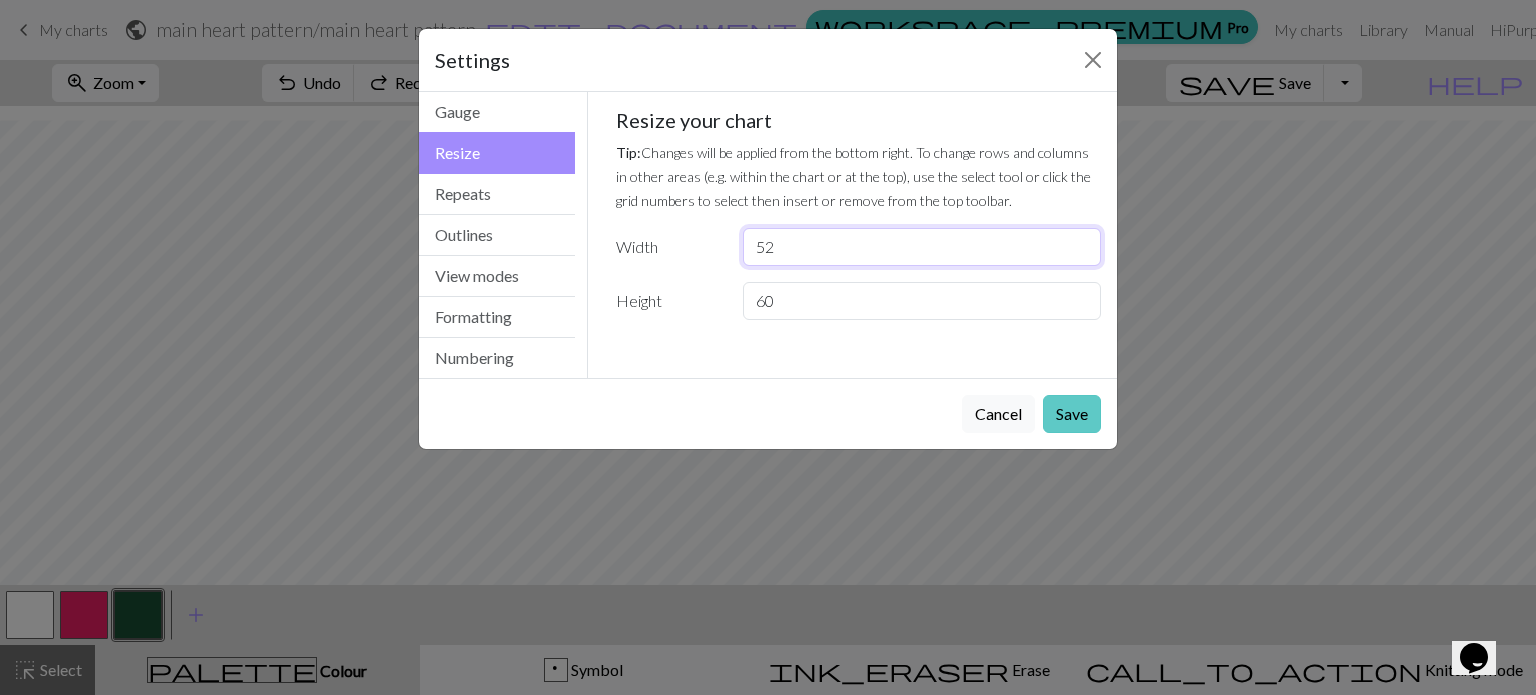 type on "52" 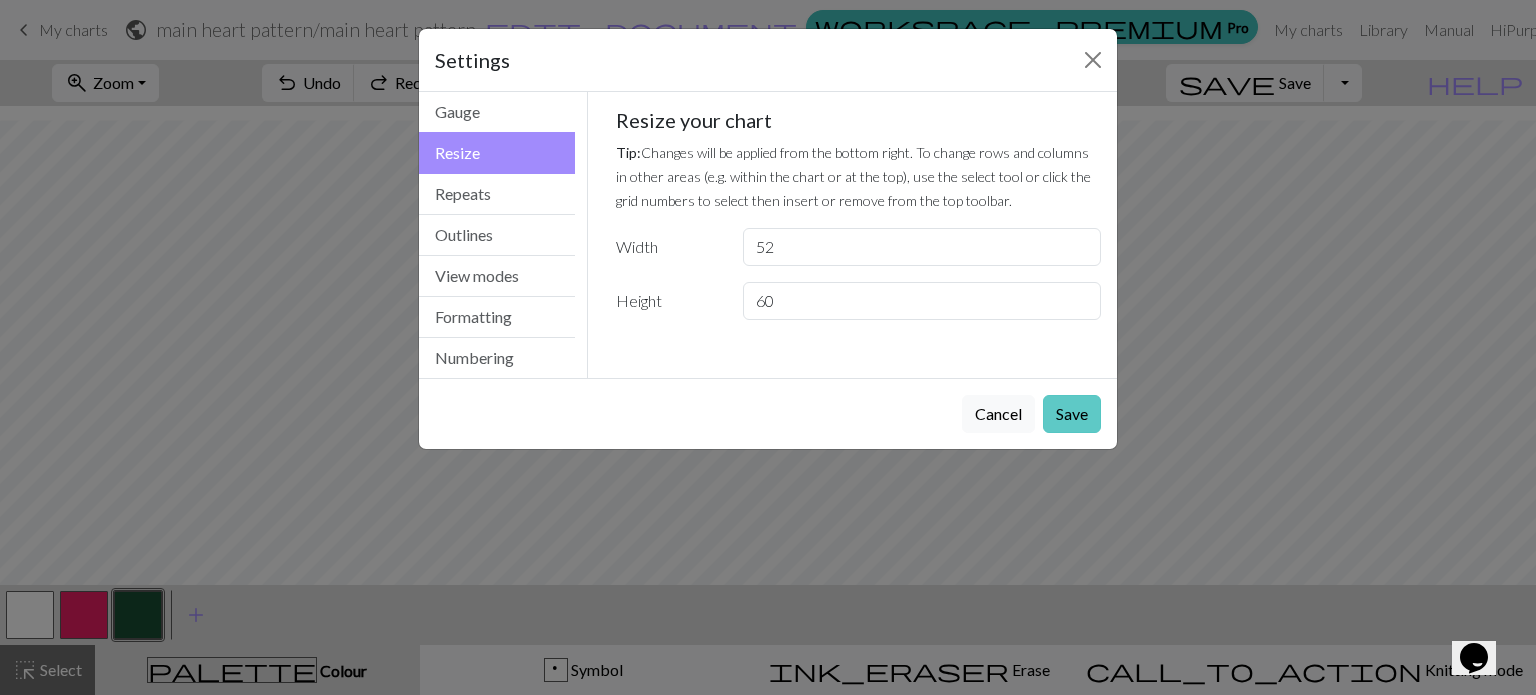 click on "Save" at bounding box center (1072, 414) 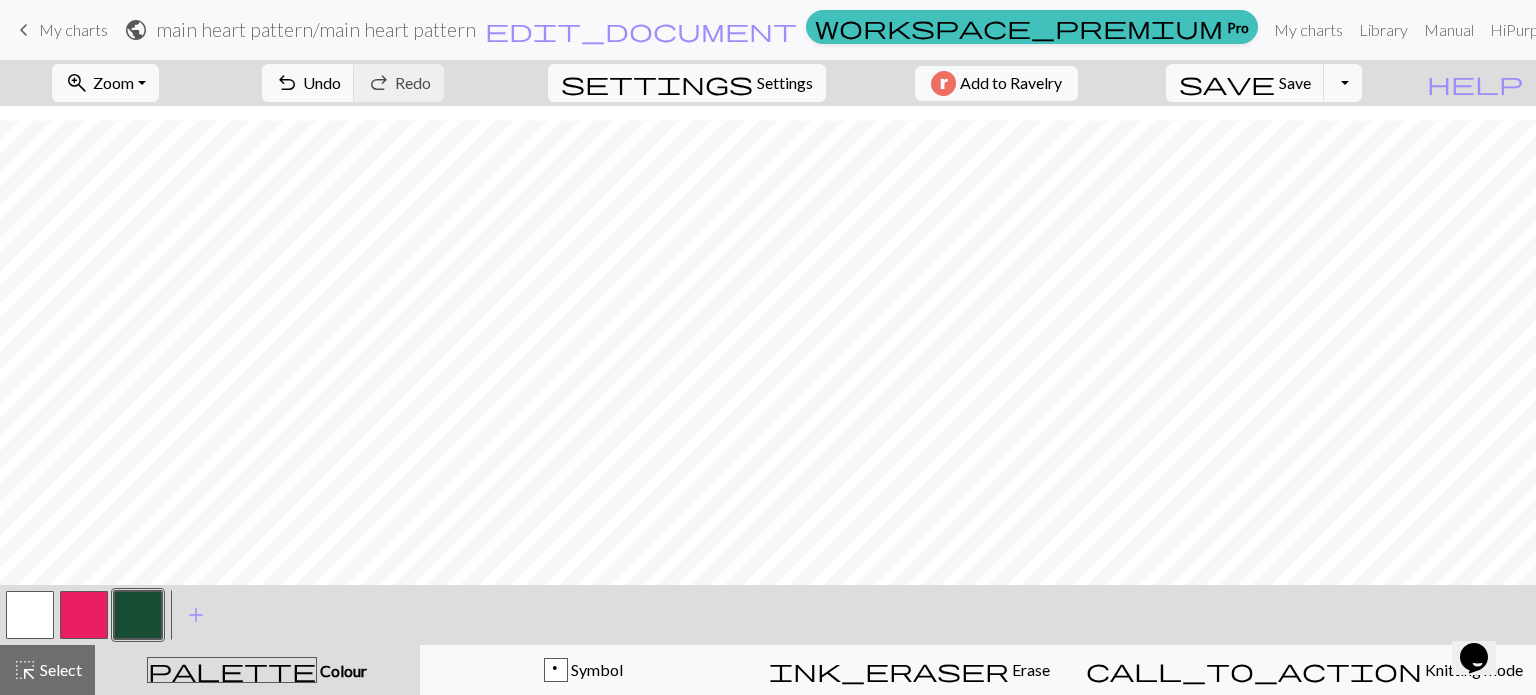 click at bounding box center (30, 615) 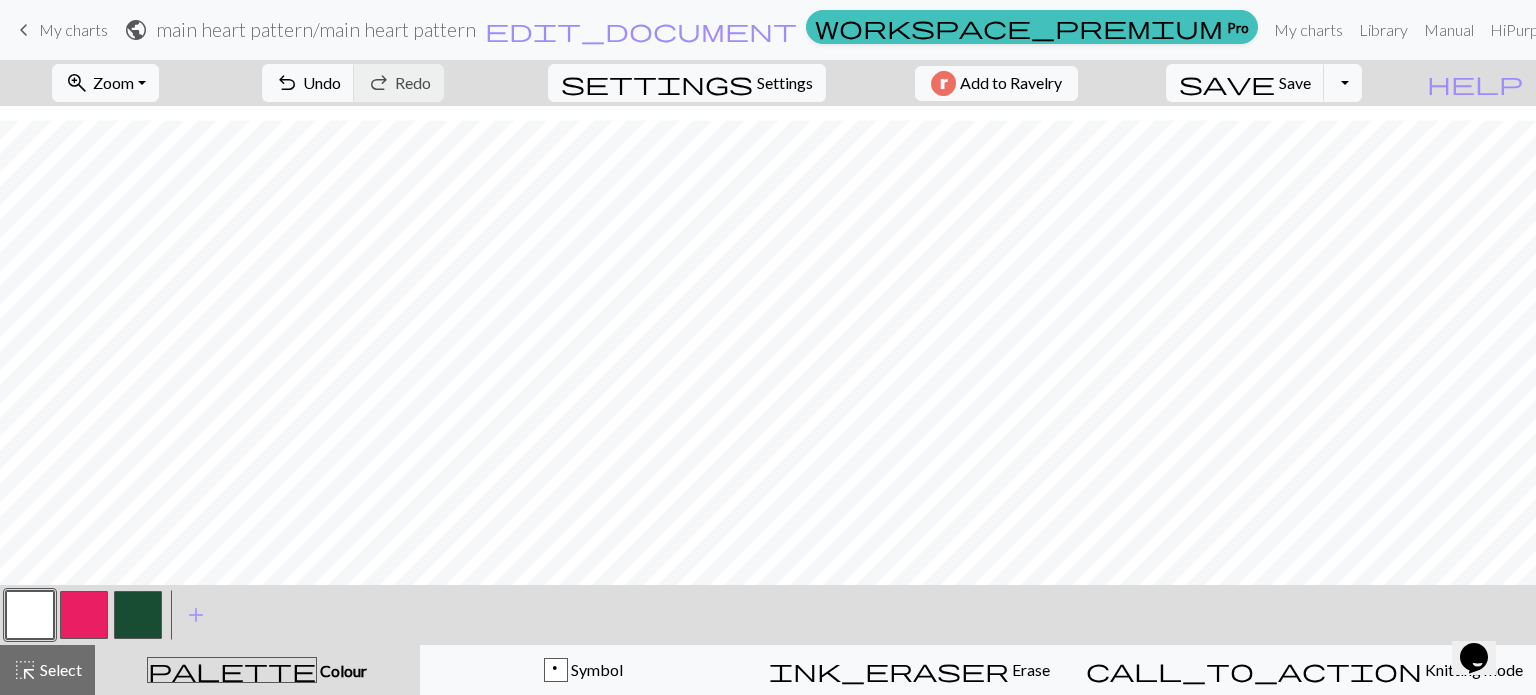 click at bounding box center [84, 615] 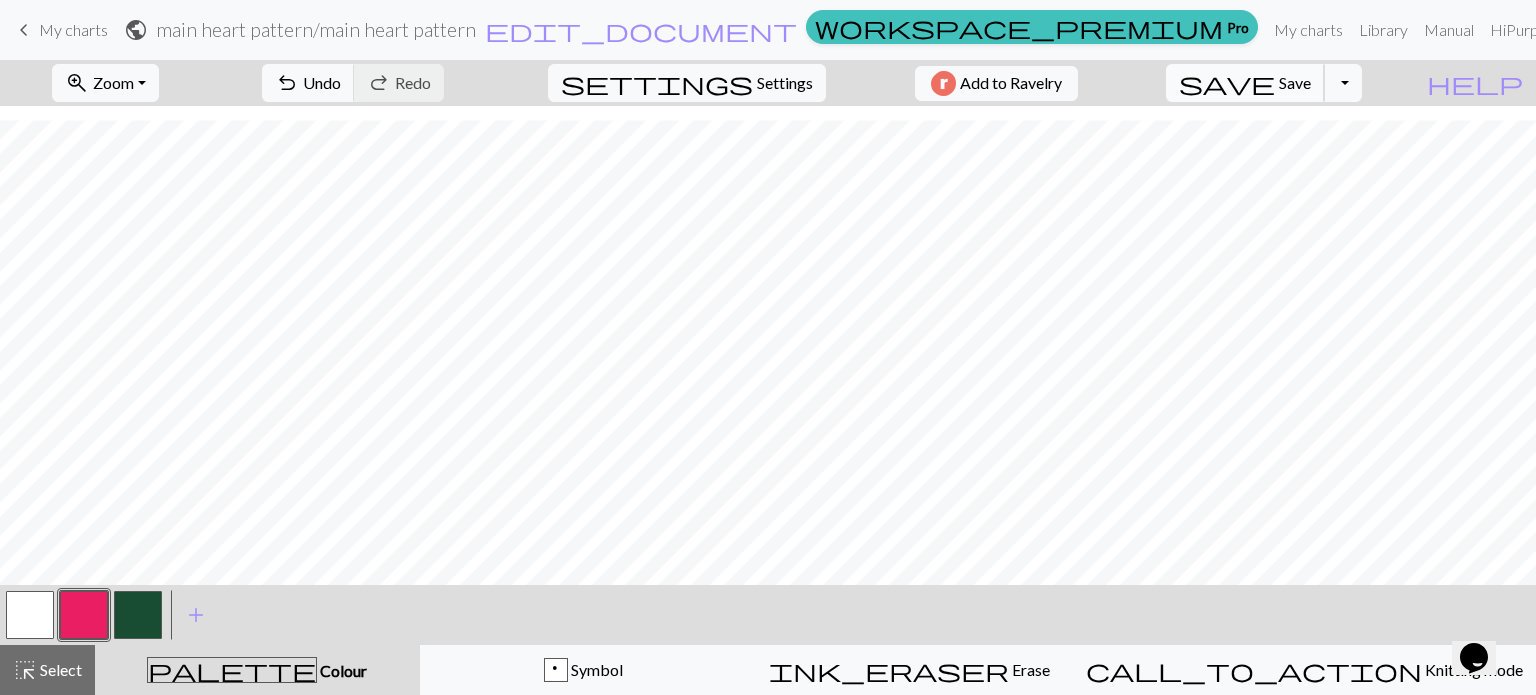 click on "Save" at bounding box center (1295, 82) 